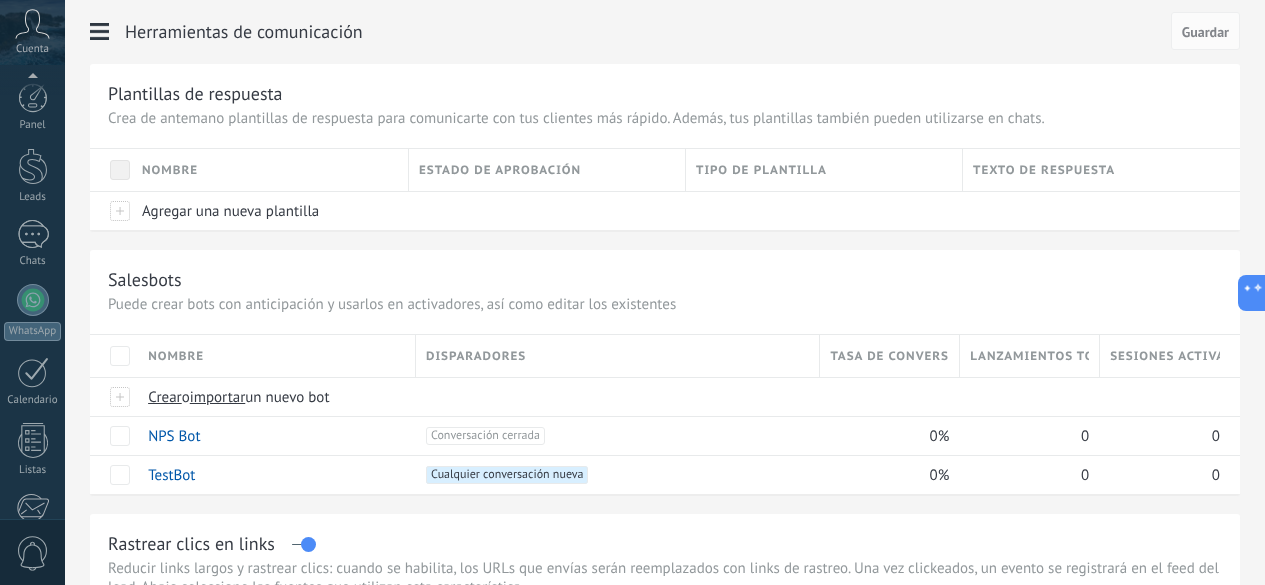 scroll, scrollTop: 0, scrollLeft: 0, axis: both 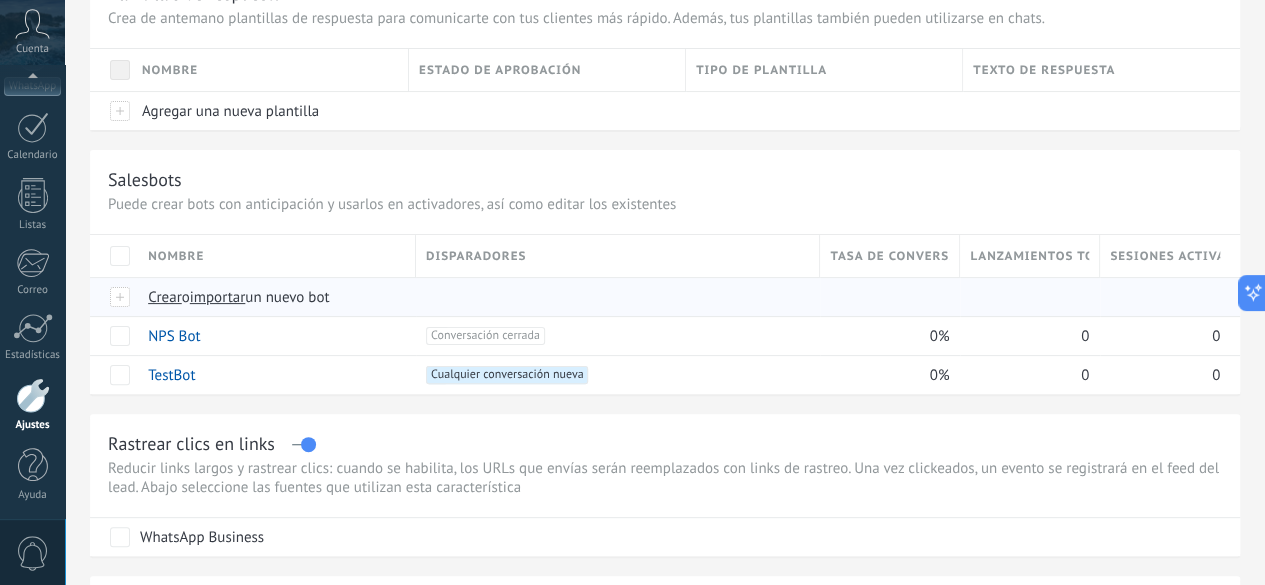 click on "importar" at bounding box center (218, 297) 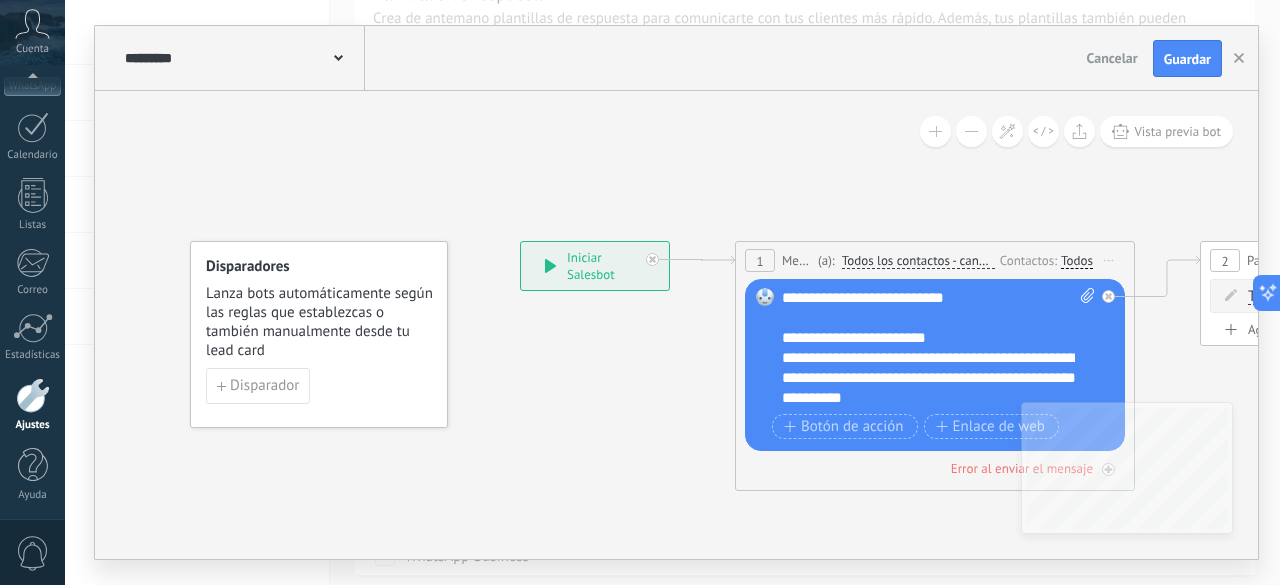click 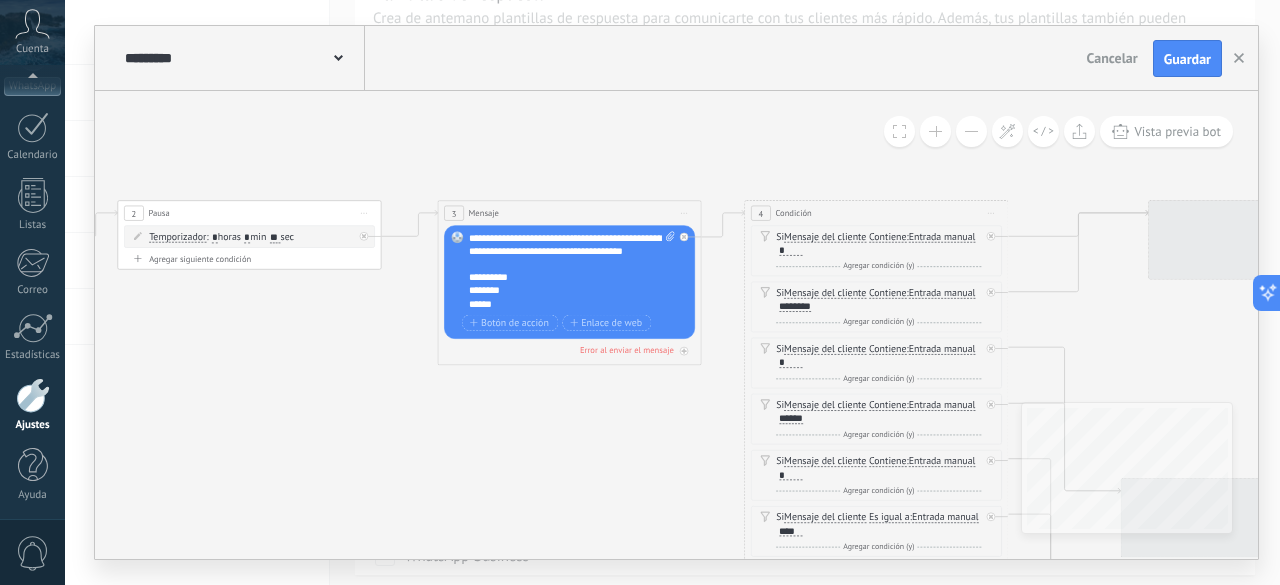 drag, startPoint x: 1011, startPoint y: 247, endPoint x: 134, endPoint y: 151, distance: 882.23865 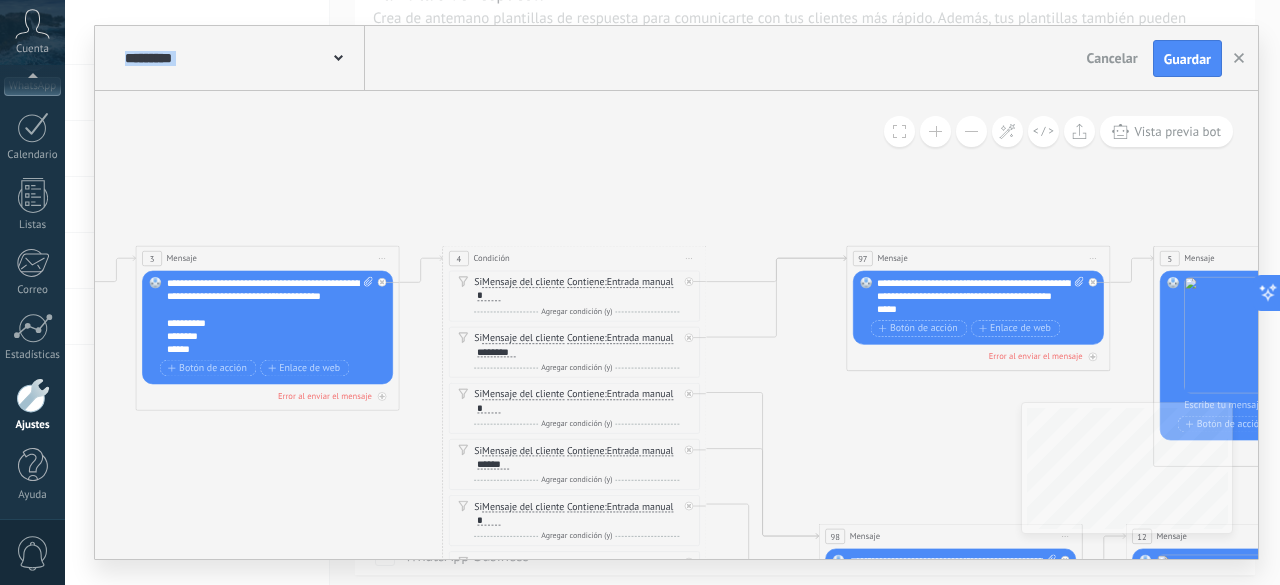 drag, startPoint x: 992, startPoint y: 181, endPoint x: 626, endPoint y: 235, distance: 369.96216 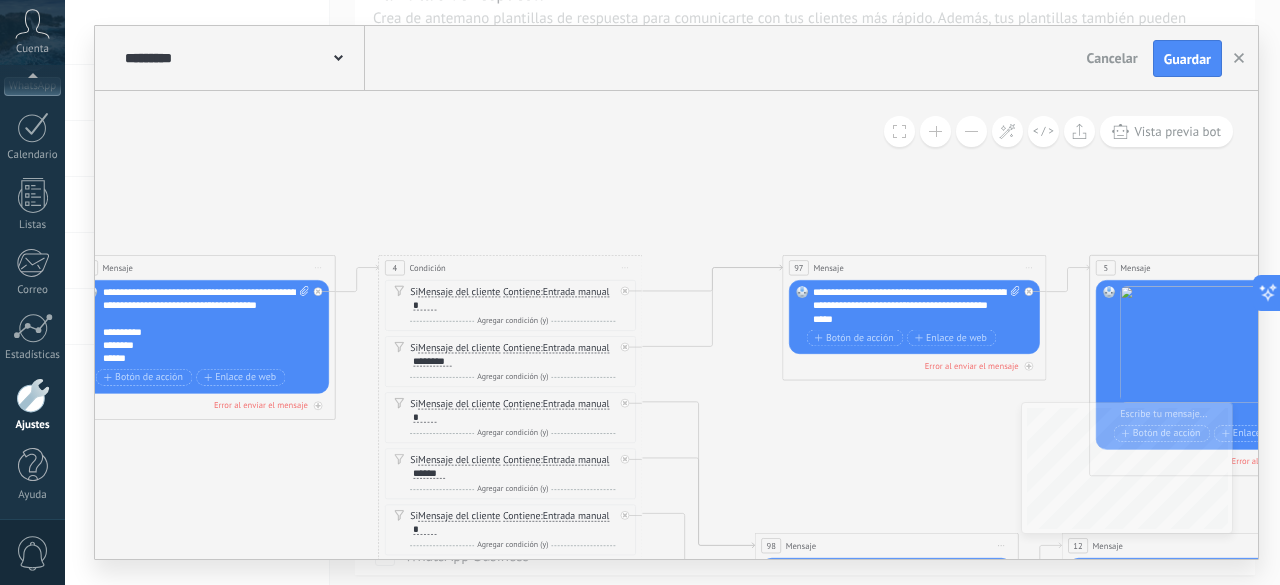 click 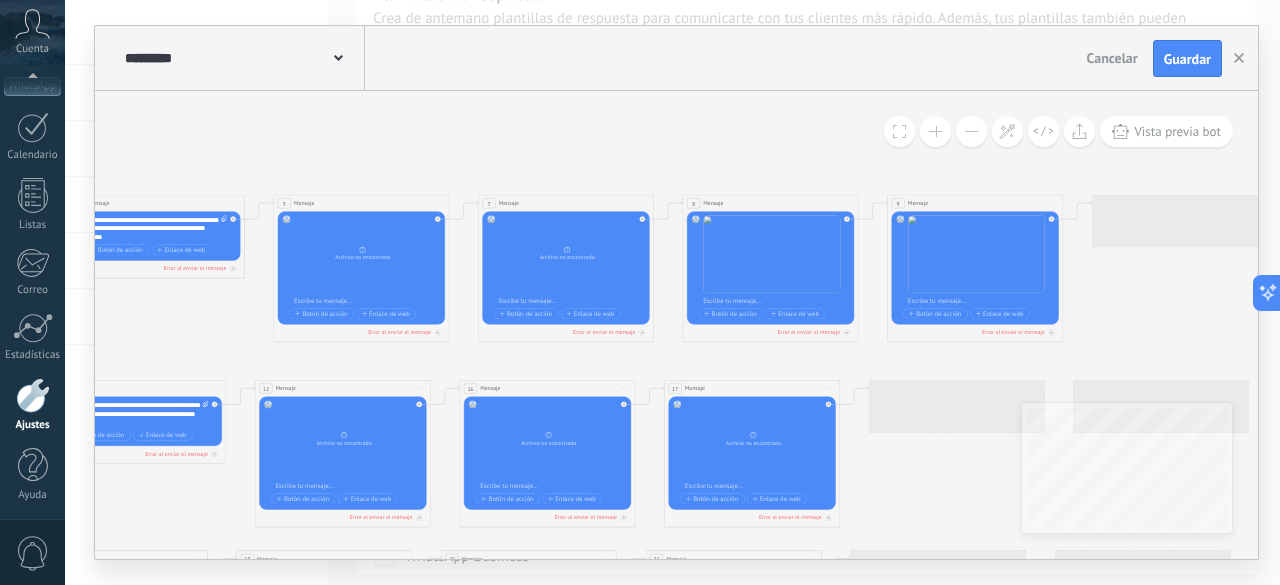 drag, startPoint x: 996, startPoint y: 198, endPoint x: 260, endPoint y: 147, distance: 737.7649 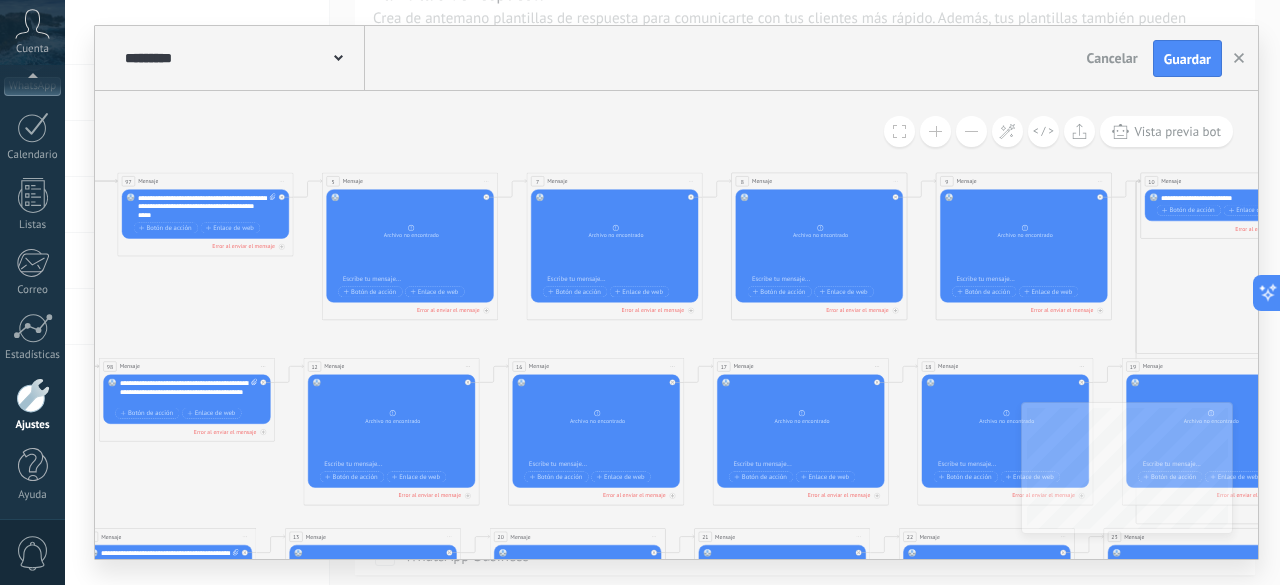 drag, startPoint x: 384, startPoint y: 154, endPoint x: 428, endPoint y: 133, distance: 48.754486 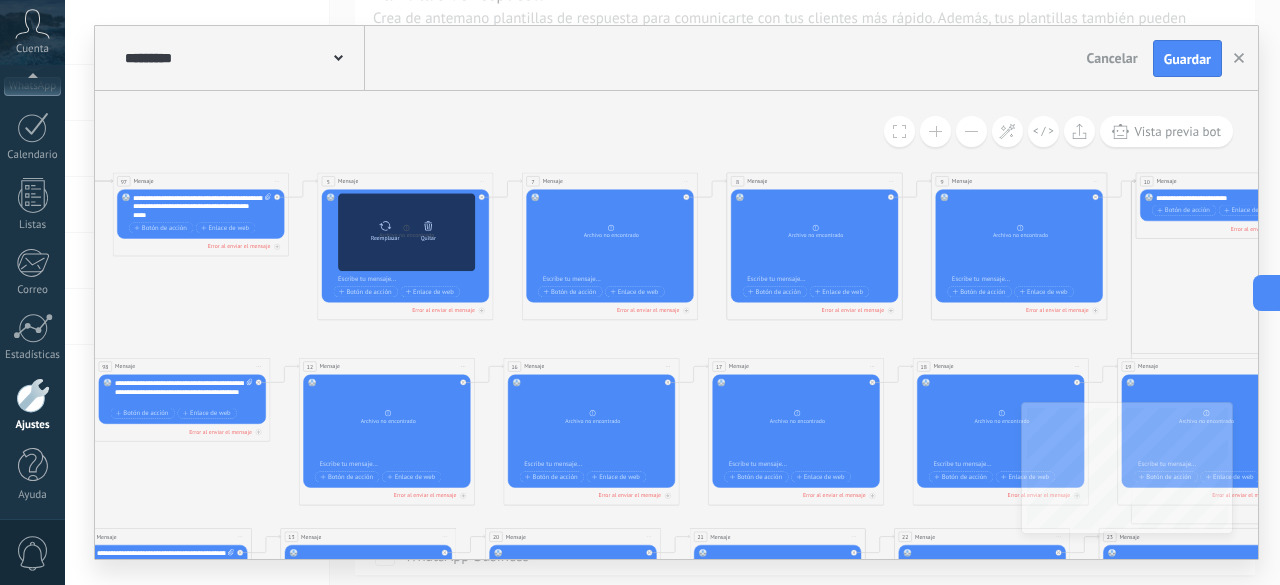 click 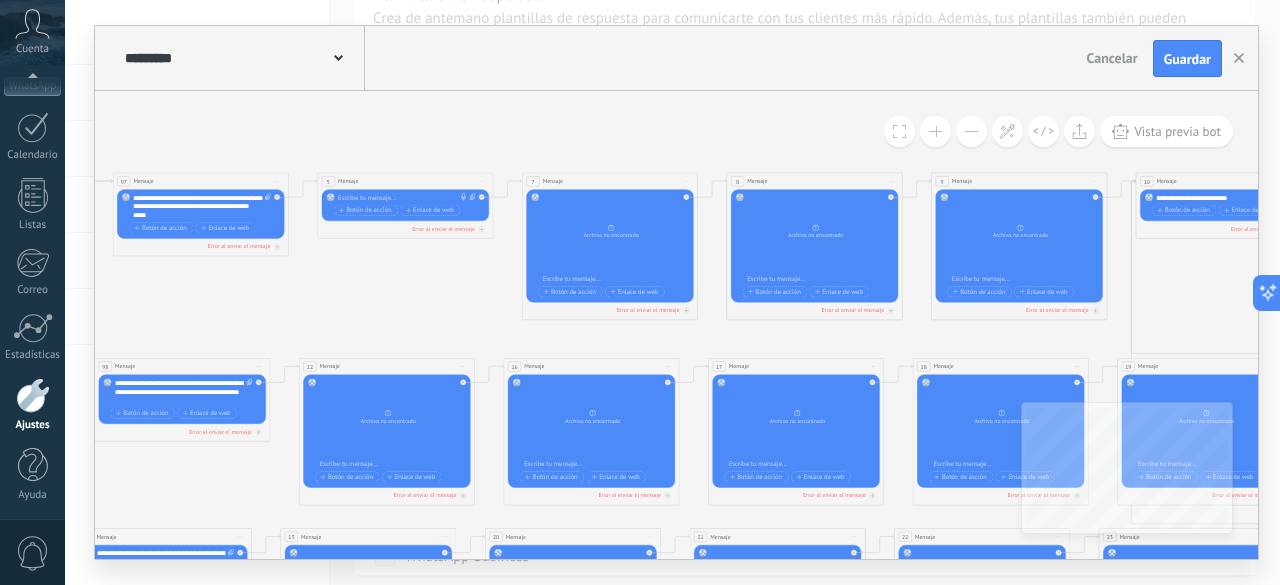 click 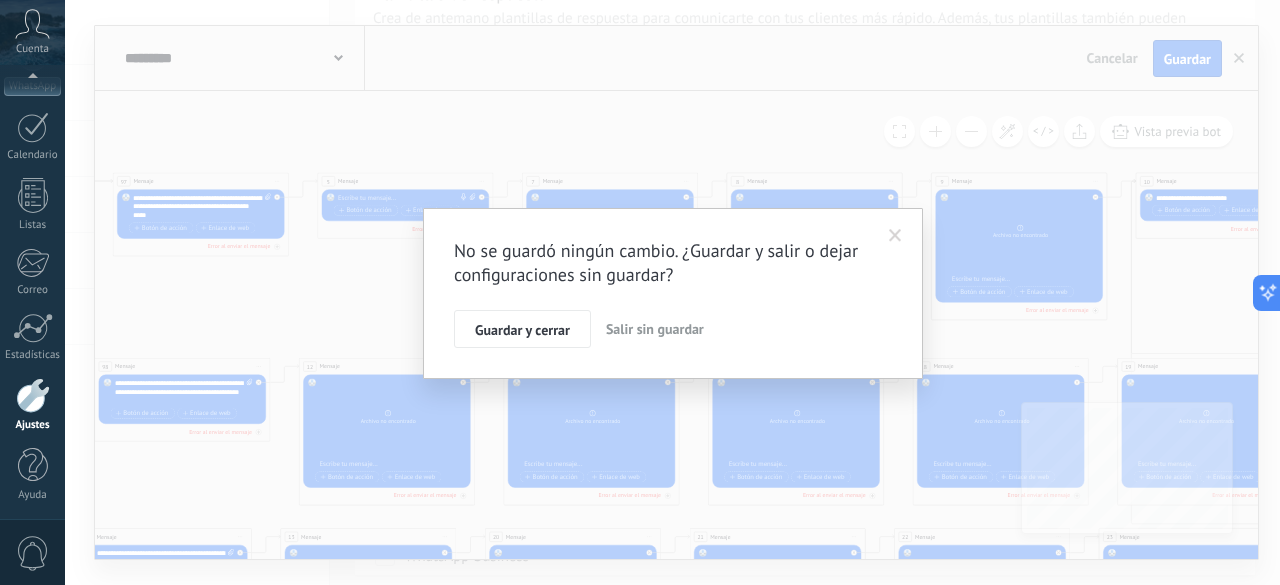 click on "Salir sin guardar" at bounding box center [655, 329] 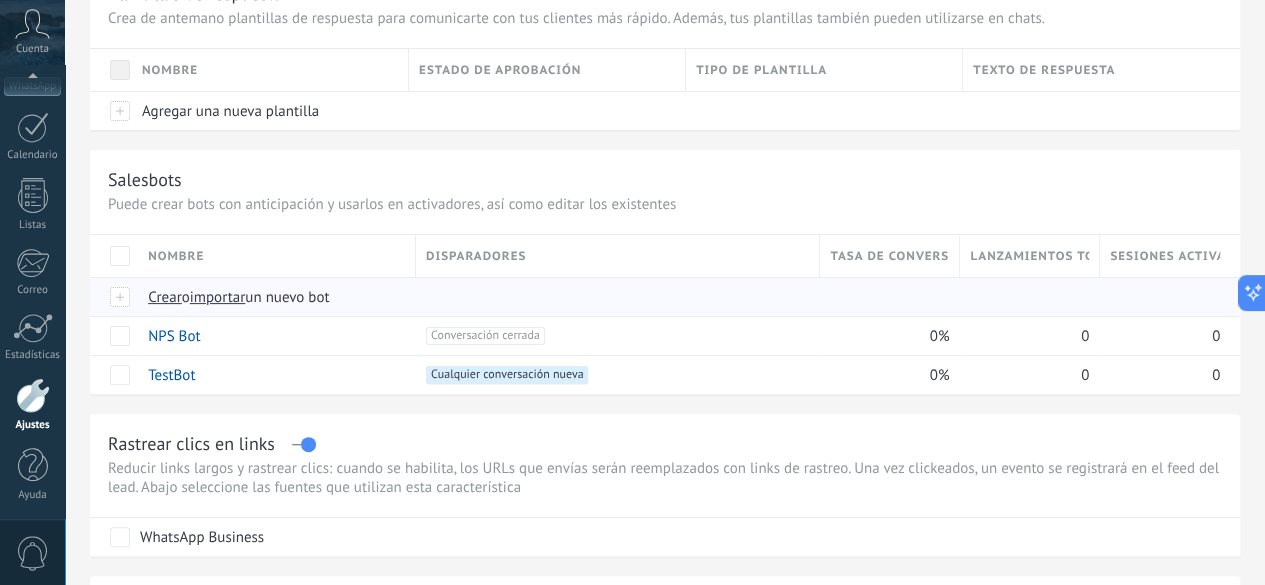 click on "importar" at bounding box center [218, 297] 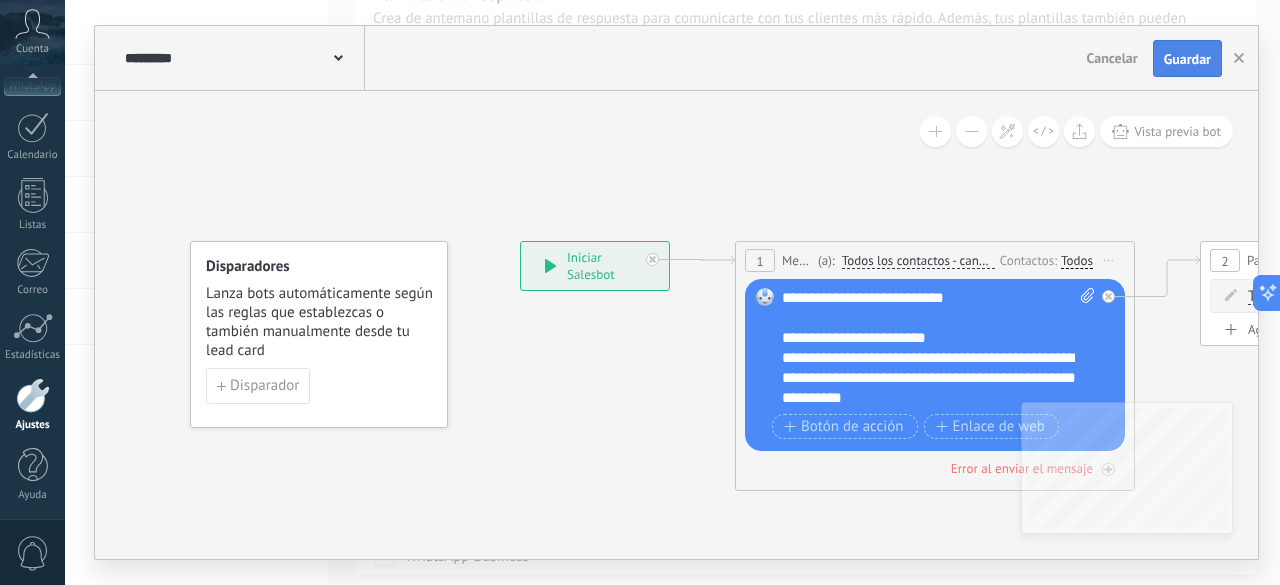 click on "Guardar" at bounding box center [1187, 59] 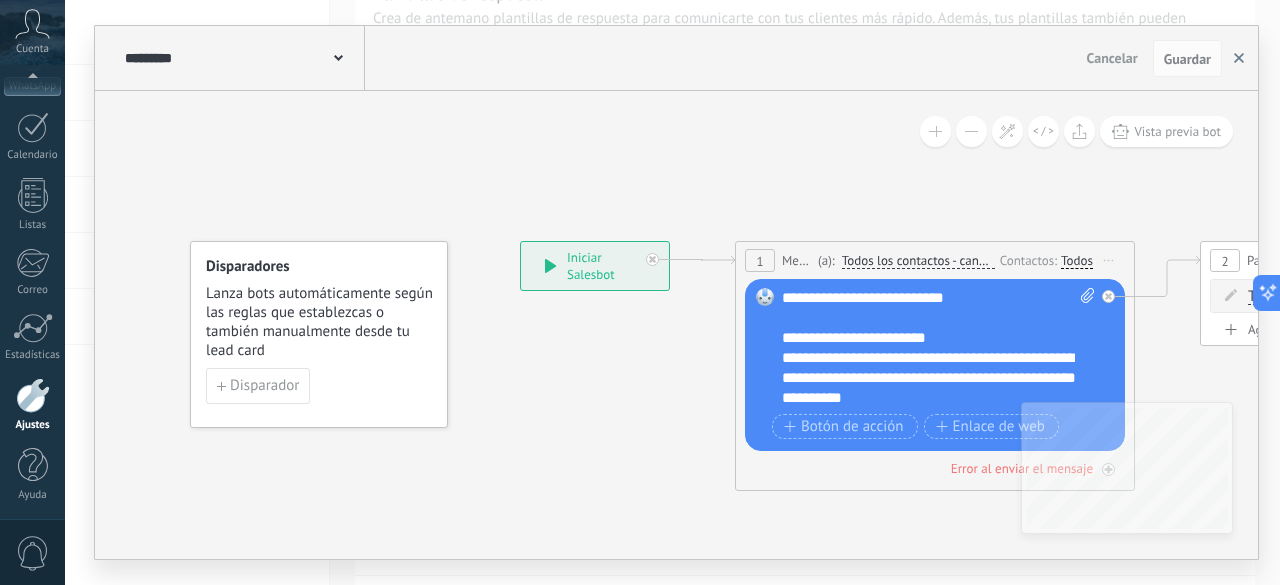 click at bounding box center (1239, 59) 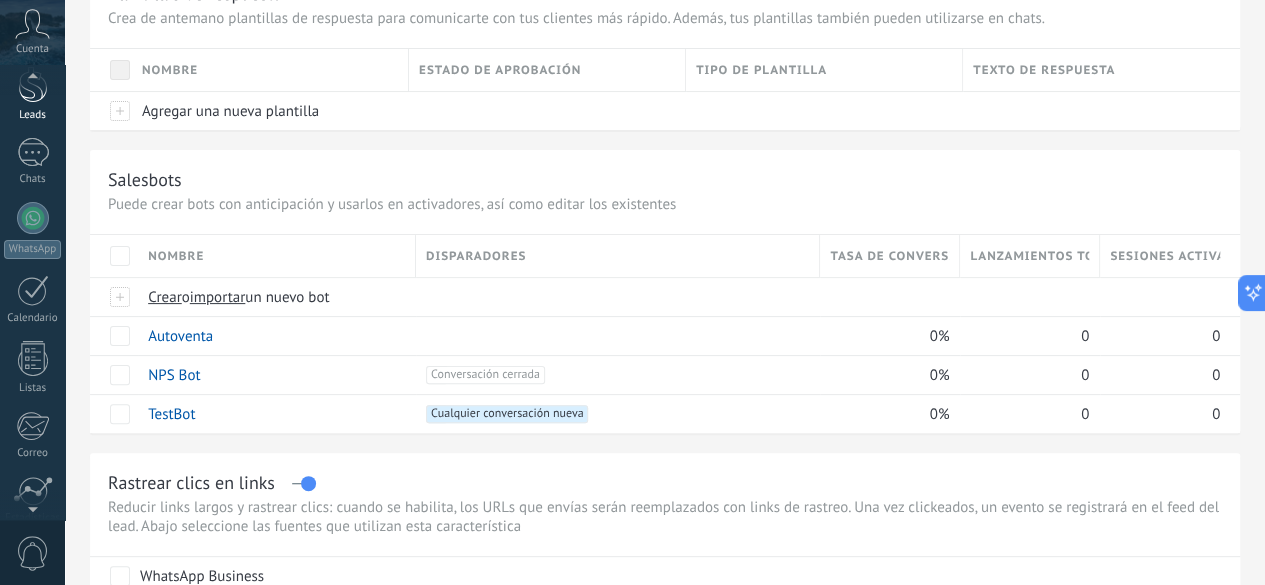 scroll, scrollTop: 0, scrollLeft: 0, axis: both 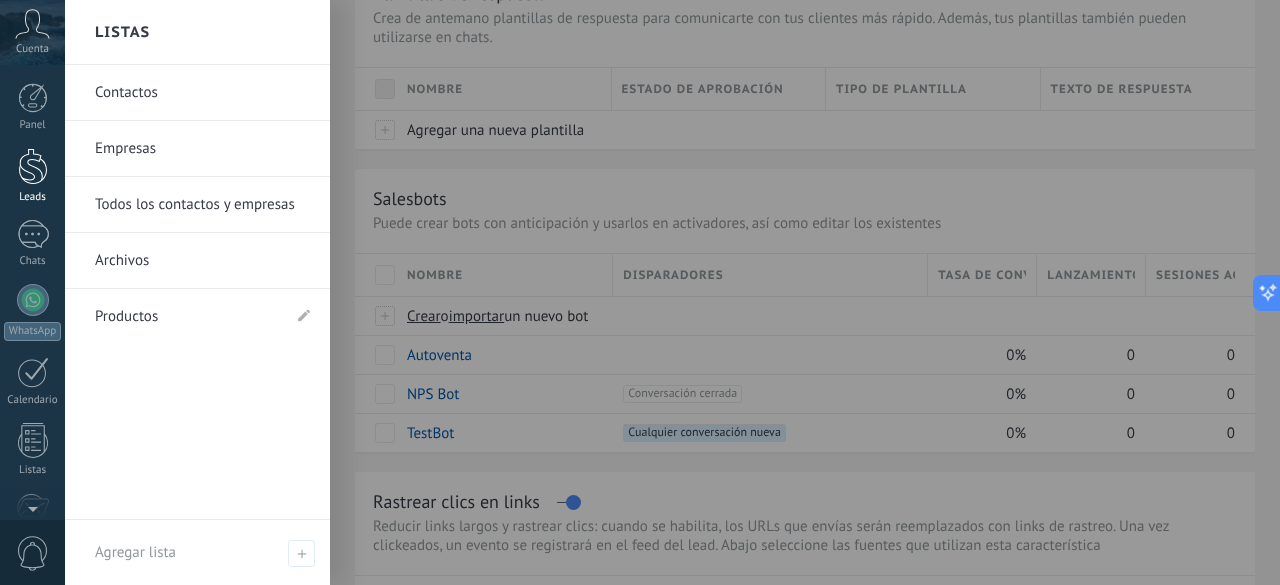 click at bounding box center [33, 166] 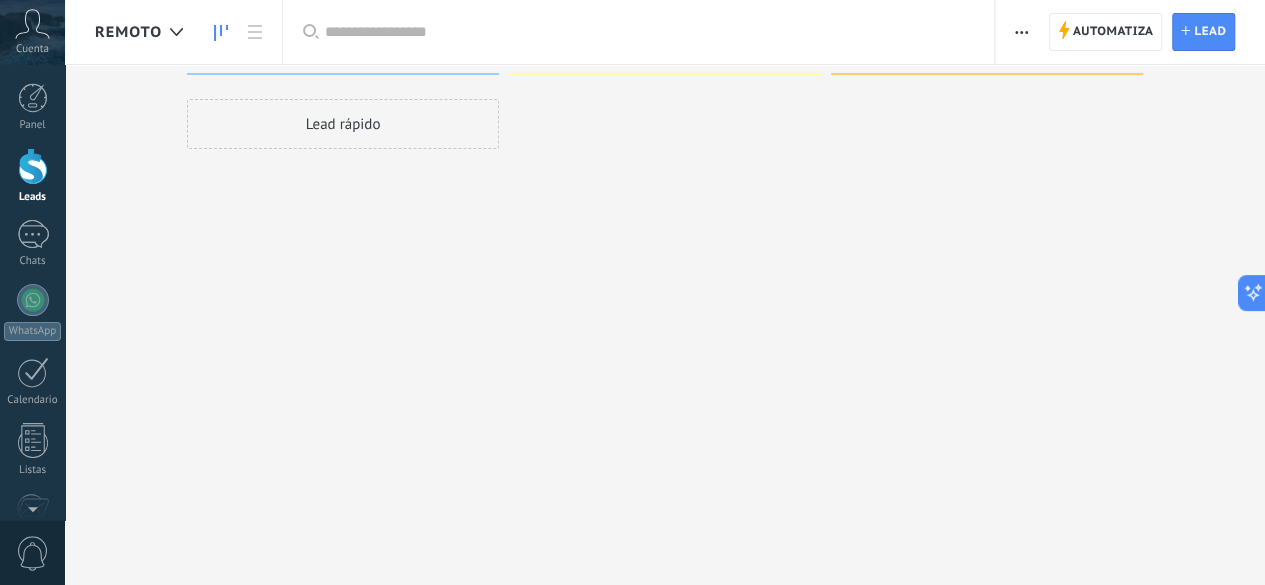 scroll, scrollTop: 0, scrollLeft: 0, axis: both 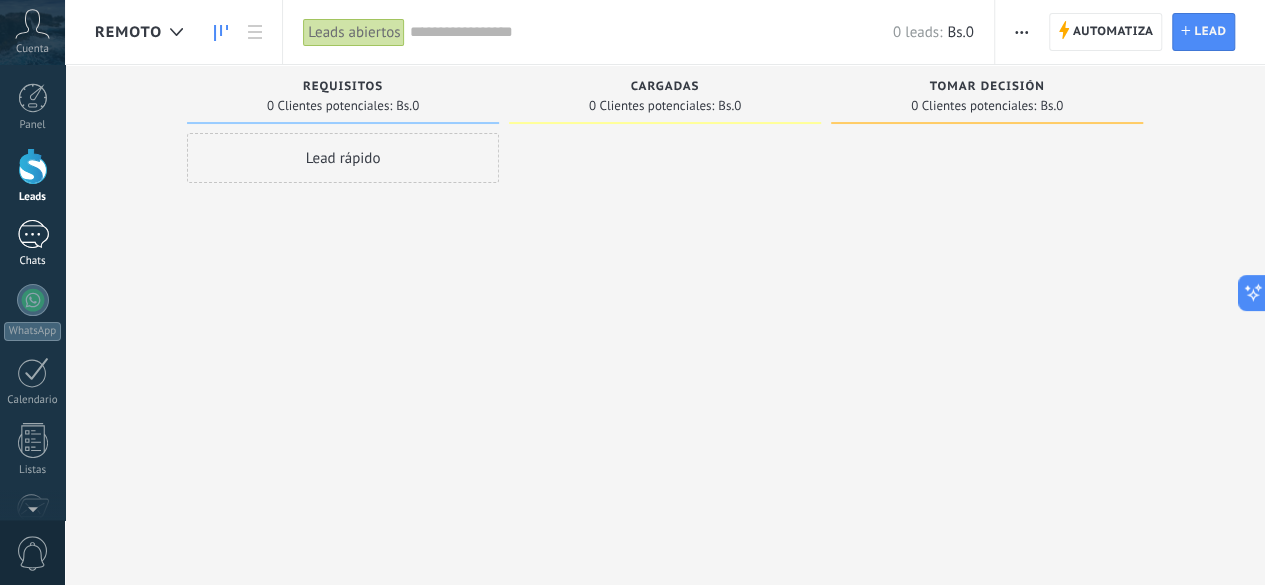click on "Chats" at bounding box center [32, 244] 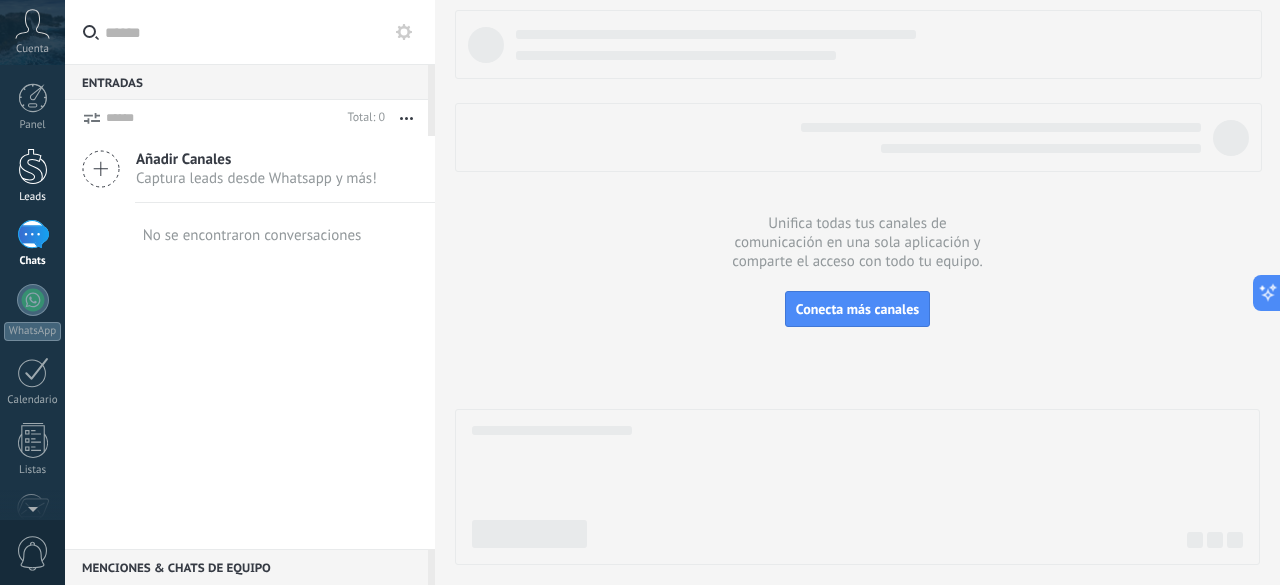 click at bounding box center (33, 166) 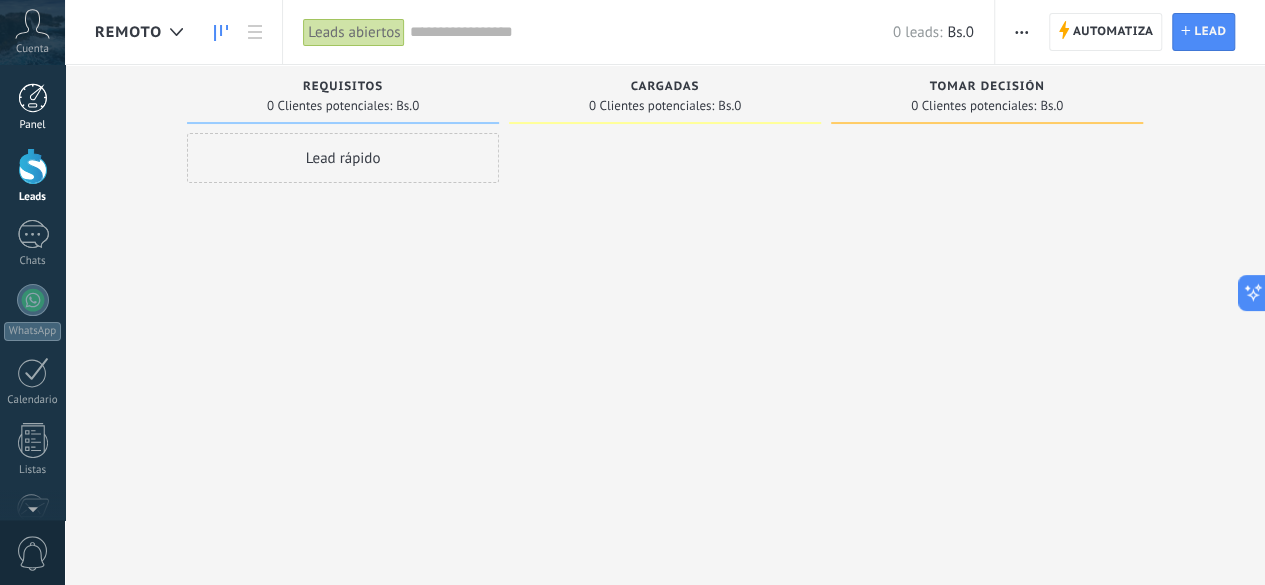 click at bounding box center [33, 98] 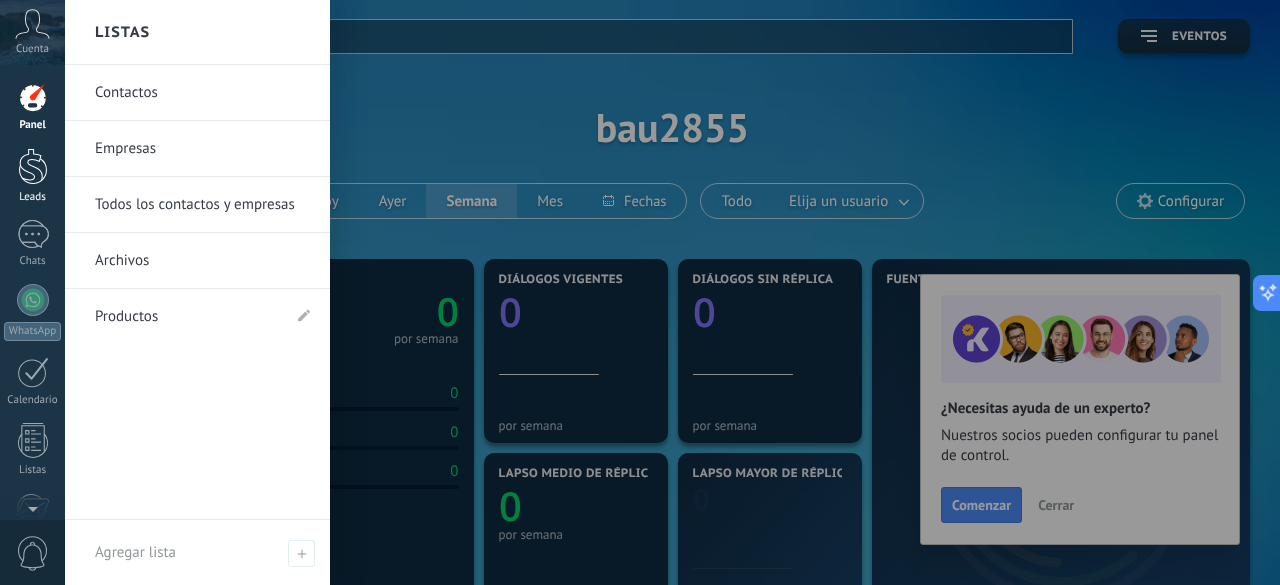 click at bounding box center [33, 166] 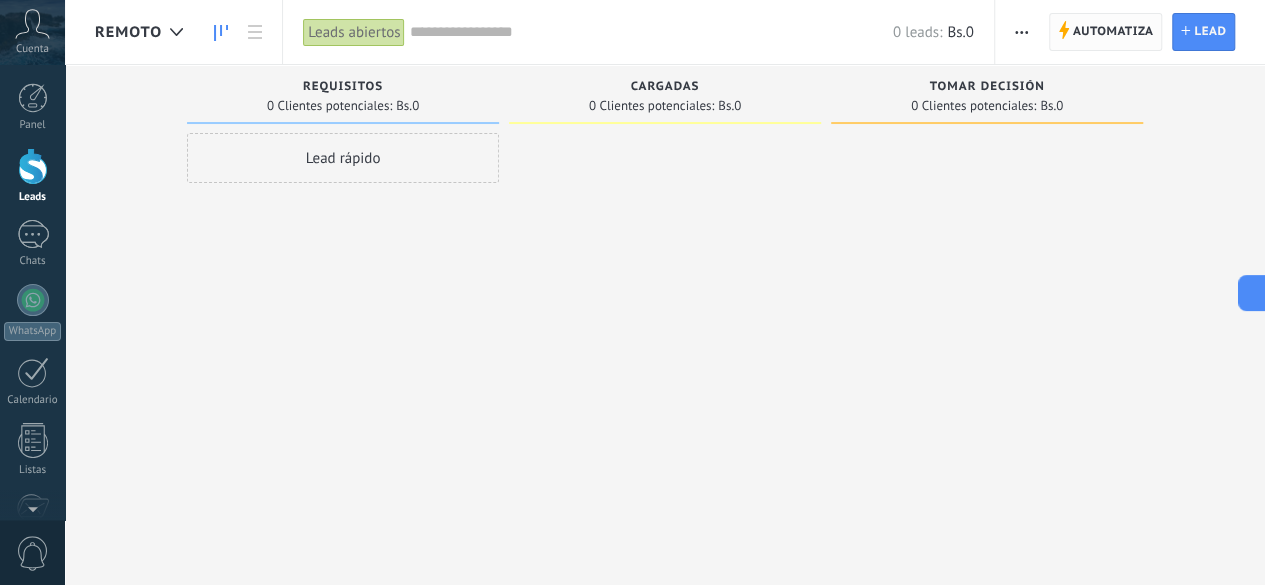 click on "Automatiza" at bounding box center [1113, 32] 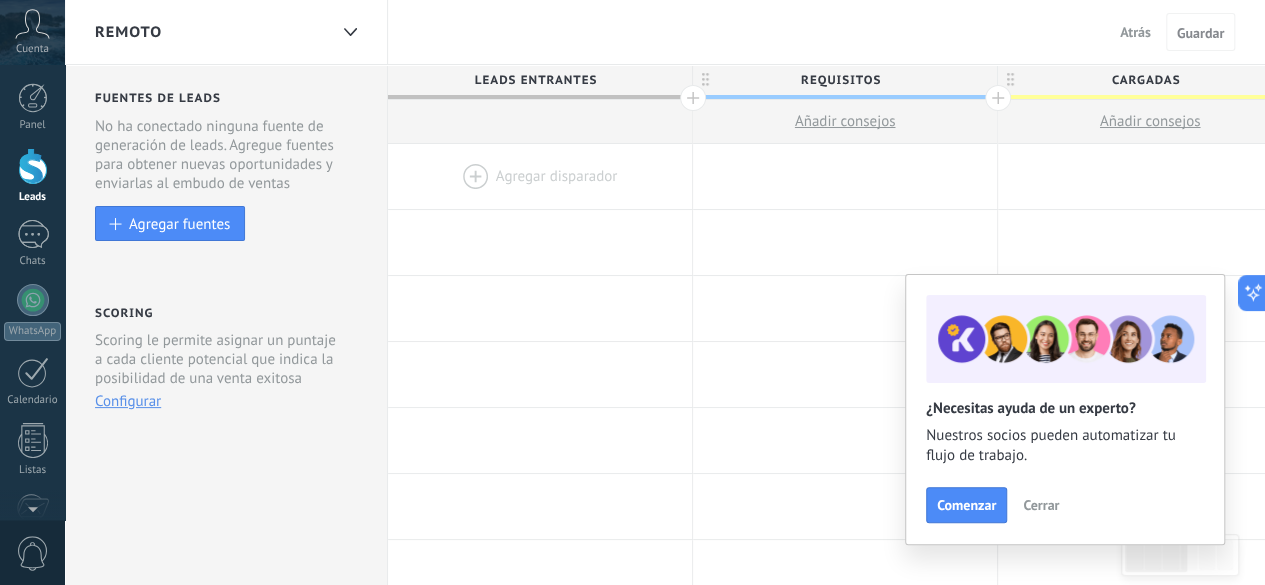 click at bounding box center [540, 176] 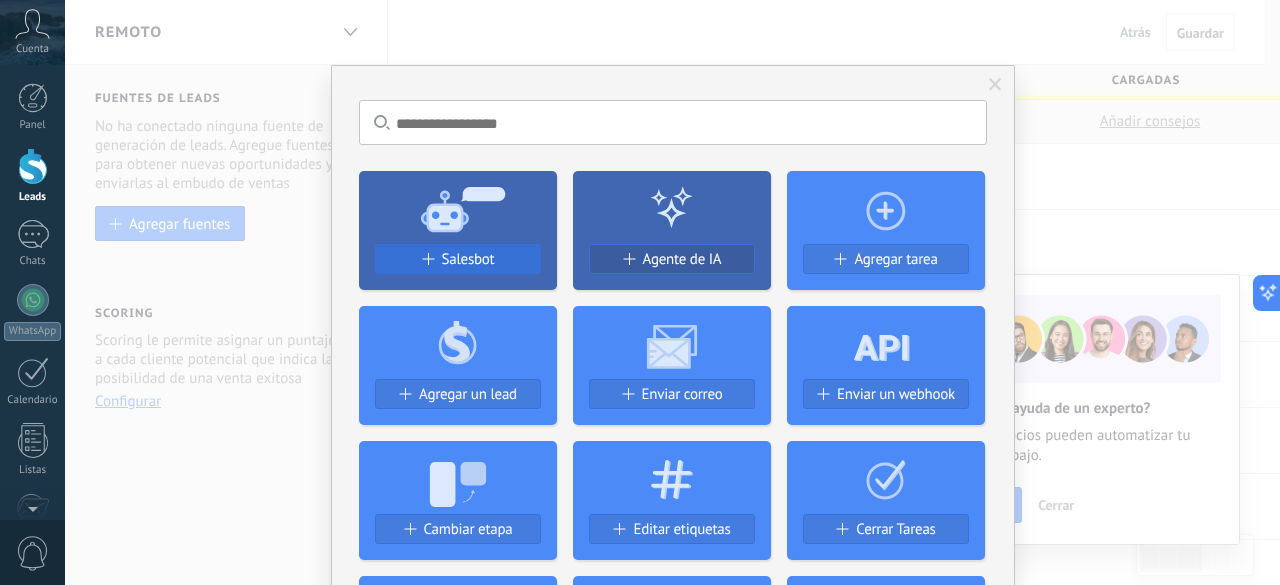 click on "Salesbot" at bounding box center (458, 259) 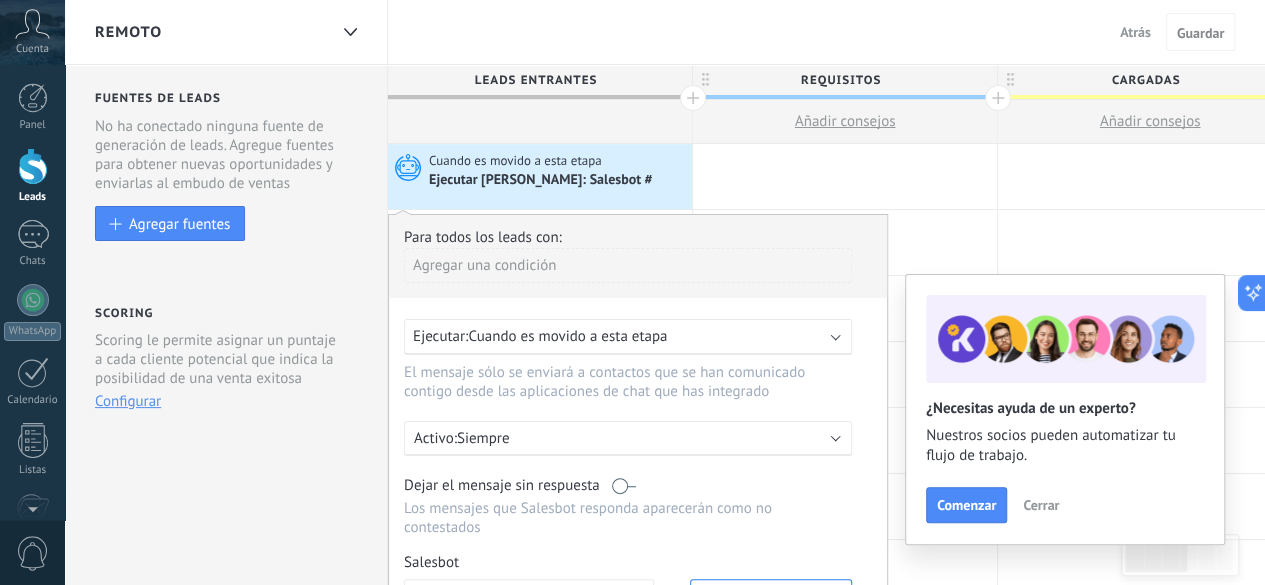 scroll, scrollTop: 100, scrollLeft: 0, axis: vertical 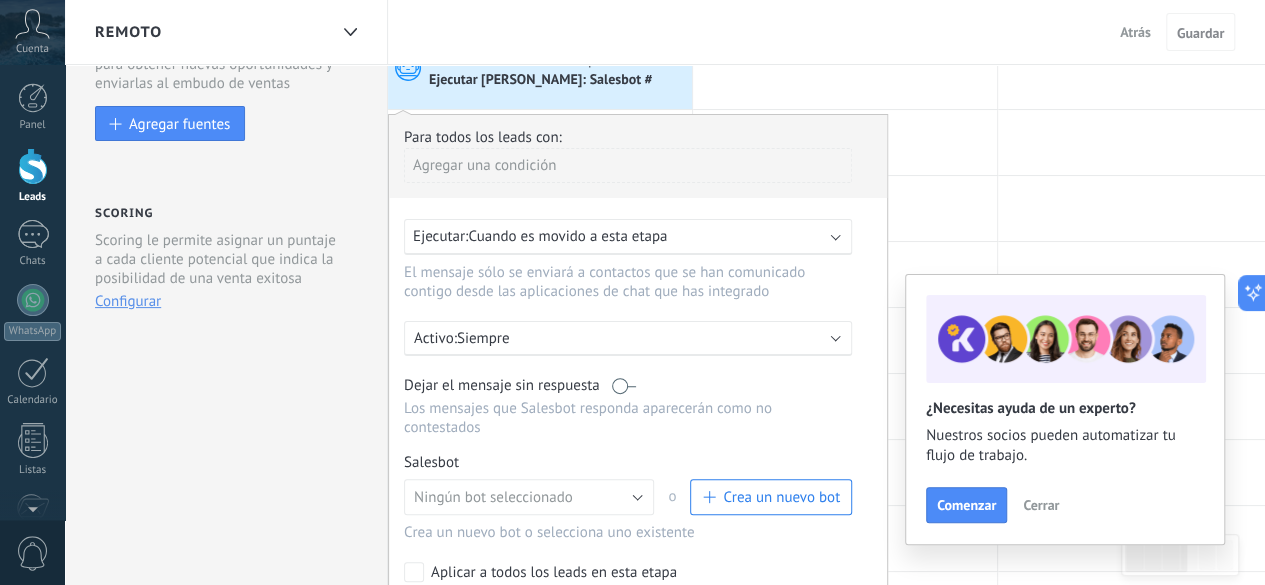 click on "Cuando es movido a esta etapa" at bounding box center [567, 236] 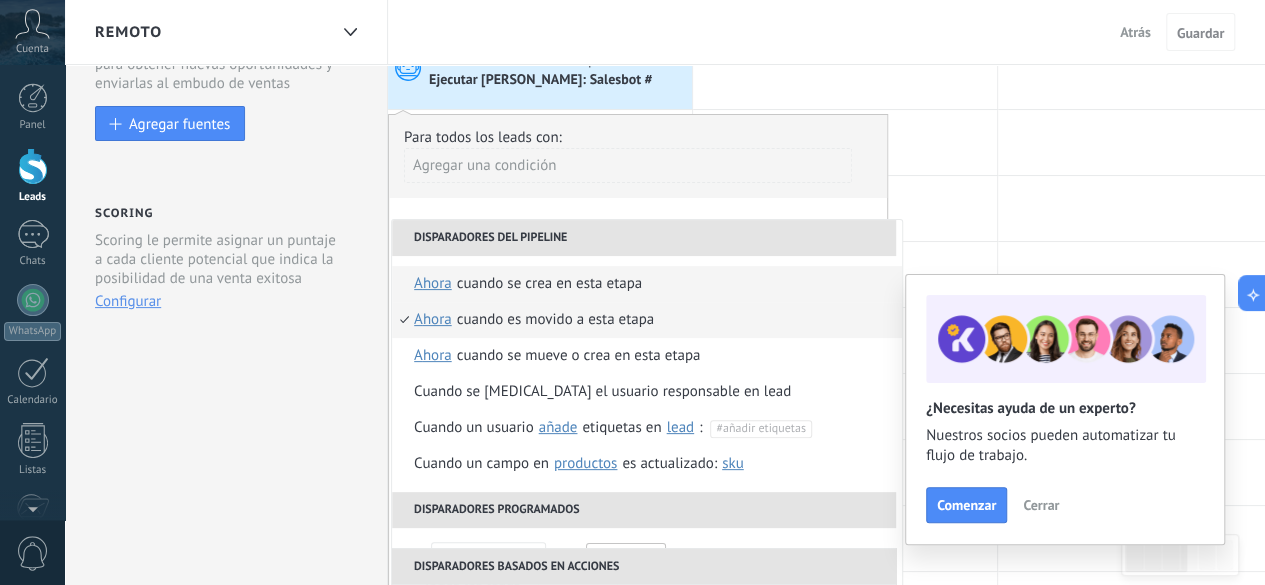 click on "Cuando se crea en esta etapa" at bounding box center (549, 284) 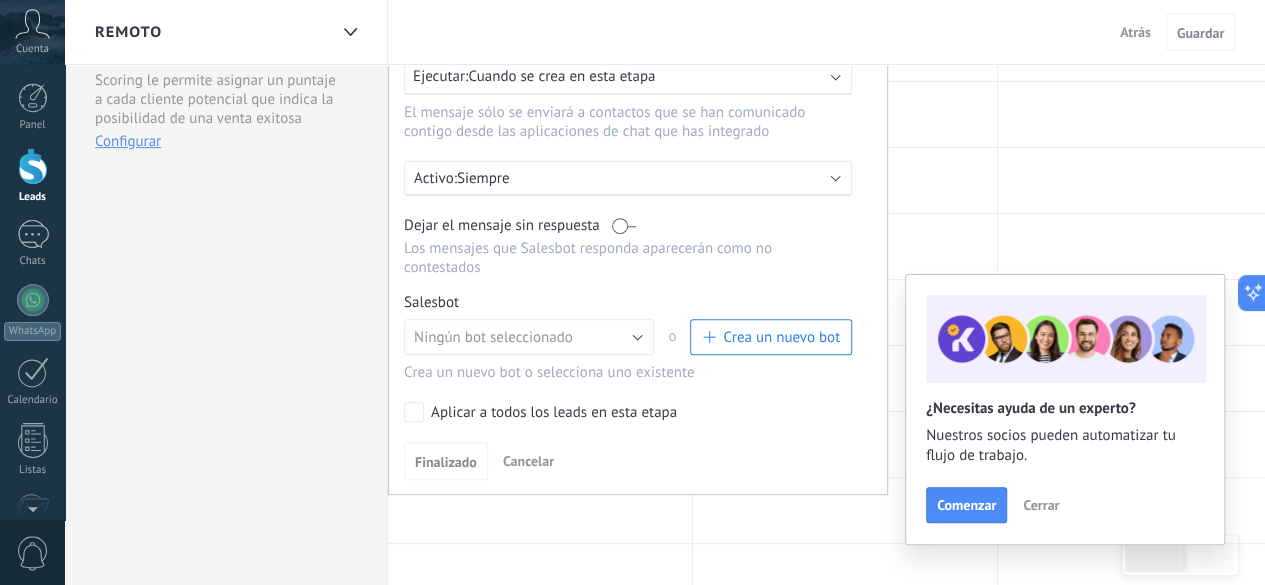 scroll, scrollTop: 300, scrollLeft: 0, axis: vertical 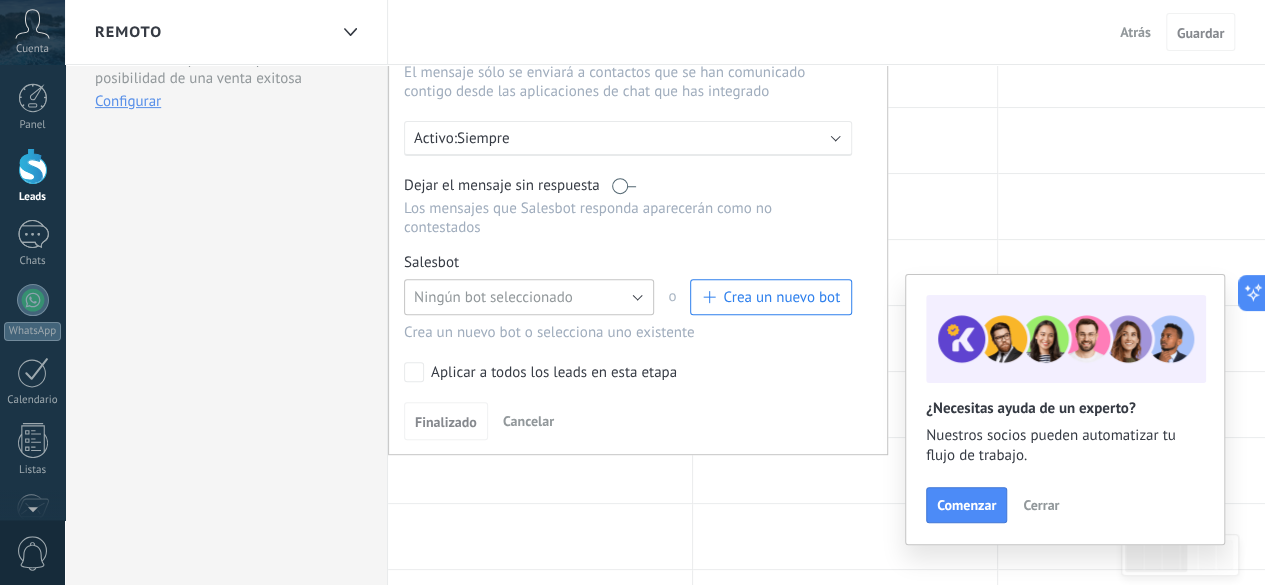 click on "Ningún bot seleccionado" at bounding box center [493, 297] 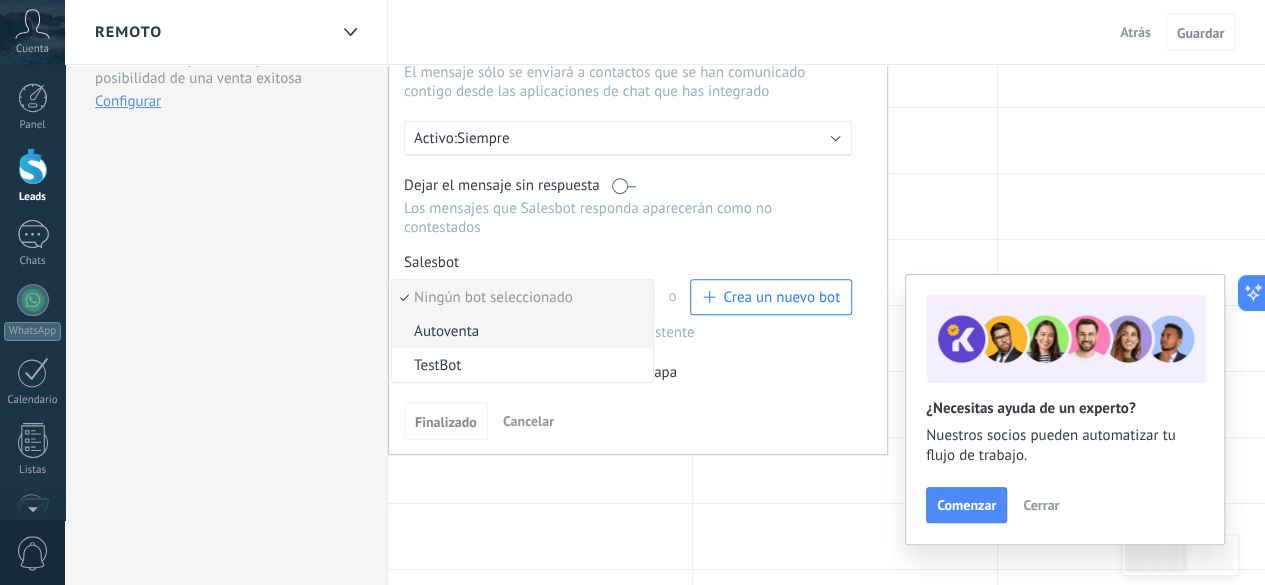 click on "Autoventa" at bounding box center (519, 331) 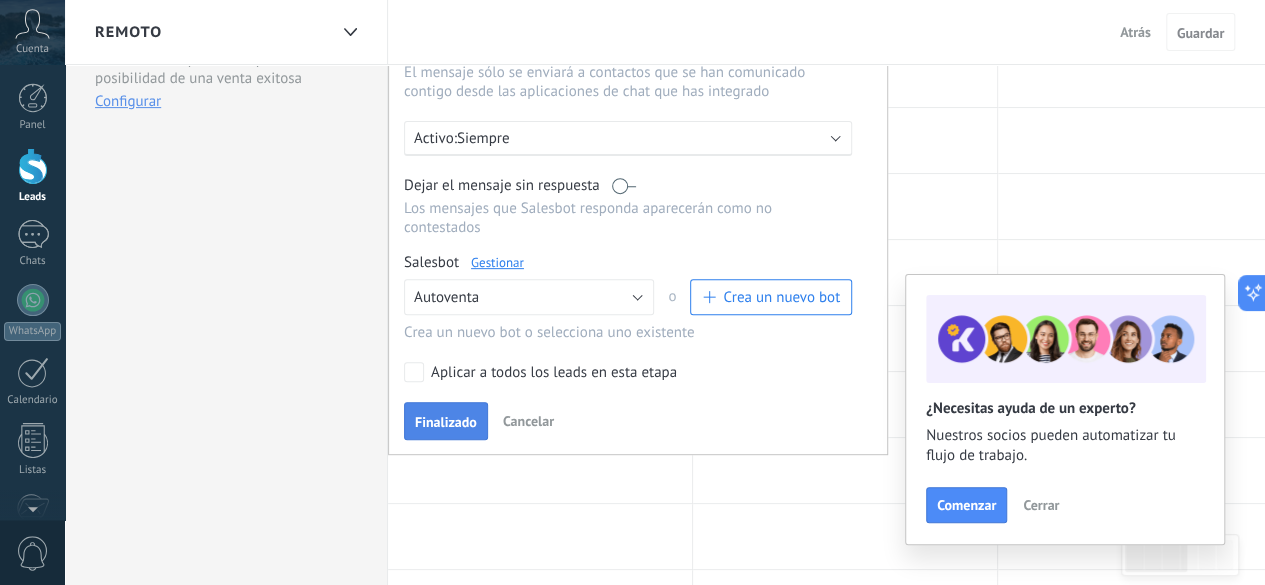click on "Finalizado" at bounding box center [446, 422] 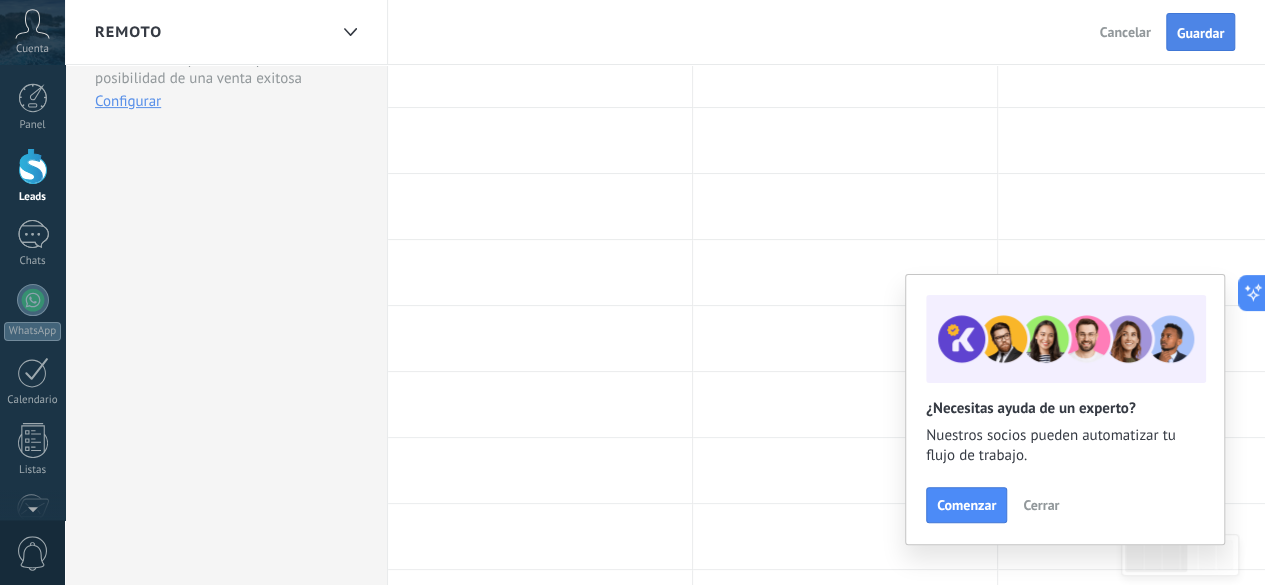 click on "Guardar" at bounding box center [1200, 33] 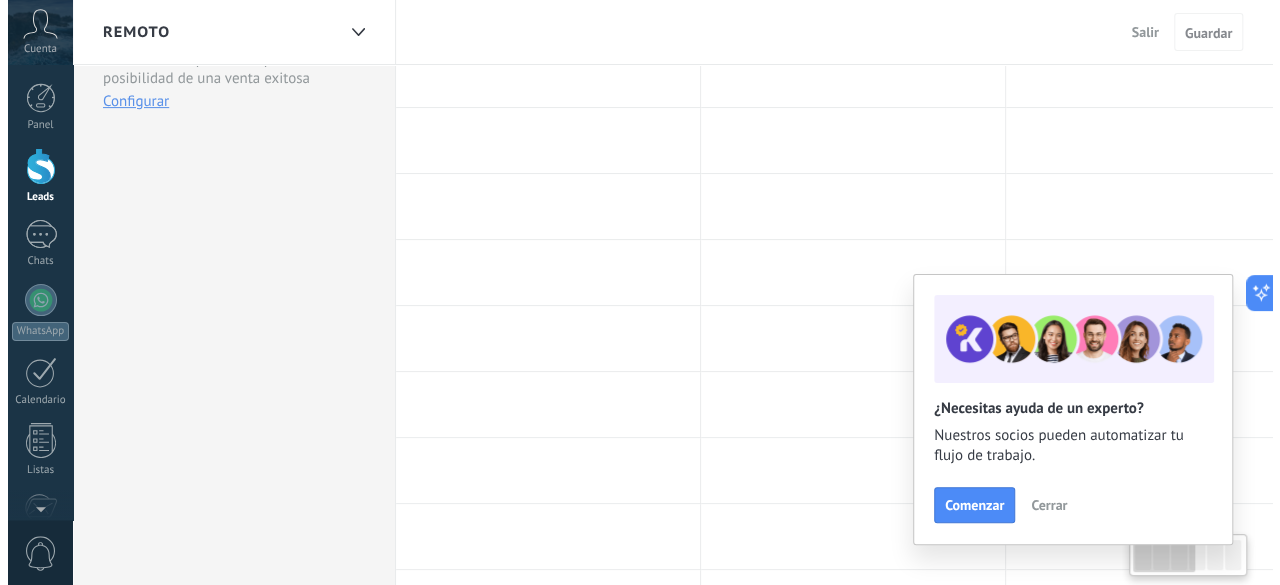 scroll, scrollTop: 0, scrollLeft: 0, axis: both 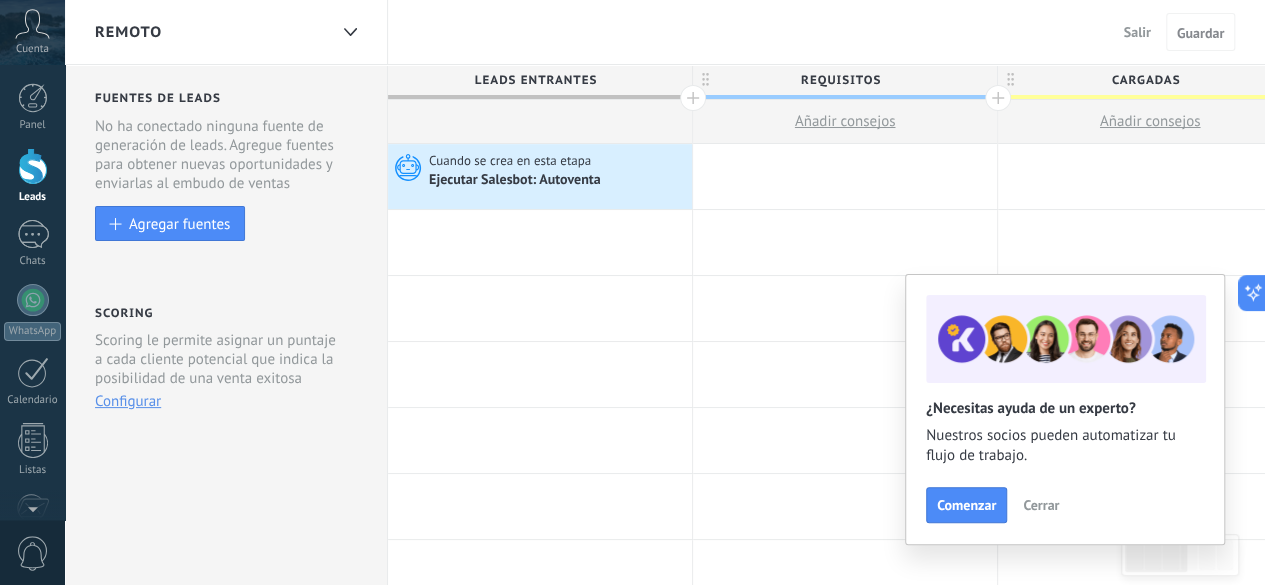 click on "Salir" at bounding box center [1137, 32] 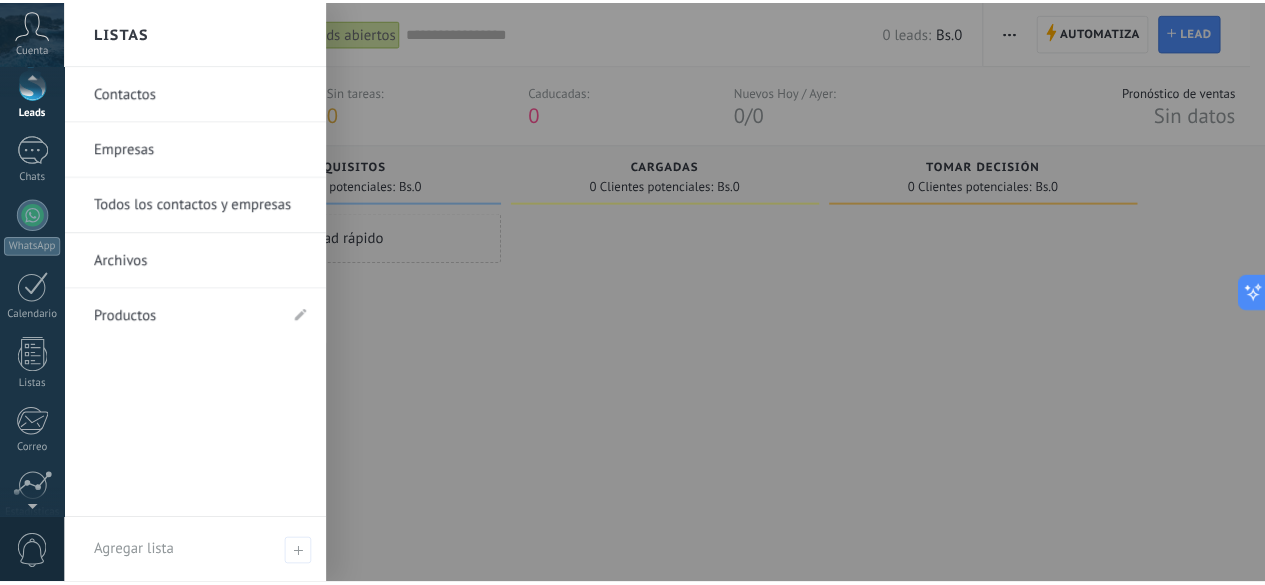 scroll, scrollTop: 245, scrollLeft: 0, axis: vertical 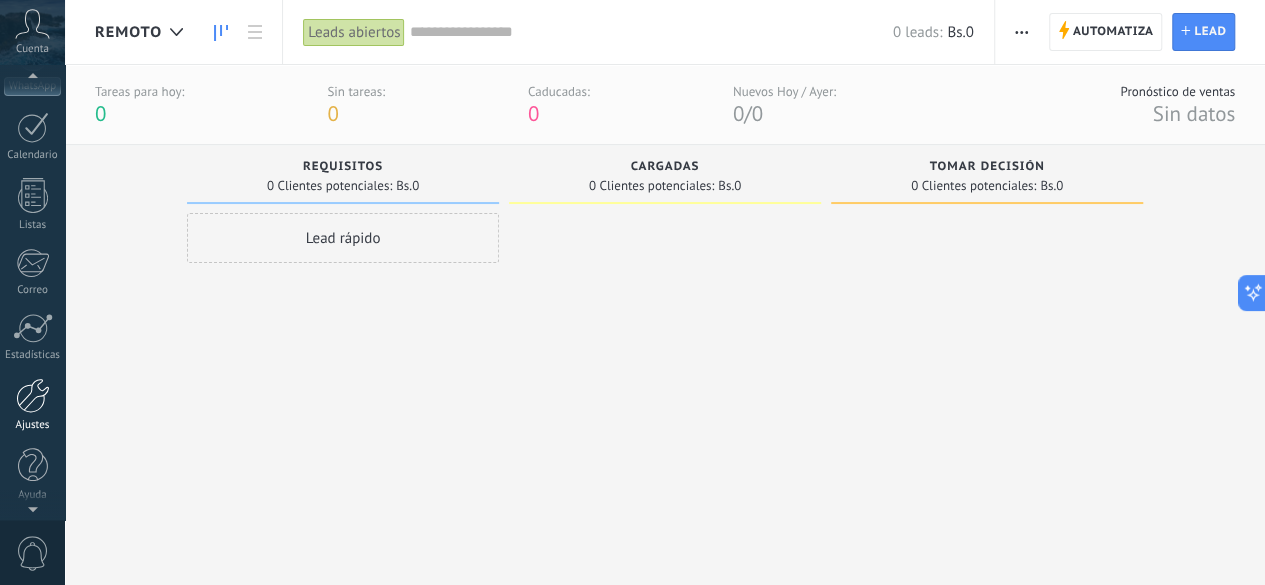 click at bounding box center [33, 395] 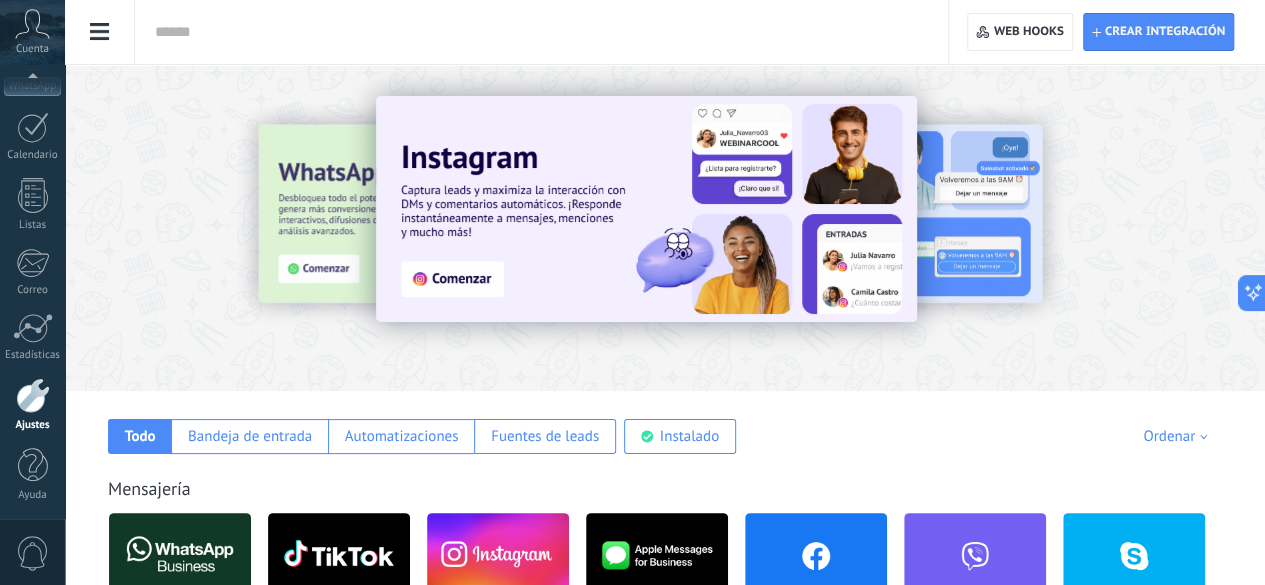 click on "Herramientas de comunicación" at bounding box center [-116, 317] 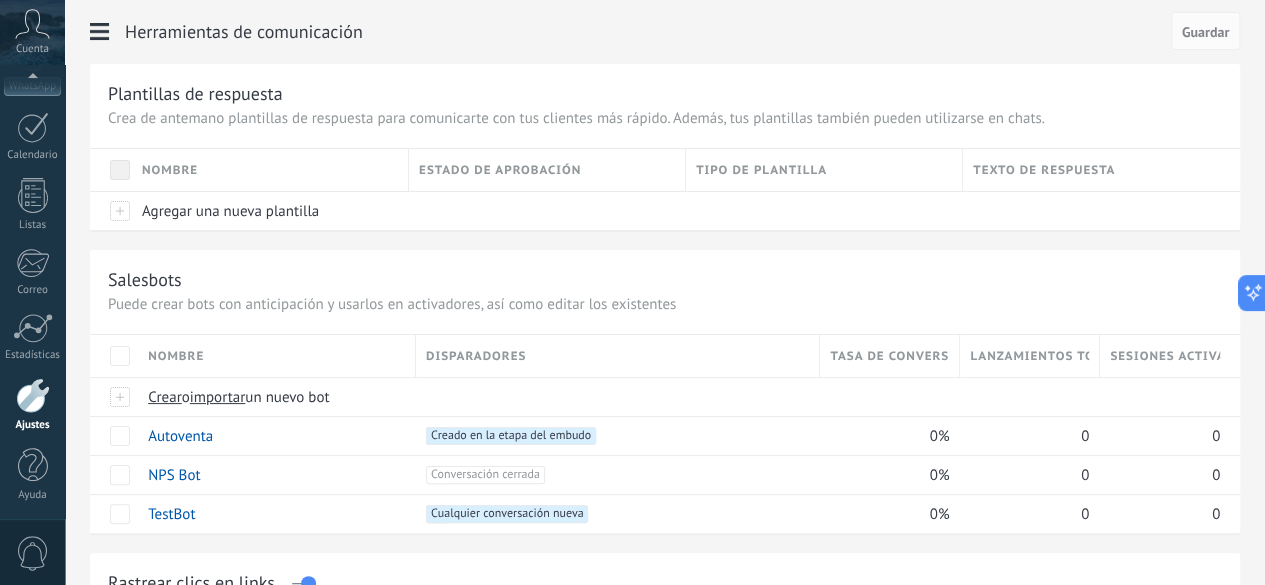 click on "Ajustes Generales" at bounding box center (-116, 205) 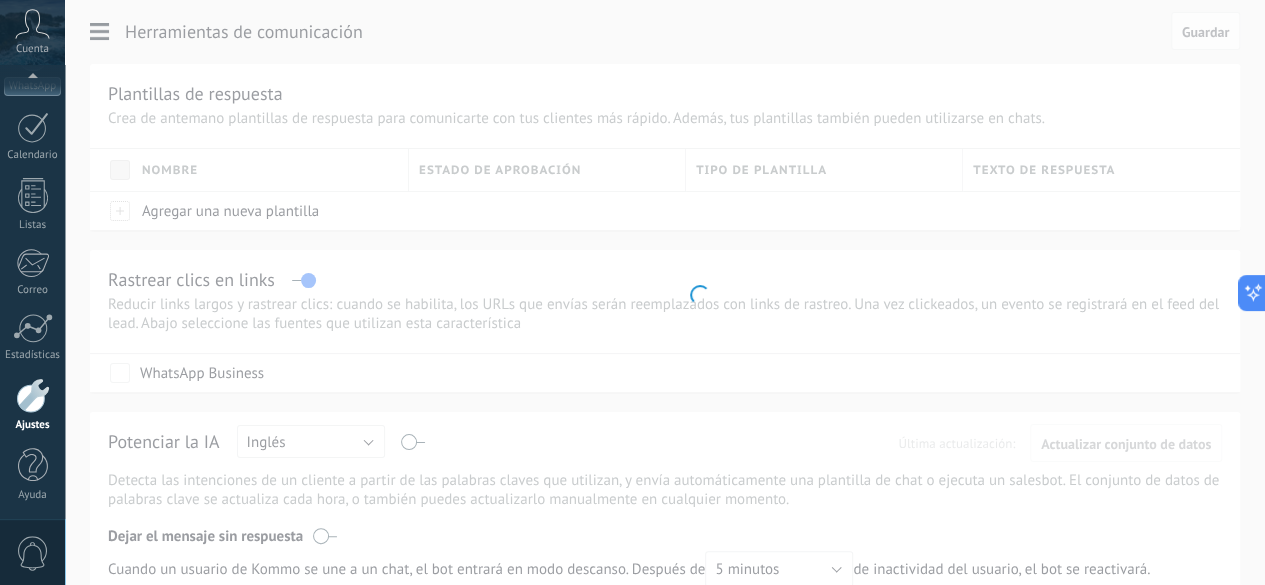 click on ".abccls-1,.abccls-2{fill-rule:evenodd}.abccls-2{fill:#fff} .abfcls-1{fill:none}.abfcls-2{fill:#fff} .abncls-1{isolation:isolate}.abncls-2{opacity:.06}.abncls-2,.abncls-3,.abncls-6{mix-blend-mode:multiply}.abncls-3{opacity:.15}.abncls-4,.abncls-8{fill:#fff}.abncls-5{fill:url(#abnlinear-gradient)}.abncls-6{opacity:.04}.abncls-7{fill:url(#abnlinear-gradient-2)}.abncls-8{fill-rule:evenodd} .abqst0{fill:#ffa200} .abwcls-1{fill:#252525} .cls-1{isolation:isolate} .acicls-1{fill:none} .aclcls-1{fill:#232323} .acnst0{display:none} .addcls-1,.addcls-2{fill:none;stroke-miterlimit:10}.addcls-1{stroke:#dfe0e5}.addcls-2{stroke:#a1a7ab} .adecls-1,.adecls-2{fill:none;stroke-miterlimit:10}.adecls-1{stroke:#dfe0e5}.adecls-2{stroke:#a1a7ab} .adqcls-1{fill:#8591a5;fill-rule:evenodd} .aeccls-1{fill:#5c9f37} .aeecls-1{fill:#f86161} .aejcls-1{fill:#8591a5;fill-rule:evenodd} .aekcls-1{fill-rule:evenodd} .aelcls-1{fill-rule:evenodd;fill:currentColor} .aemcls-1{fill-rule:evenodd;fill:currentColor} .aencls-2{fill:#f86161;opacity:.3}" at bounding box center (632, 292) 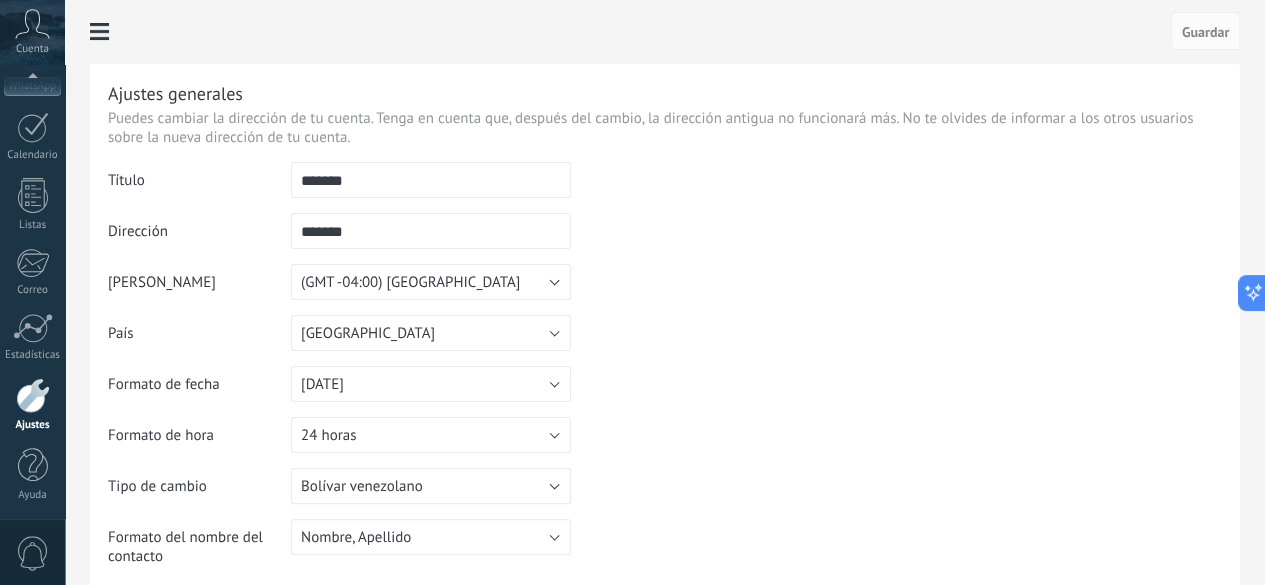 click on "Integración" at bounding box center [-116, 93] 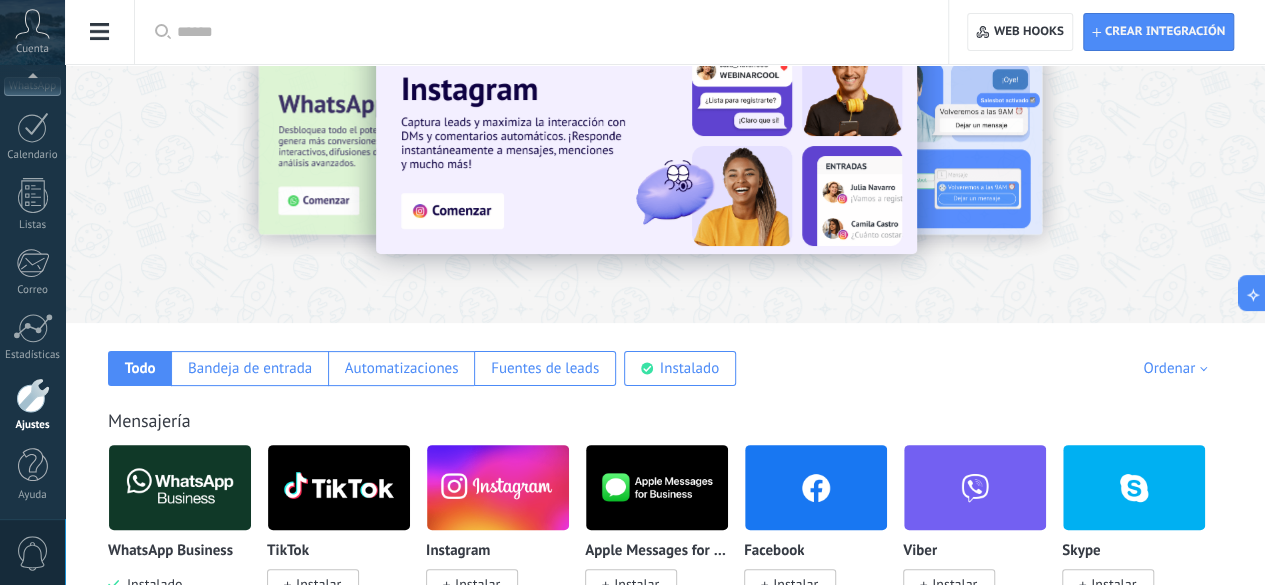 scroll, scrollTop: 200, scrollLeft: 0, axis: vertical 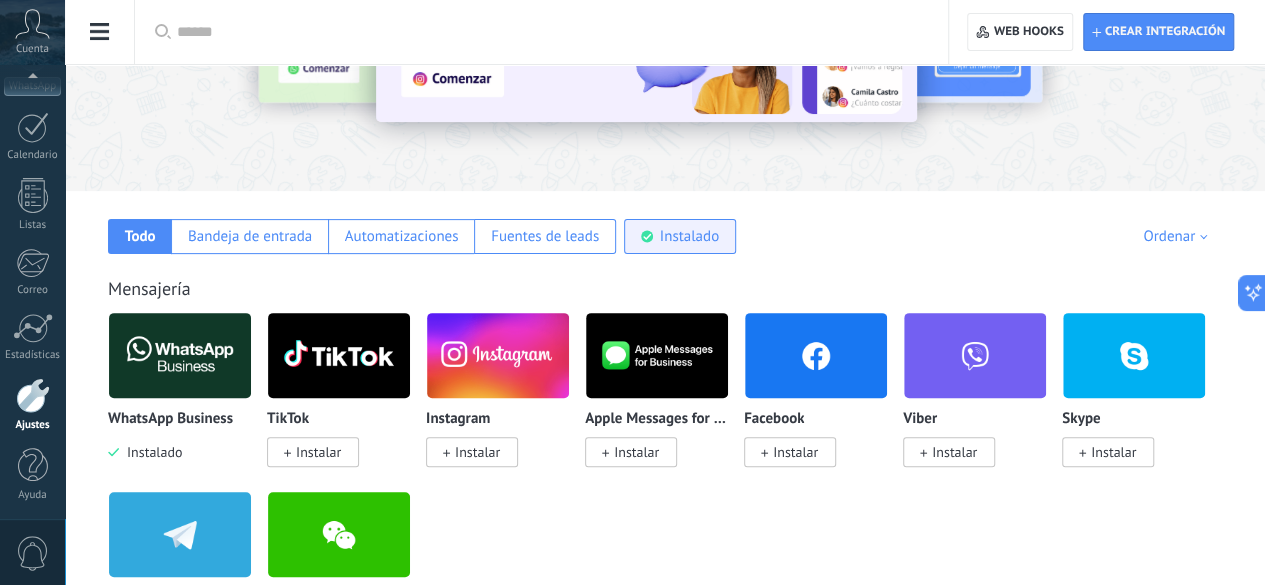 click on "Instalado" at bounding box center [689, 236] 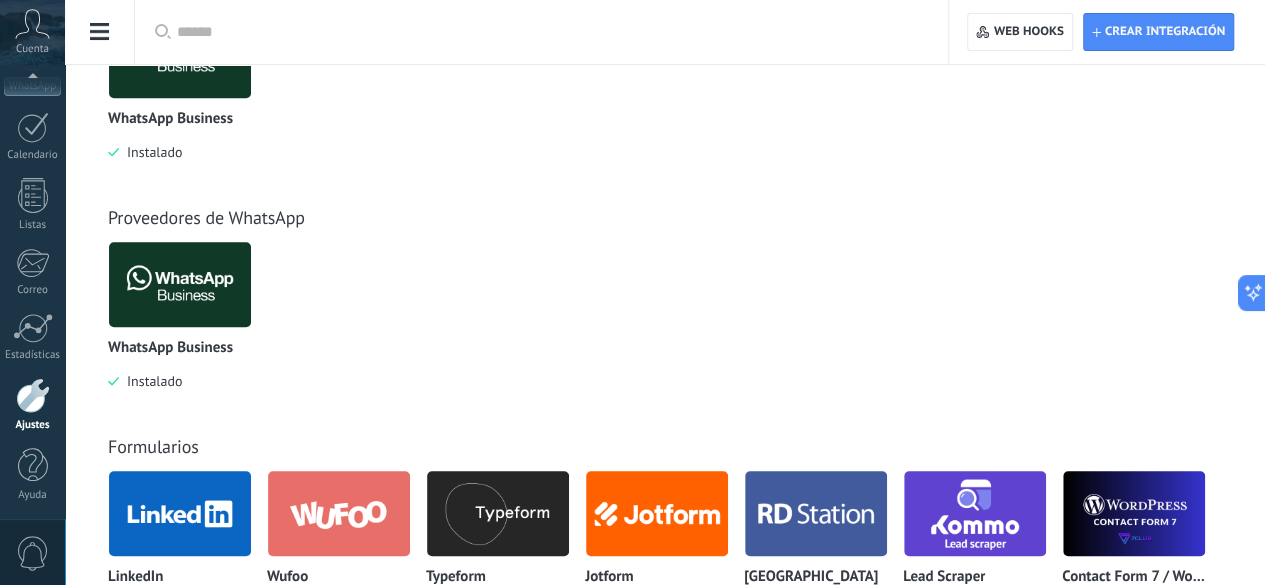 scroll, scrollTop: 314, scrollLeft: 0, axis: vertical 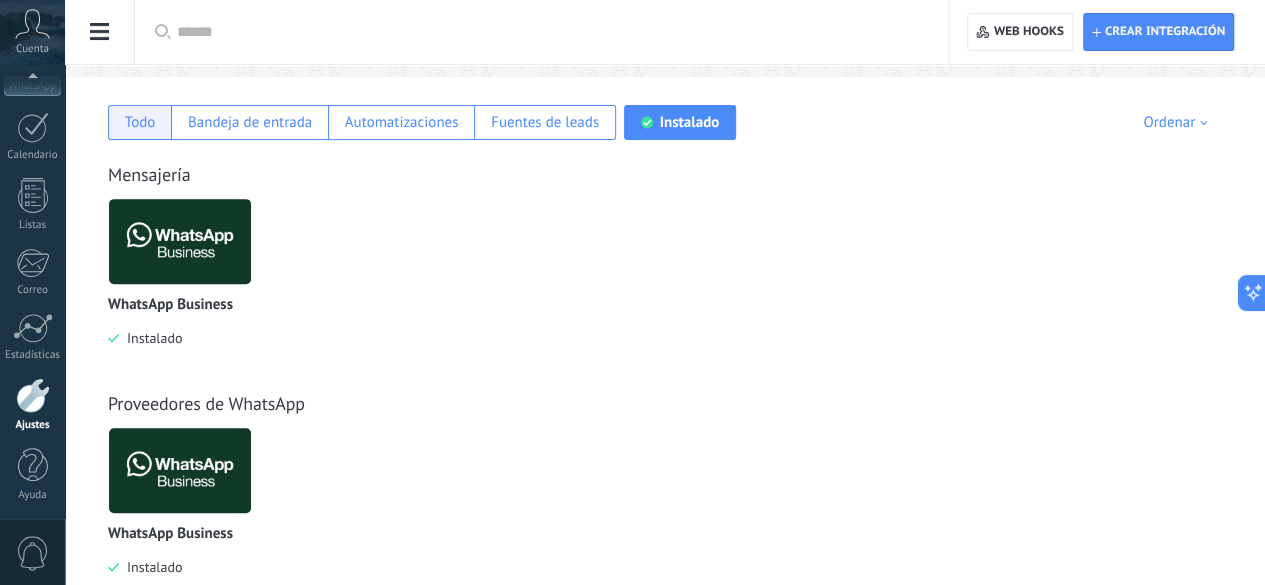 click on "Todo" at bounding box center (140, 122) 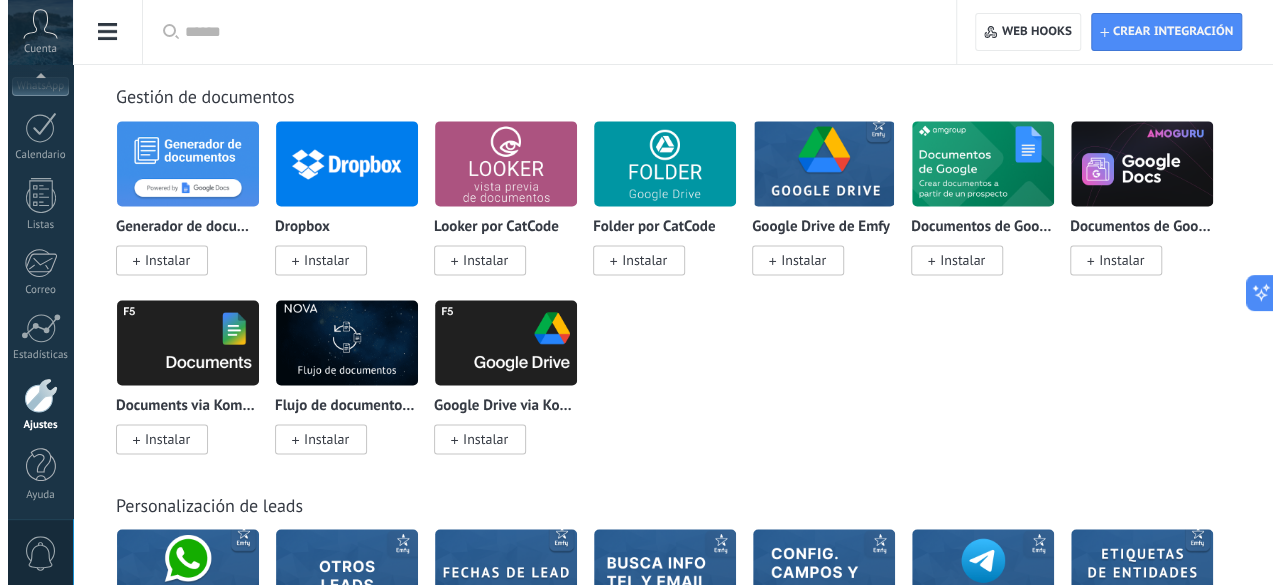 scroll, scrollTop: 5214, scrollLeft: 0, axis: vertical 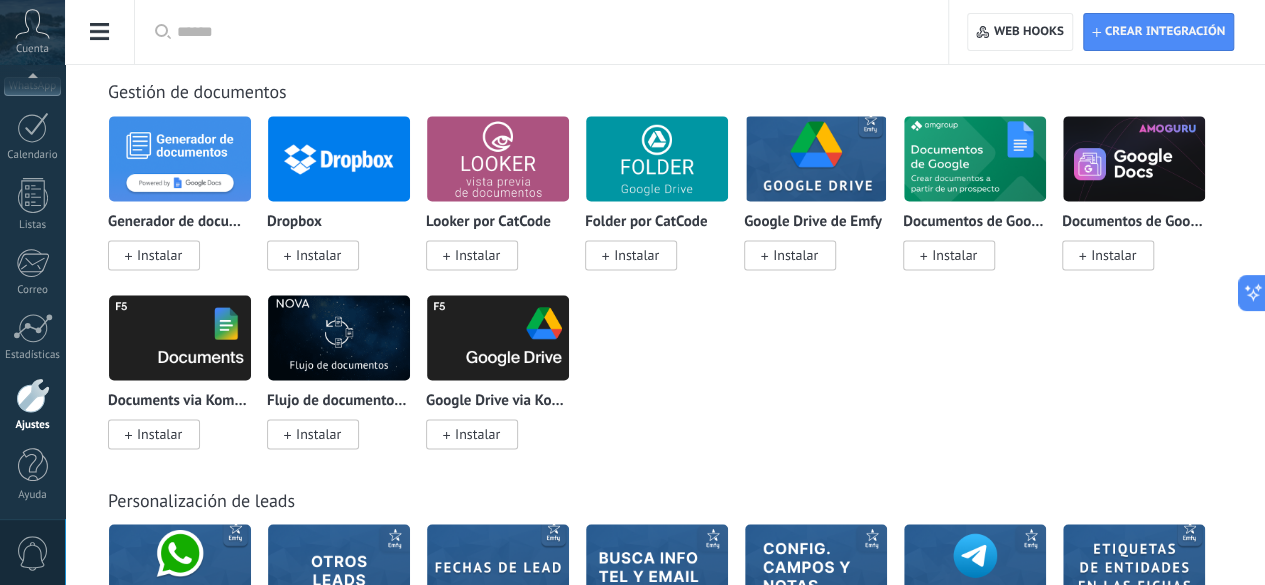 click at bounding box center [180, -1066] 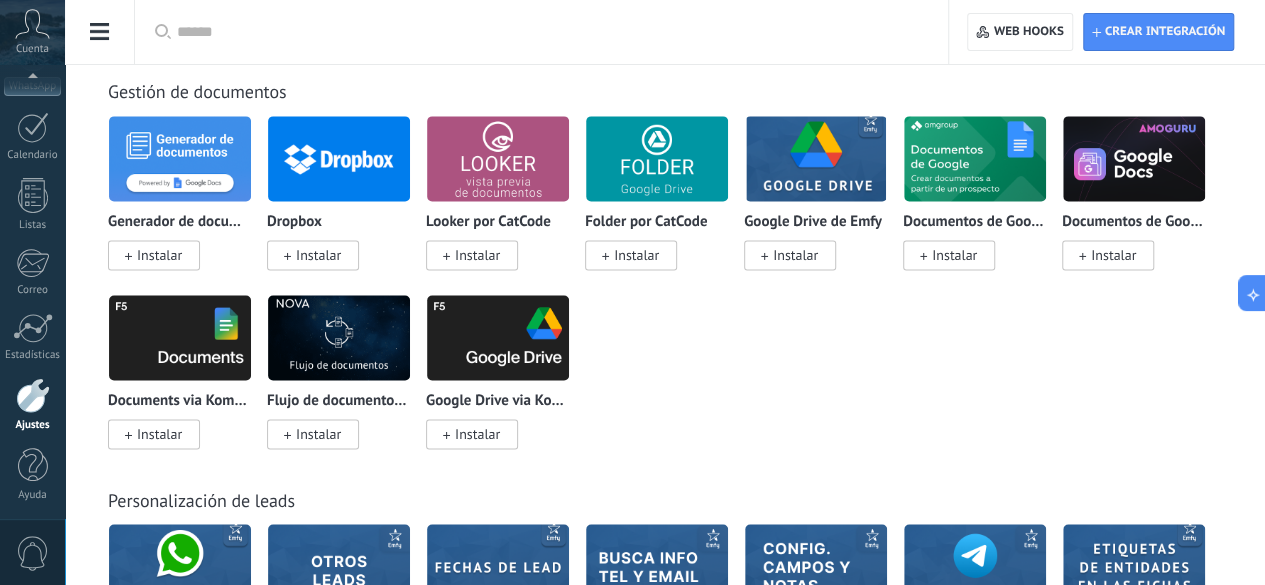 click on "Instalar" at bounding box center (159, -969) 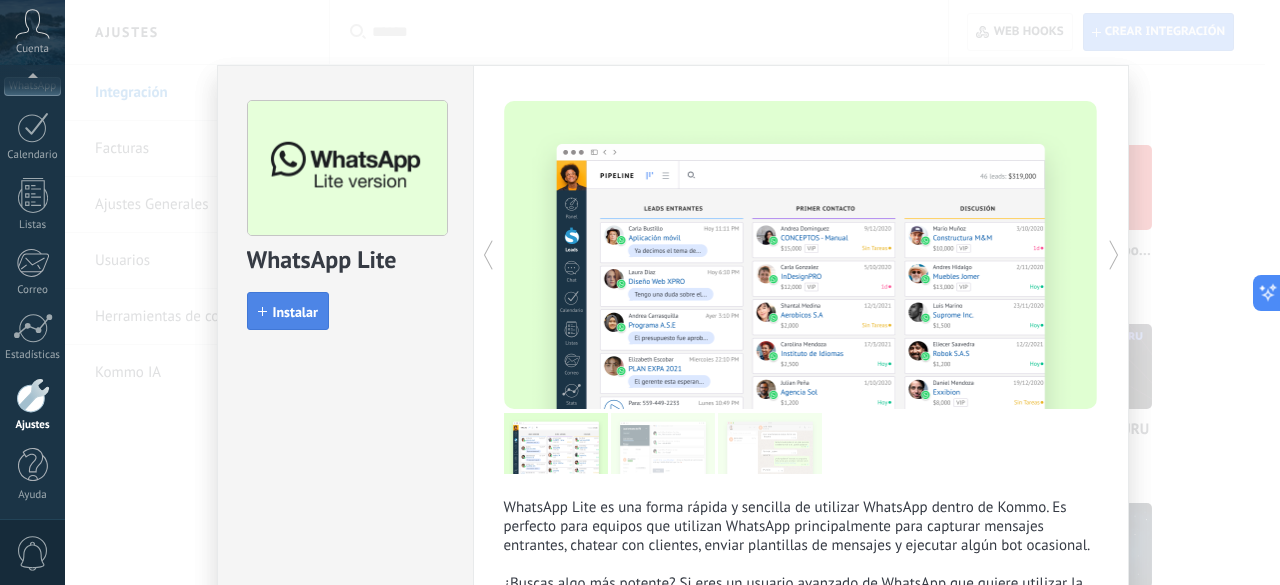 click on "Instalar" at bounding box center (295, 312) 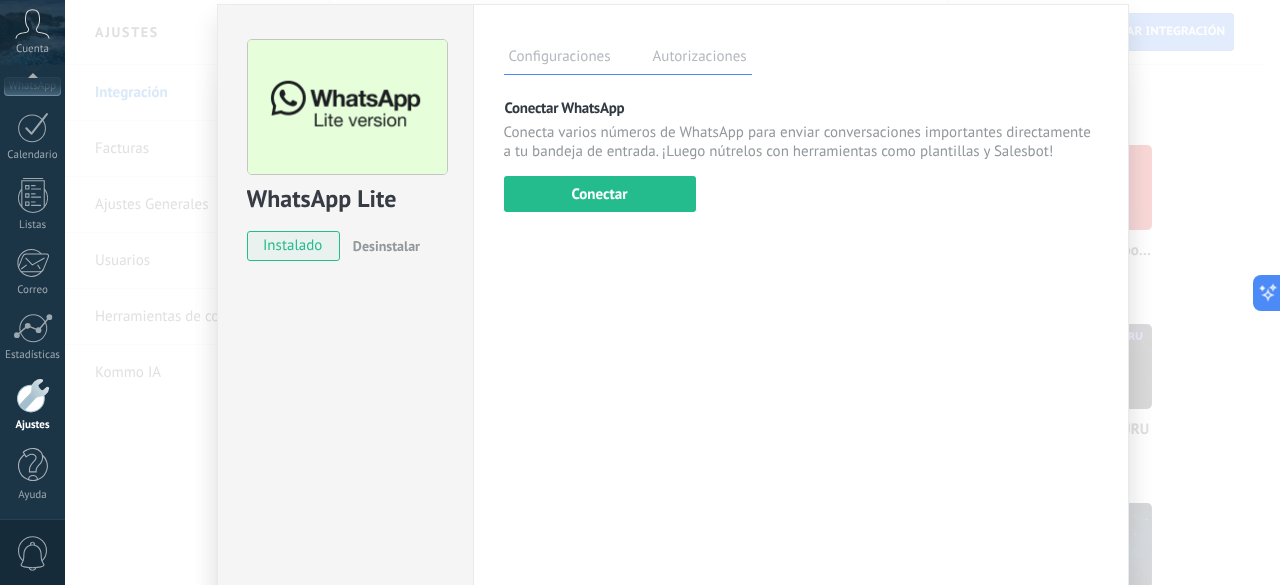 scroll, scrollTop: 0, scrollLeft: 0, axis: both 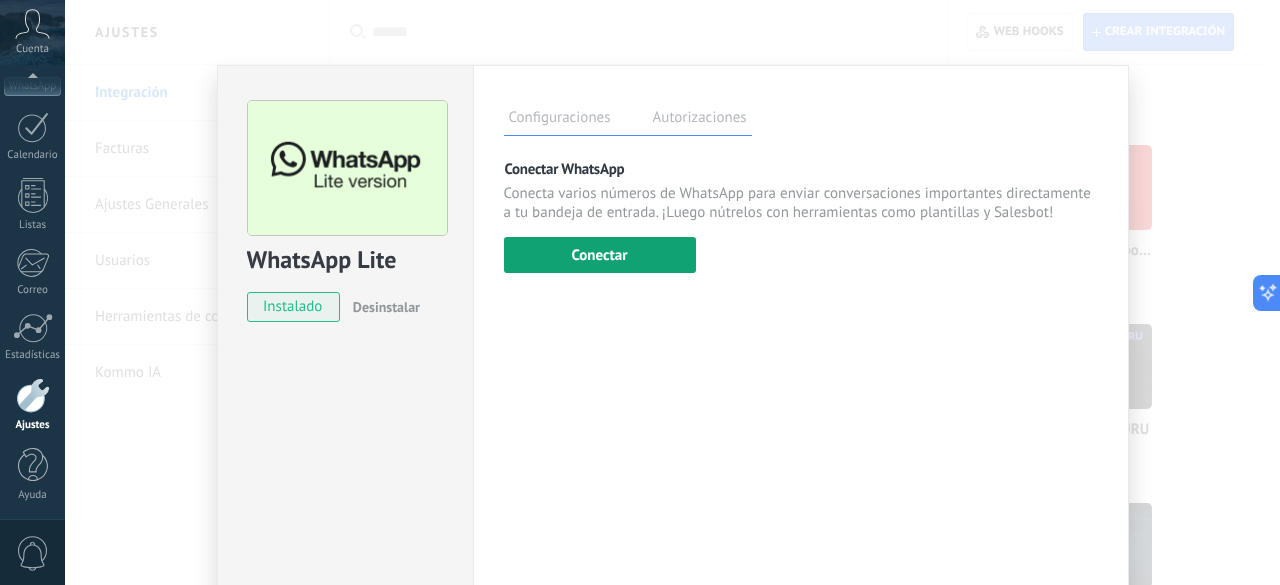 click on "Conectar" at bounding box center [600, 255] 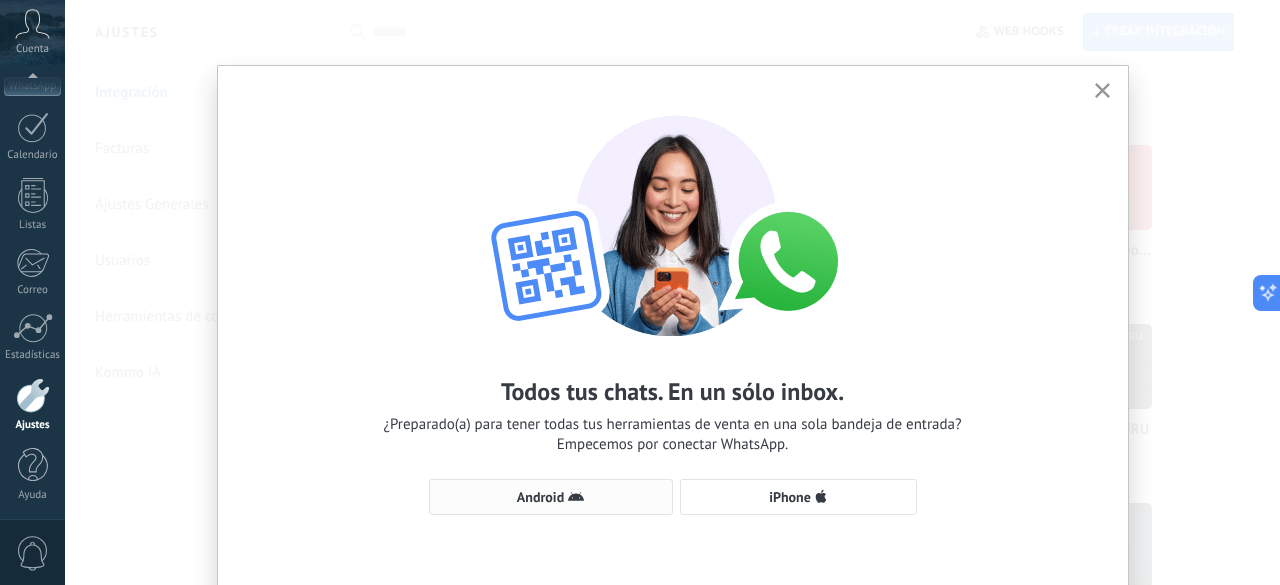 click on "Android" at bounding box center [551, 497] 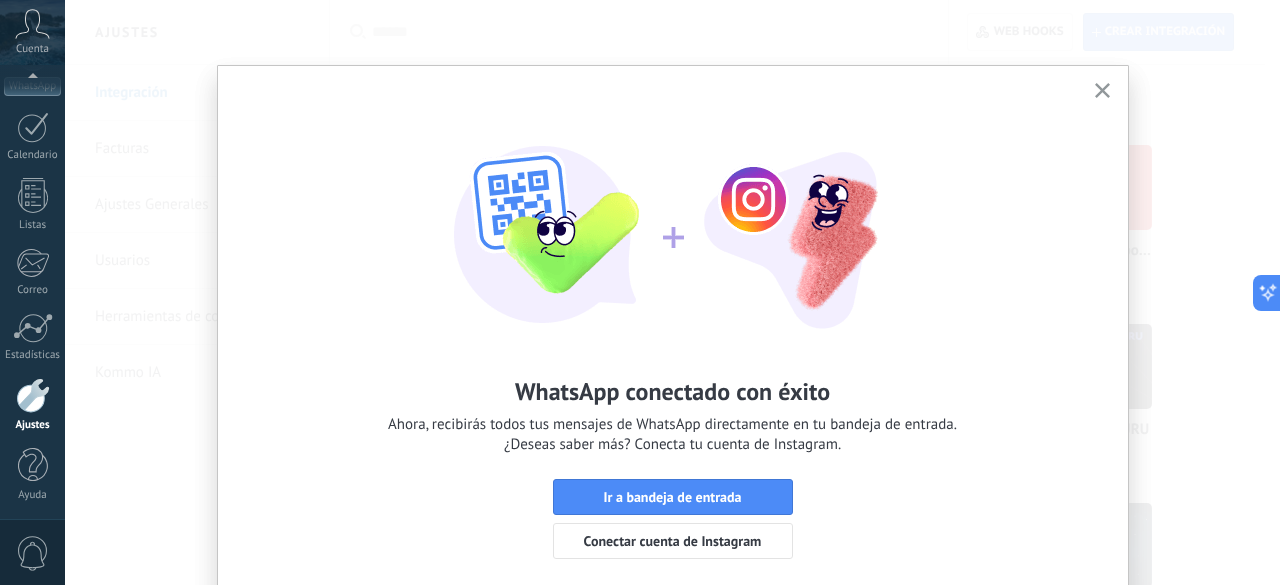 click 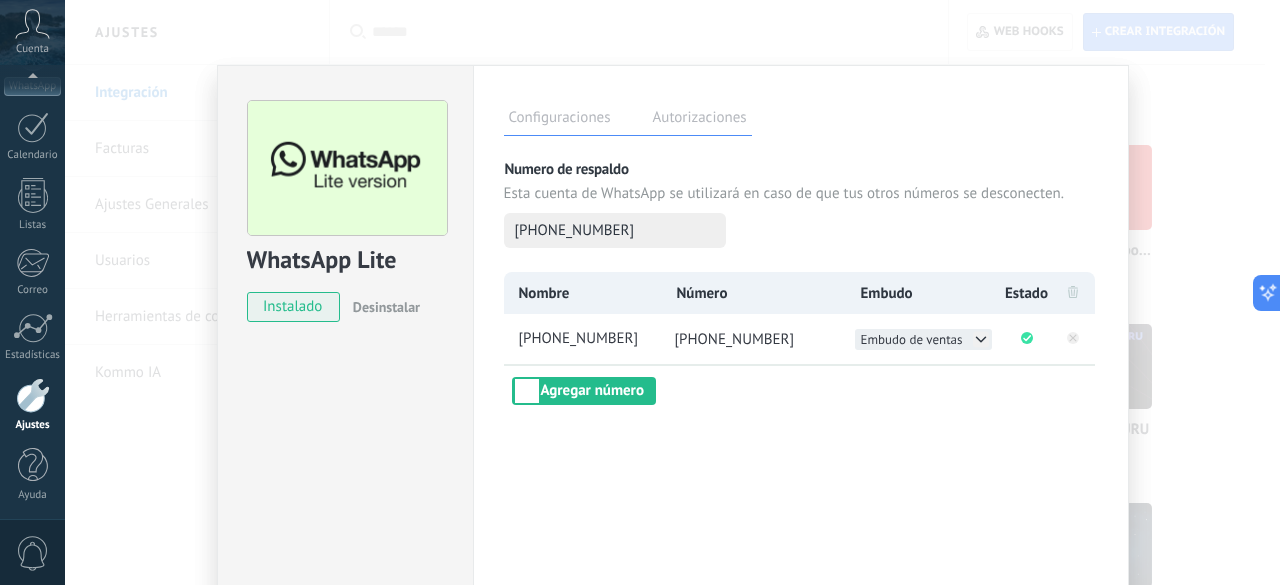click on "Embudo de ventas" at bounding box center (923, 339) 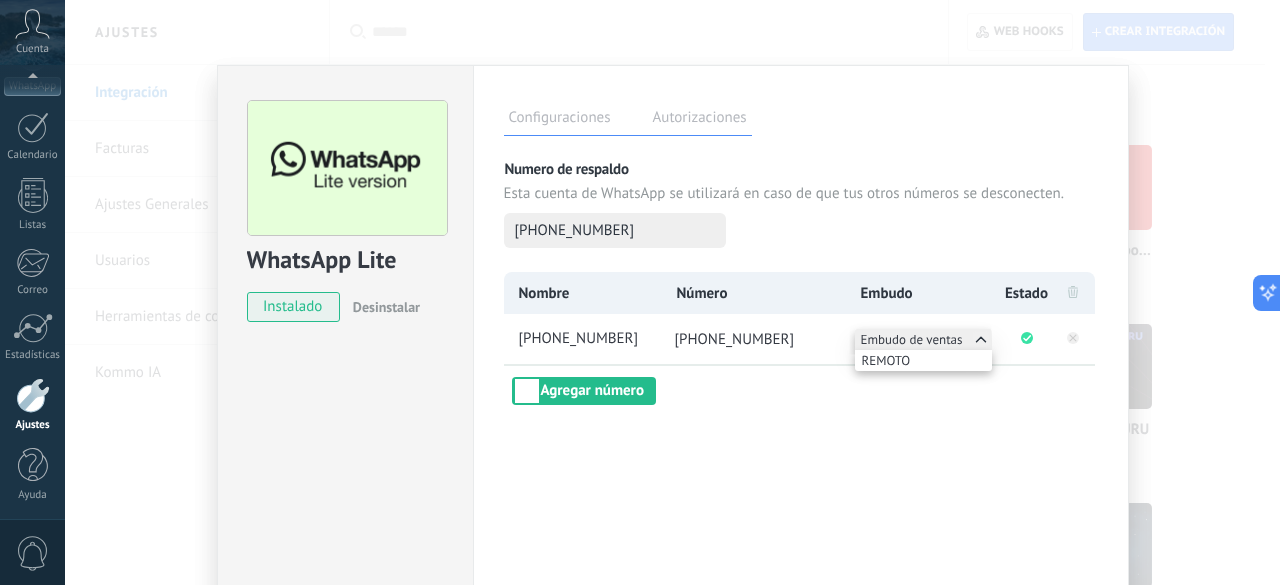 click on "REMOTO" at bounding box center [923, 360] 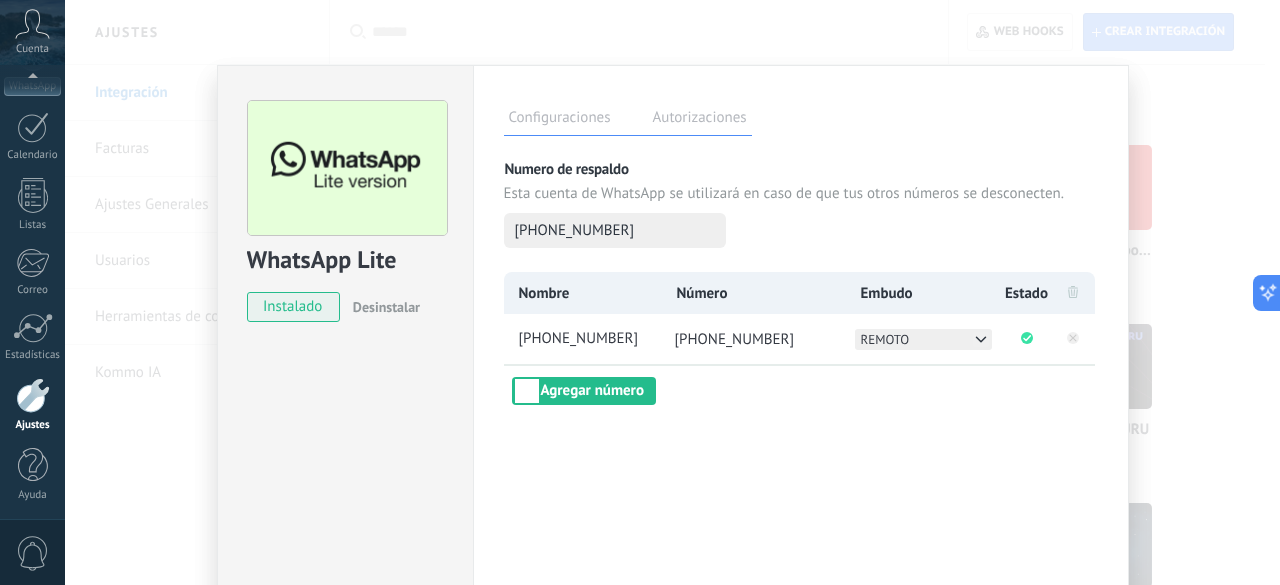 click on "WhatsApp Lite instalado Desinstalar Configuraciones Autorizaciones Esta pestaña registra a los usuarios que han concedido acceso a las integración a esta cuenta. Si deseas remover la posibilidad que un usuario pueda enviar solicitudes a la cuenta en nombre de esta integración, puedes revocar el acceso. Si el acceso a todos los usuarios es revocado, la integración dejará de funcionar. Esta aplicacion está instalada, pero nadie le ha dado acceso aun. Más de 2 mil millones de personas utilizan activamente WhatsApp para conectarse con amigos, familiares y empresas. Esta integración agrega el chat más popular a tu arsenal de comunicación: captura automáticamente leads desde los mensajes entrantes, comparte el acceso al chat con todo tu equipo y potencia todo con las herramientas integradas de Kommo, como el botón de compromiso y Salesbot. más _:  Guardar Numero de respaldo Esta cuenta de WhatsApp se utilizará en caso de que tus otros números se desconecten.   [PHONE_NUMBER] Nombre Número Embudo" at bounding box center (672, 292) 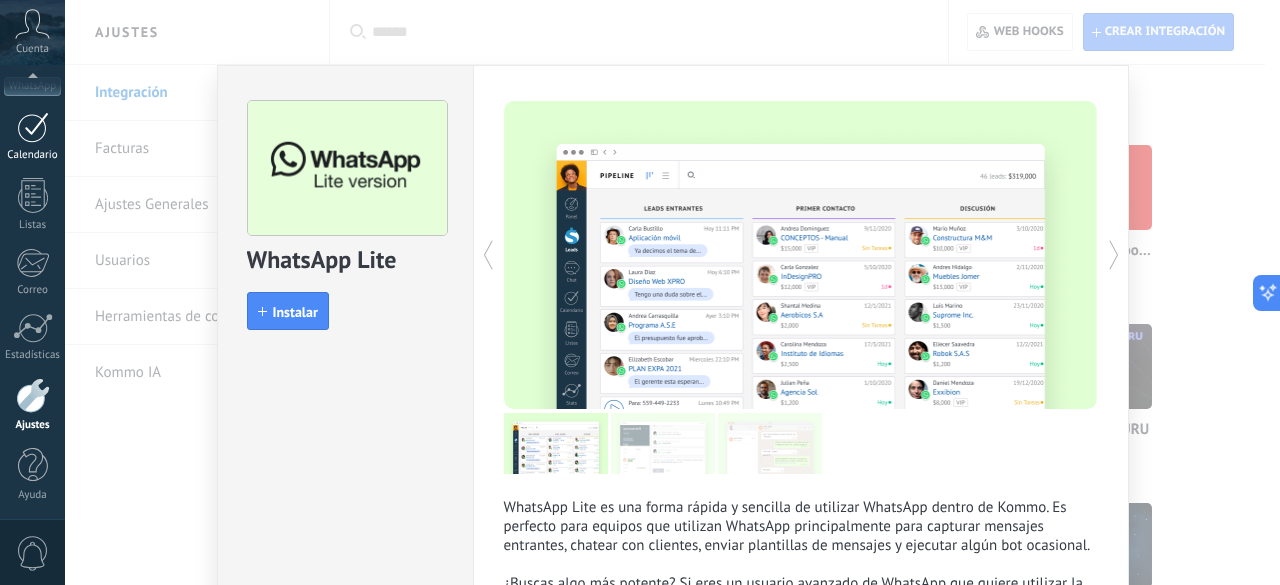 scroll, scrollTop: 0, scrollLeft: 0, axis: both 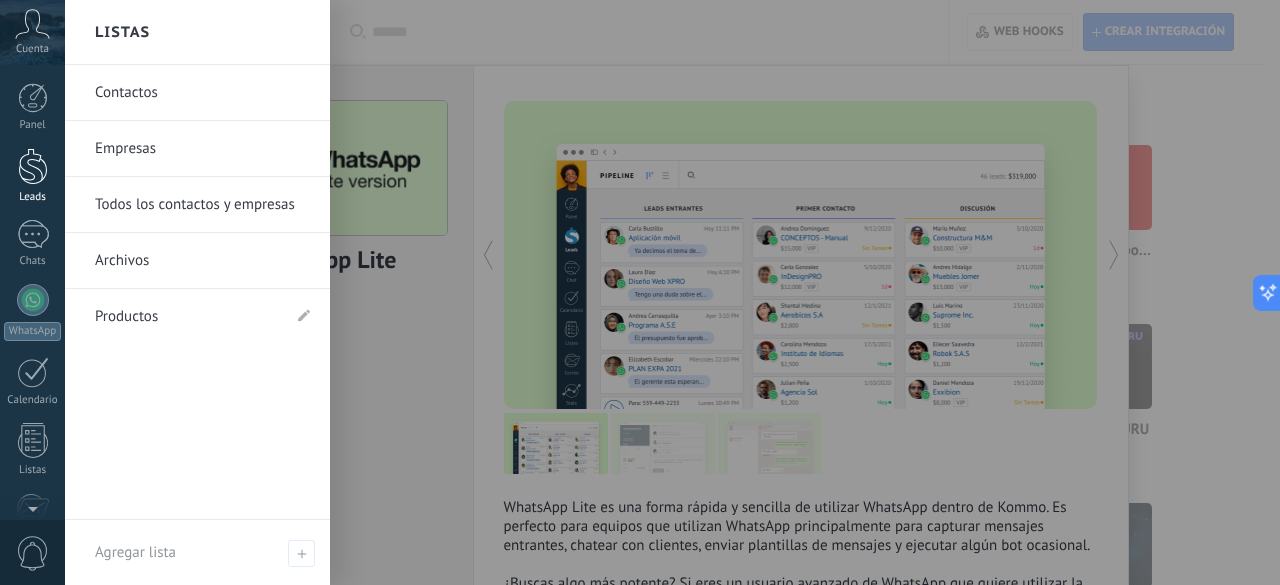 click at bounding box center [33, 166] 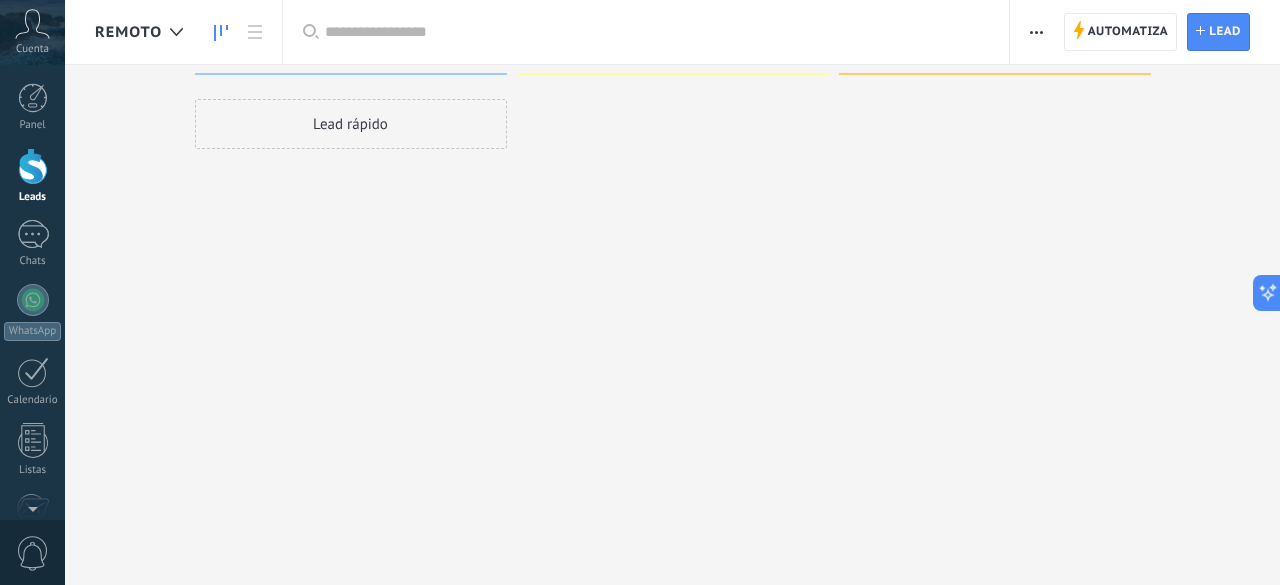 scroll, scrollTop: 0, scrollLeft: 0, axis: both 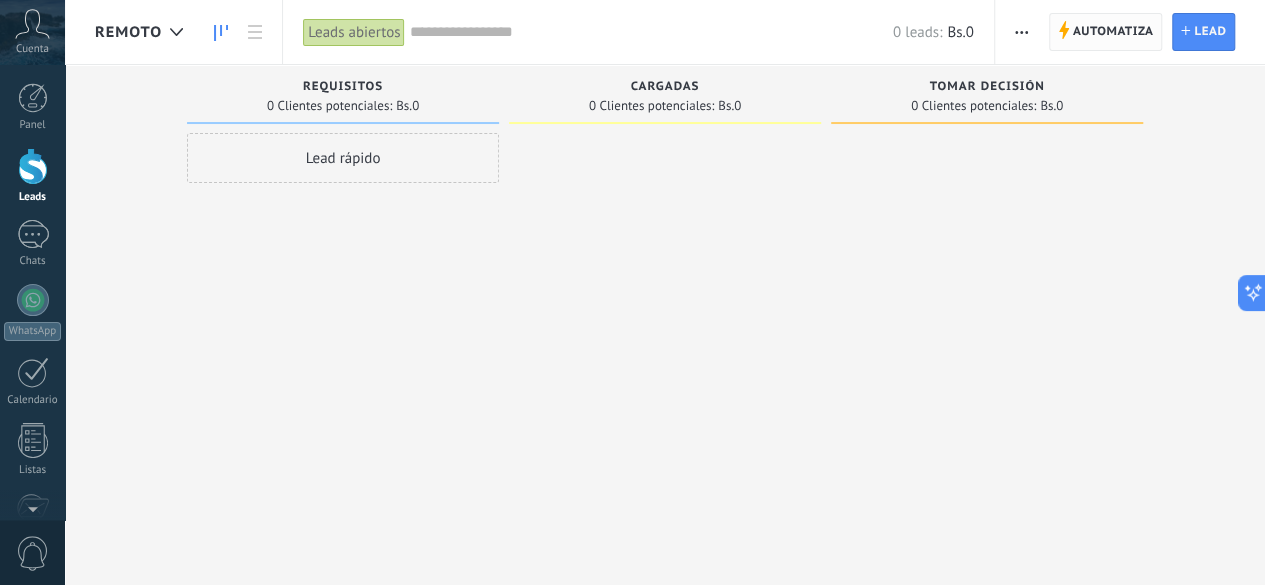 click on "Automatiza" at bounding box center (1113, 32) 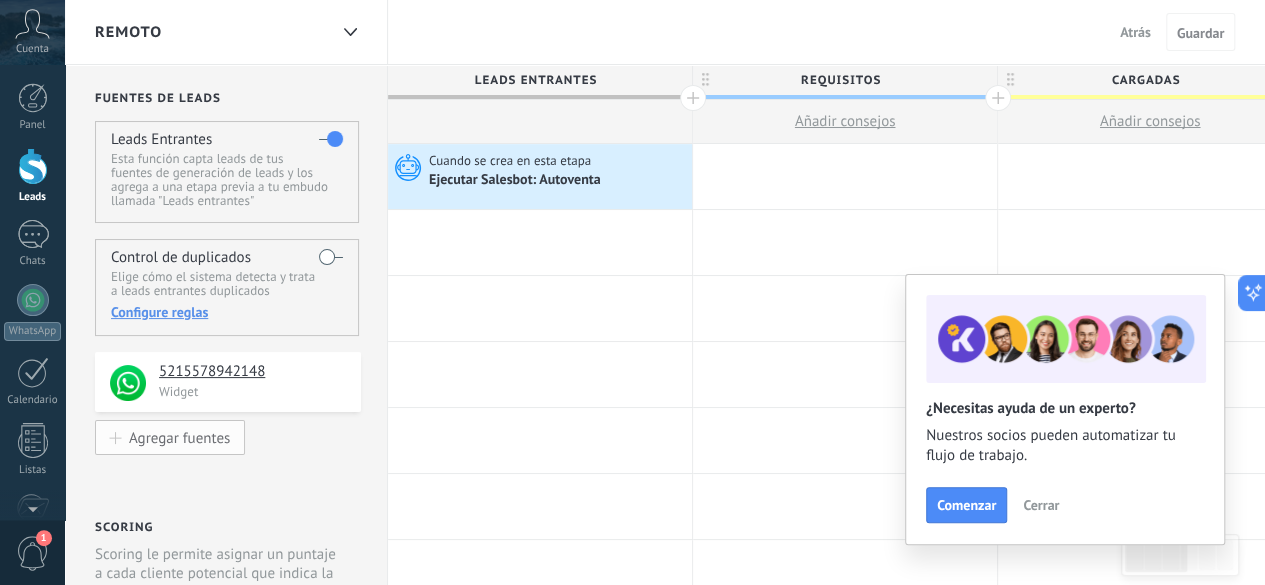 click on "Agregar fuentes" at bounding box center (179, 437) 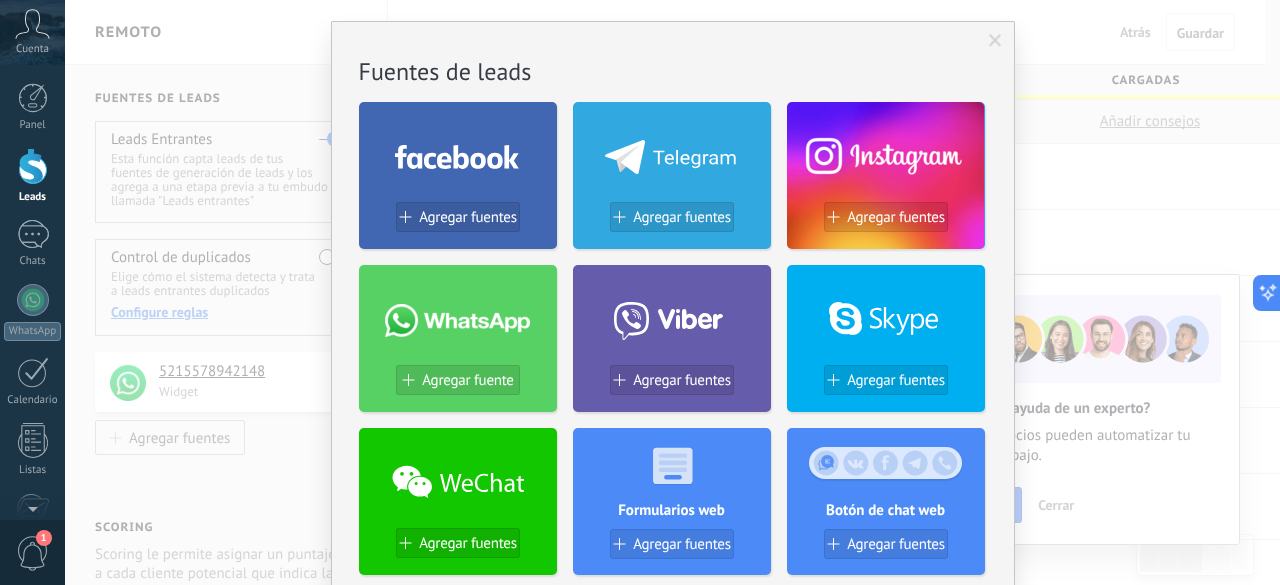 scroll, scrollTop: 0, scrollLeft: 0, axis: both 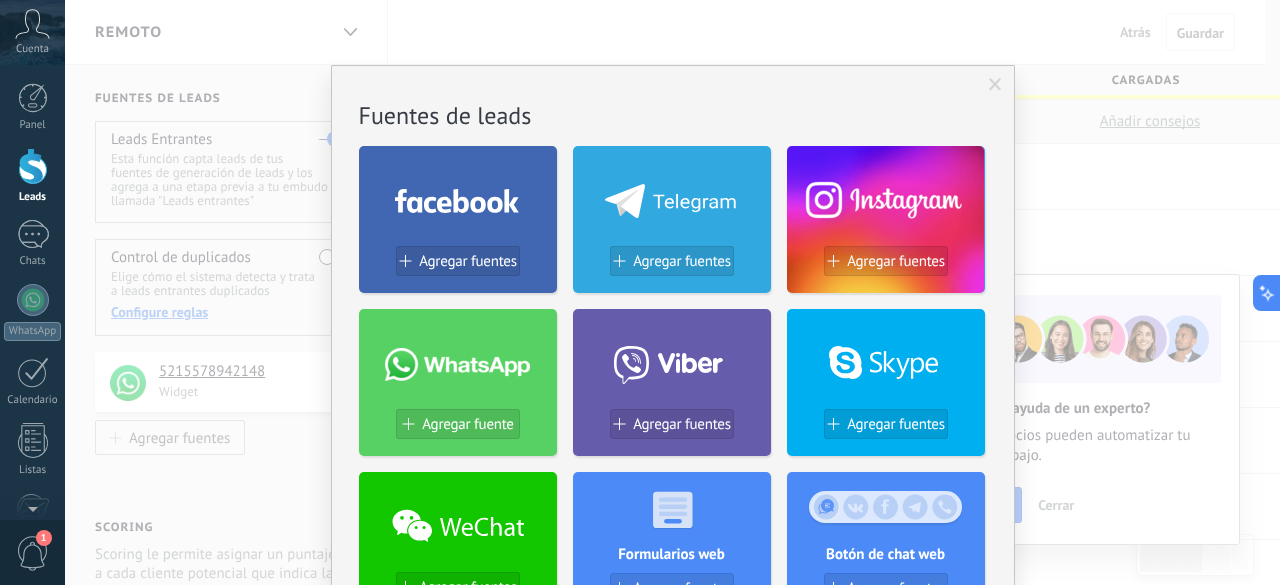 click at bounding box center [995, 85] 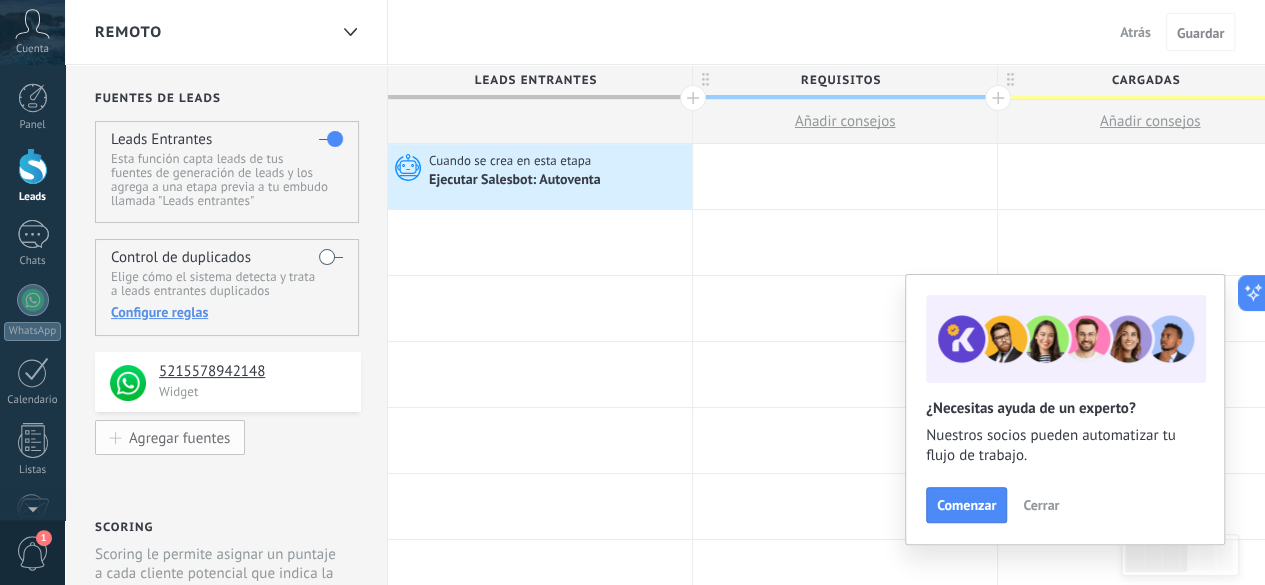 click on "Agregar fuentes" at bounding box center [179, 437] 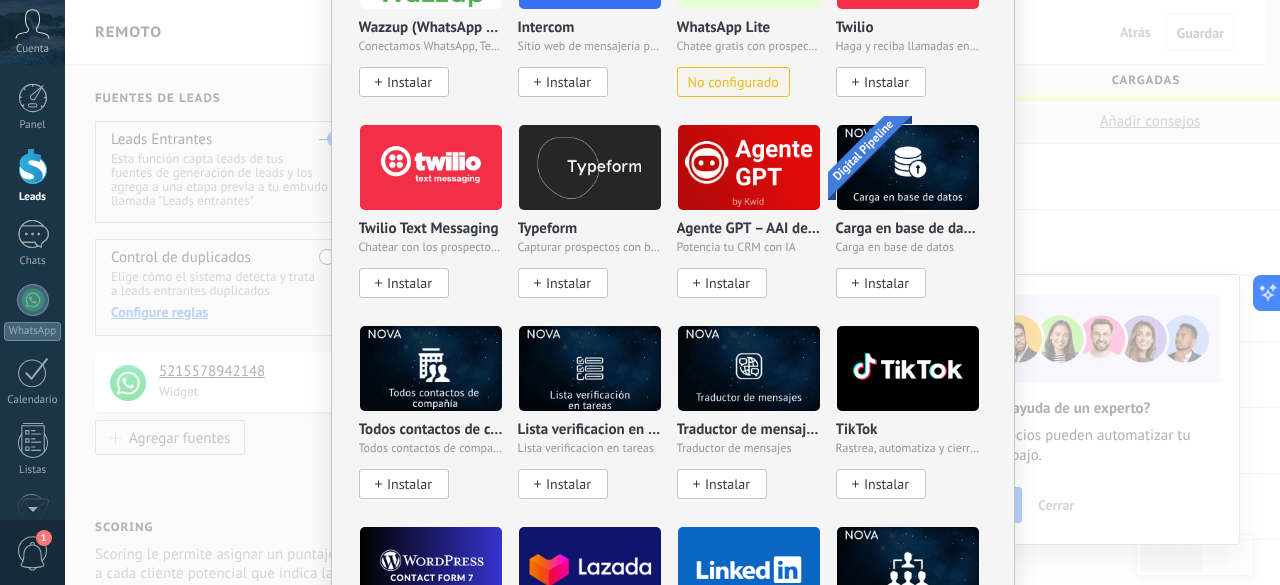 scroll, scrollTop: 1600, scrollLeft: 0, axis: vertical 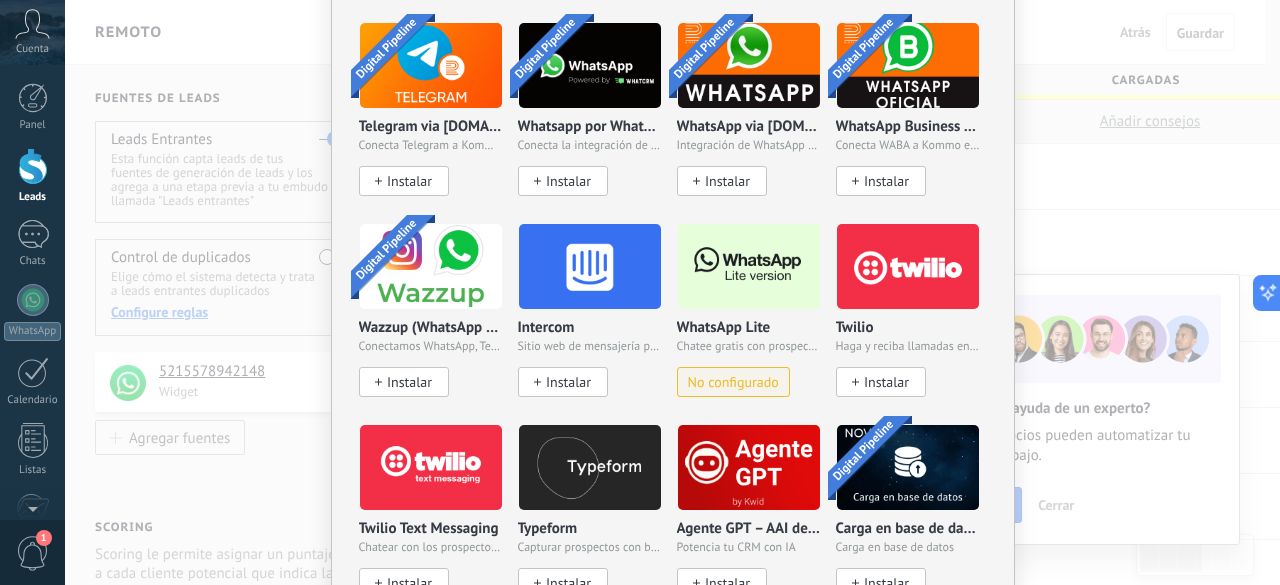 click at bounding box center (749, 266) 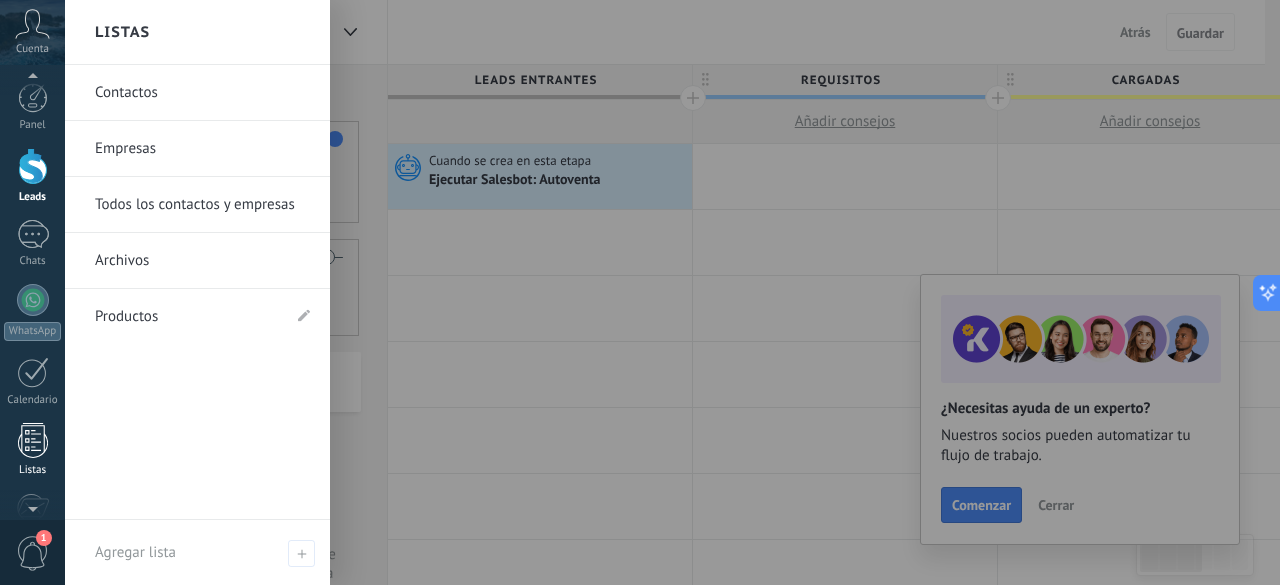 scroll, scrollTop: 245, scrollLeft: 0, axis: vertical 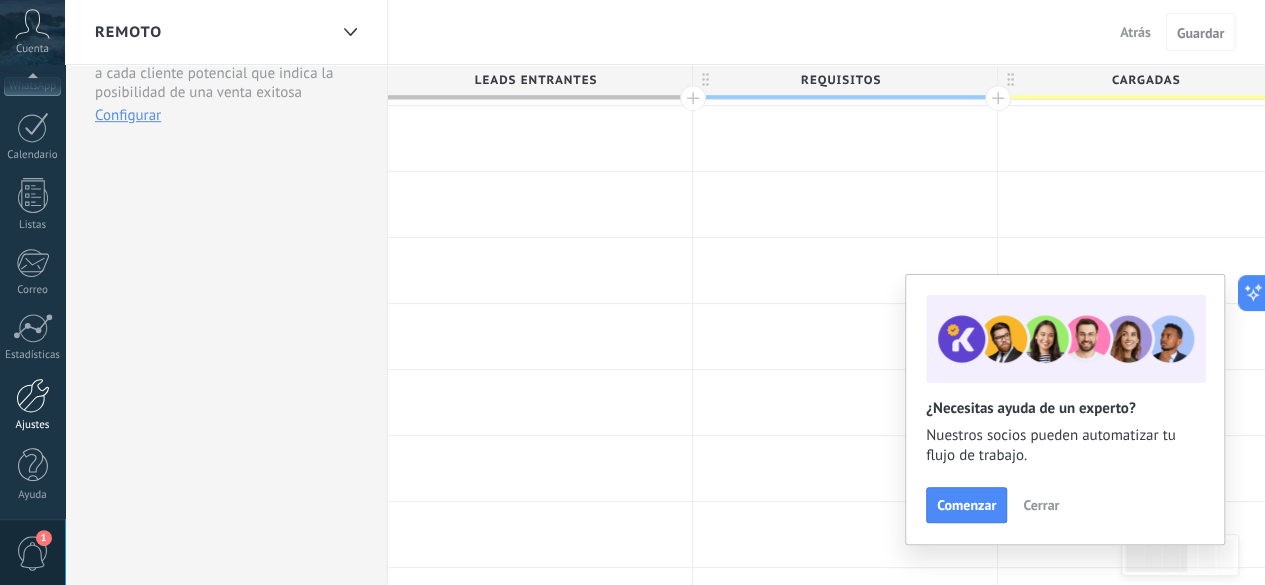 click at bounding box center (33, 395) 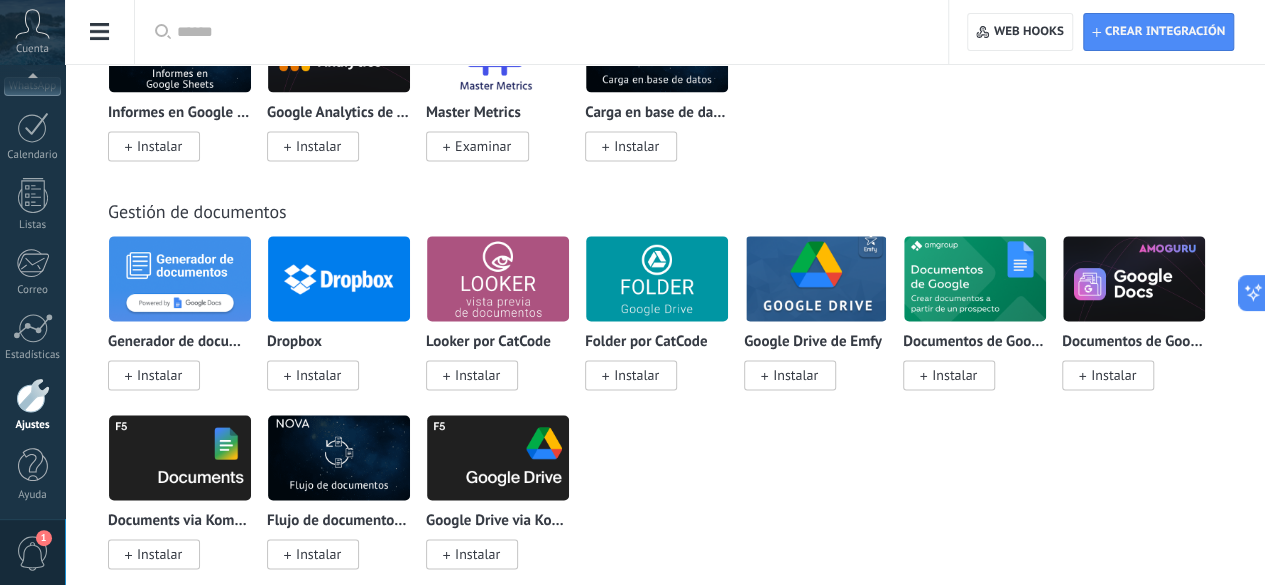 scroll, scrollTop: 5200, scrollLeft: 0, axis: vertical 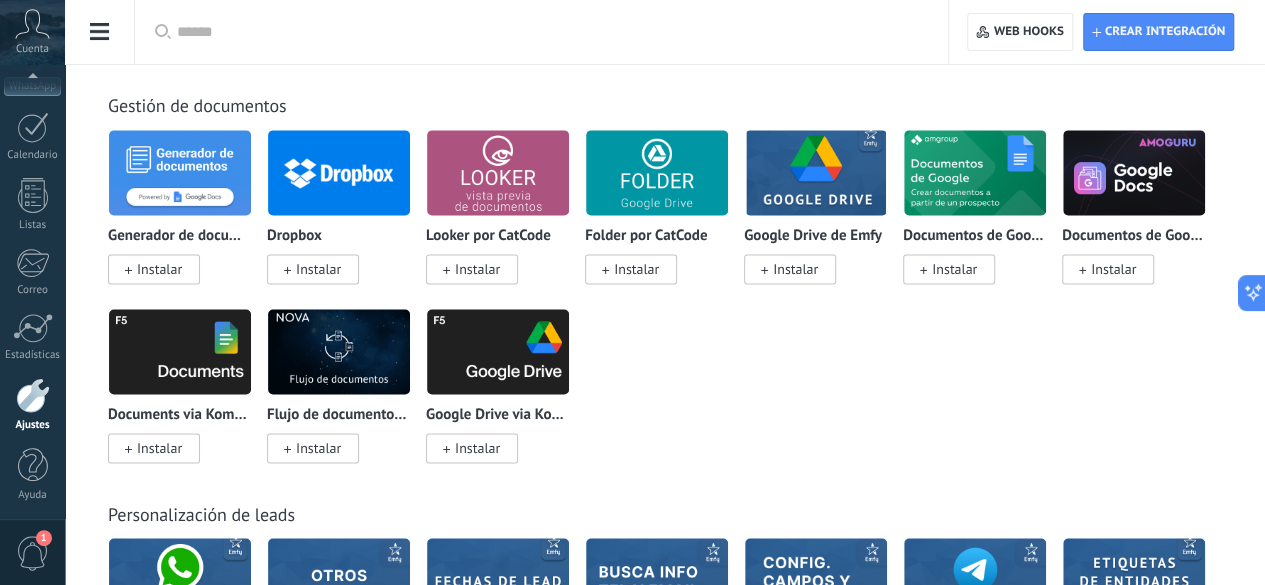 click at bounding box center (180, -1052) 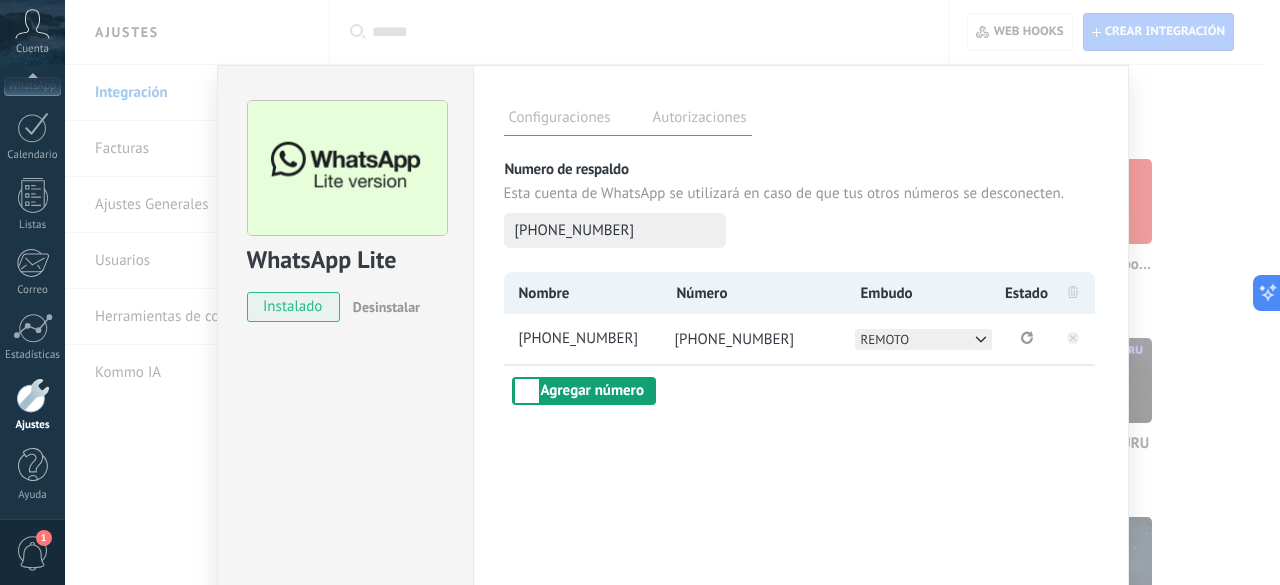 click on "Agregar número" at bounding box center (584, 391) 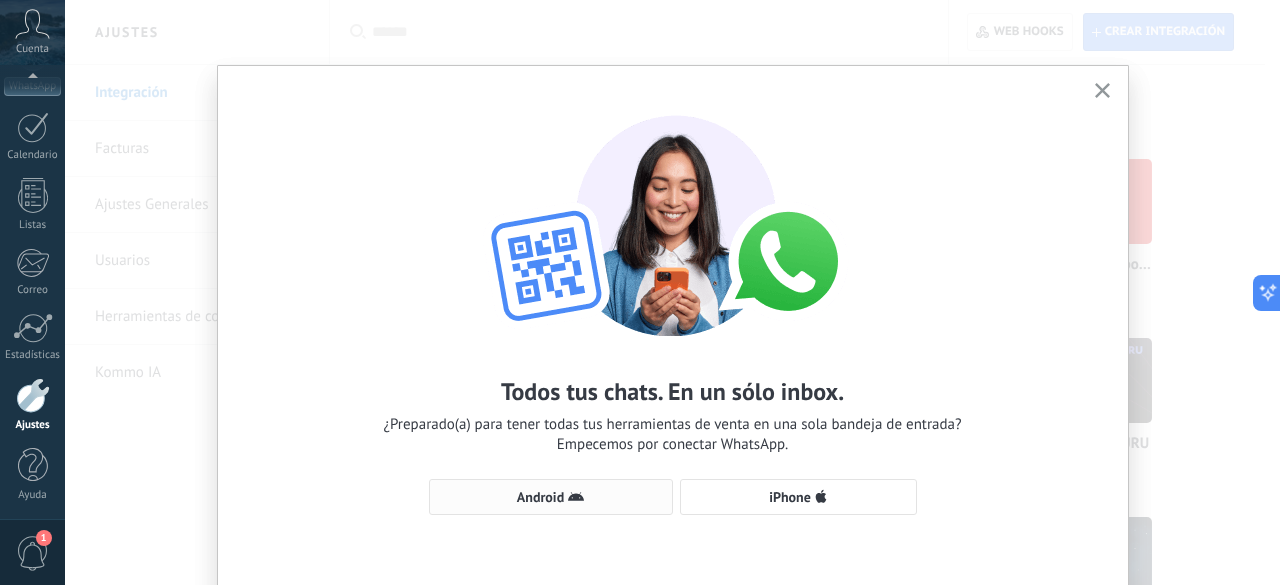 click on "Android" at bounding box center (540, 497) 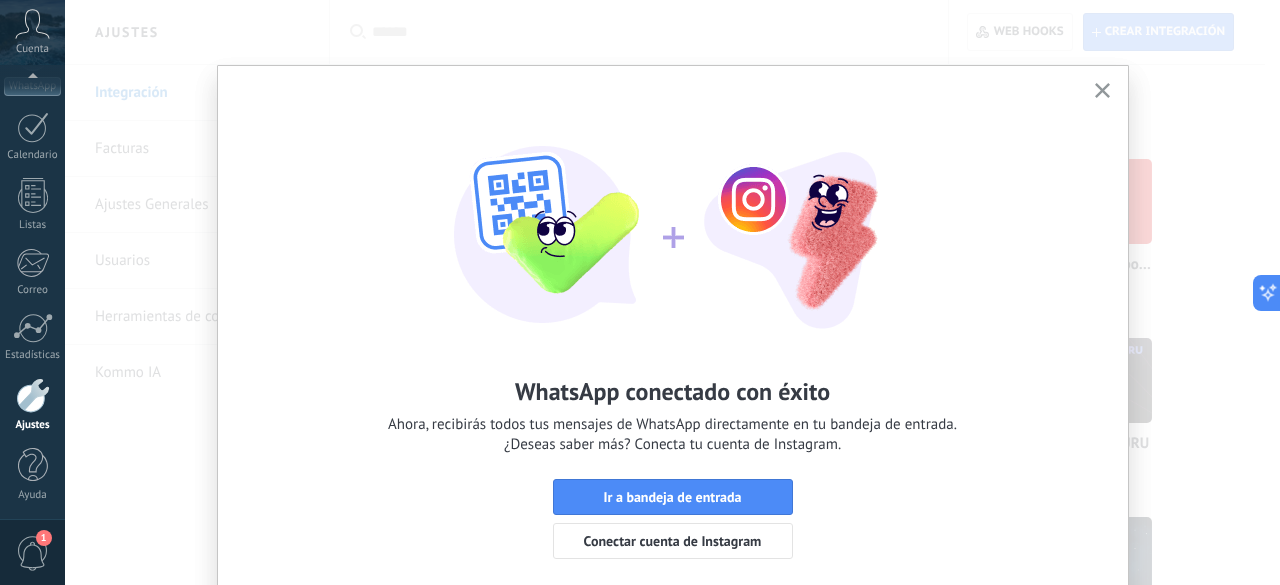 click 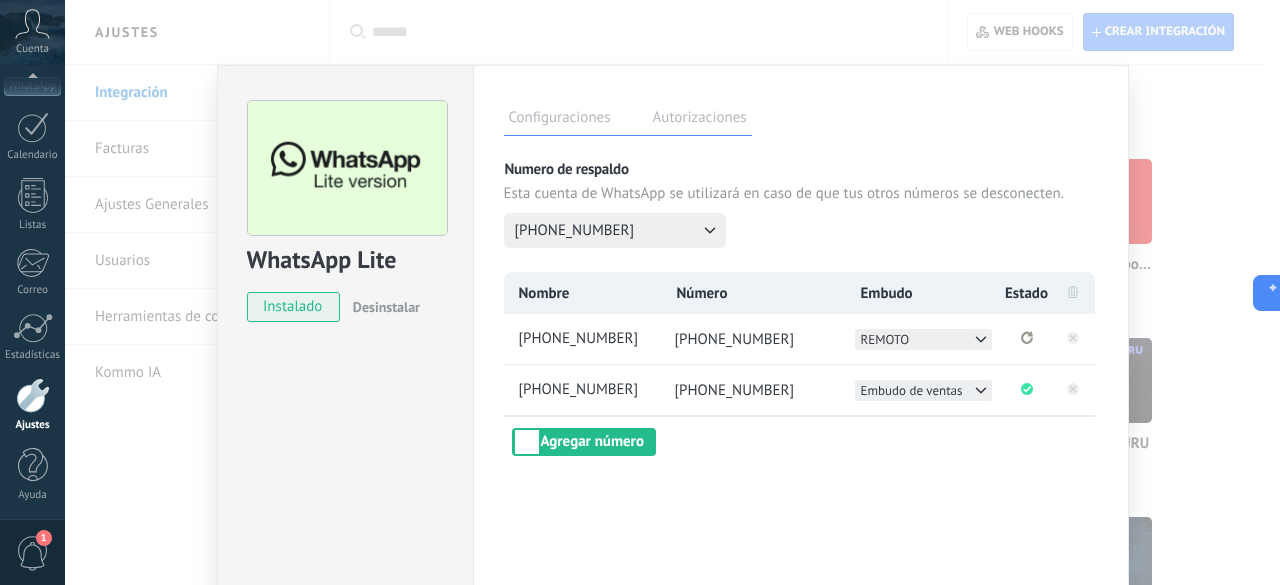 click 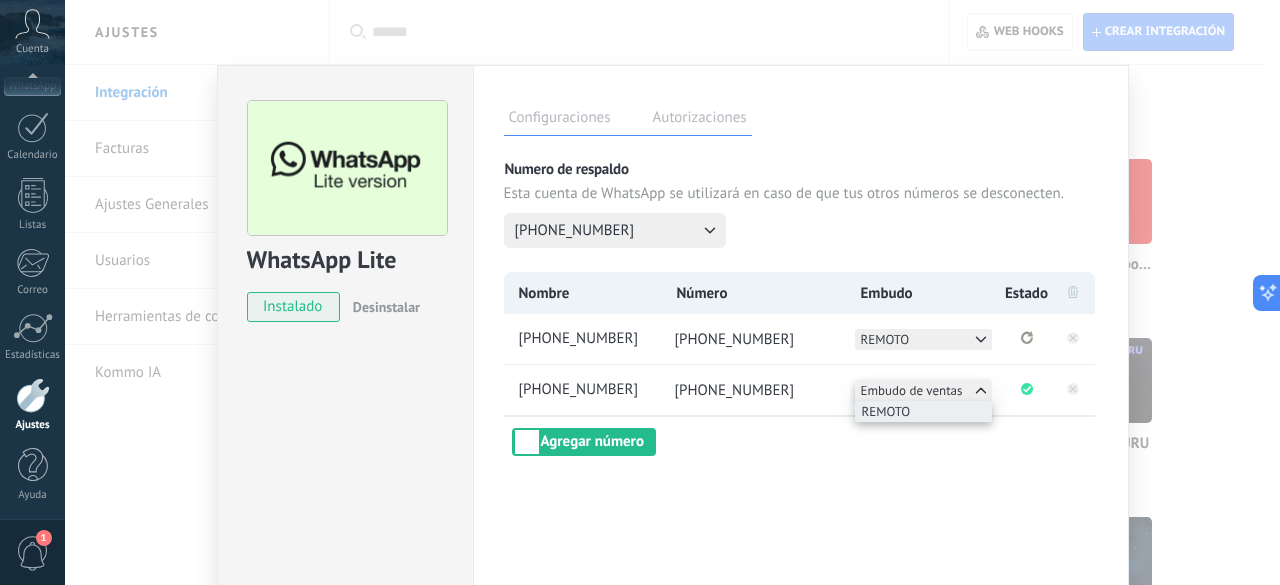 click on "REMOTO" at bounding box center [923, 411] 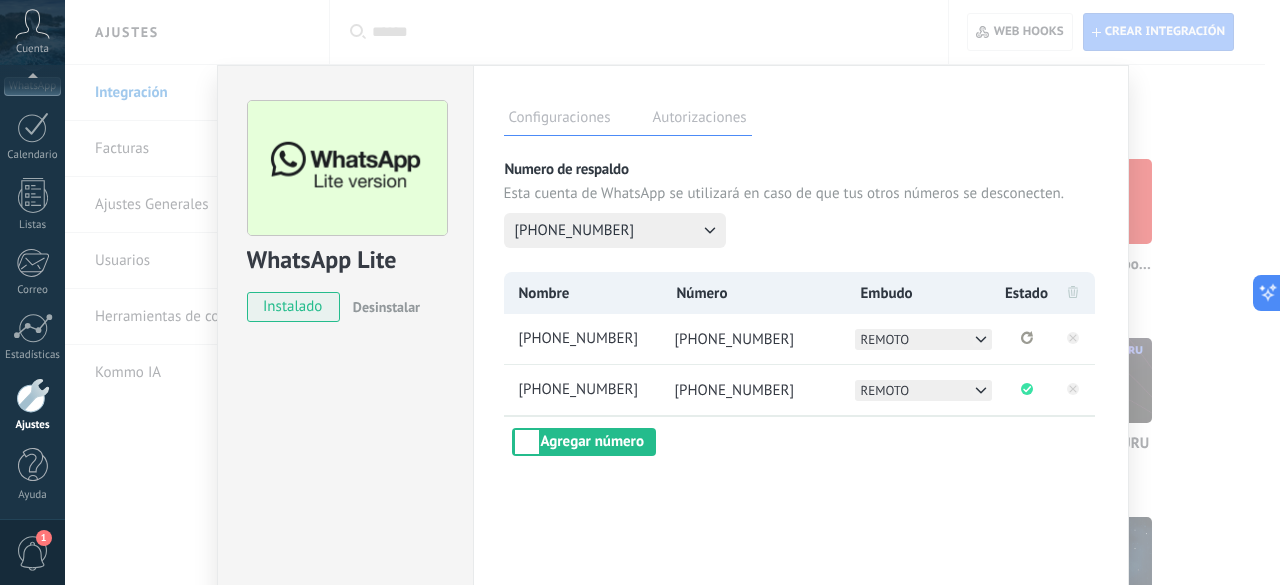 click on "WhatsApp Lite instalado Desinstalar Configuraciones Autorizaciones Esta pestaña registra a los usuarios que han concedido acceso a las integración a esta cuenta. Si deseas remover la posibilidad que un usuario pueda enviar solicitudes a la cuenta en nombre de esta integración, puedes revocar el acceso. Si el acceso a todos los usuarios es revocado, la integración dejará de funcionar. Esta aplicacion está instalada, pero nadie le ha dado acceso aun. Más de 2 mil millones de personas utilizan activamente WhatsApp para conectarse con amigos, familiares y empresas. Esta integración agrega el chat más popular a tu arsenal de comunicación: captura automáticamente leads desde los mensajes entrantes, comparte el acceso al chat con todo tu equipo y potencia todo con las herramientas integradas de Kommo, como el botón de compromiso y Salesbot. más _:  Guardar Numero de respaldo Esta cuenta de WhatsApp se utilizará en caso de que tus otros números se desconecten.   [PHONE_NUMBER] Nombre Número Embudo" at bounding box center [672, 292] 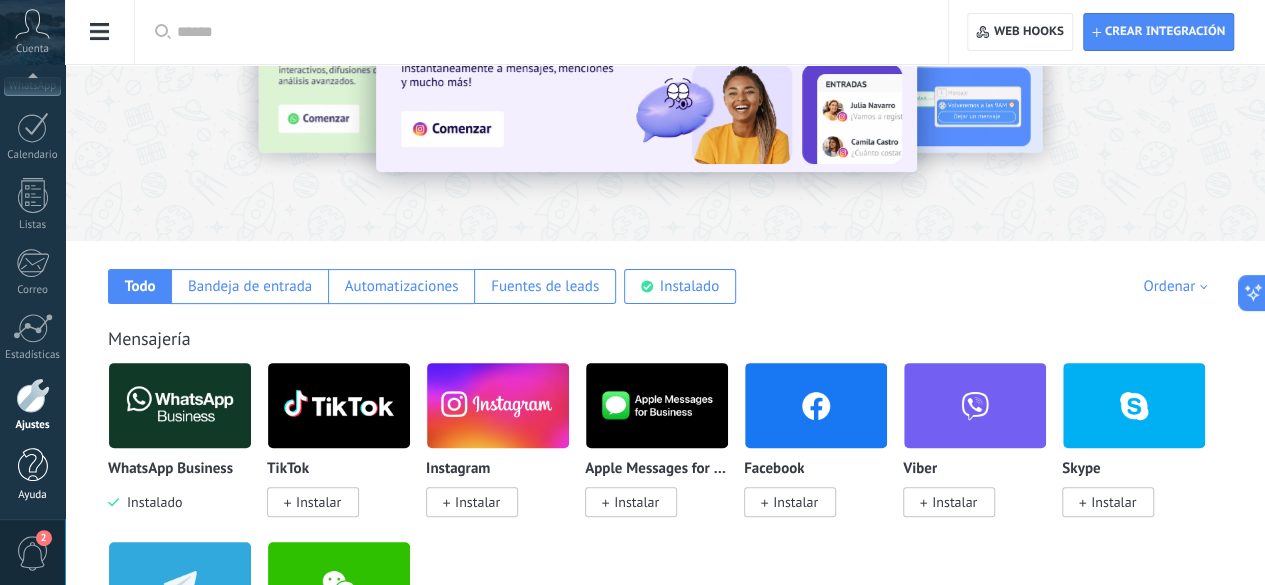 scroll, scrollTop: 200, scrollLeft: 0, axis: vertical 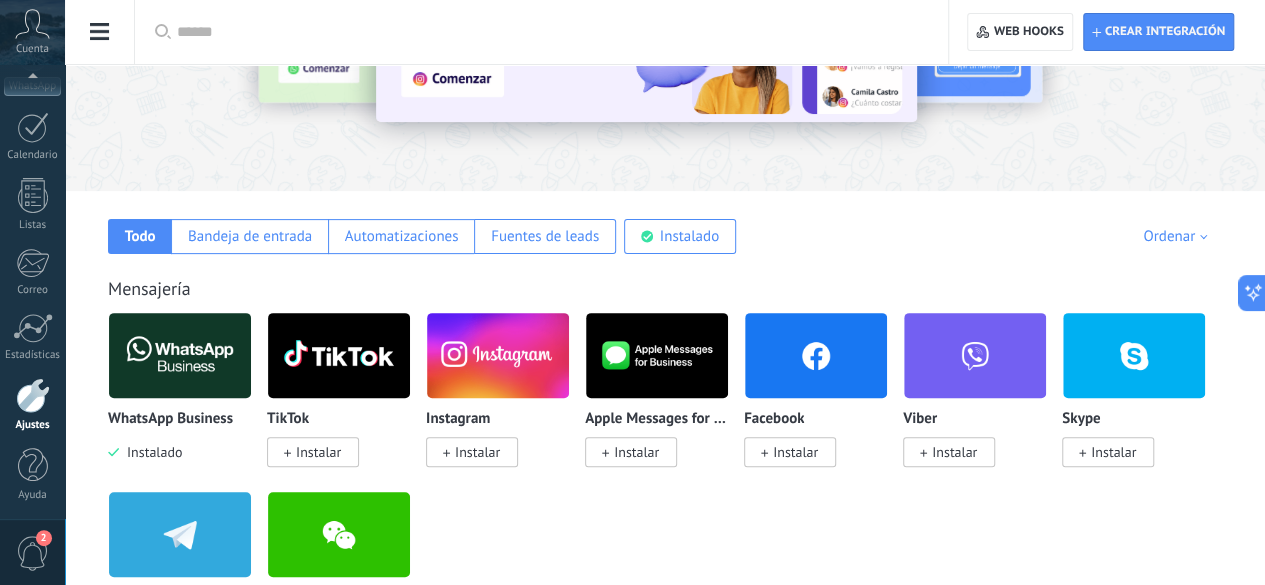 click at bounding box center (33, 395) 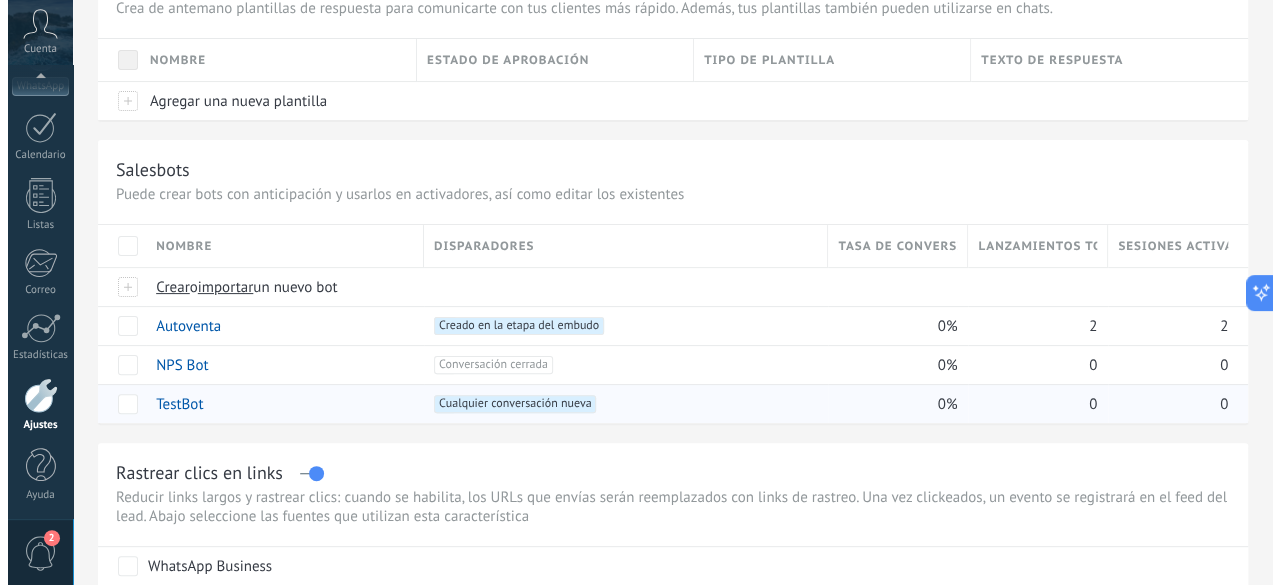 scroll, scrollTop: 200, scrollLeft: 0, axis: vertical 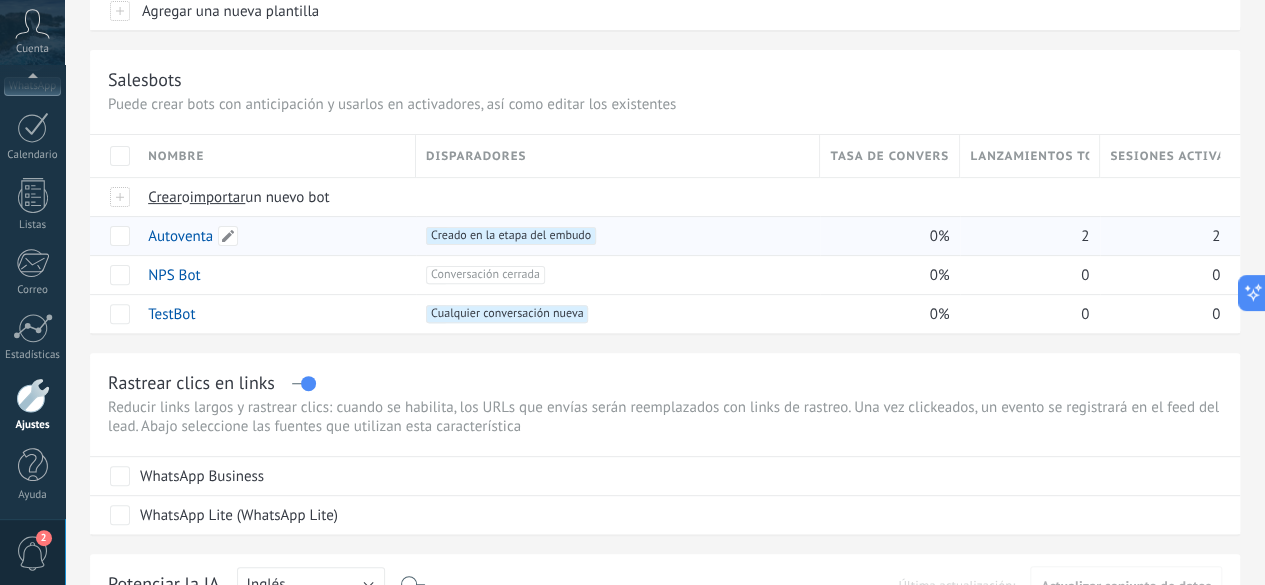 click on "Autoventa" at bounding box center [180, 236] 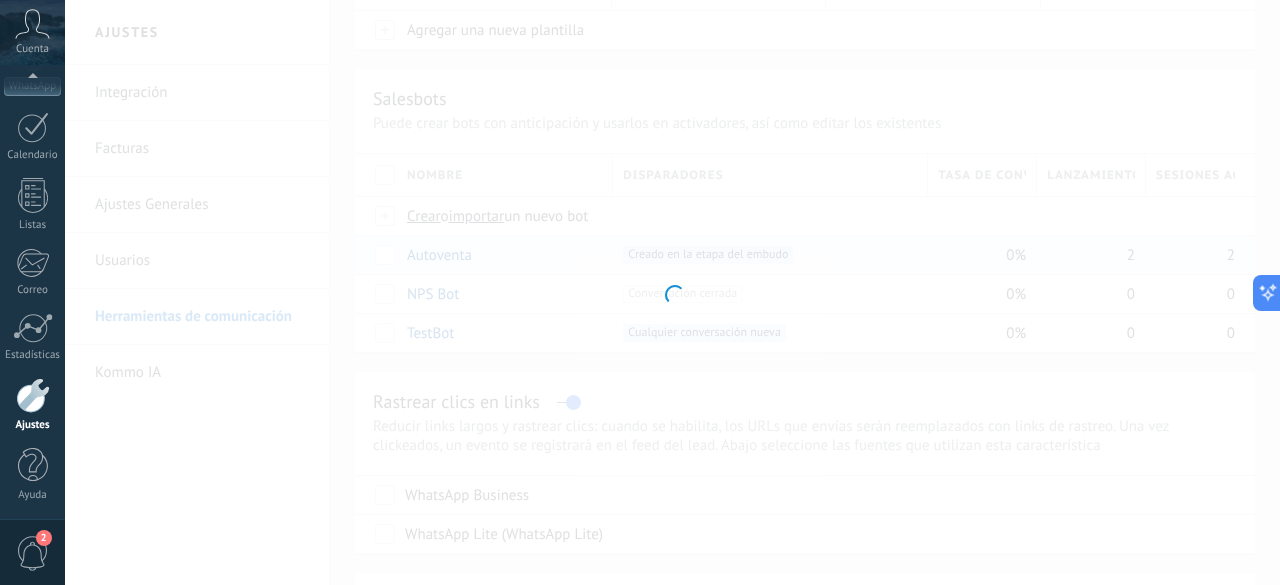 type on "*********" 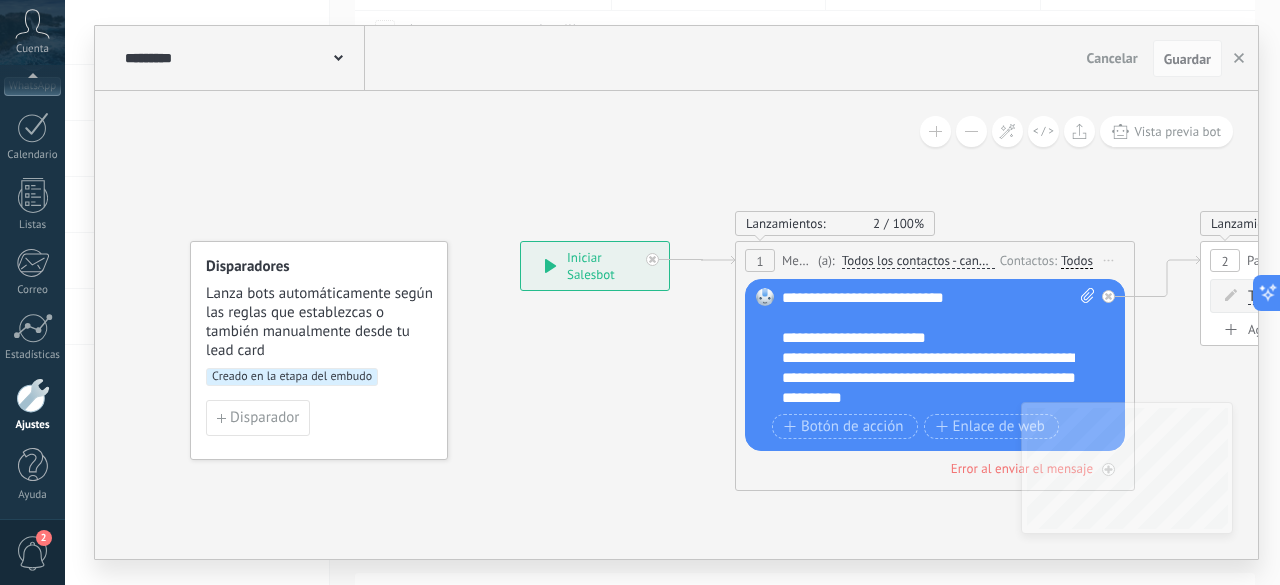 click 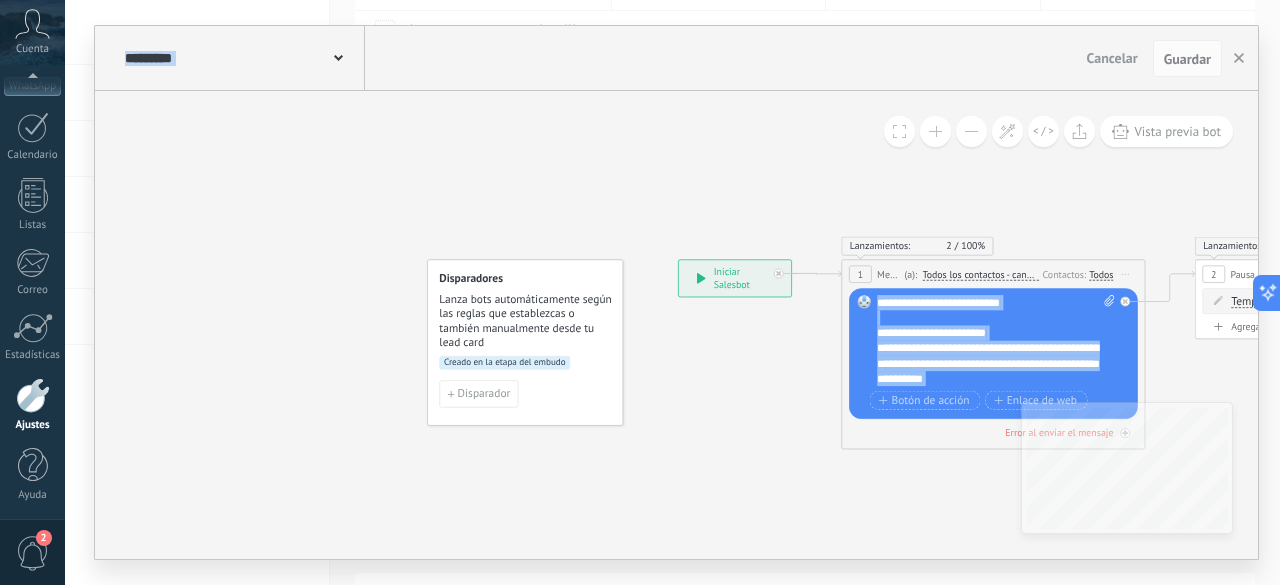 drag, startPoint x: 1188, startPoint y: 346, endPoint x: 52, endPoint y: 307, distance: 1136.6693 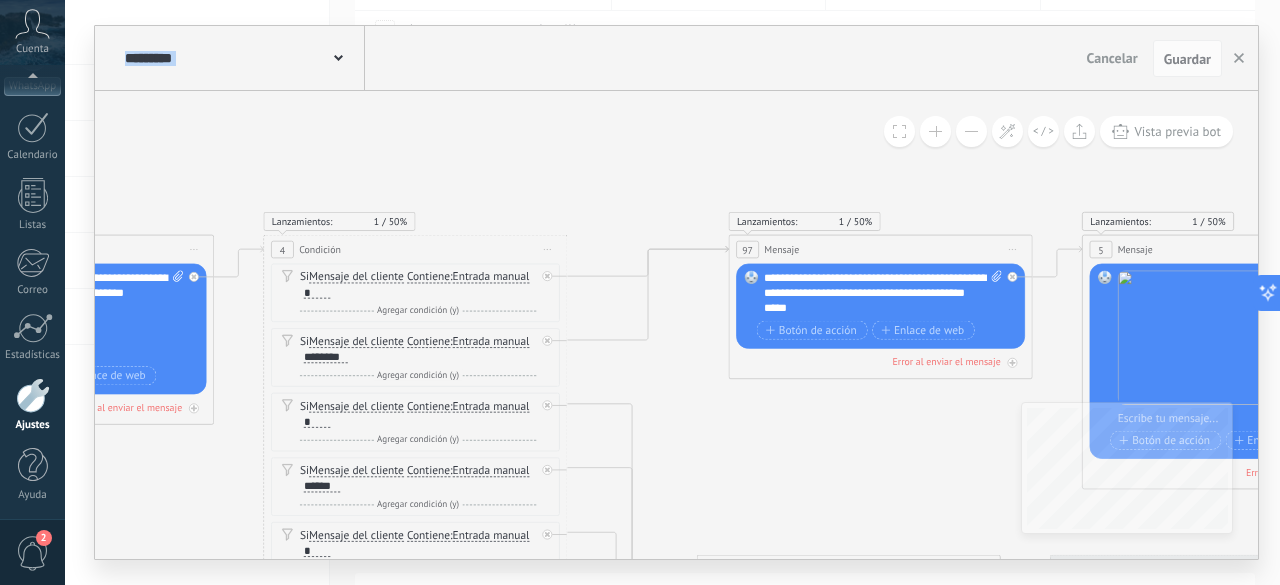 drag, startPoint x: 1113, startPoint y: 210, endPoint x: 330, endPoint y: 223, distance: 783.1079 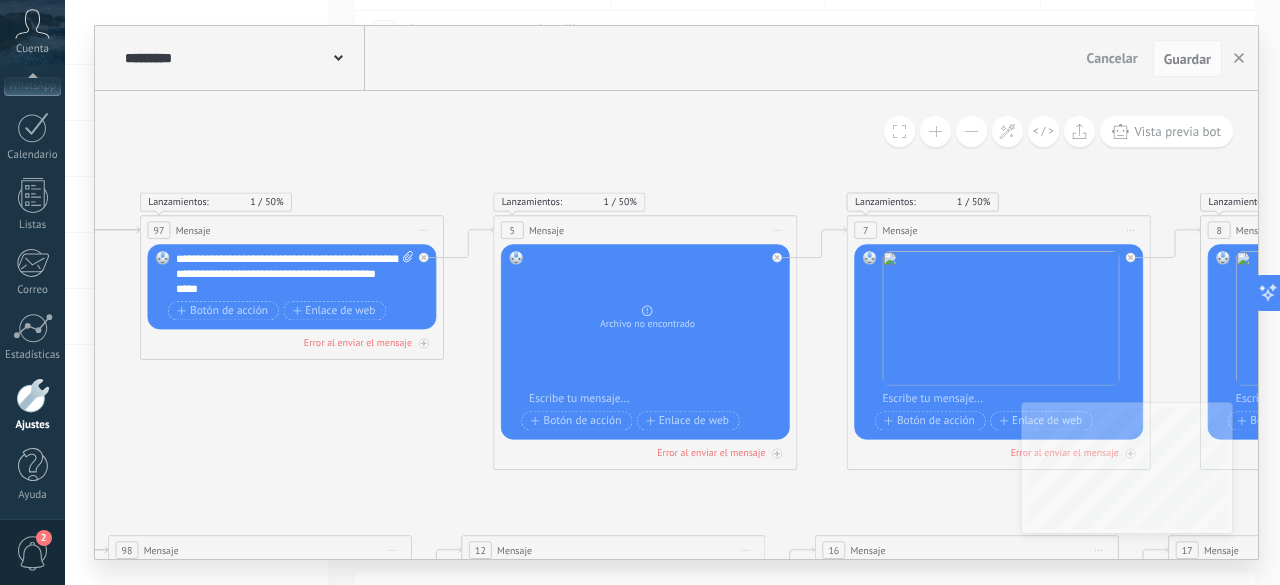 drag, startPoint x: 1046, startPoint y: 193, endPoint x: 709, endPoint y: 171, distance: 337.71735 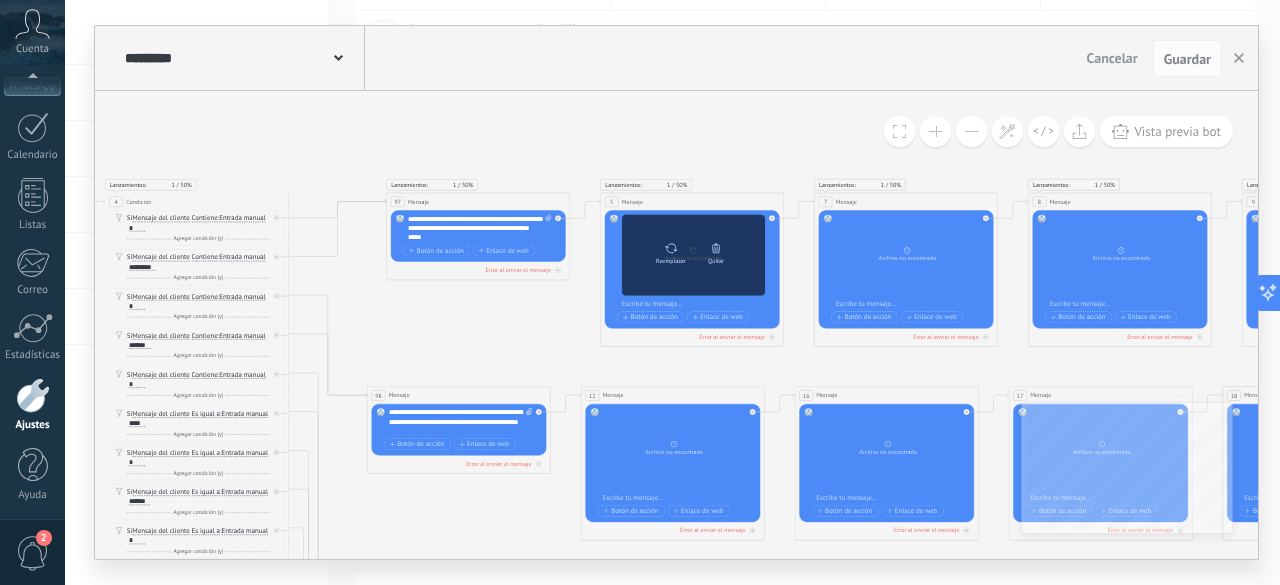 click 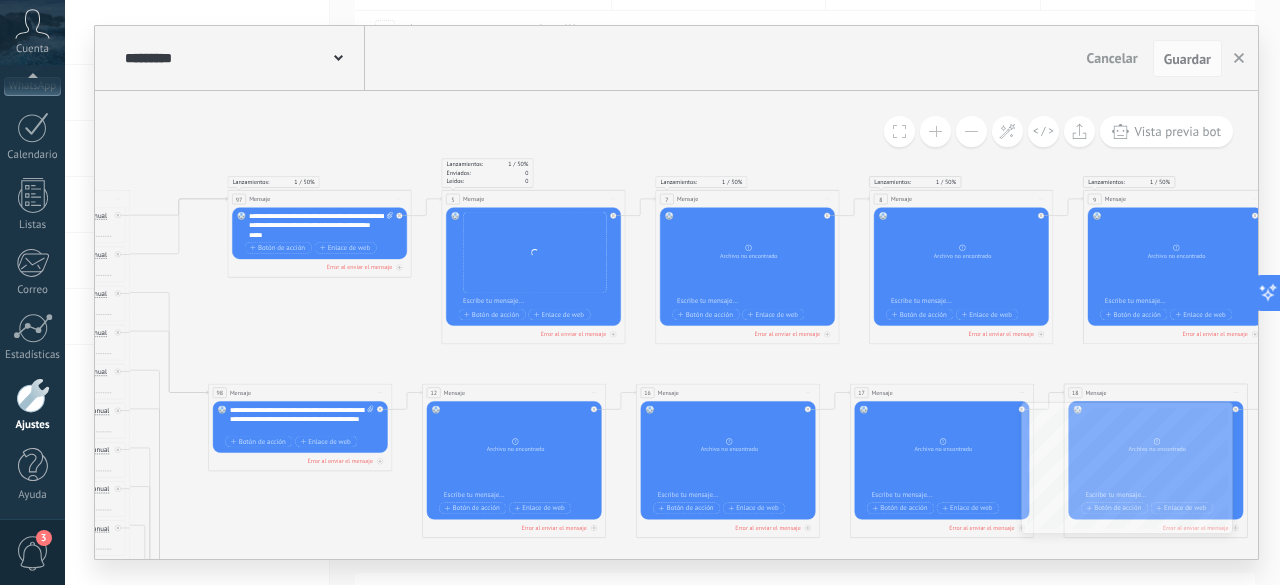 drag, startPoint x: 838, startPoint y: 364, endPoint x: 679, endPoint y: 361, distance: 159.0283 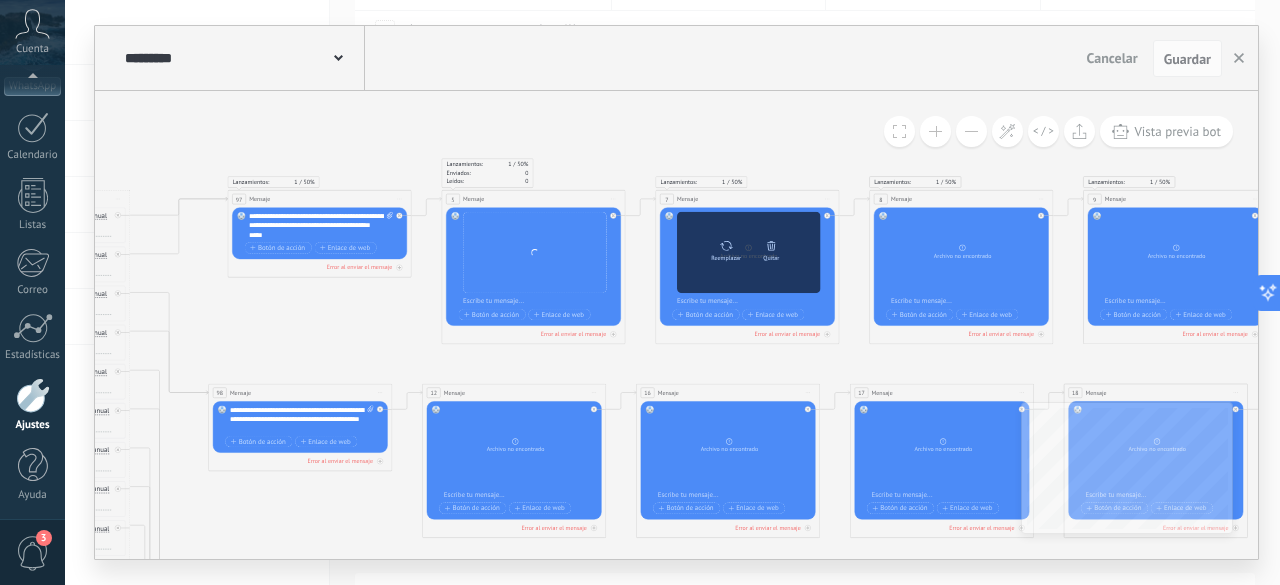 click 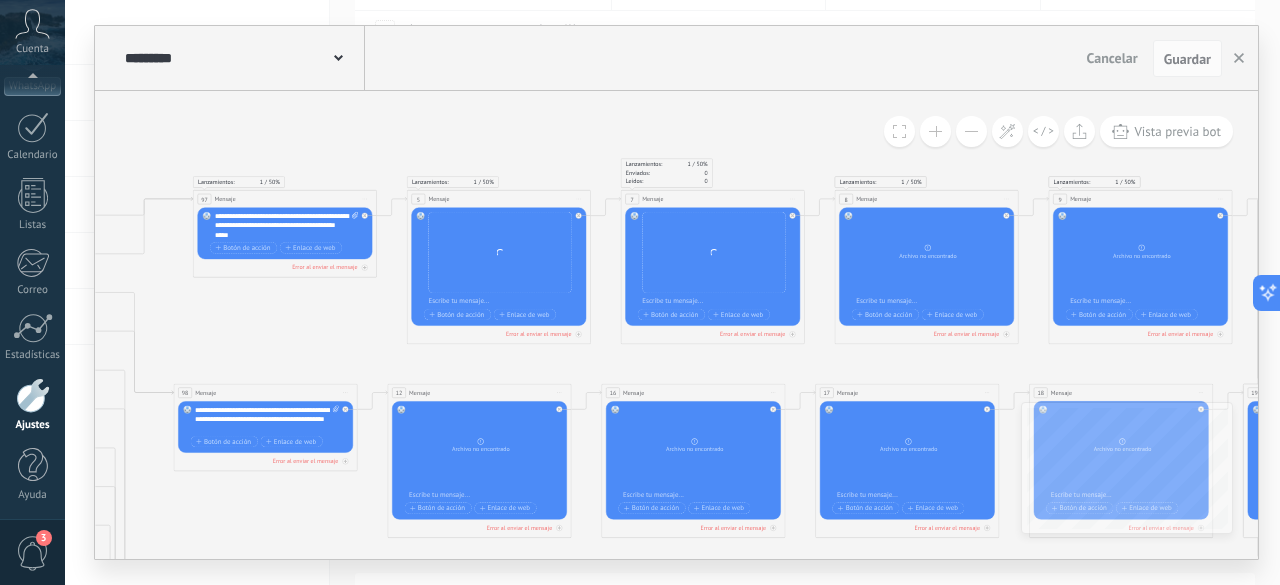 drag, startPoint x: 814, startPoint y: 361, endPoint x: 684, endPoint y: 359, distance: 130.01538 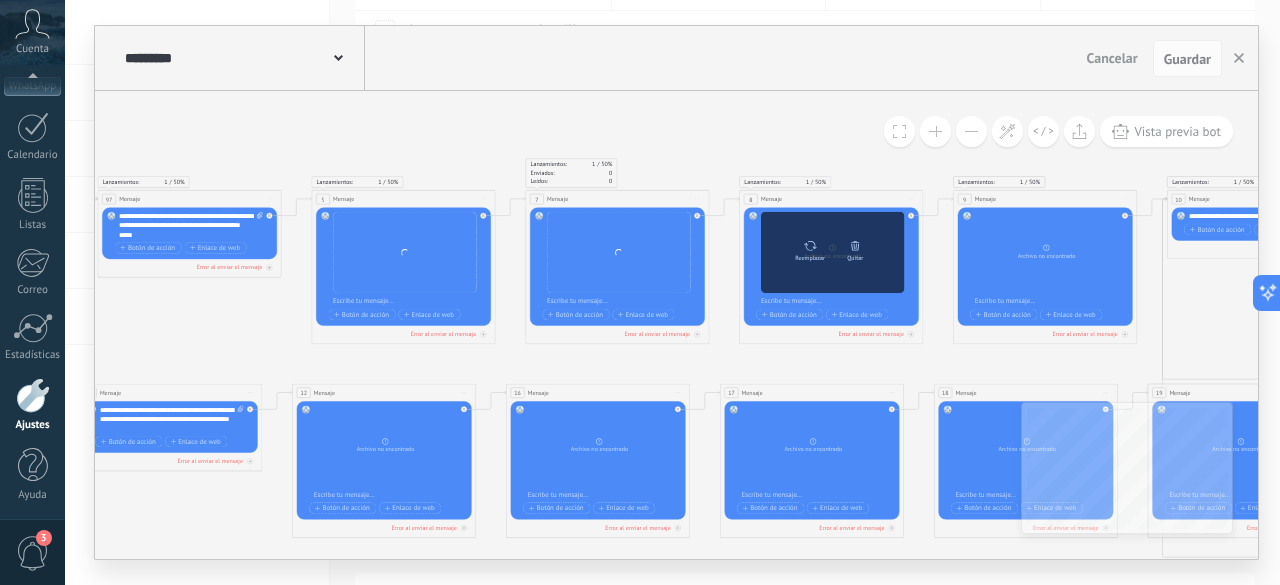 click 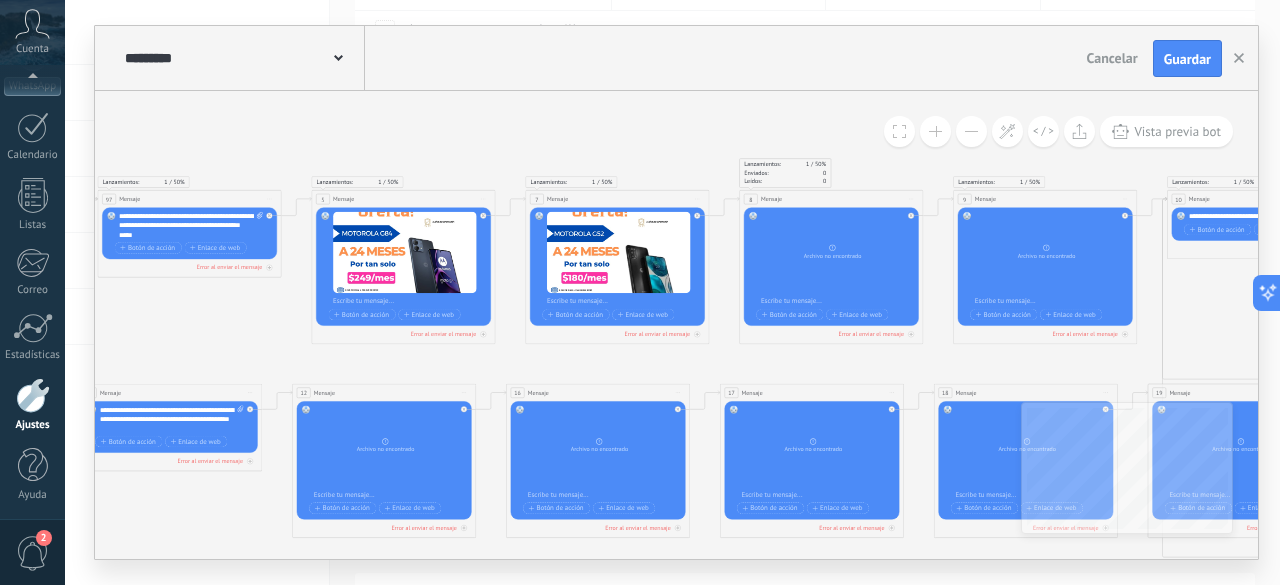 drag, startPoint x: 644, startPoint y: 343, endPoint x: 510, endPoint y: 342, distance: 134.00374 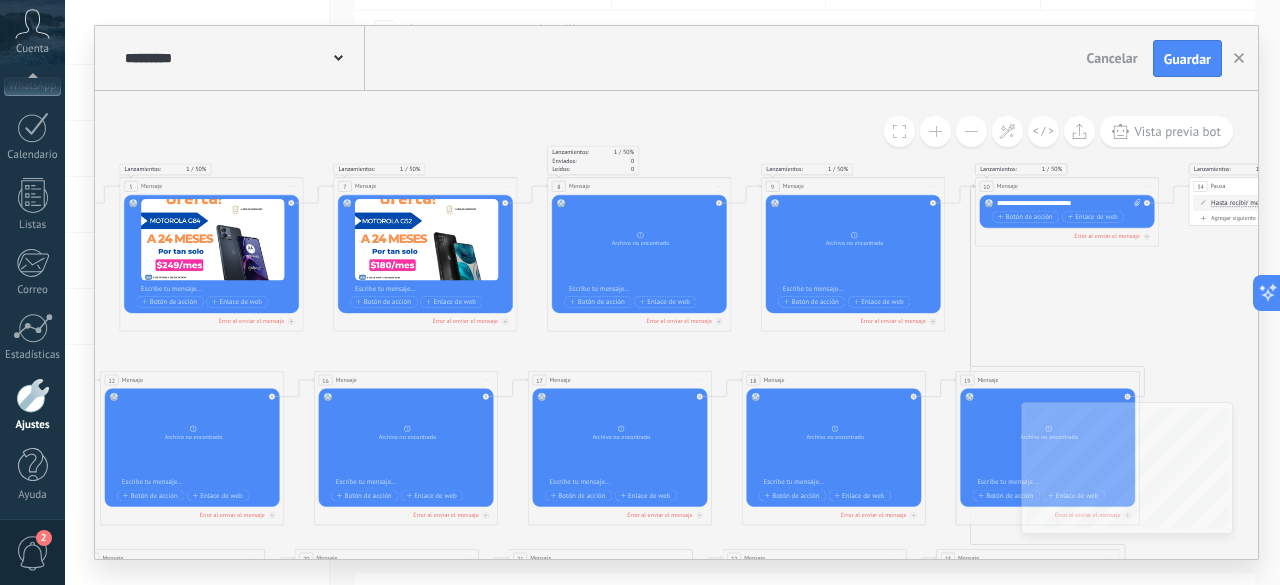 drag, startPoint x: 562, startPoint y: 357, endPoint x: 366, endPoint y: 343, distance: 196.49936 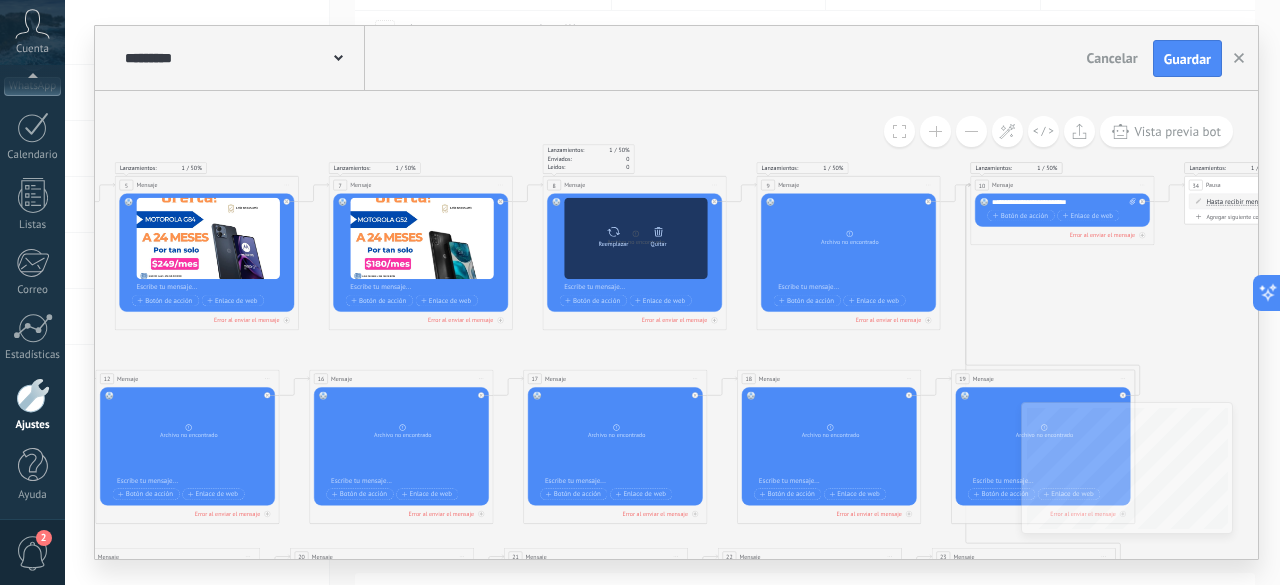click on "Reemplazar" at bounding box center [613, 235] 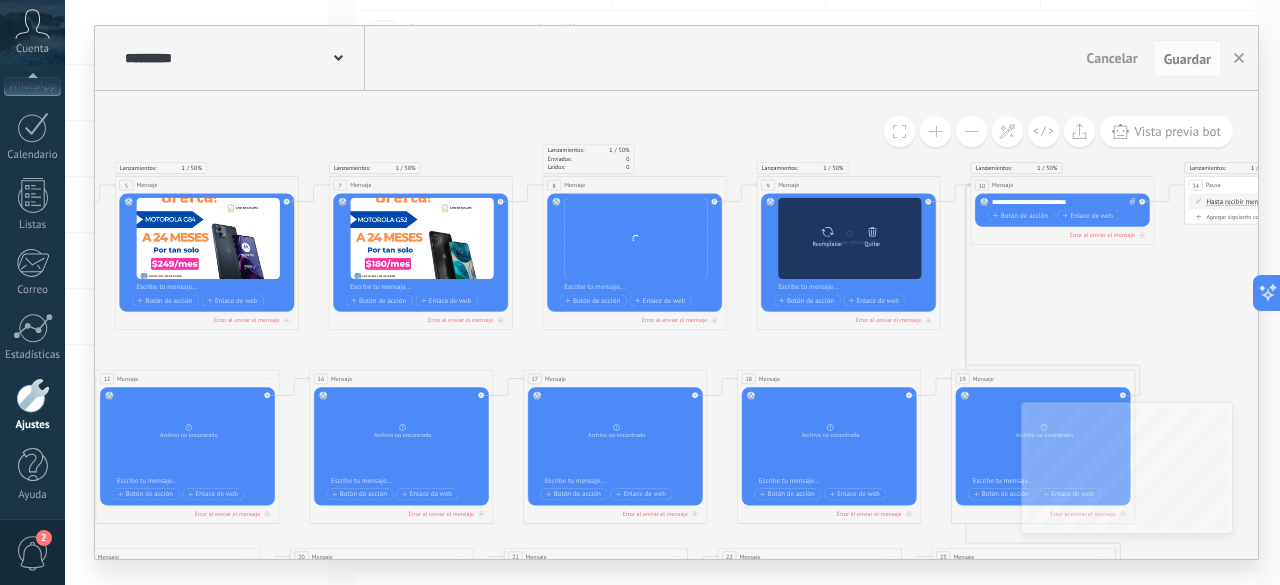 click on "Reemplazar" at bounding box center [827, 235] 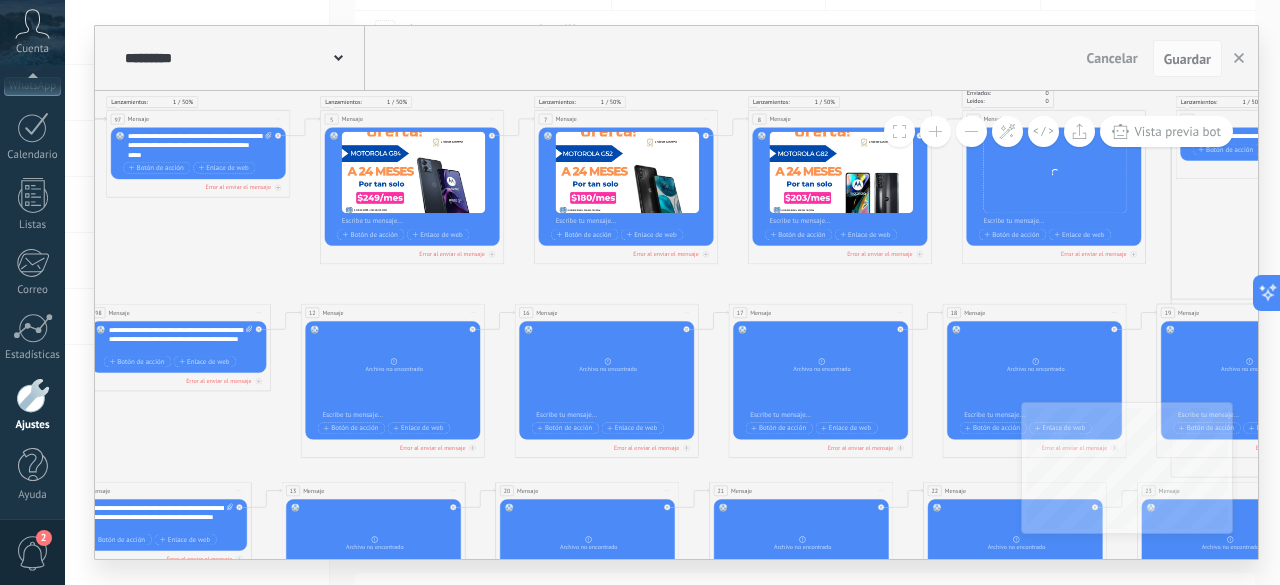 drag, startPoint x: 593, startPoint y: 351, endPoint x: 798, endPoint y: 285, distance: 215.36249 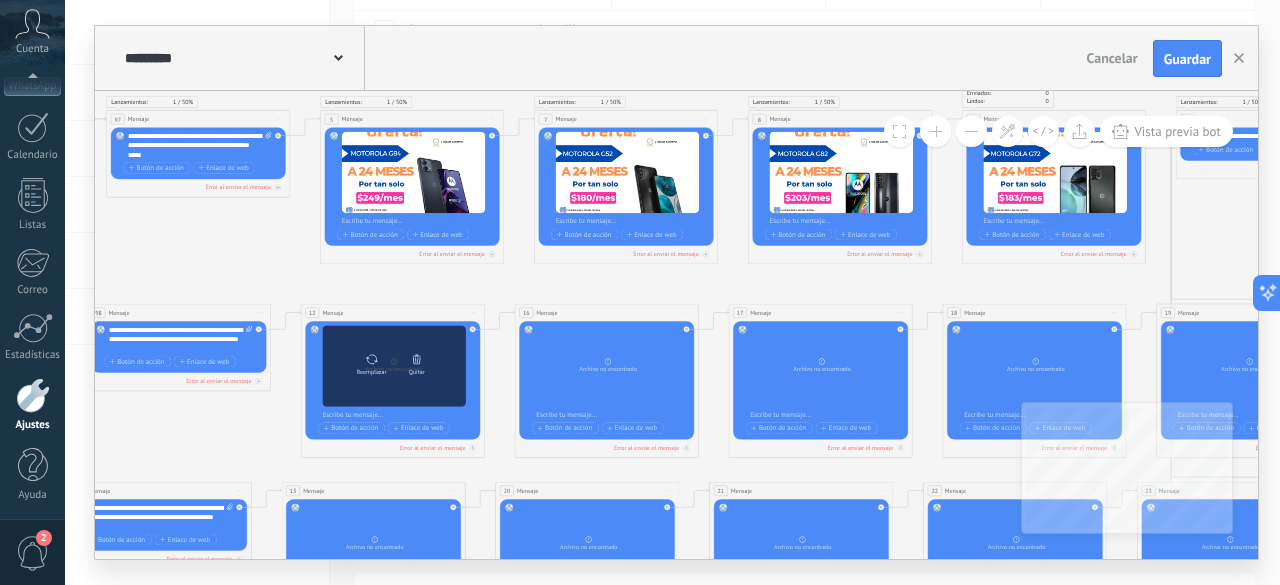 click 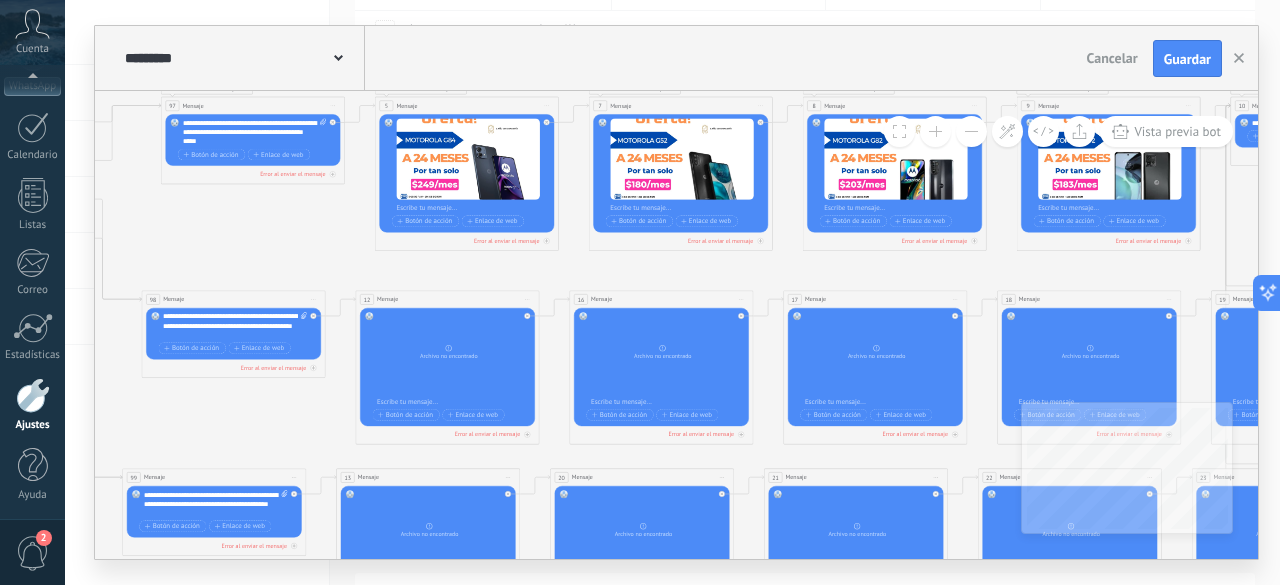 drag, startPoint x: 224, startPoint y: 408, endPoint x: 282, endPoint y: 393, distance: 59.908264 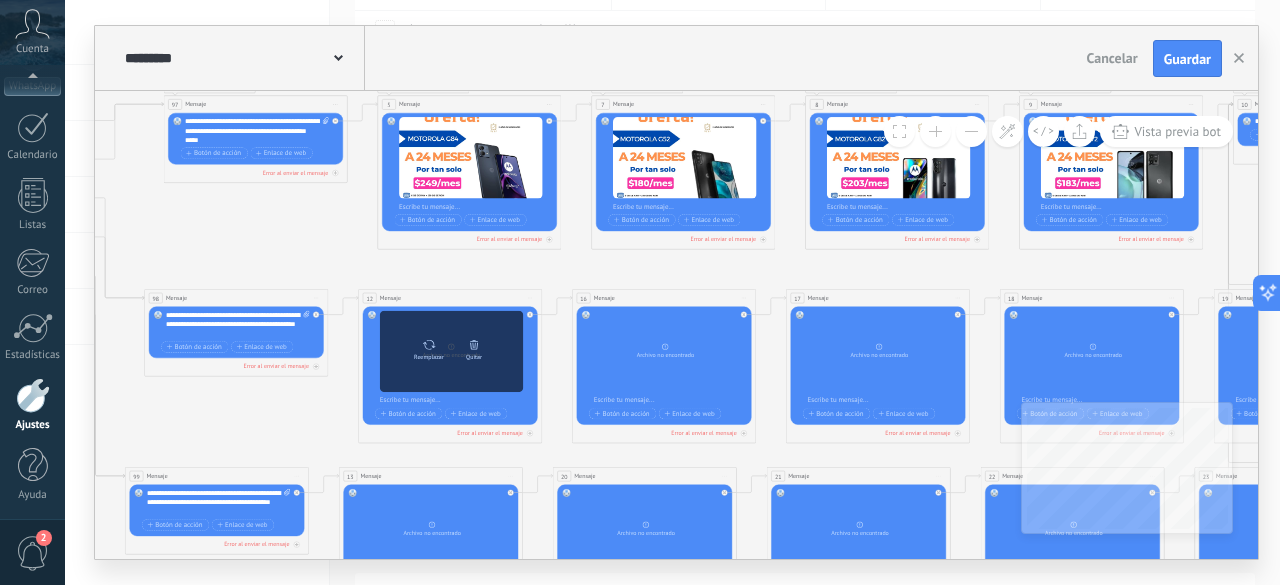 click at bounding box center [428, 345] 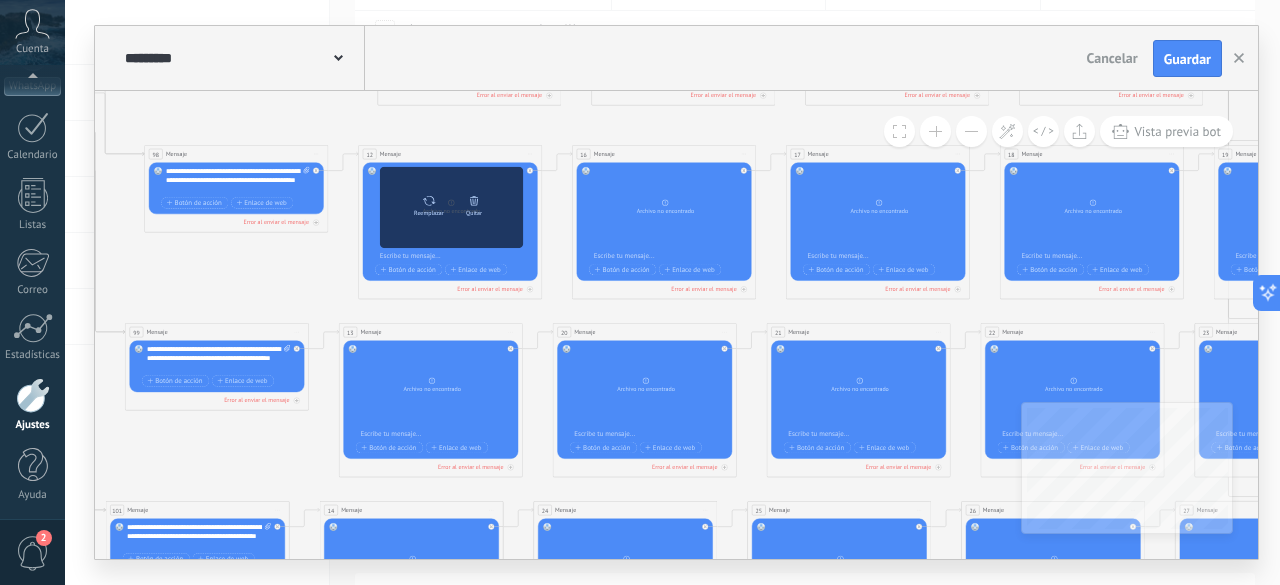 click 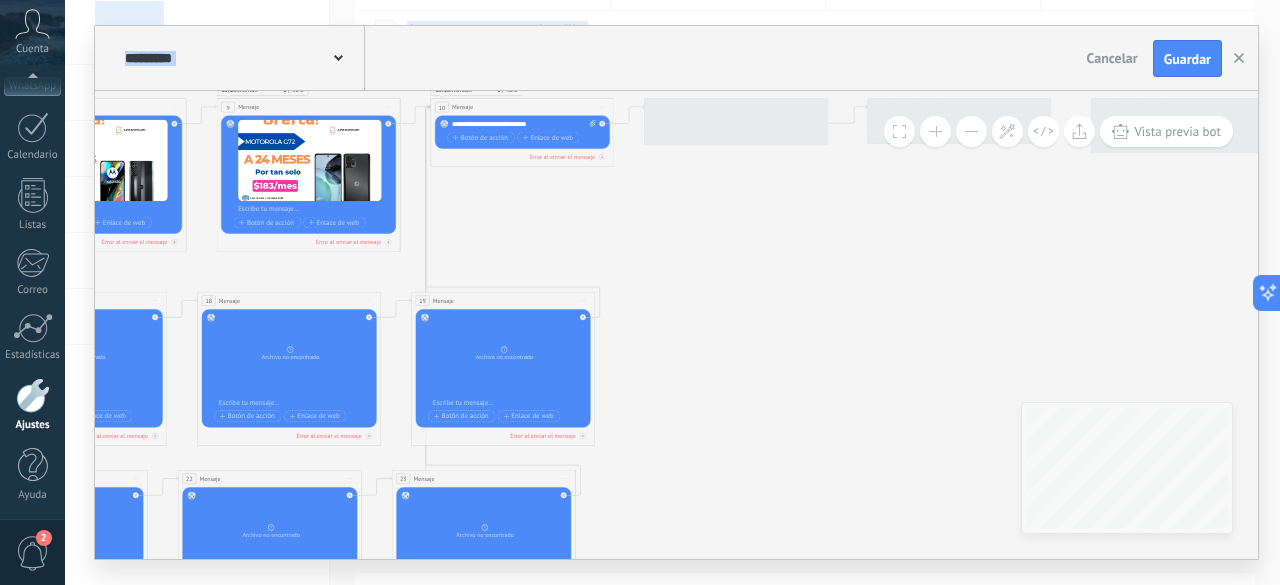 drag, startPoint x: 802, startPoint y: 309, endPoint x: 65, endPoint y: 282, distance: 737.4944 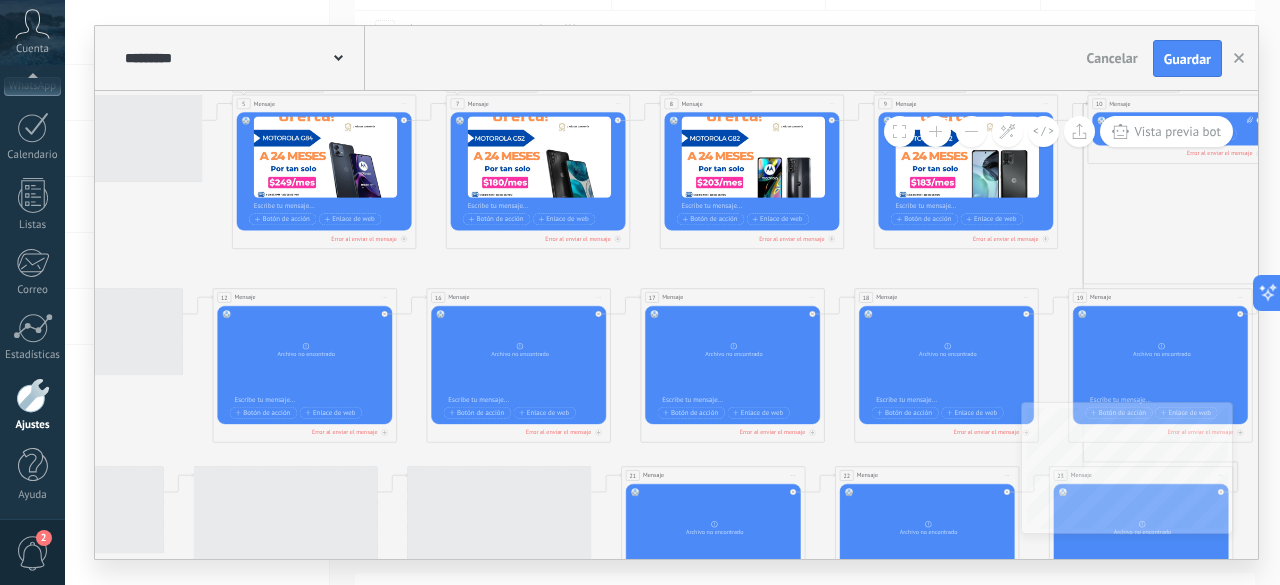 drag, startPoint x: 513, startPoint y: 233, endPoint x: 1213, endPoint y: 203, distance: 700.6426 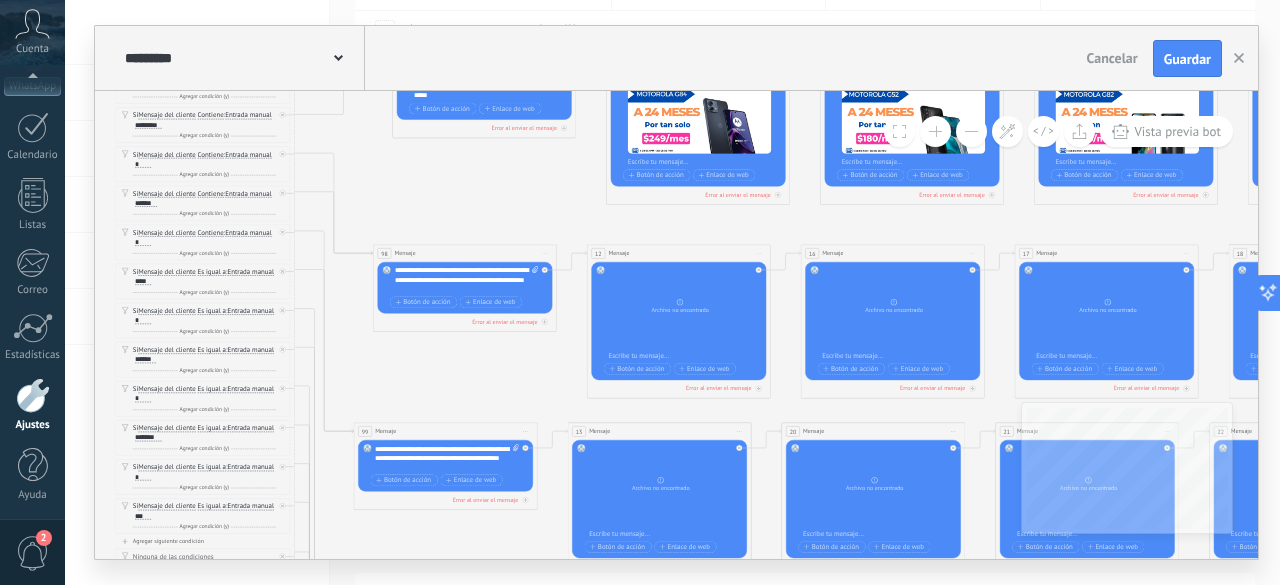 drag, startPoint x: 196, startPoint y: 395, endPoint x: 530, endPoint y: 374, distance: 334.65952 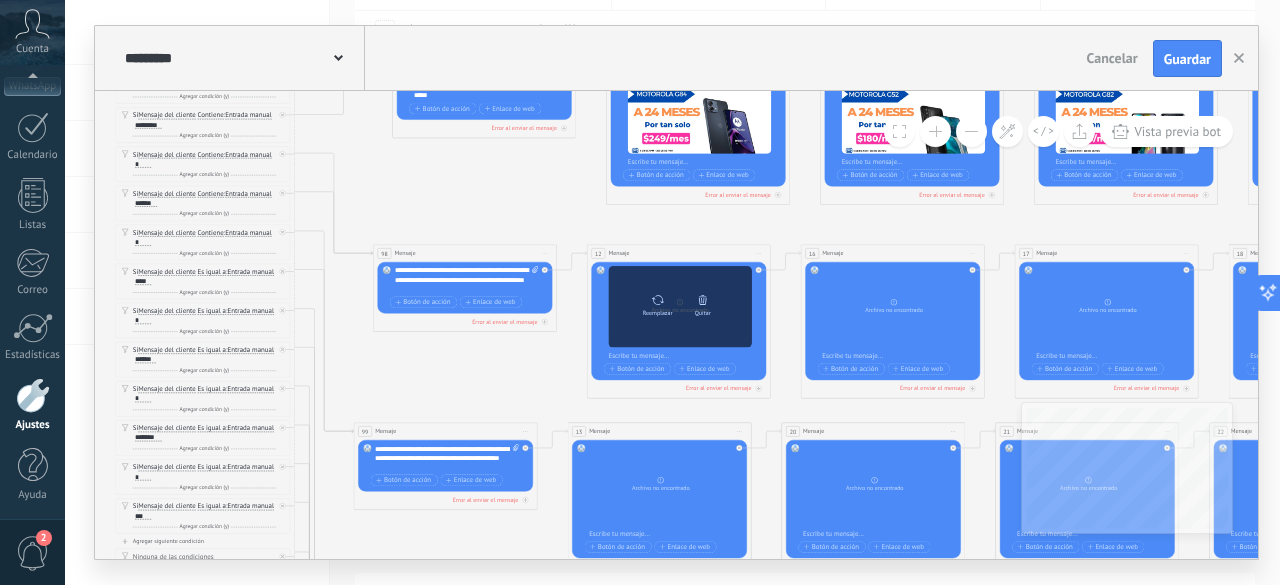 click 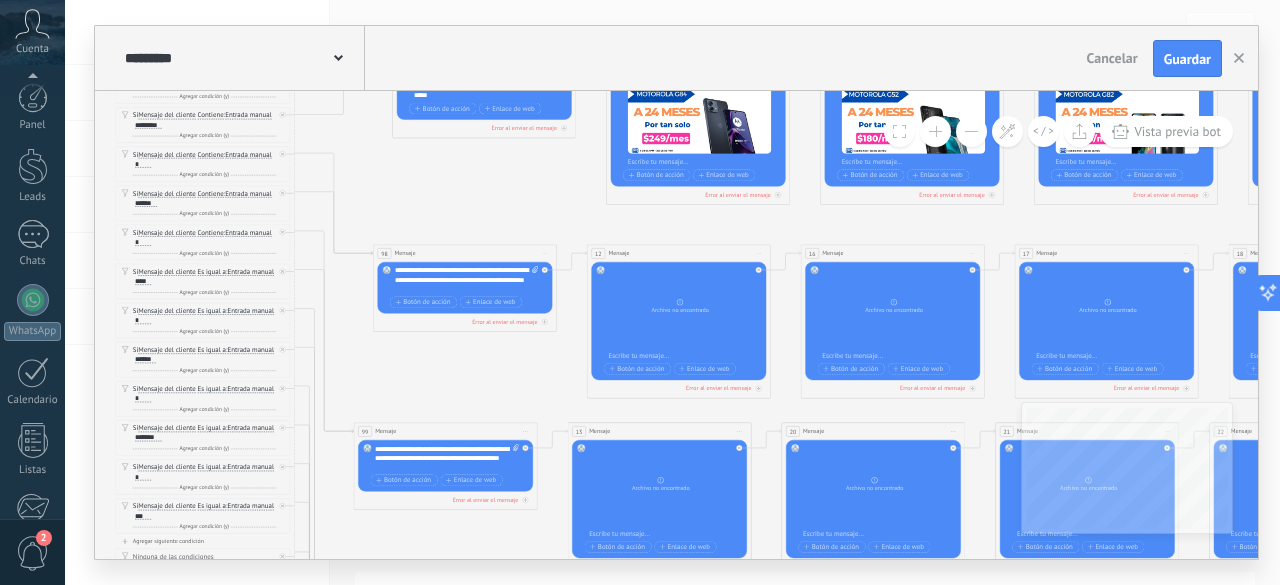 scroll, scrollTop: 200, scrollLeft: 0, axis: vertical 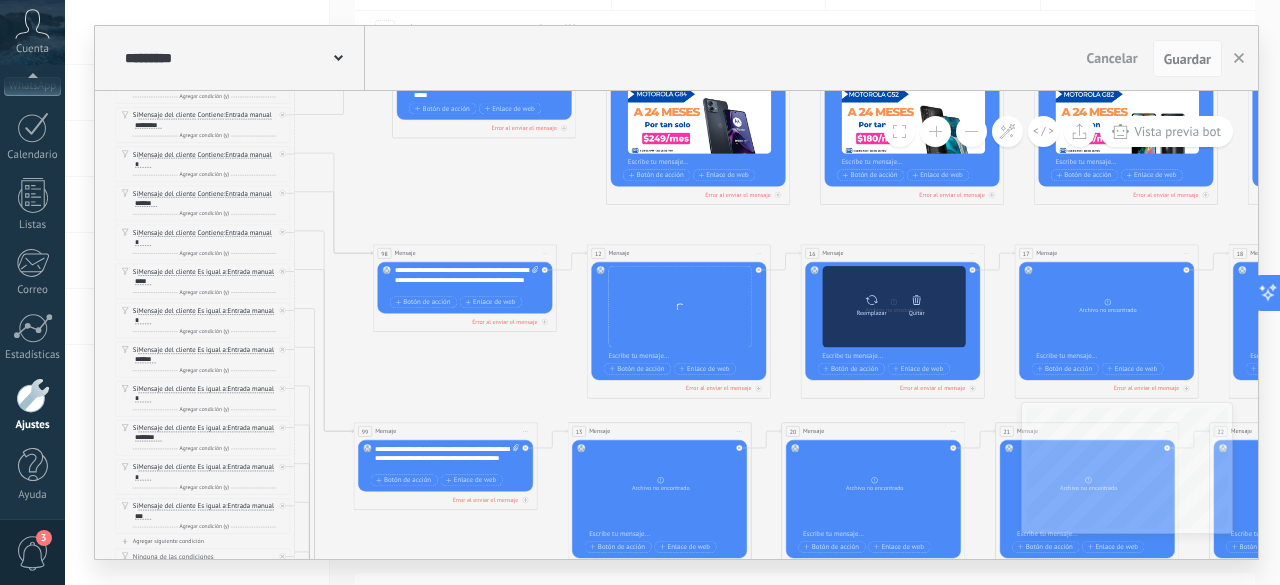 click 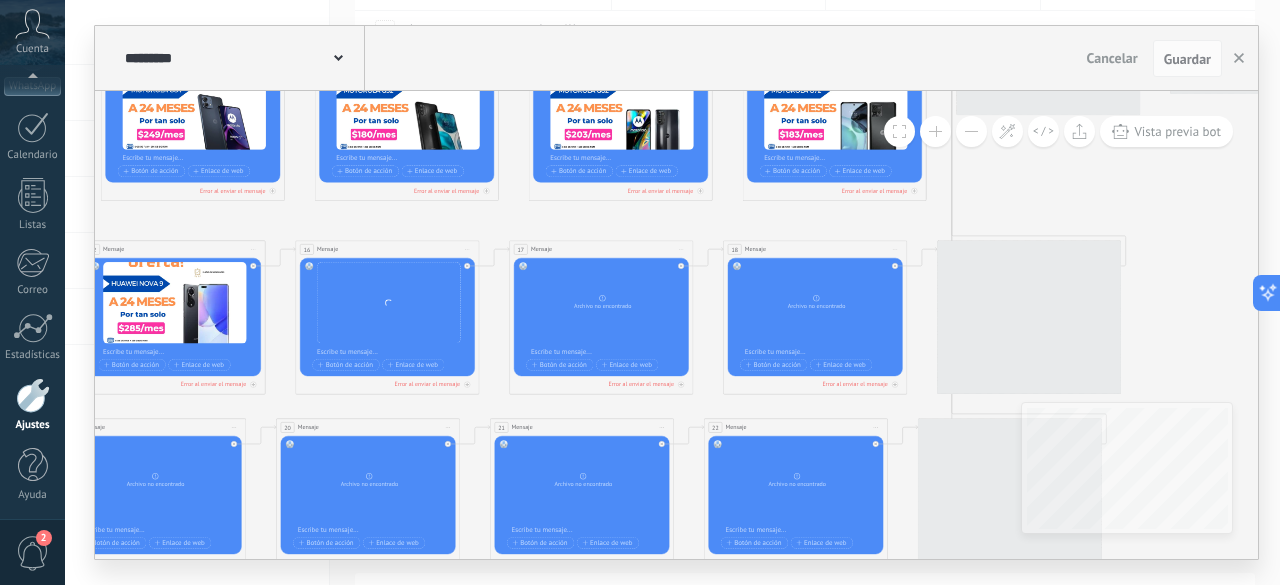 drag, startPoint x: 672, startPoint y: 415, endPoint x: 167, endPoint y: 406, distance: 505.0802 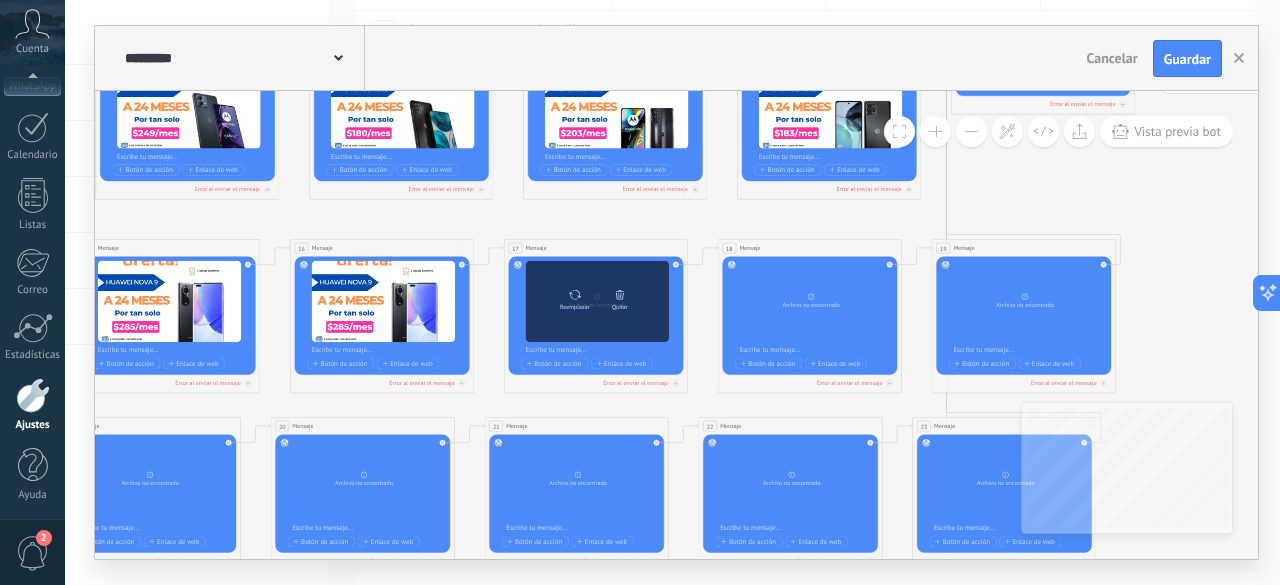 click 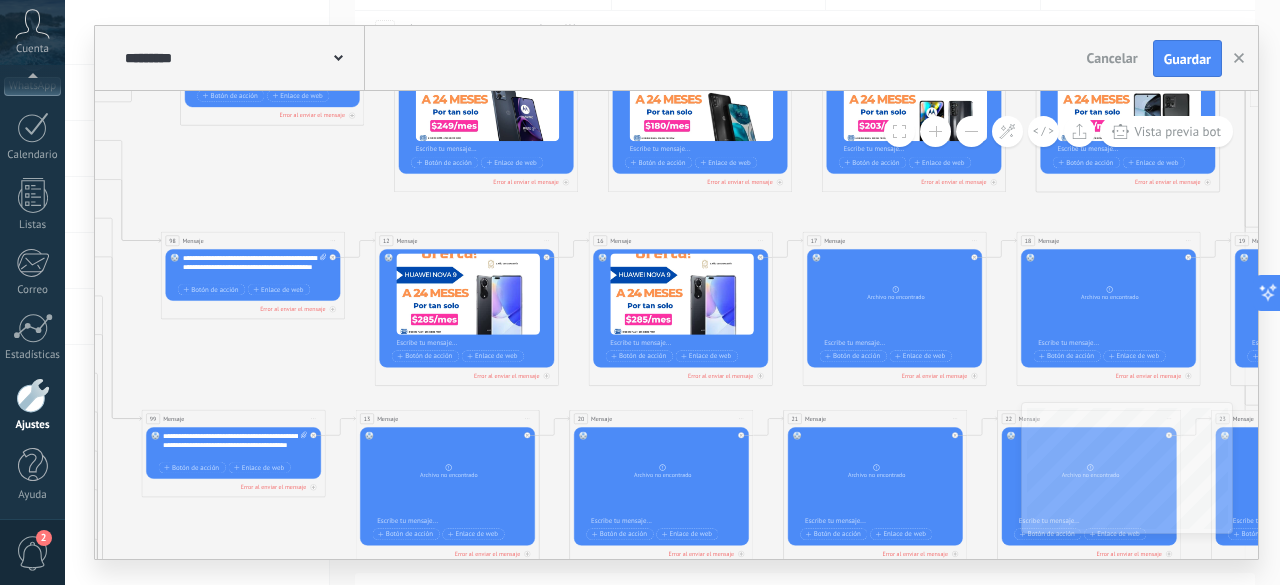 drag, startPoint x: 290, startPoint y: 400, endPoint x: 589, endPoint y: 393, distance: 299.08194 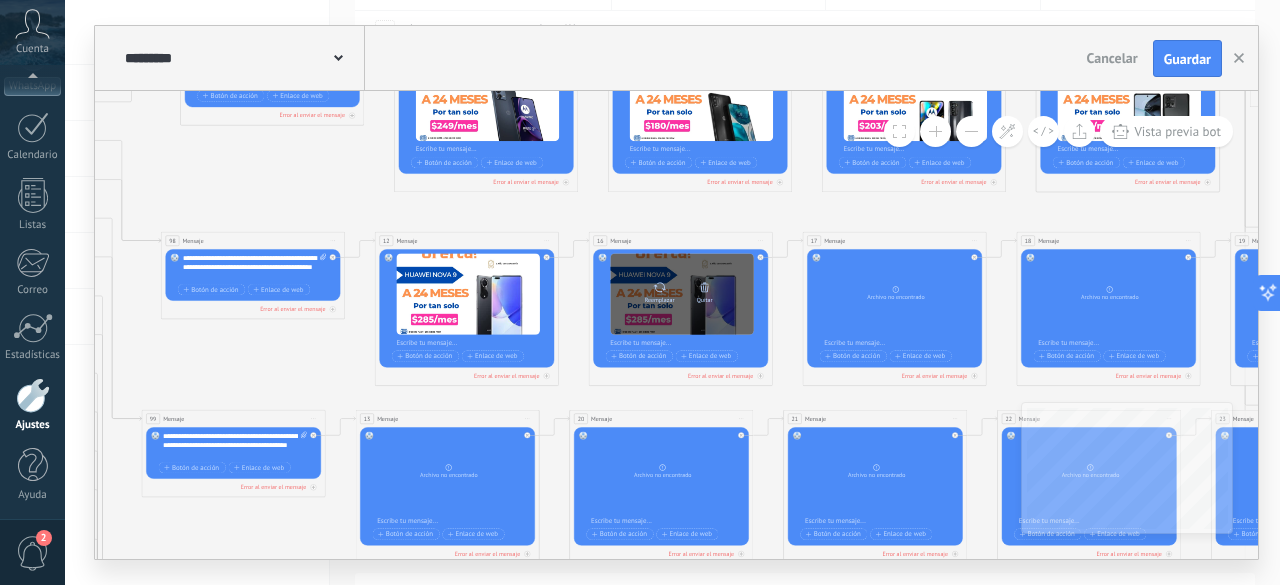 click 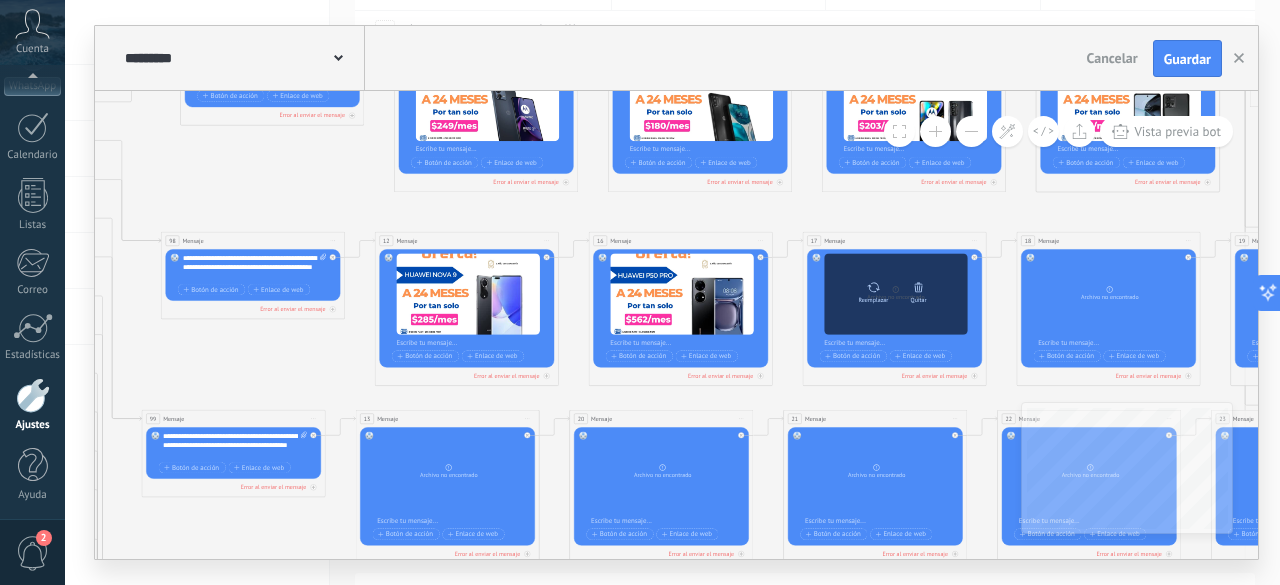 click 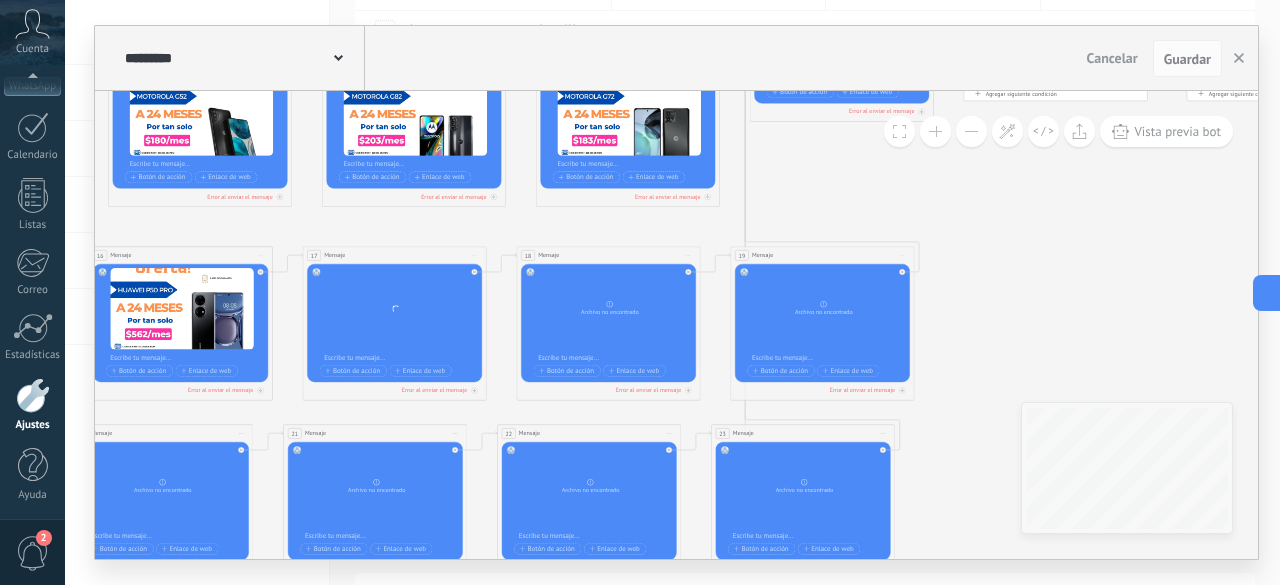 drag, startPoint x: 886, startPoint y: 399, endPoint x: 386, endPoint y: 414, distance: 500.22495 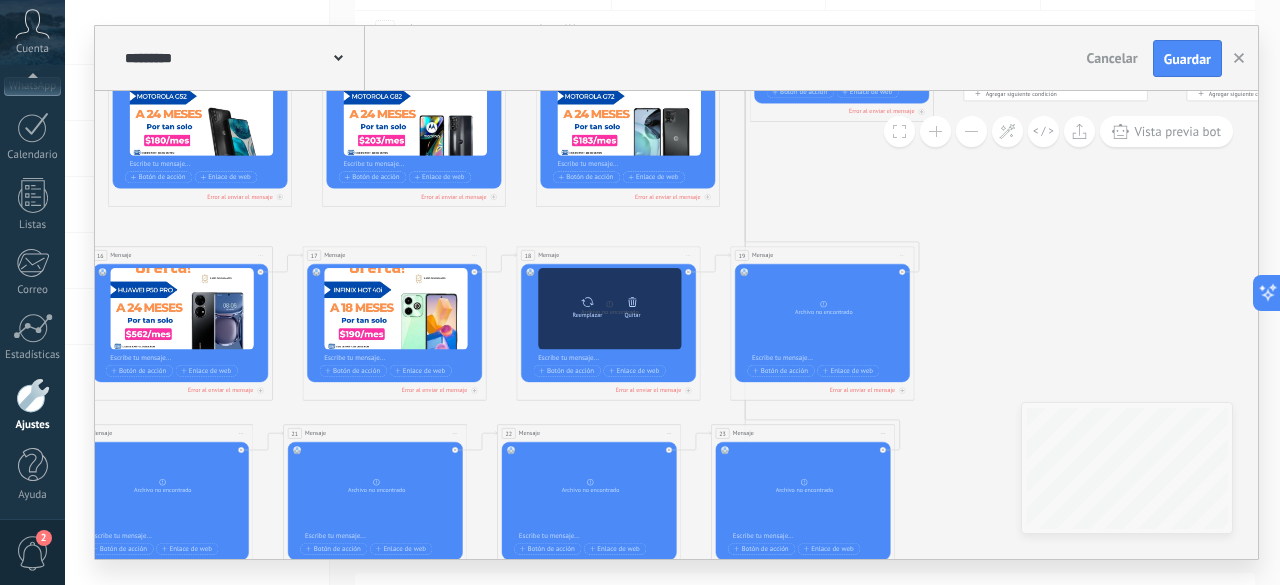 click 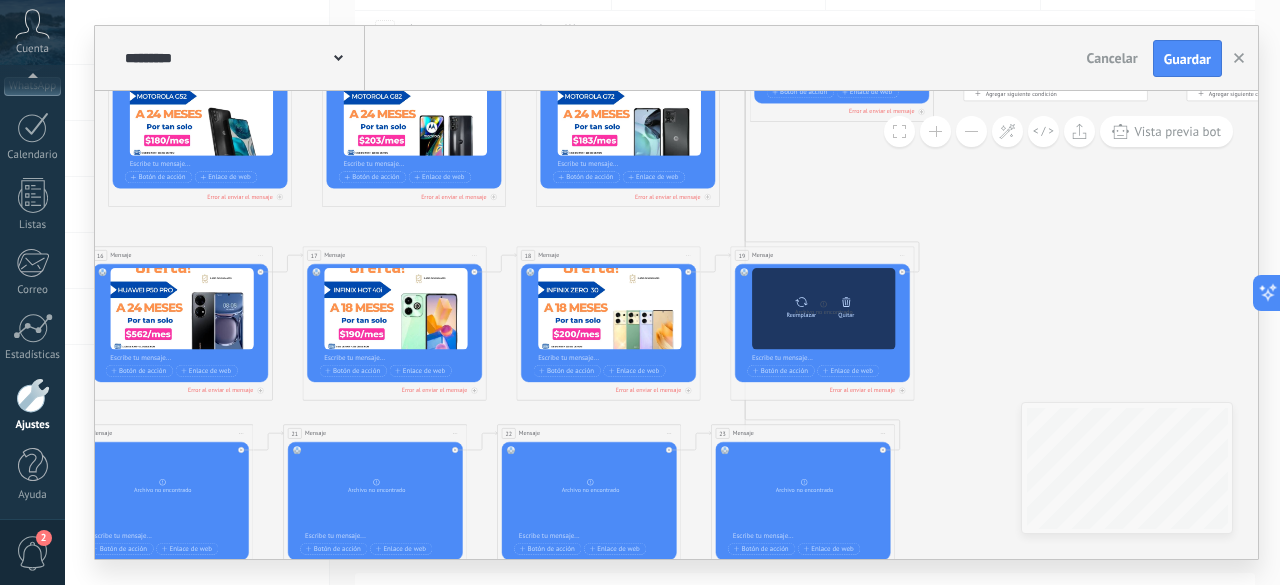 click 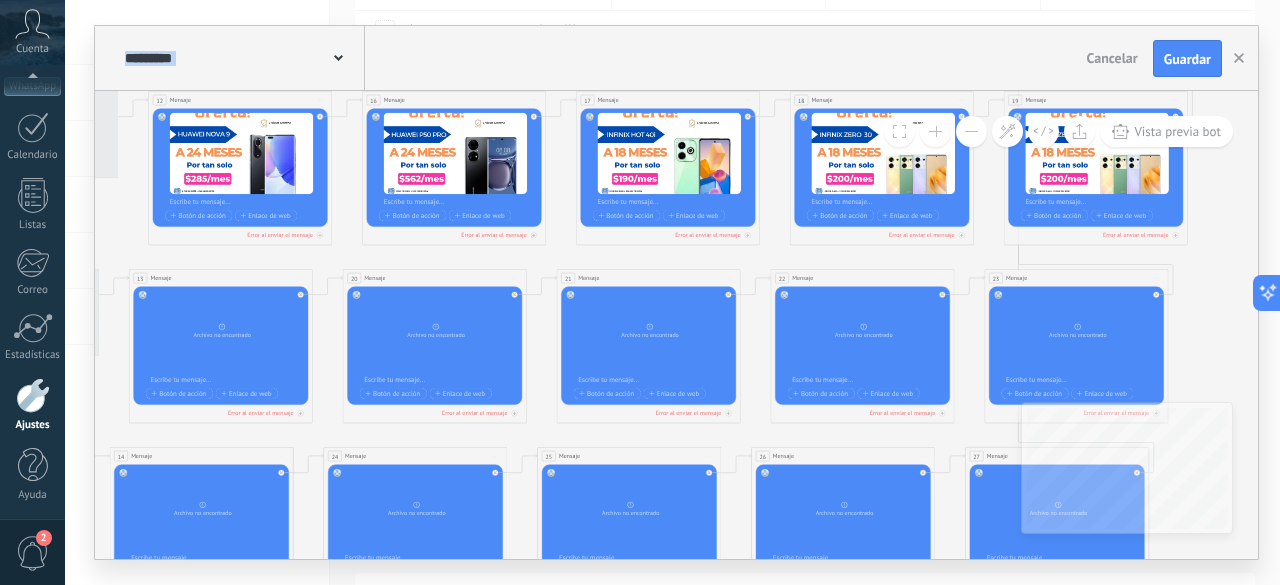 drag, startPoint x: 1006, startPoint y: 333, endPoint x: 1186, endPoint y: 286, distance: 186.03494 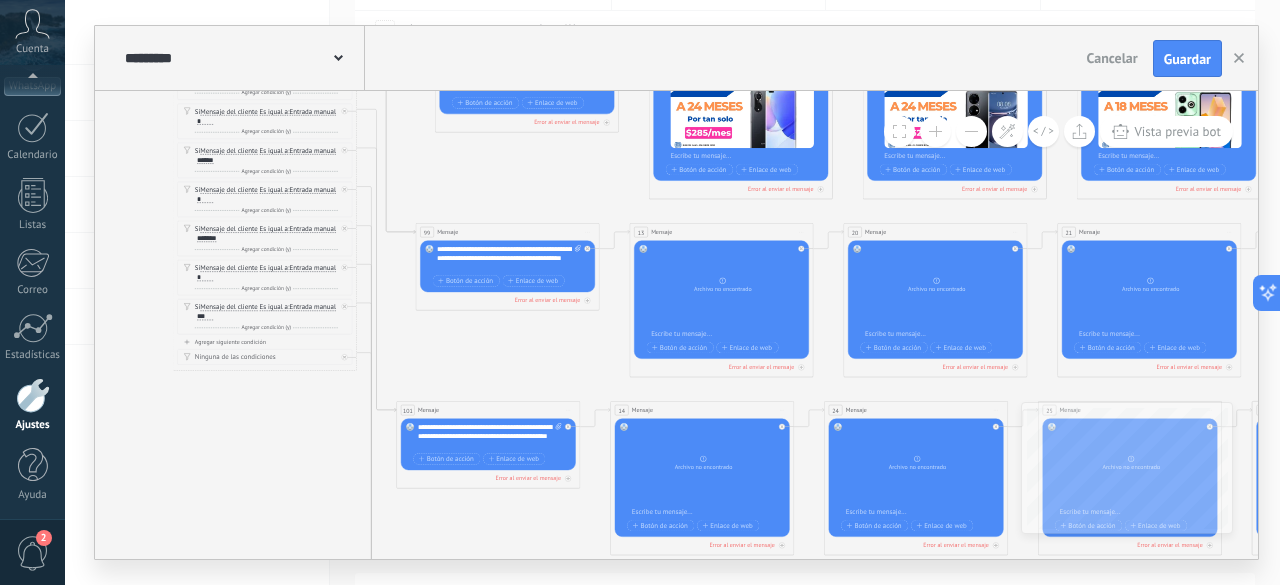drag, startPoint x: 452, startPoint y: 431, endPoint x: 1012, endPoint y: 390, distance: 561.4989 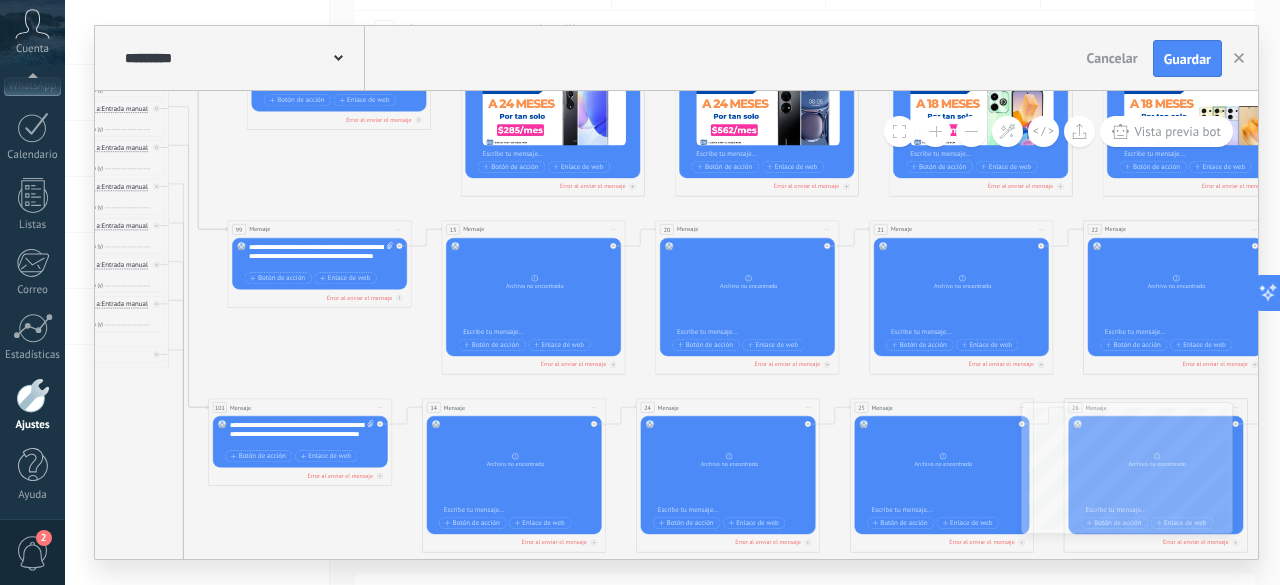 drag, startPoint x: 576, startPoint y: 363, endPoint x: 242, endPoint y: 379, distance: 334.38303 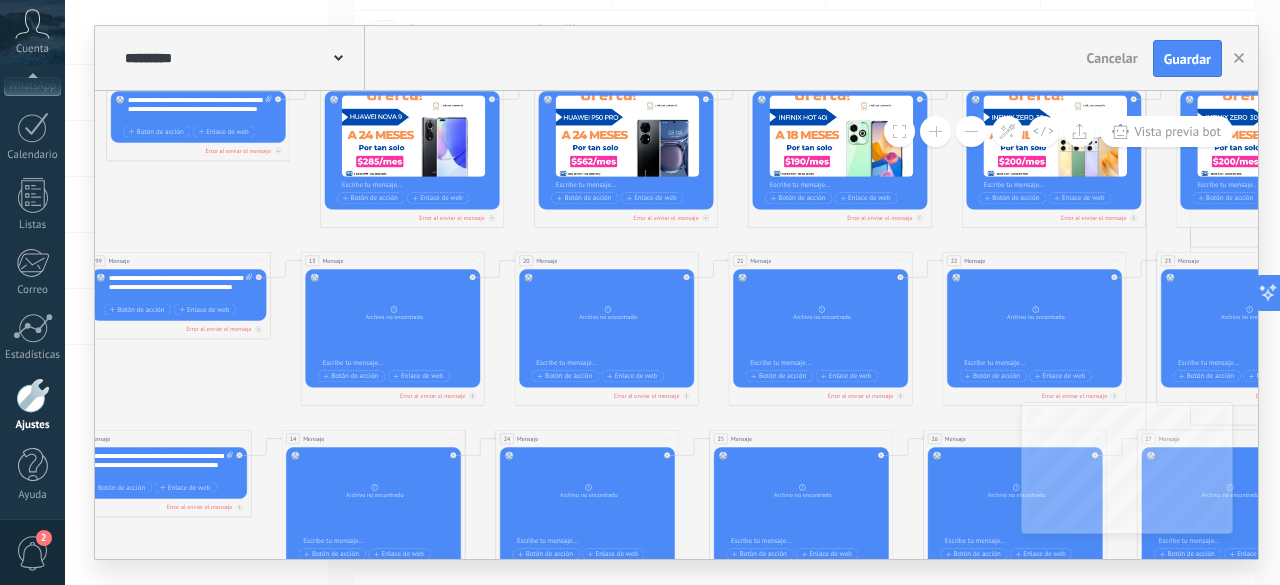 drag, startPoint x: 208, startPoint y: 359, endPoint x: 132, endPoint y: 359, distance: 76 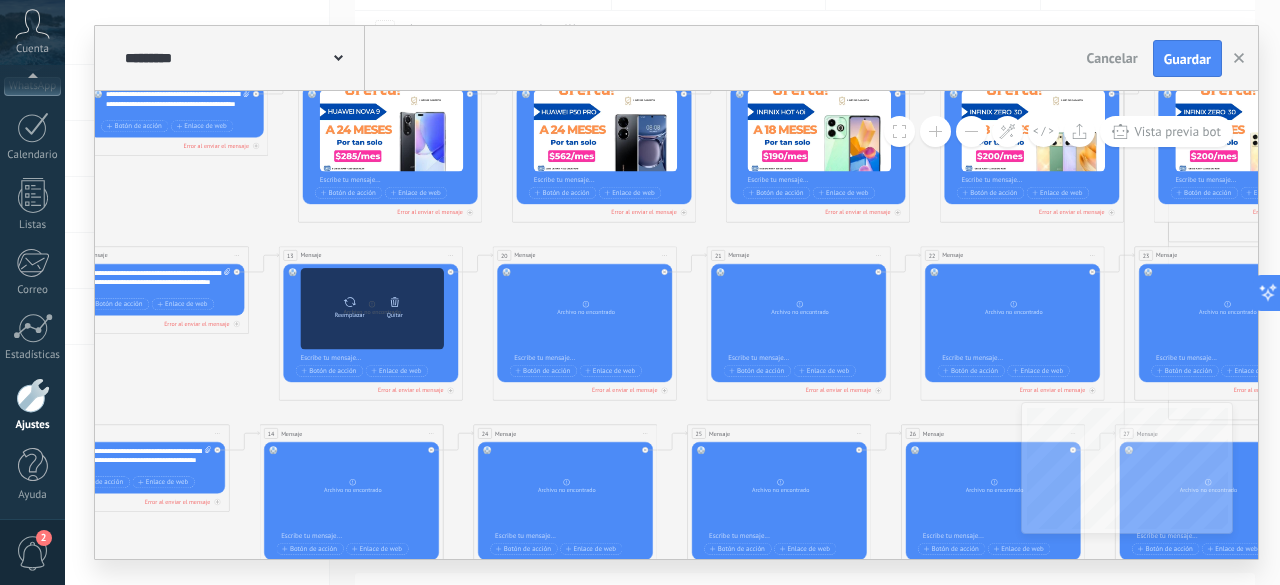 click 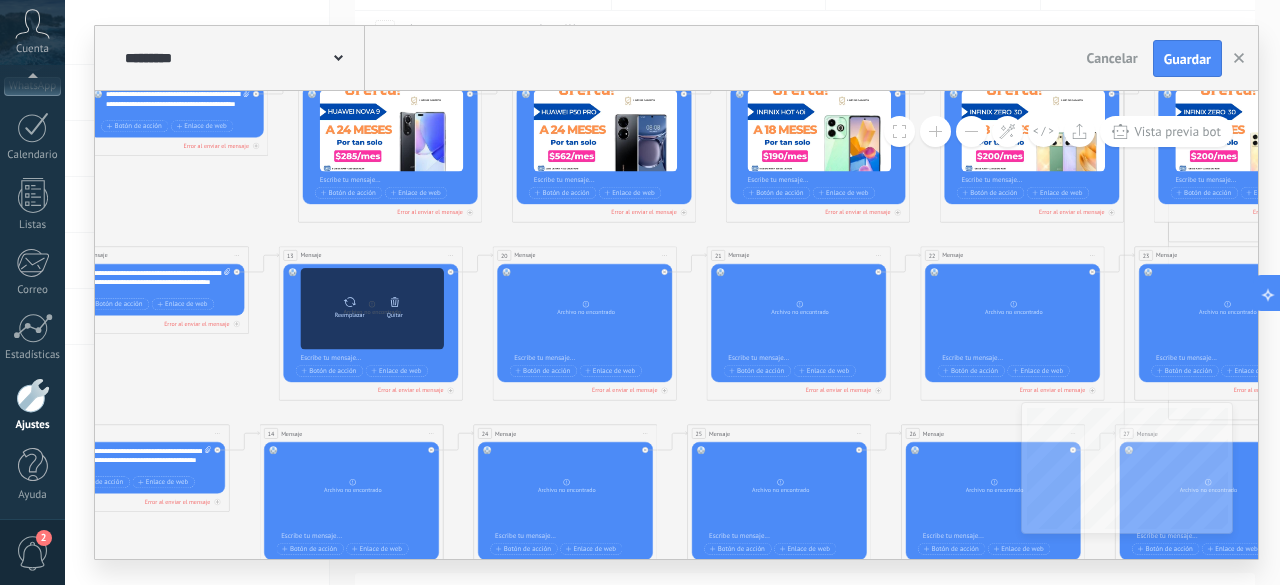 click 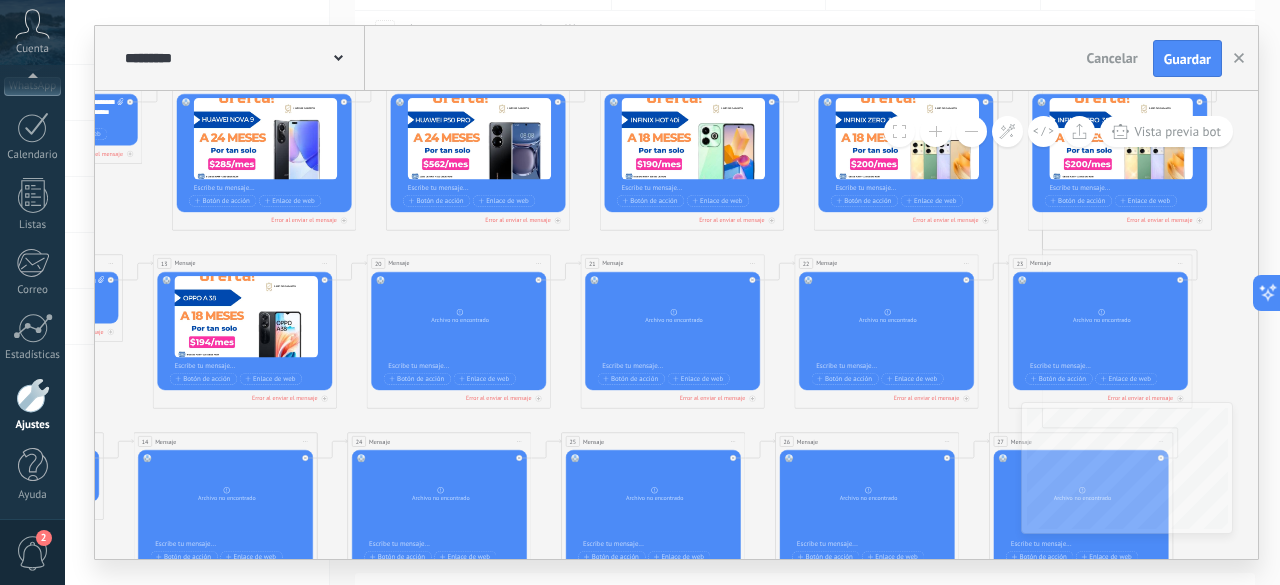 drag, startPoint x: 512, startPoint y: 413, endPoint x: 317, endPoint y: 423, distance: 195.25624 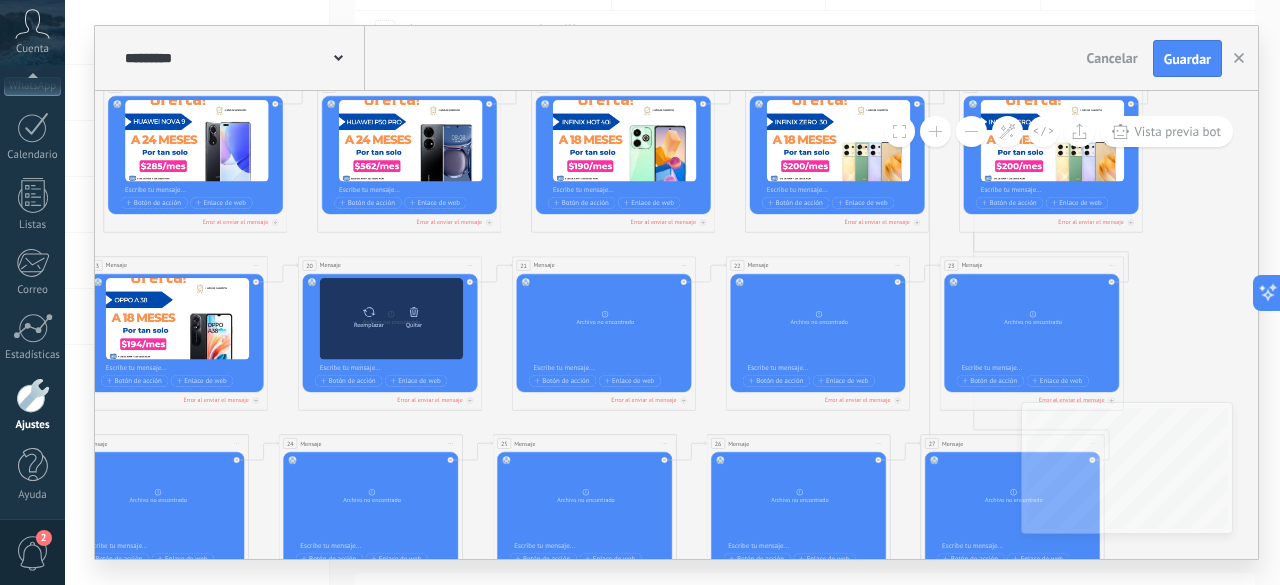 click 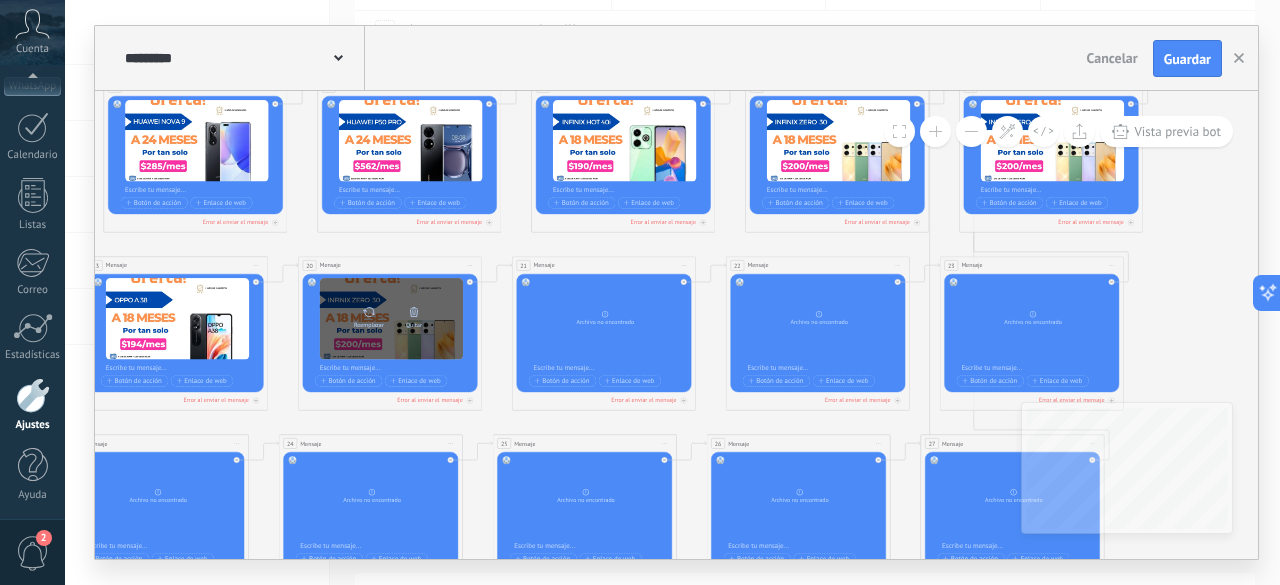 click 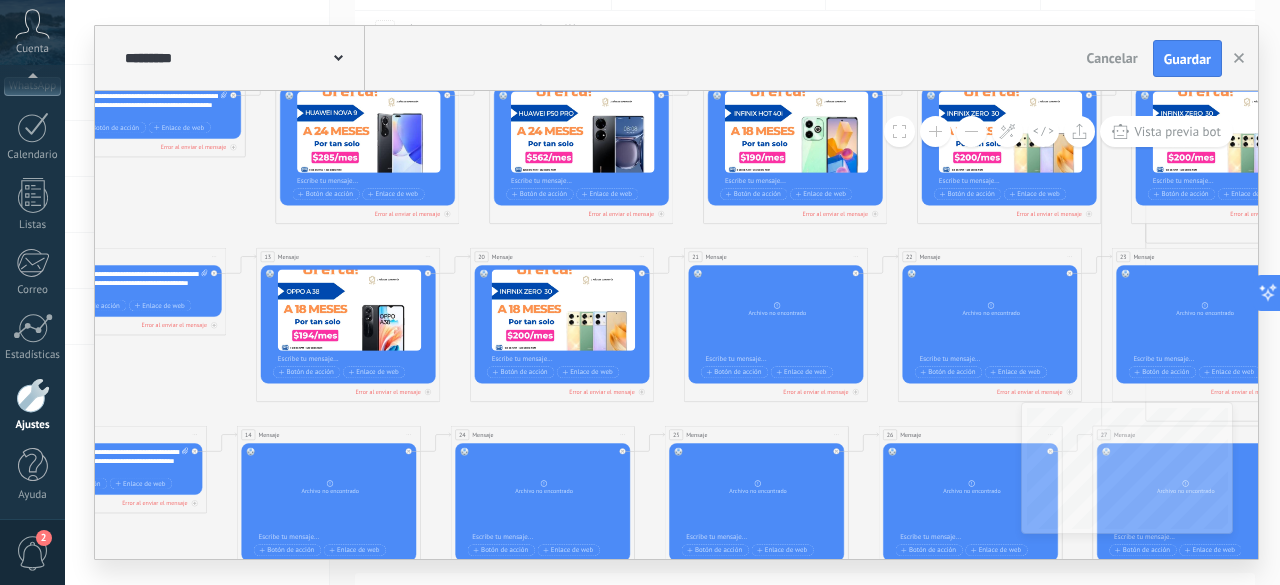 drag, startPoint x: 405, startPoint y: 420, endPoint x: 577, endPoint y: 411, distance: 172.2353 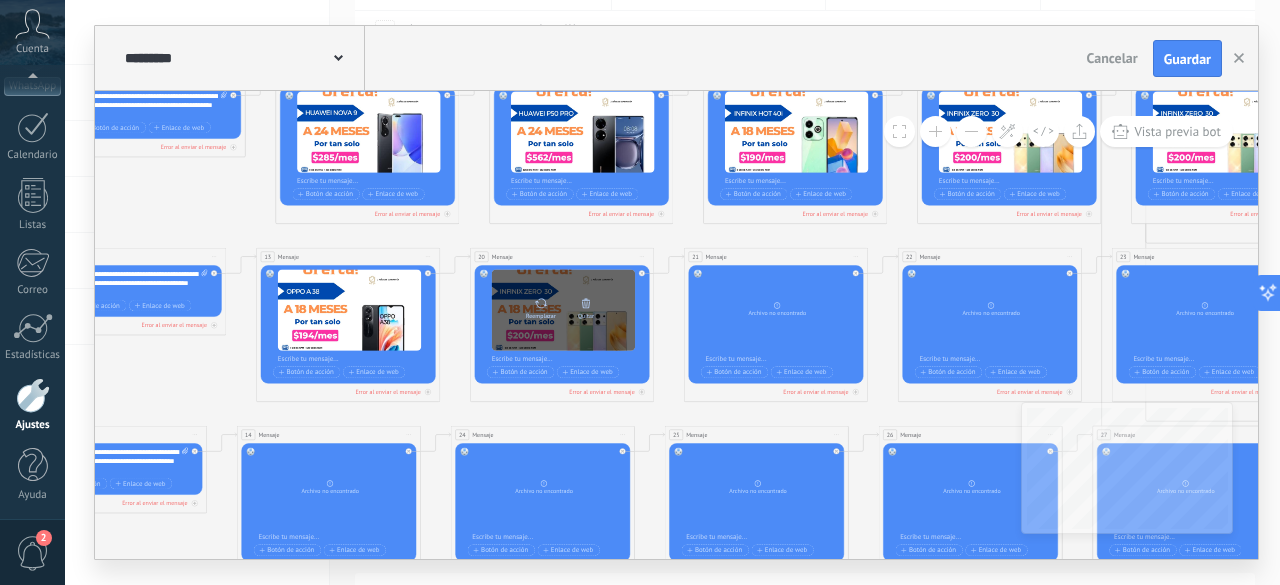 click 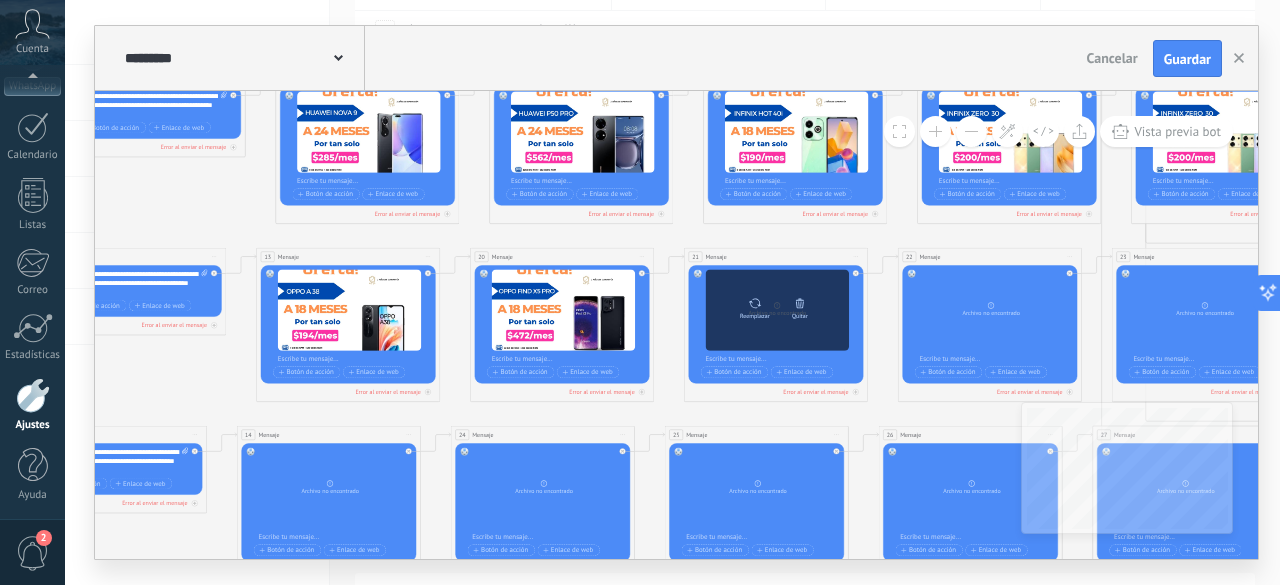 click 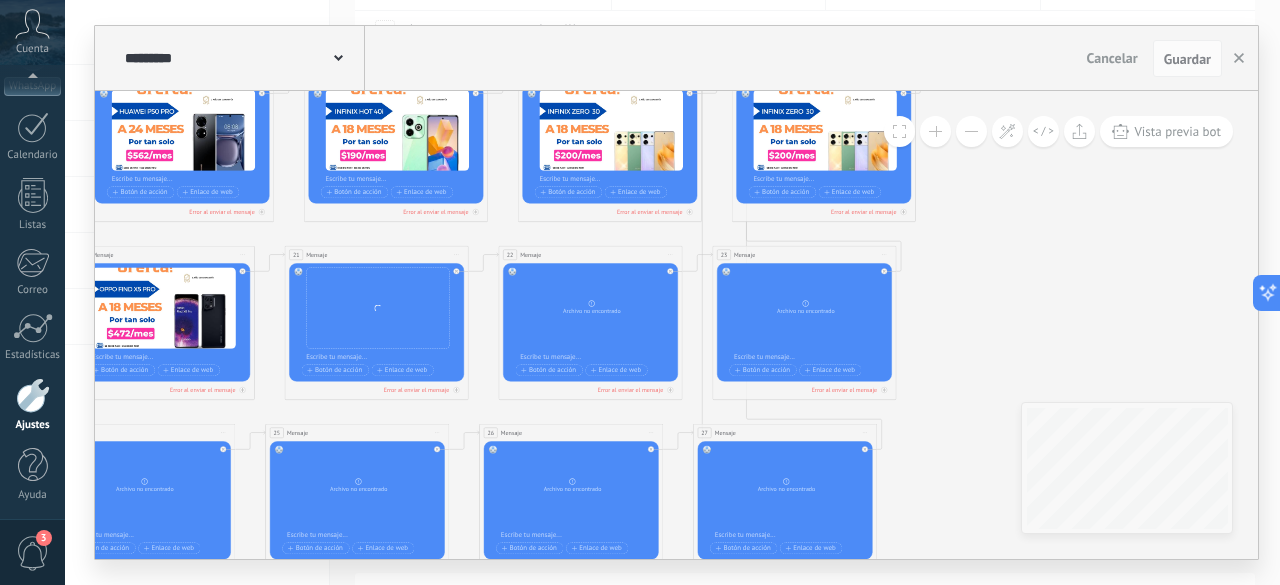 drag, startPoint x: 810, startPoint y: 415, endPoint x: 410, endPoint y: 413, distance: 400.005 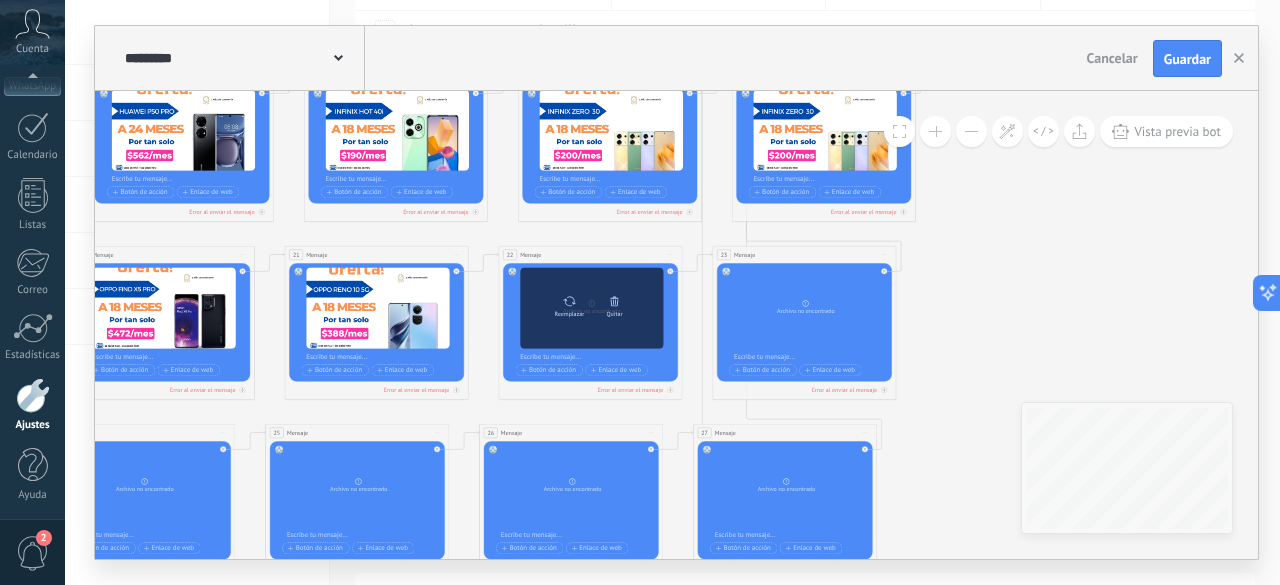 click 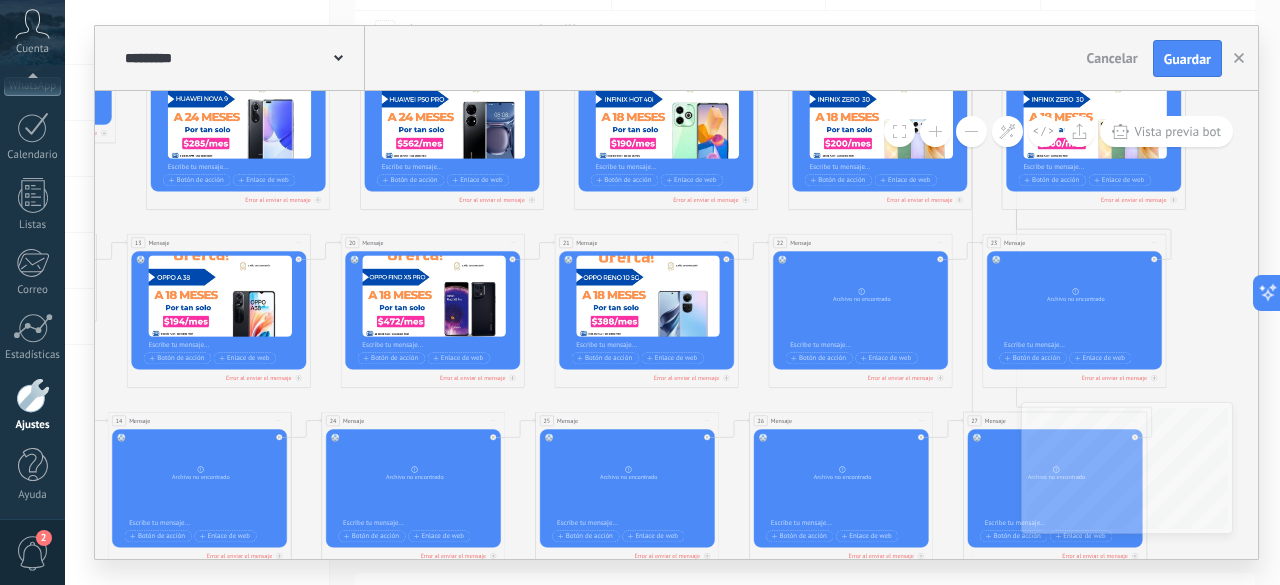 drag, startPoint x: 1009, startPoint y: 268, endPoint x: 1279, endPoint y: 256, distance: 270.26654 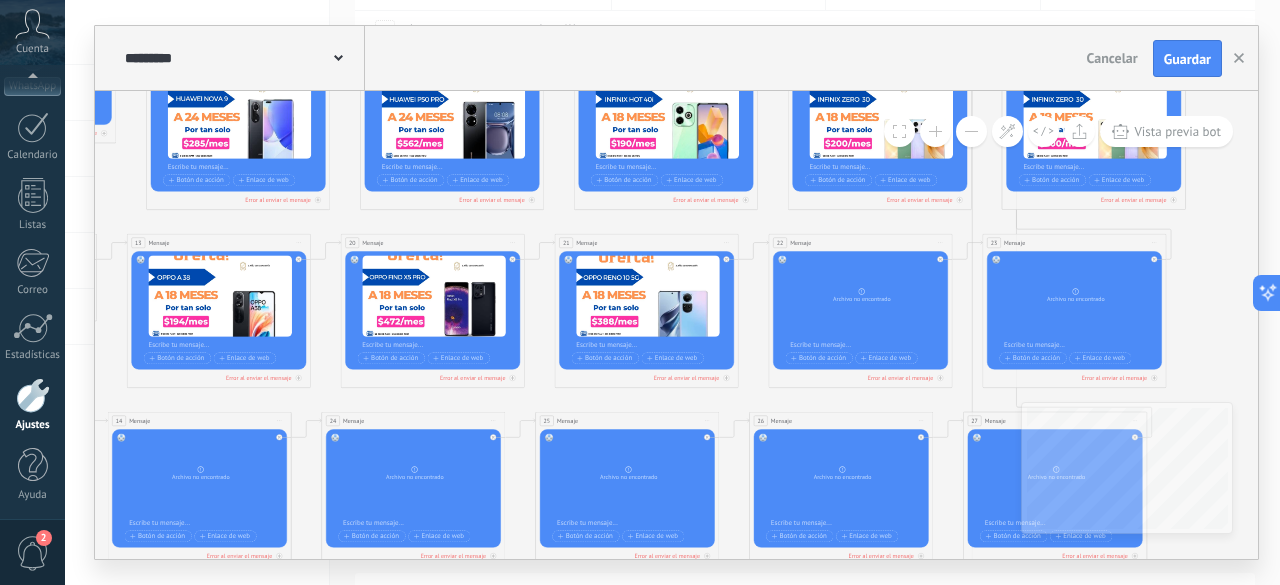 click on "**********" at bounding box center (672, 292) 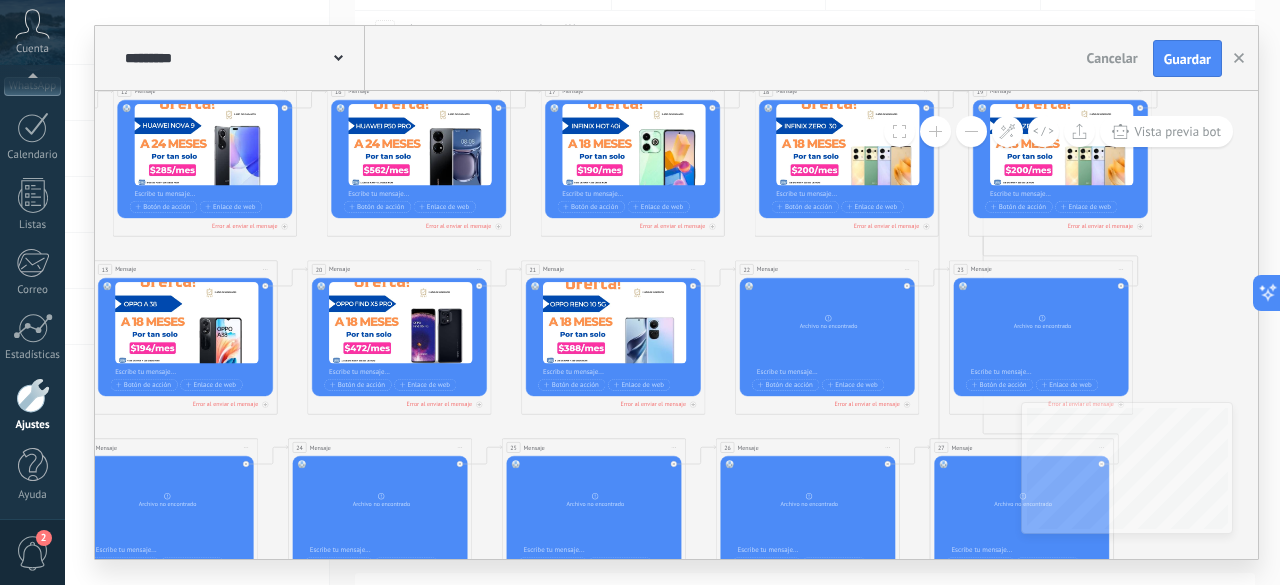 drag, startPoint x: 324, startPoint y: 402, endPoint x: 288, endPoint y: 429, distance: 45 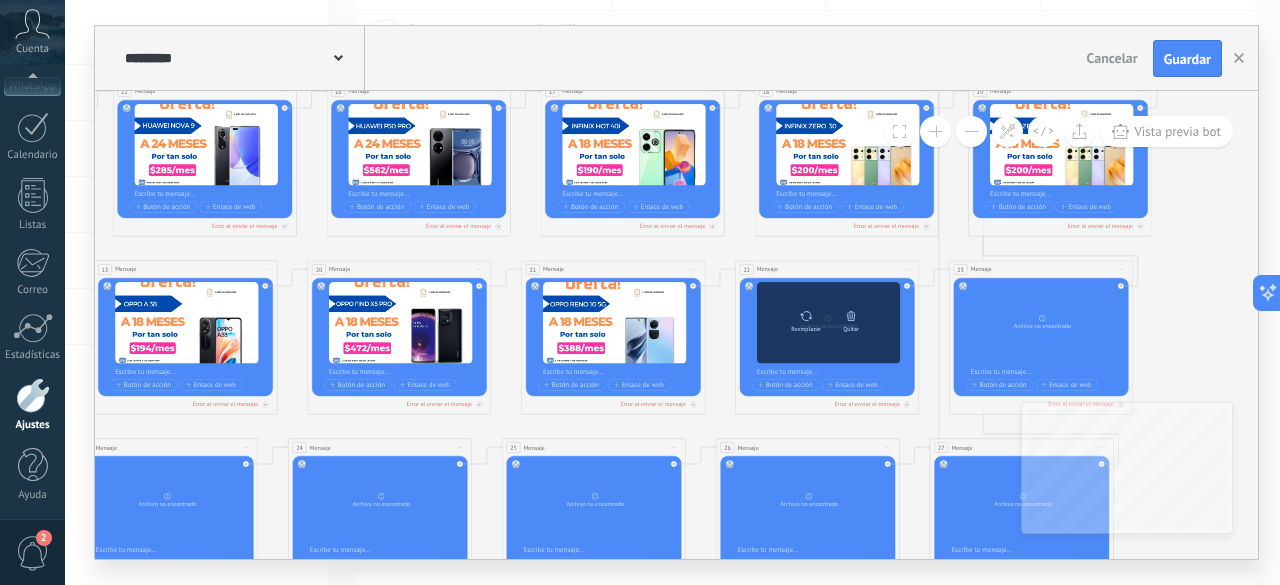 click 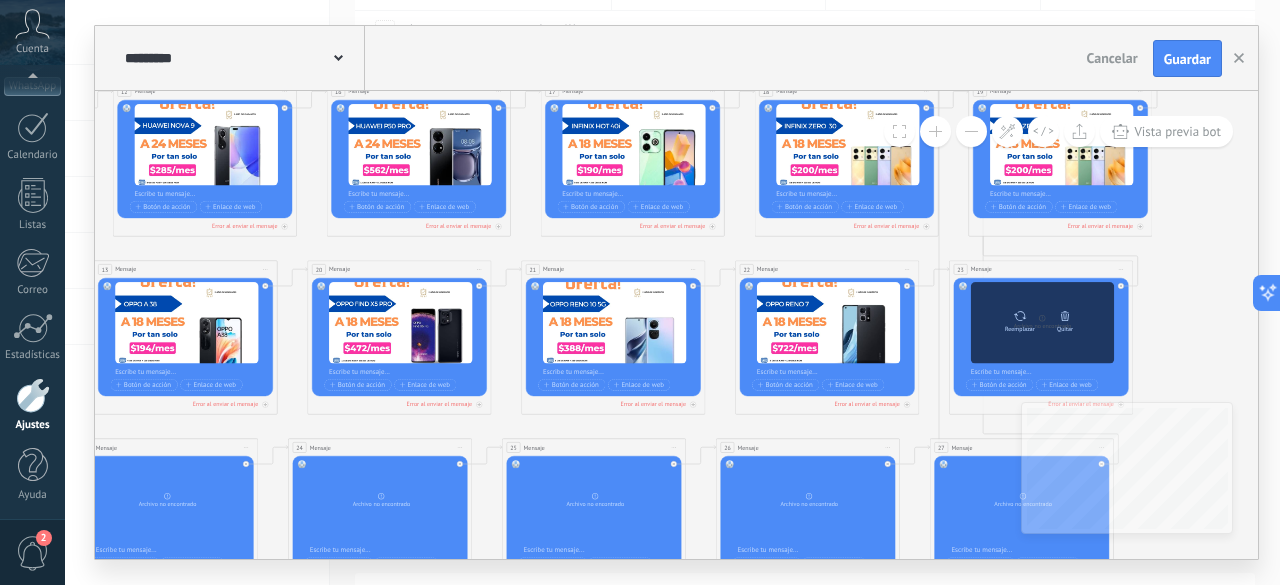click 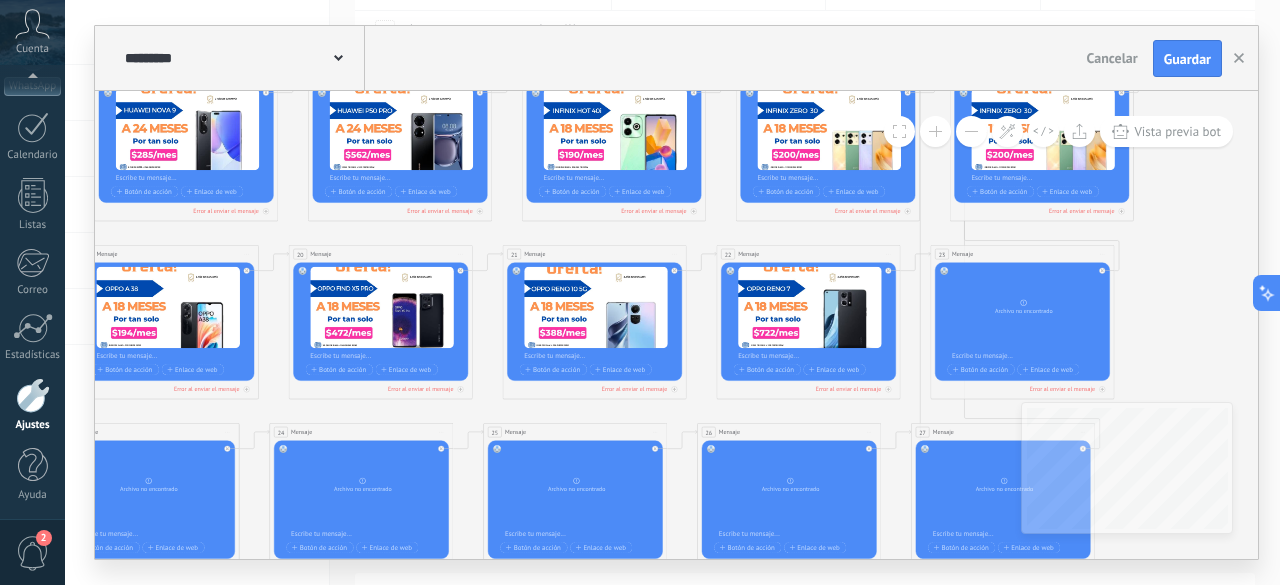 drag, startPoint x: 238, startPoint y: 428, endPoint x: 232, endPoint y: 406, distance: 22.803509 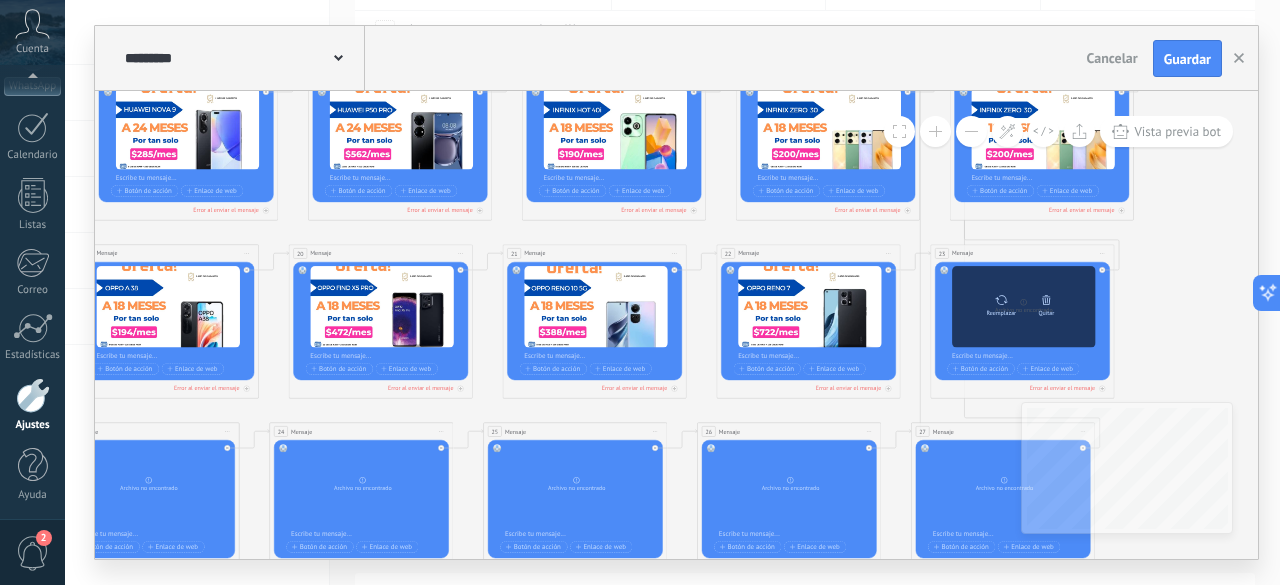 click 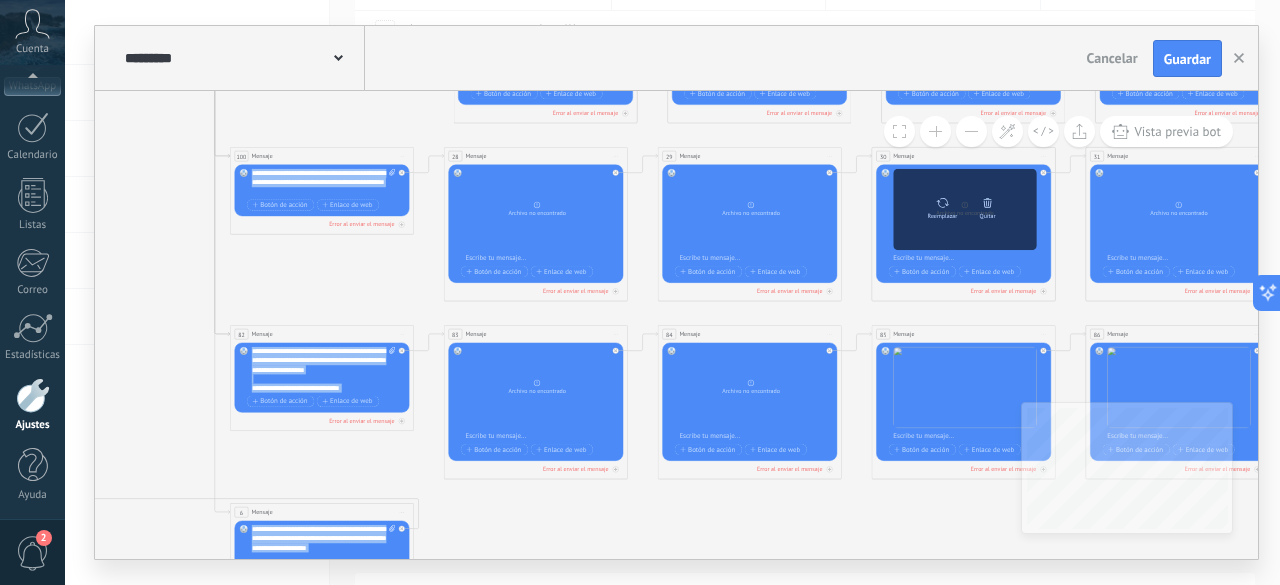 drag, startPoint x: 558, startPoint y: 445, endPoint x: 934, endPoint y: 228, distance: 434.12555 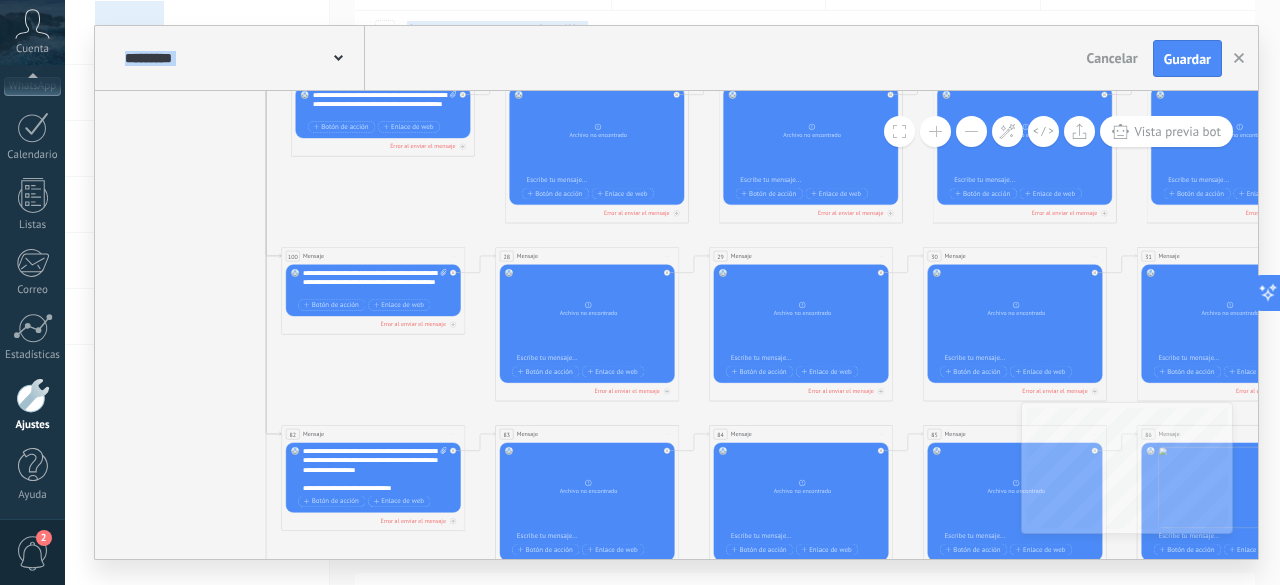 drag, startPoint x: 630, startPoint y: 529, endPoint x: 700, endPoint y: 632, distance: 124.53513 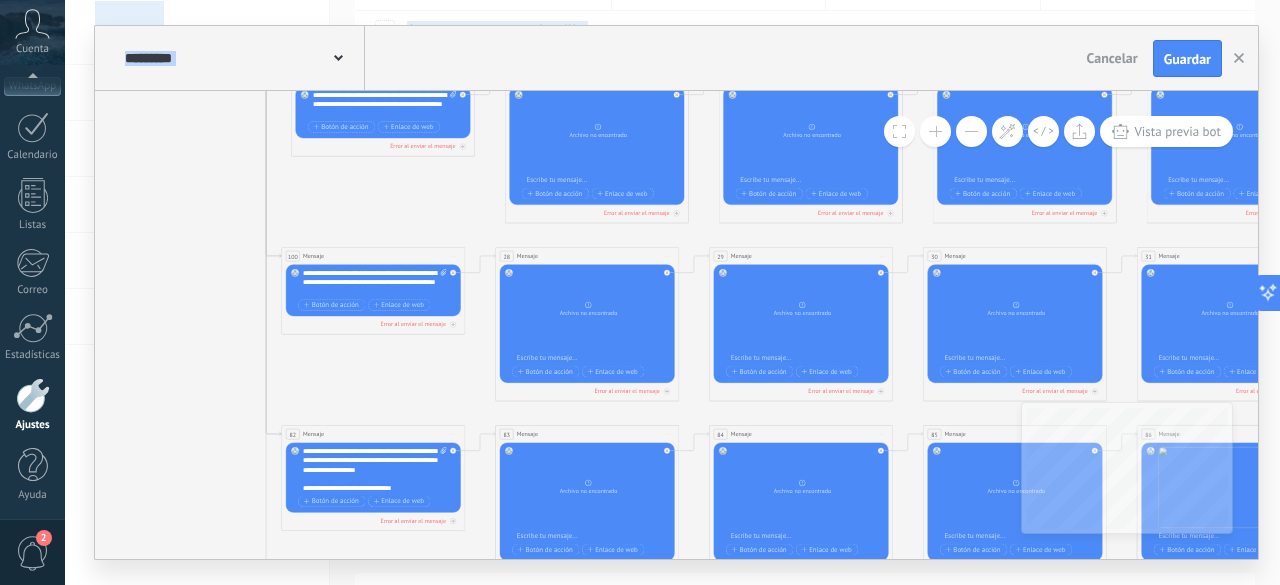 click on ".abccls-1,.abccls-2{fill-rule:evenodd}.abccls-2{fill:#fff} .abfcls-1{fill:none}.abfcls-2{fill:#fff} .abncls-1{isolation:isolate}.abncls-2{opacity:.06}.abncls-2,.abncls-3,.abncls-6{mix-blend-mode:multiply}.abncls-3{opacity:.15}.abncls-4,.abncls-8{fill:#fff}.abncls-5{fill:url(#abnlinear-gradient)}.abncls-6{opacity:.04}.abncls-7{fill:url(#abnlinear-gradient-2)}.abncls-8{fill-rule:evenodd} .abqst0{fill:#ffa200} .abwcls-1{fill:#252525} .cls-1{isolation:isolate} .acicls-1{fill:none} .aclcls-1{fill:#232323} .acnst0{display:none} .addcls-1,.addcls-2{fill:none;stroke-miterlimit:10}.addcls-1{stroke:#dfe0e5}.addcls-2{stroke:#a1a7ab} .adecls-1,.adecls-2{fill:none;stroke-miterlimit:10}.adecls-1{stroke:#dfe0e5}.adecls-2{stroke:#a1a7ab} .adqcls-1{fill:#8591a5;fill-rule:evenodd} .aeccls-1{fill:#5c9f37} .aeecls-1{fill:#f86161} .aejcls-1{fill:#8591a5;fill-rule:evenodd} .aekcls-1{fill-rule:evenodd} .aelcls-1{fill-rule:evenodd;fill:currentColor} .aemcls-1{fill-rule:evenodd;fill:currentColor} .aercls-2{fill:#24bc8c}" at bounding box center (640, 92) 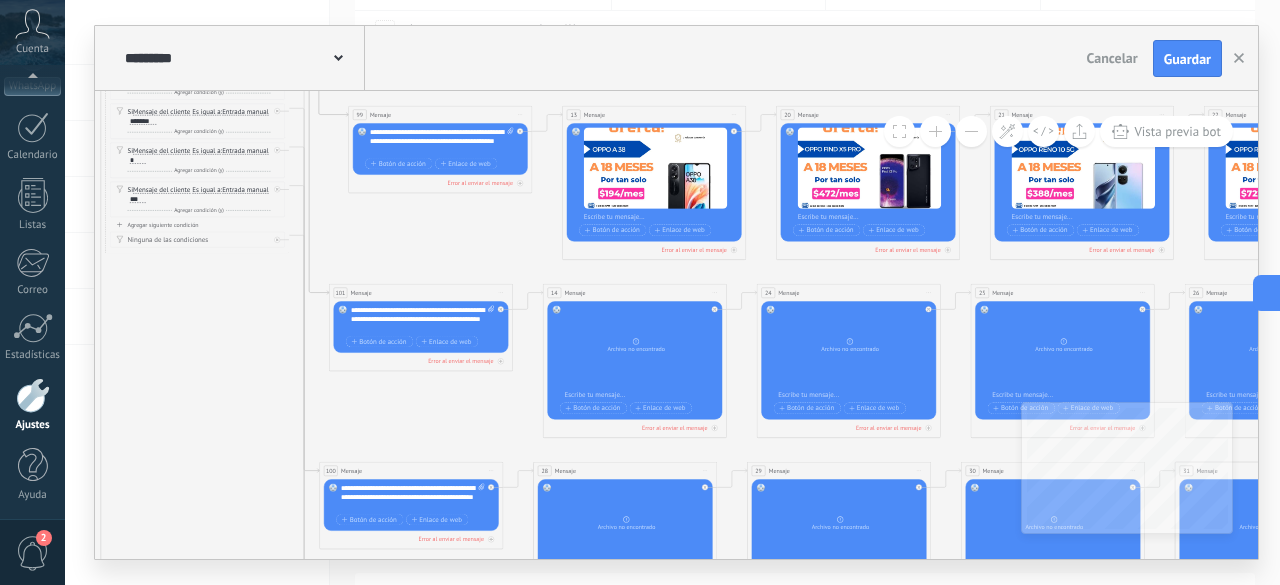drag, startPoint x: 463, startPoint y: 199, endPoint x: 482, endPoint y: 414, distance: 215.8379 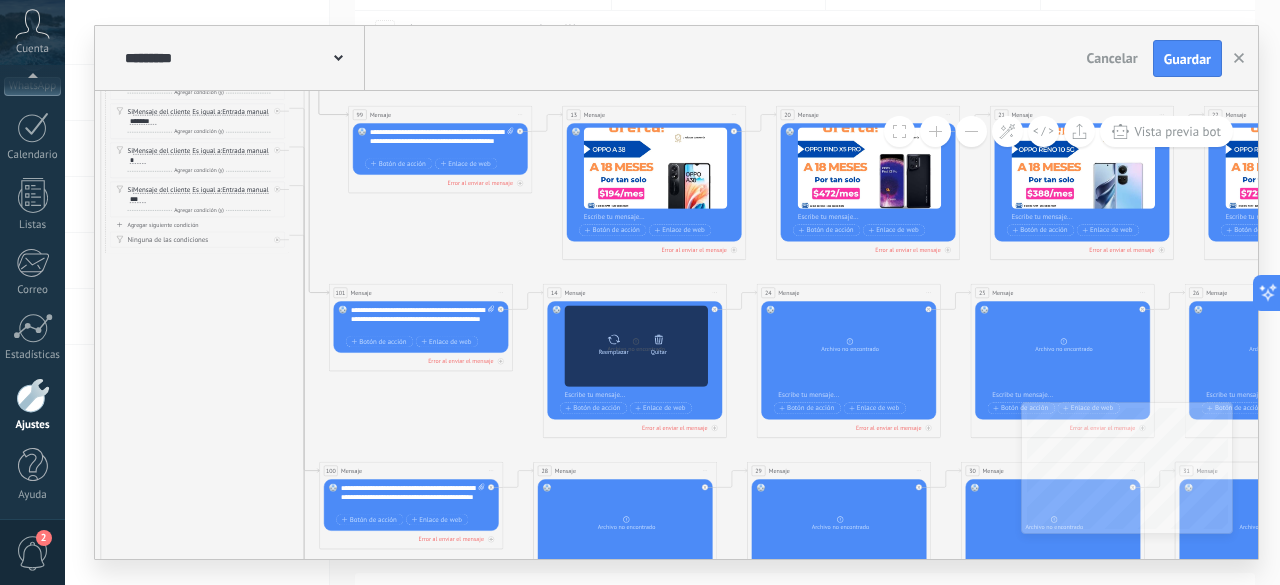 click 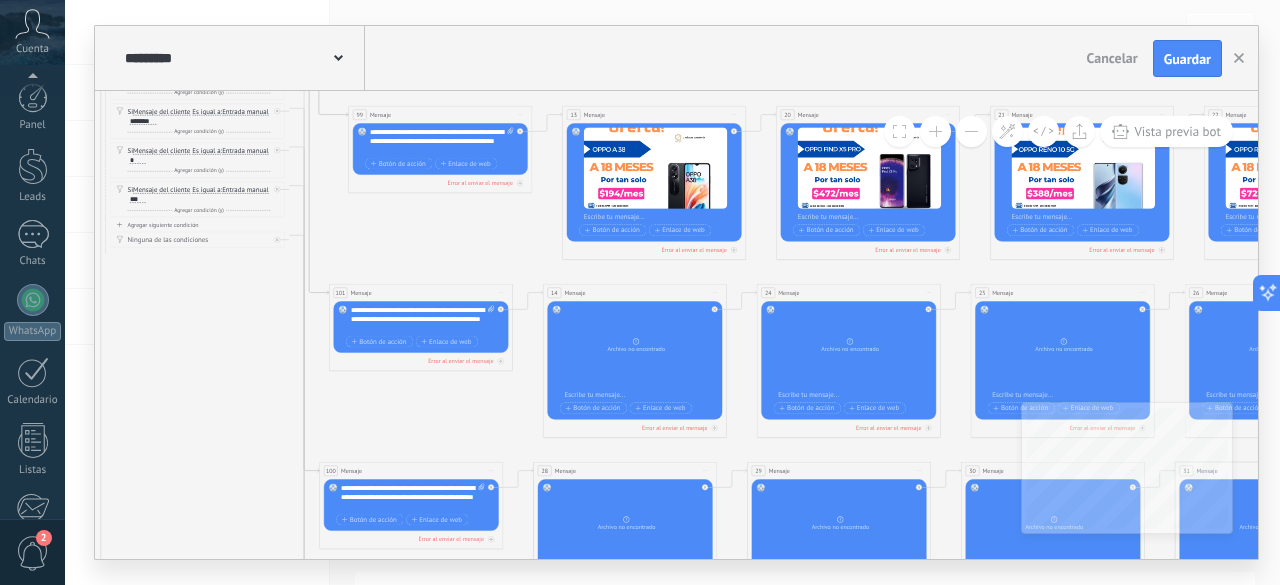 scroll, scrollTop: 200, scrollLeft: 0, axis: vertical 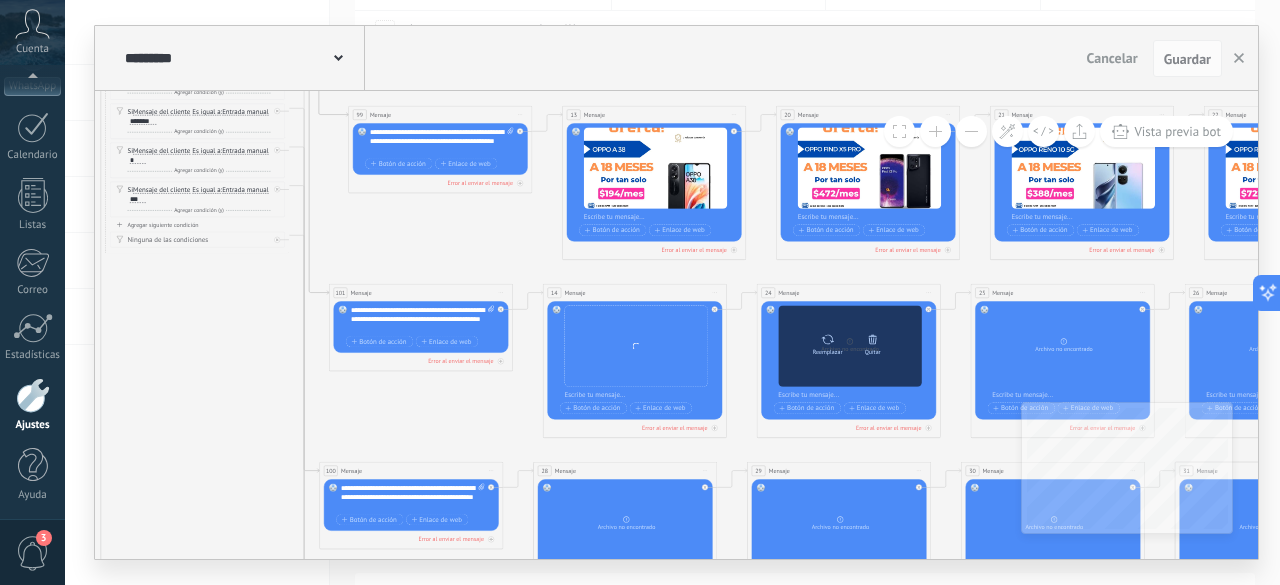 click 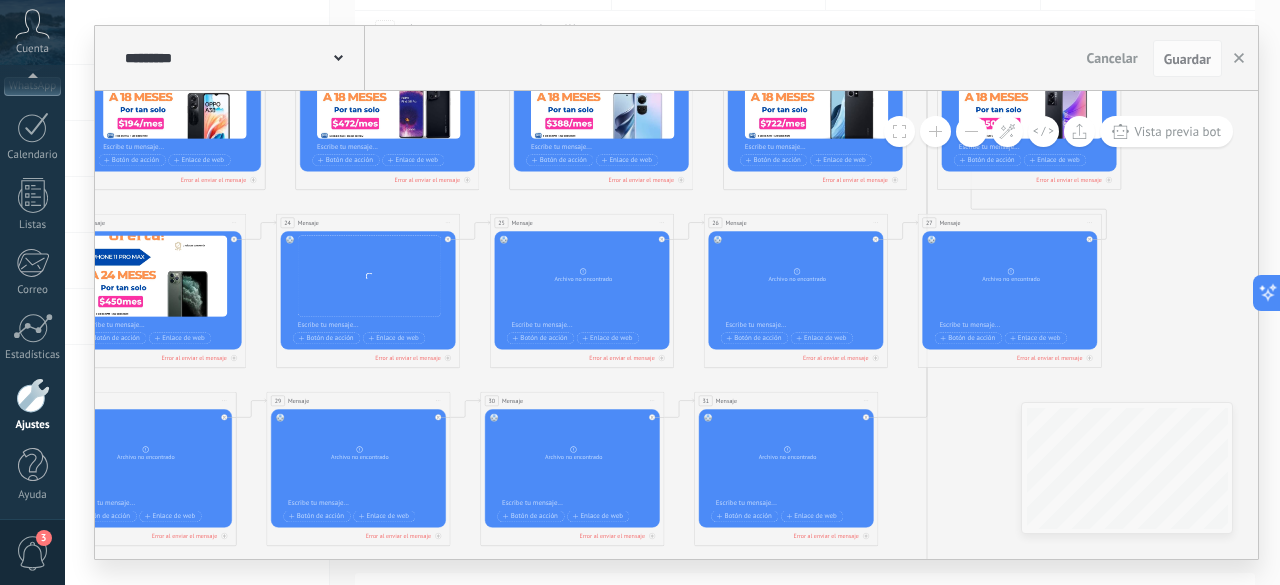 drag, startPoint x: 813, startPoint y: 451, endPoint x: 312, endPoint y: 377, distance: 506.43558 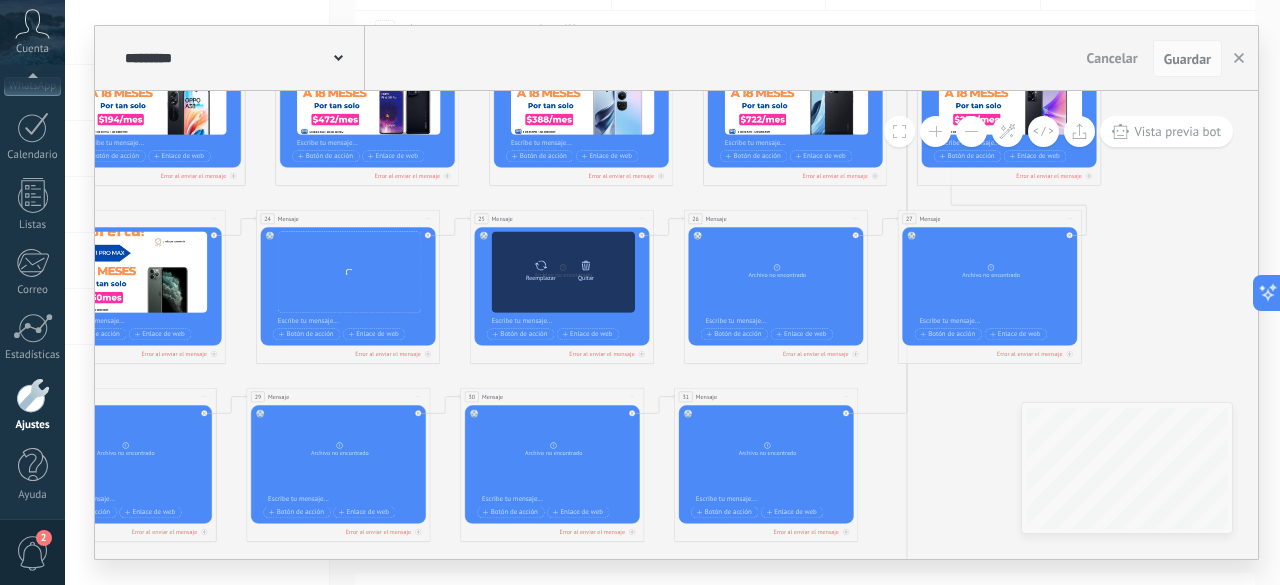 click 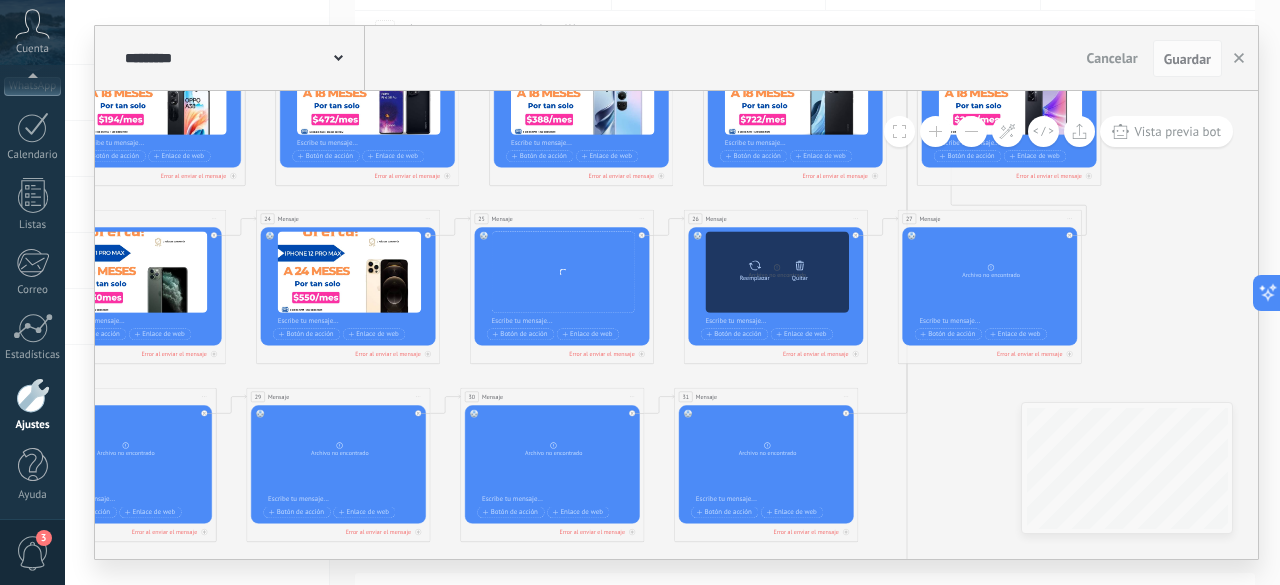 click 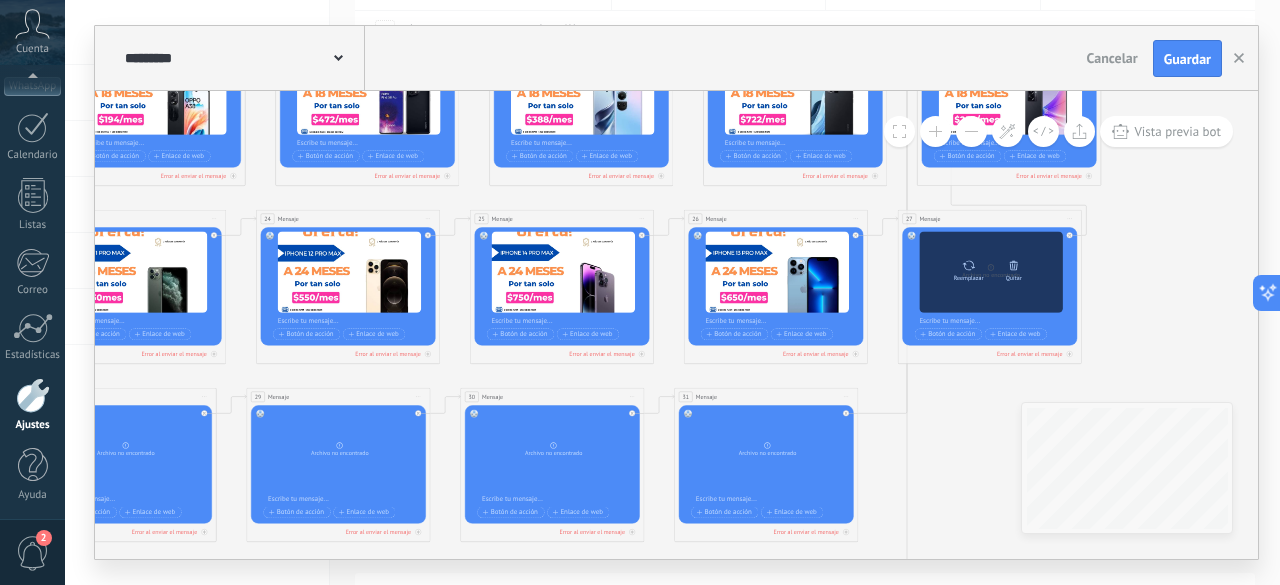 click 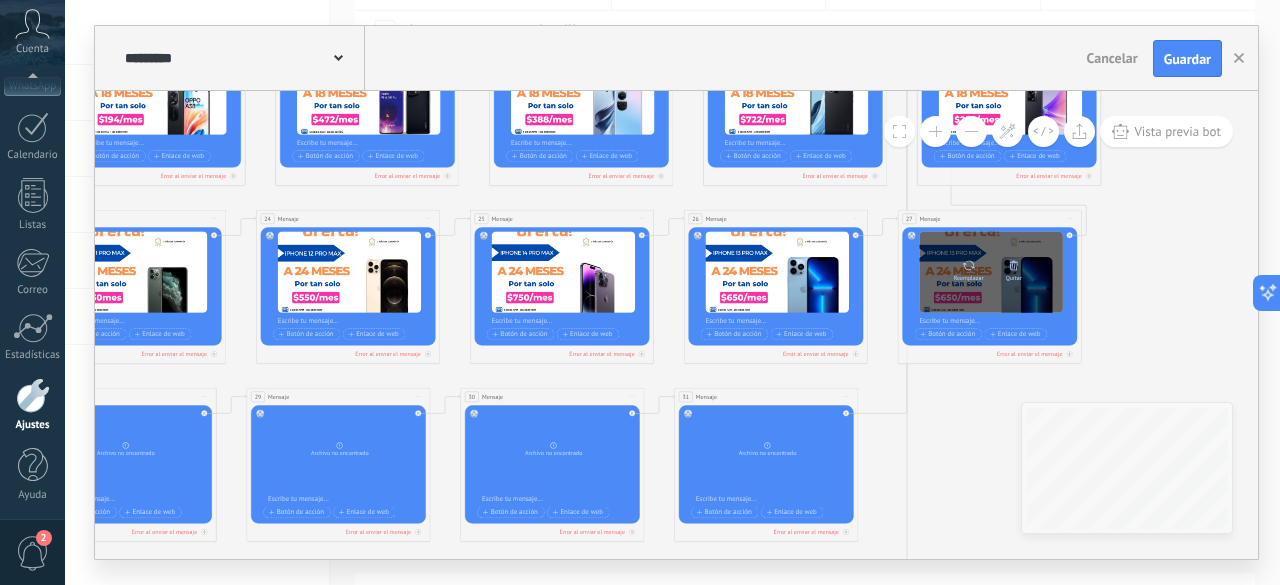 click 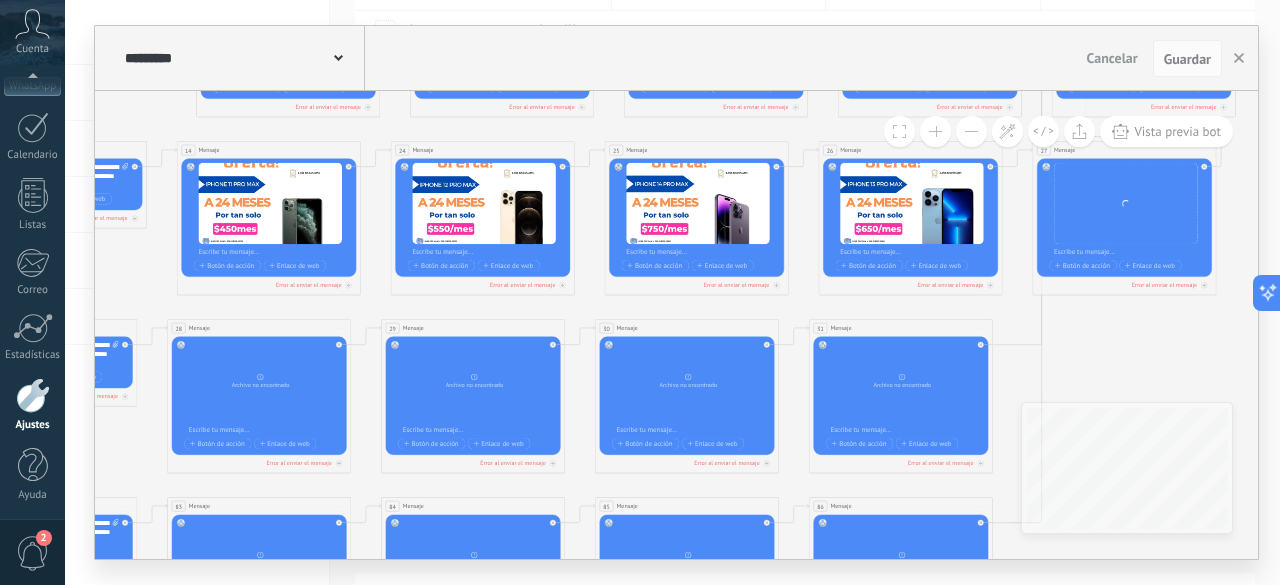 drag, startPoint x: 961, startPoint y: 419, endPoint x: 1235, endPoint y: 271, distance: 311.4161 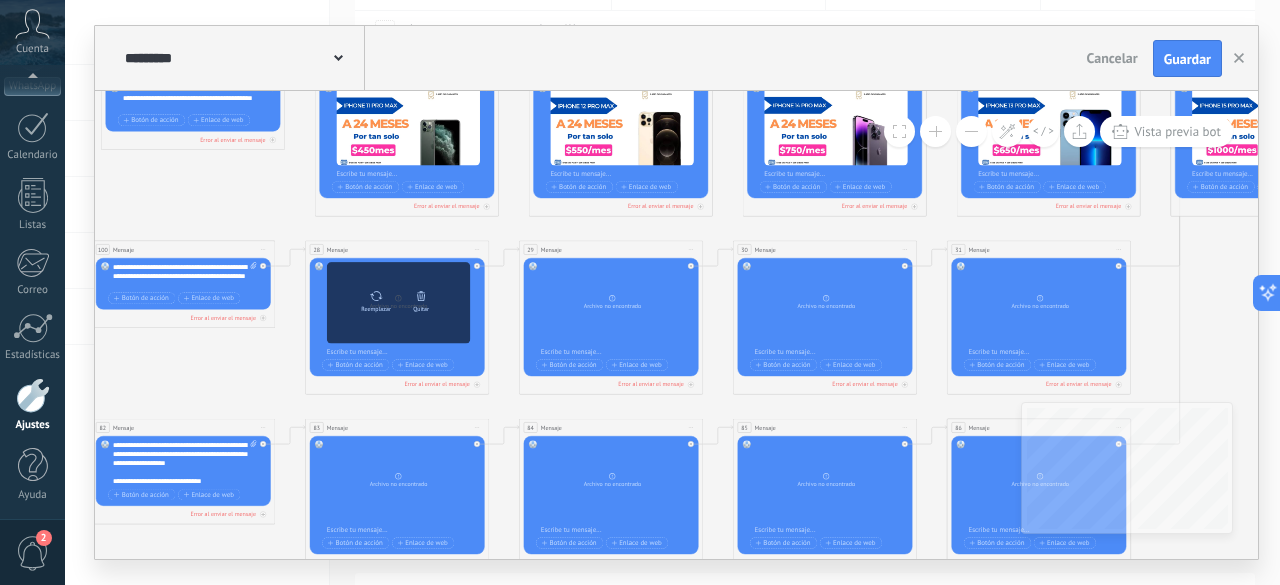 click 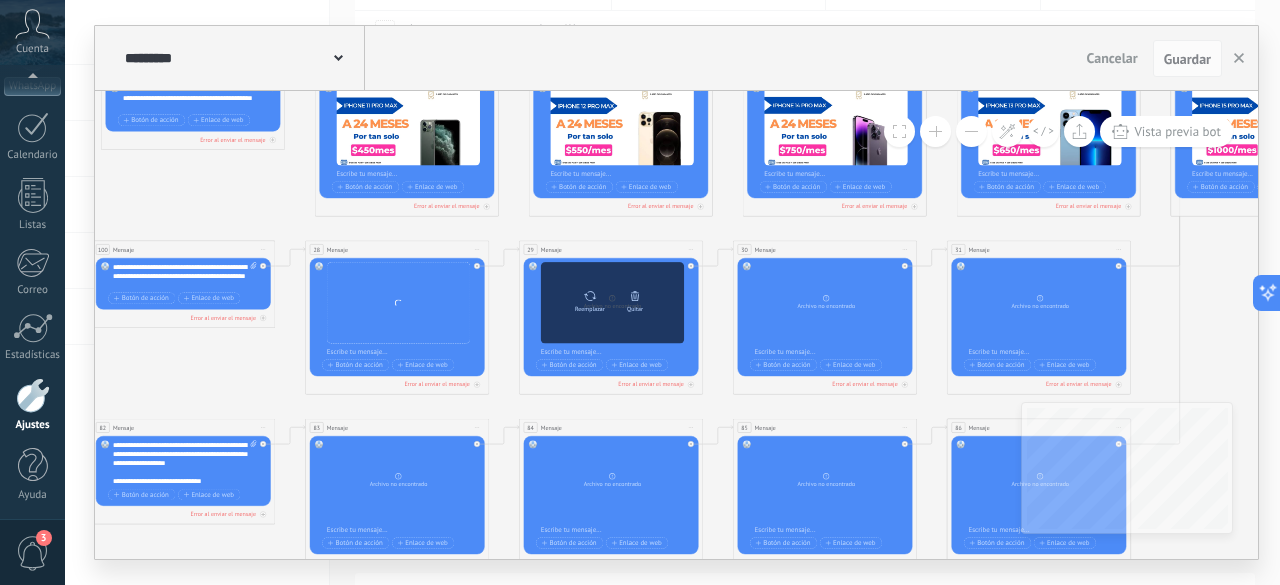 click 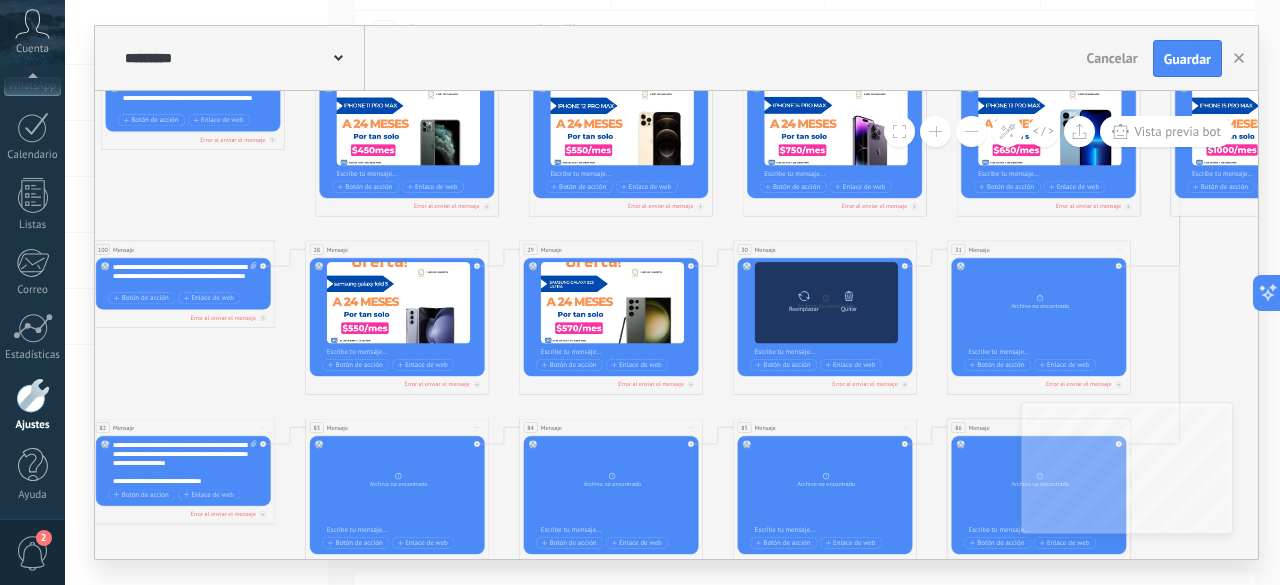 click 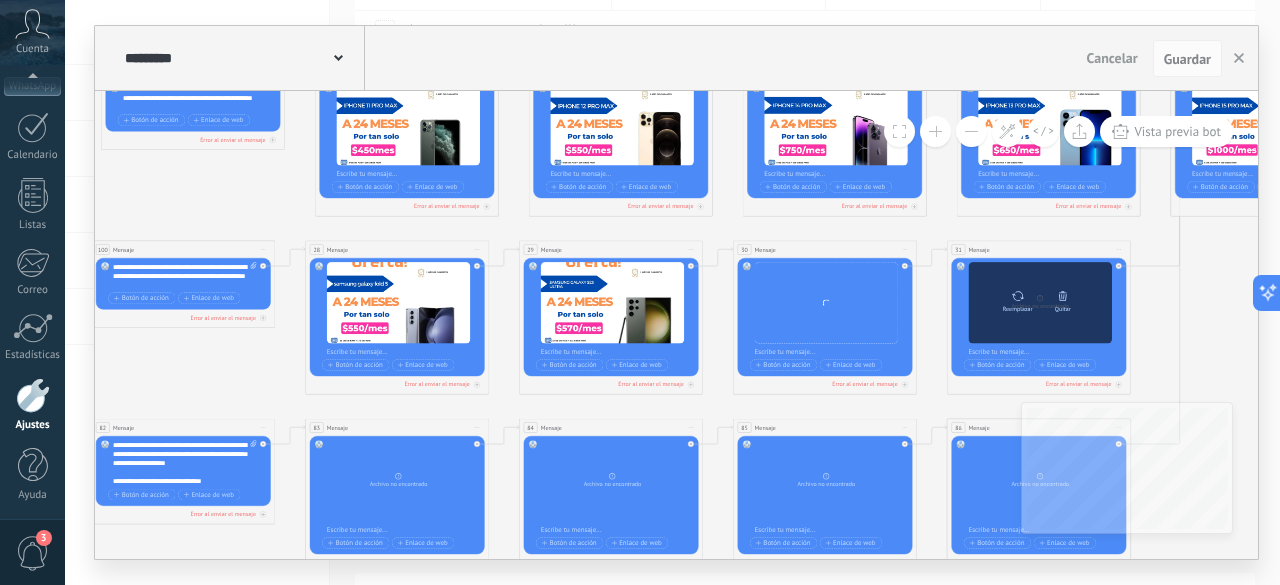 click 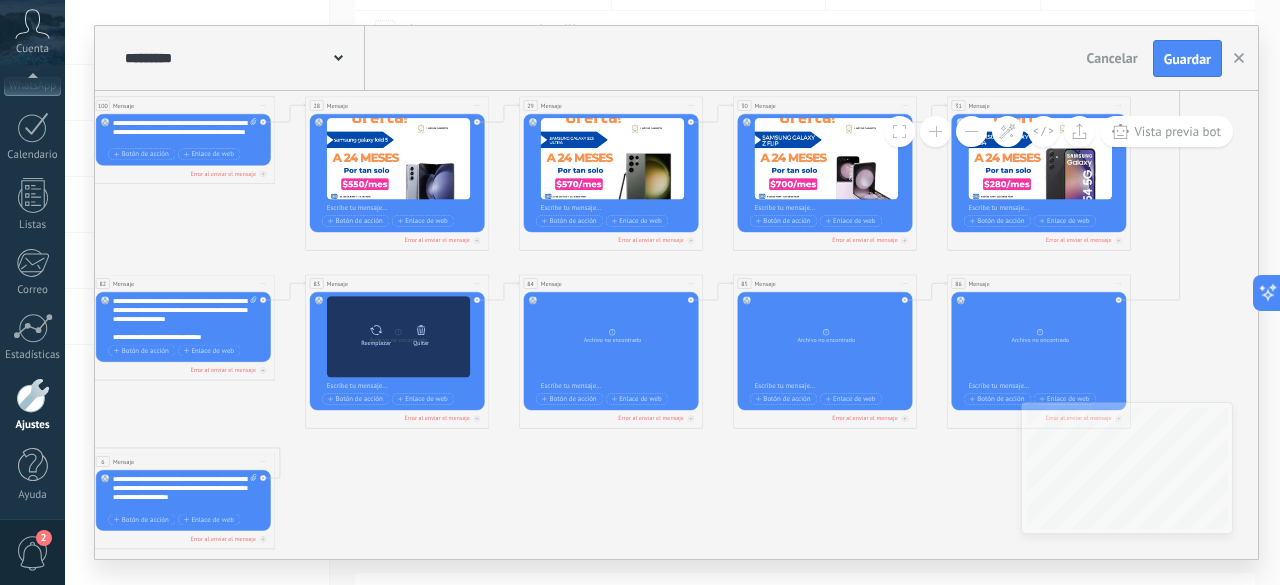 click 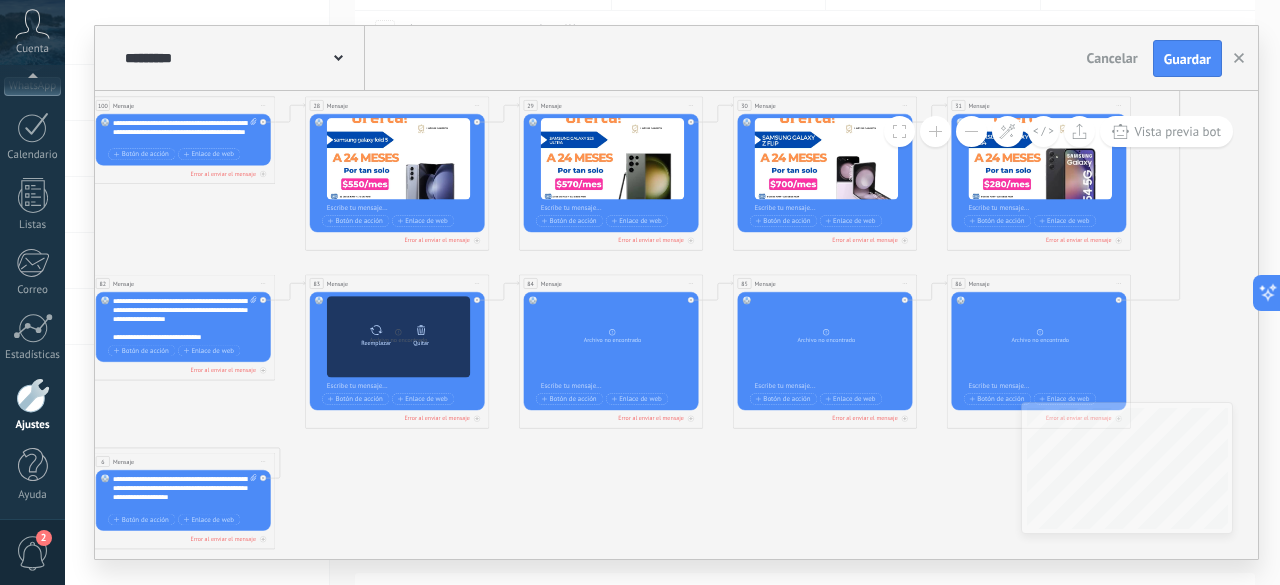 click 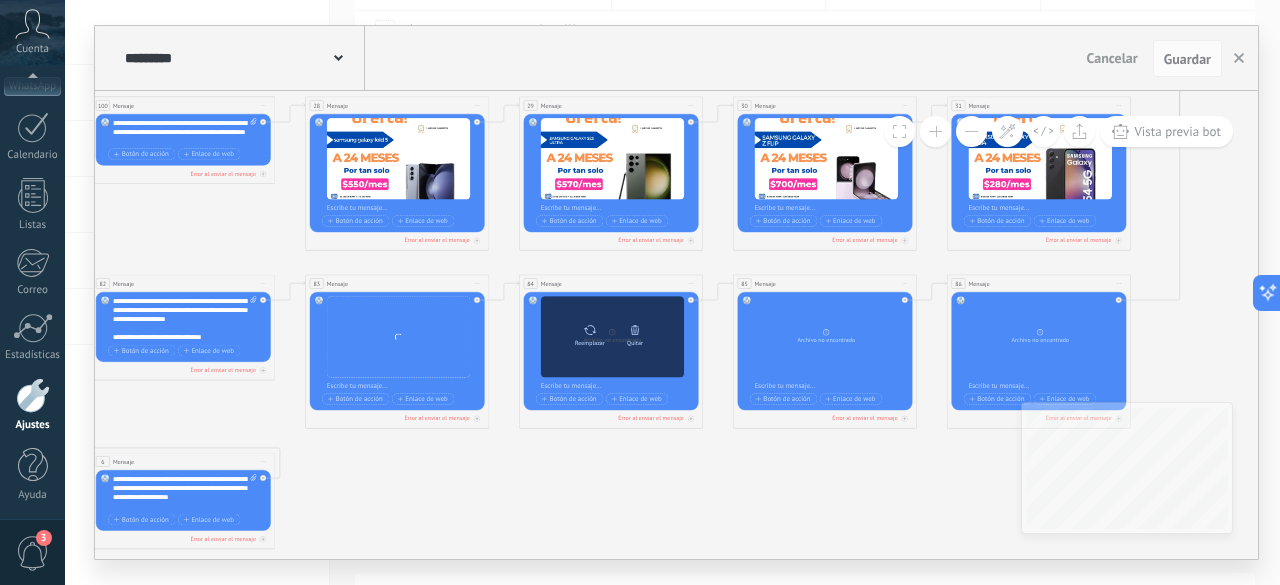 click 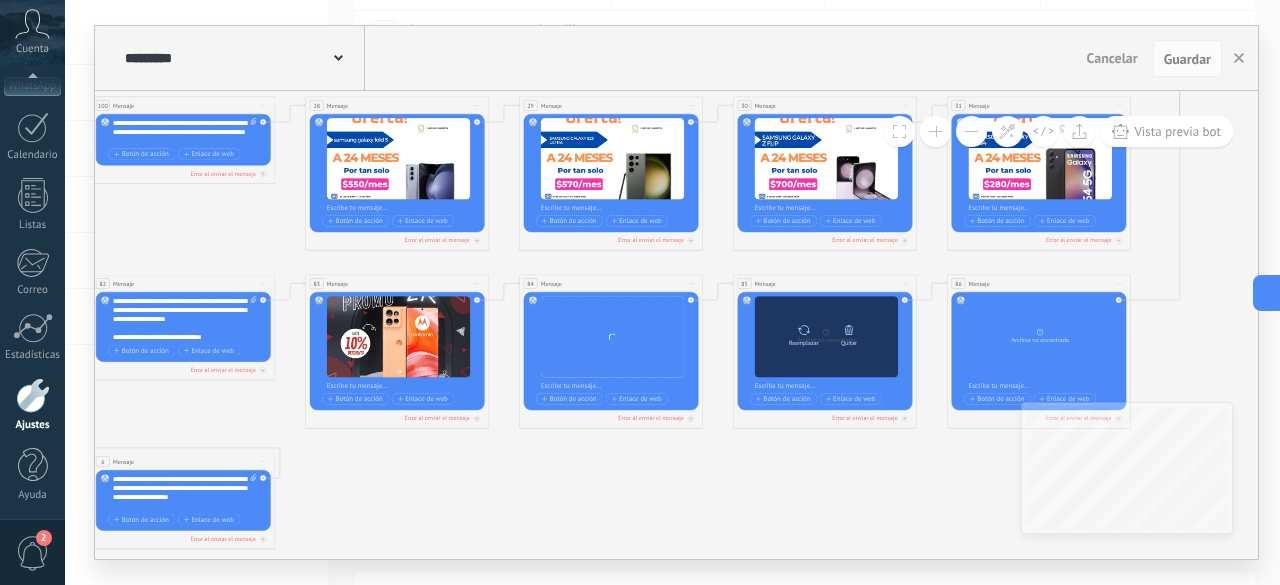 click 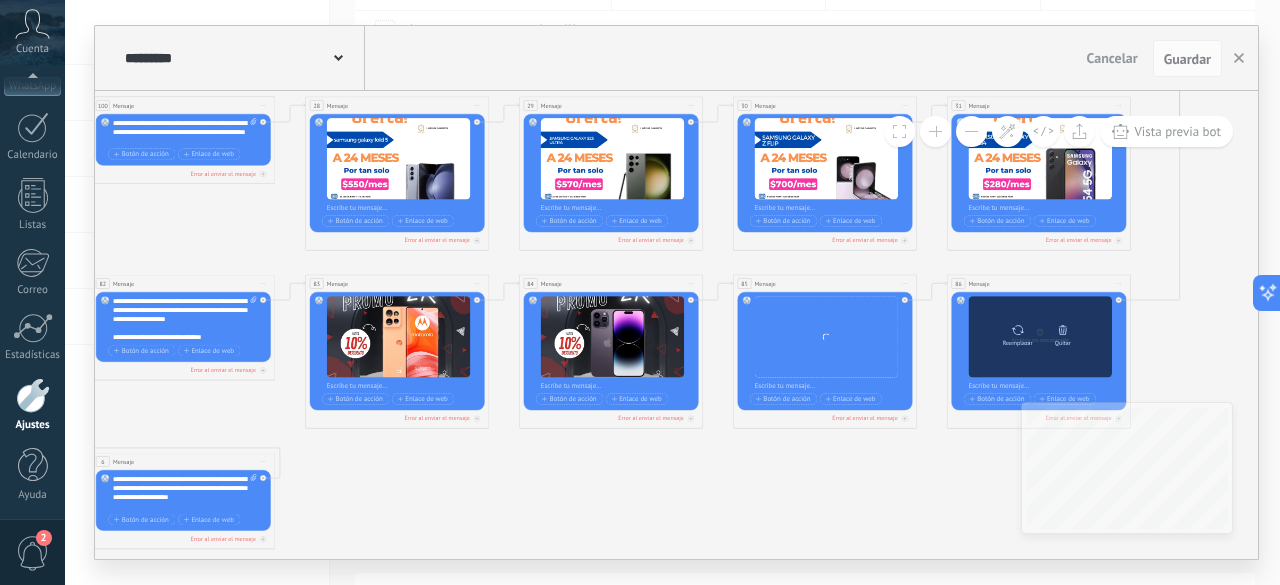 click 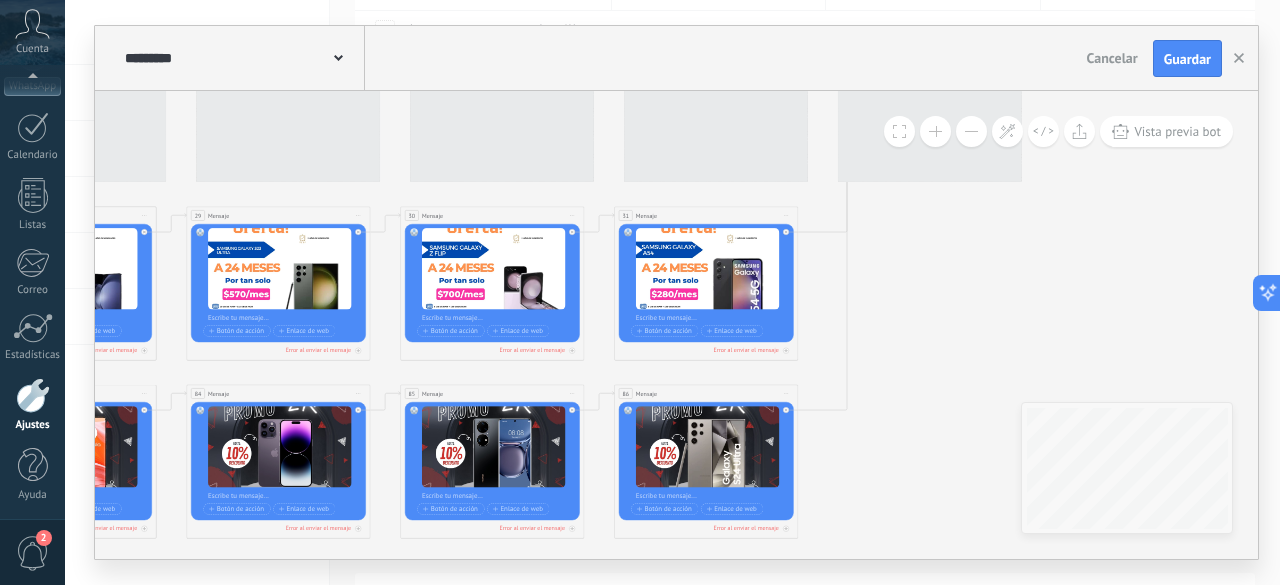 drag, startPoint x: 644, startPoint y: 501, endPoint x: 288, endPoint y: 632, distance: 379.3376 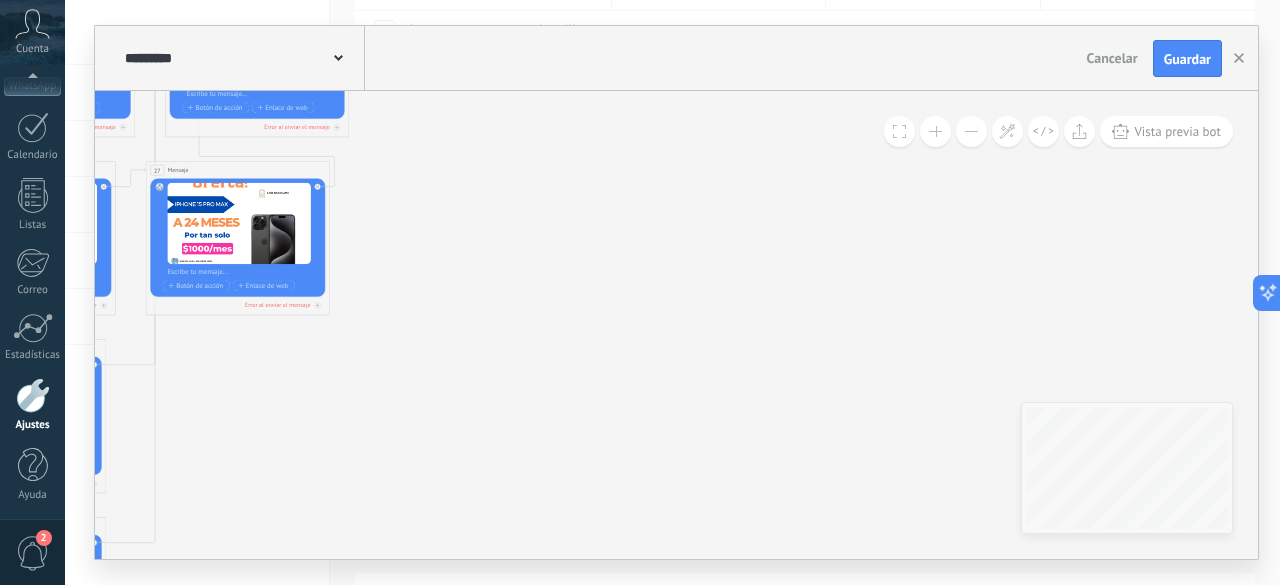 drag, startPoint x: 1021, startPoint y: 361, endPoint x: 304, endPoint y: 494, distance: 729.2311 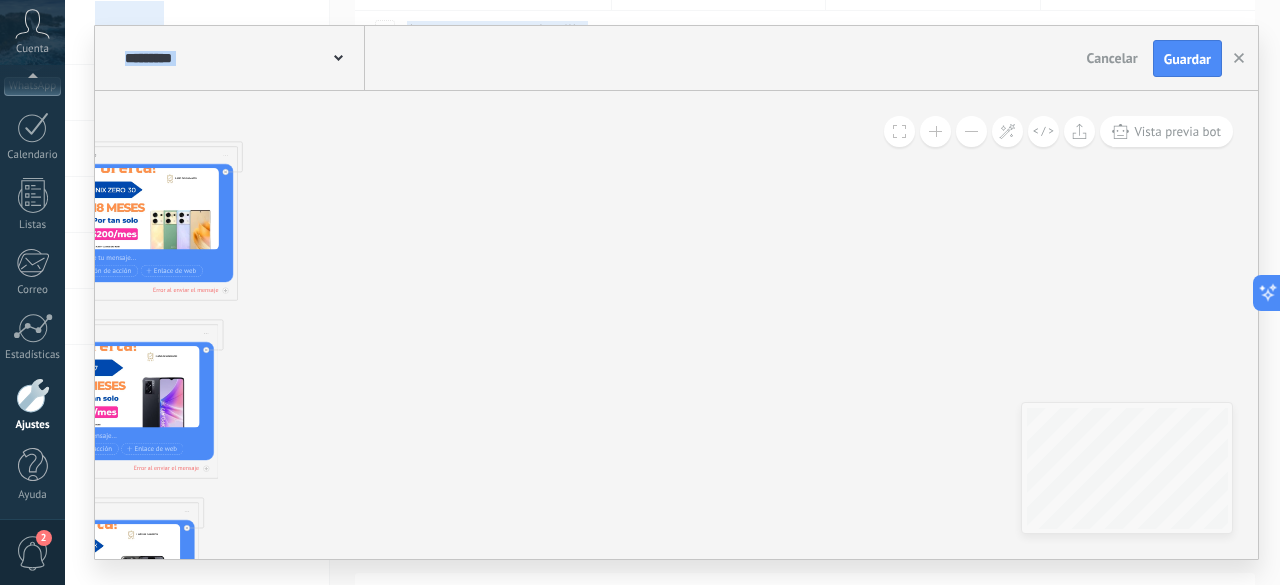 drag, startPoint x: 468, startPoint y: 280, endPoint x: 380, endPoint y: 617, distance: 348.30017 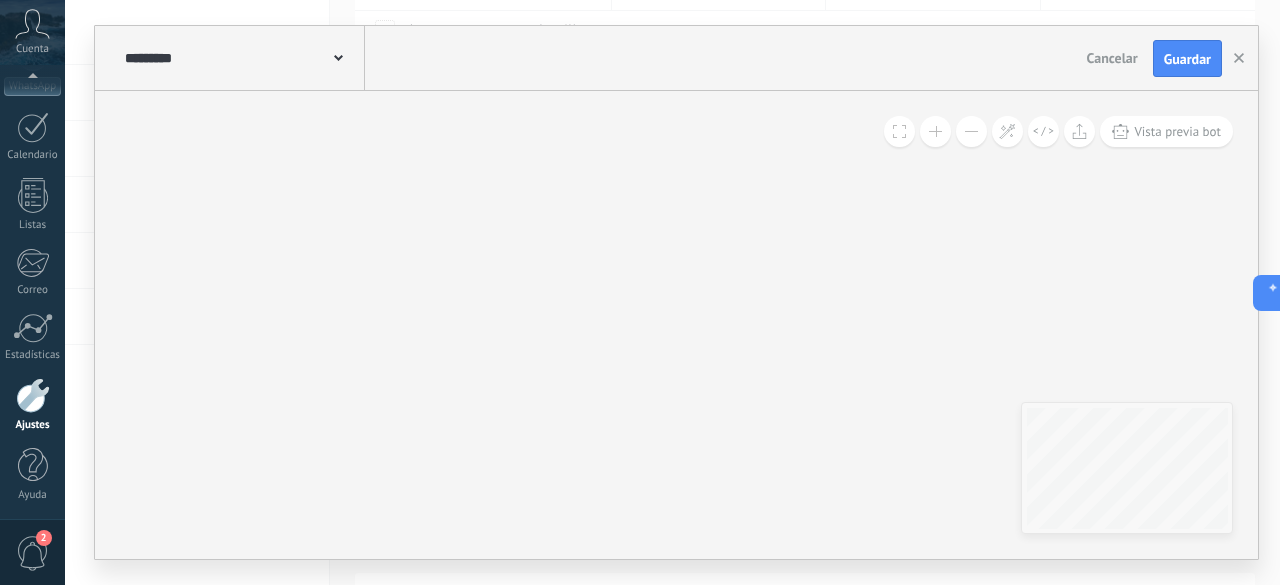 drag, startPoint x: 588, startPoint y: 351, endPoint x: 251, endPoint y: 277, distance: 345.029 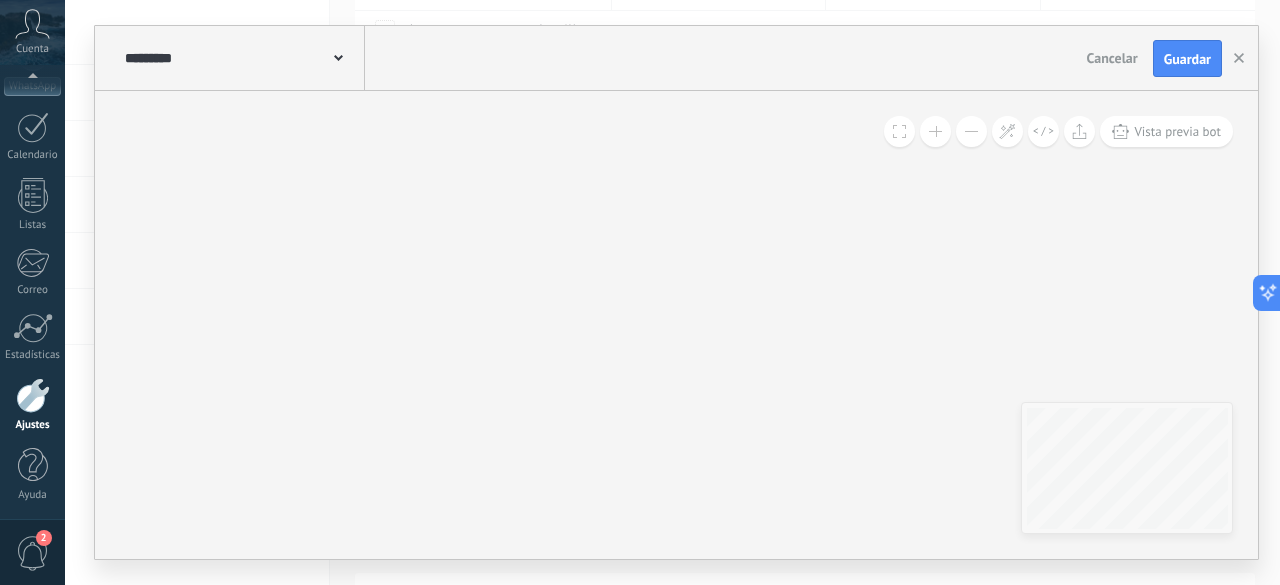 drag, startPoint x: 644, startPoint y: 390, endPoint x: 843, endPoint y: 87, distance: 362.50516 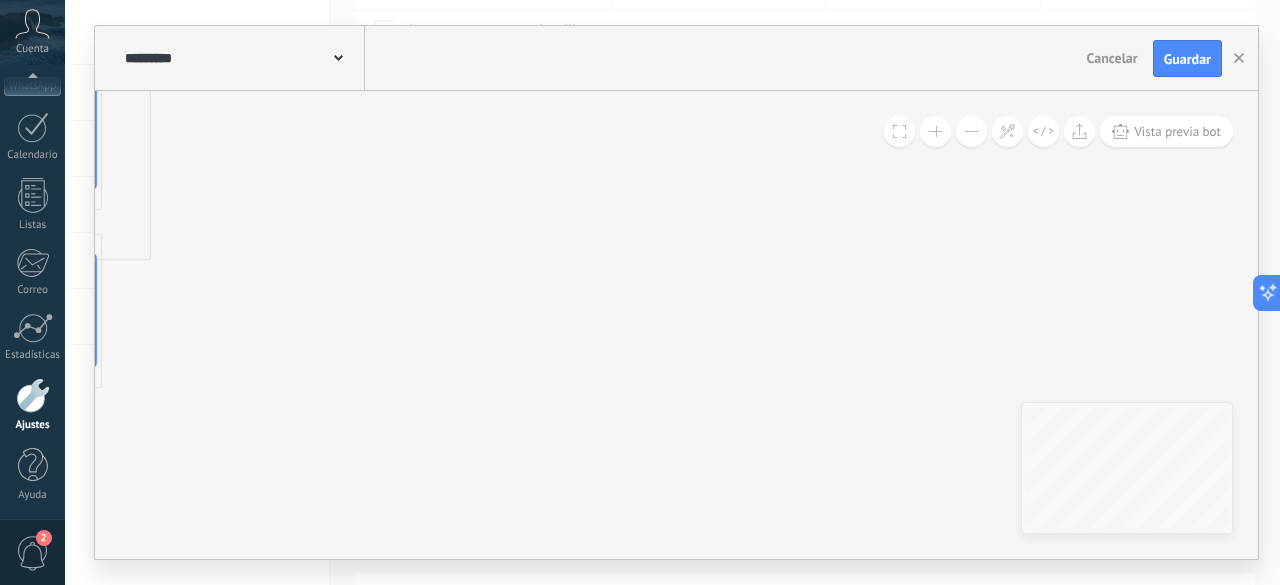 drag, startPoint x: 520, startPoint y: 438, endPoint x: 863, endPoint y: 180, distance: 429.2004 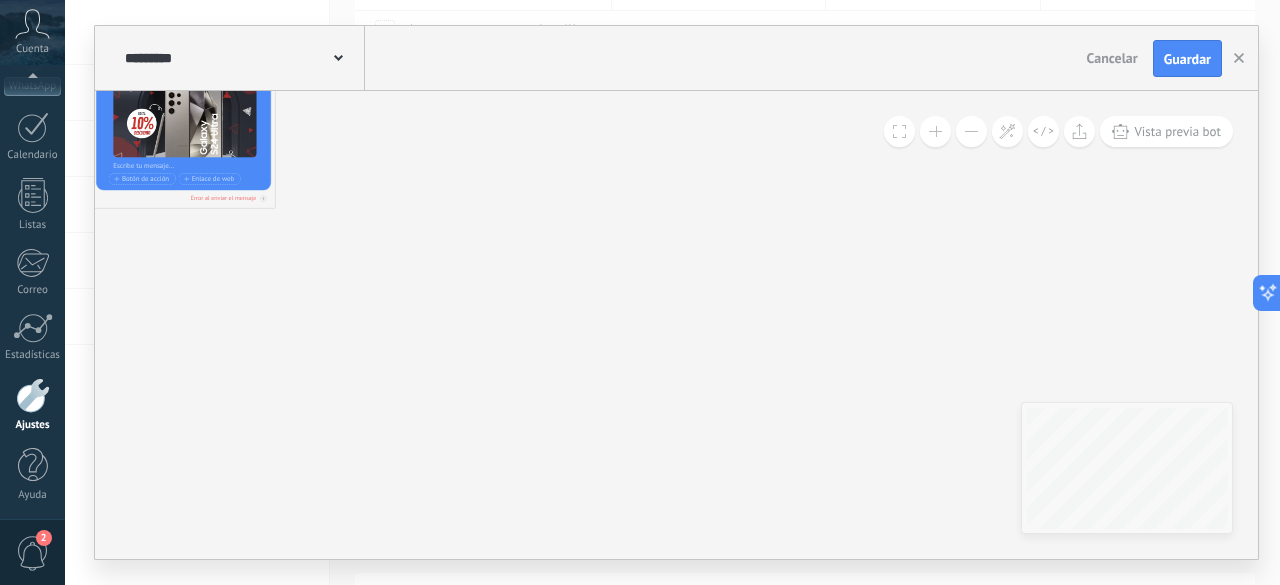 drag, startPoint x: 574, startPoint y: 467, endPoint x: 950, endPoint y: 196, distance: 463.48355 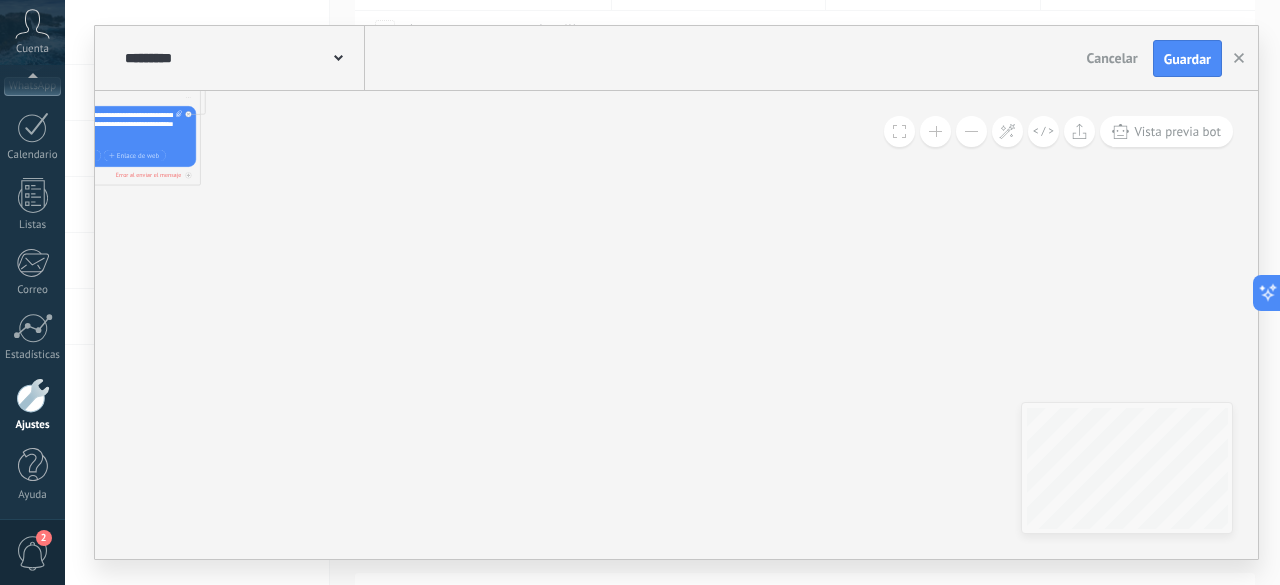 drag, startPoint x: 381, startPoint y: 443, endPoint x: 944, endPoint y: 407, distance: 564.1498 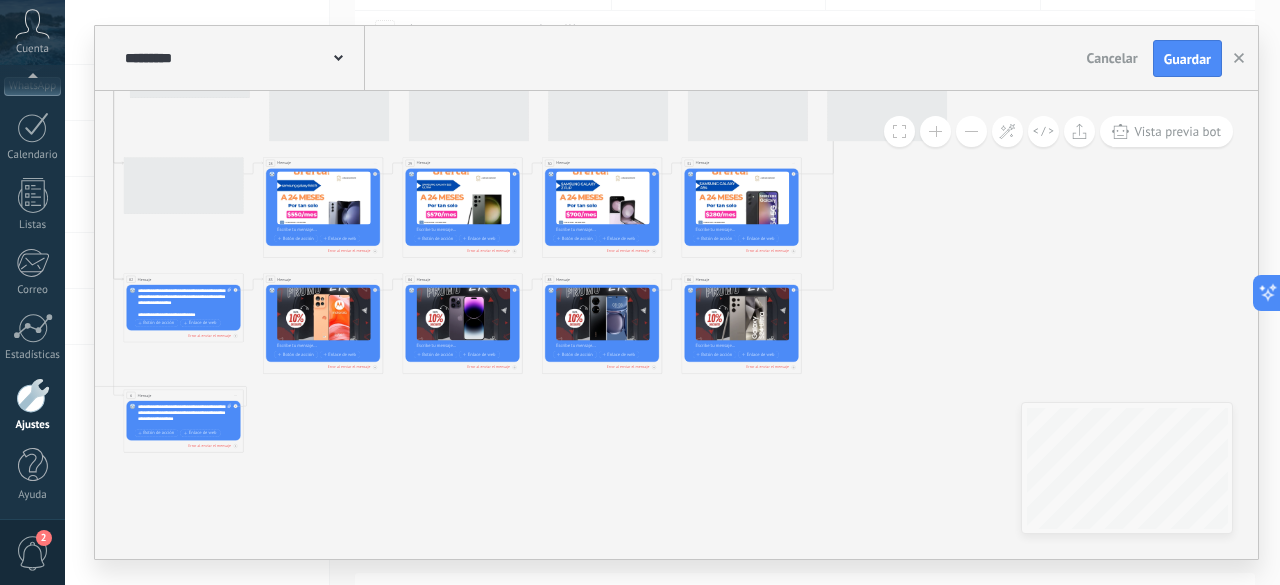 drag, startPoint x: 577, startPoint y: 255, endPoint x: 538, endPoint y: 531, distance: 278.74182 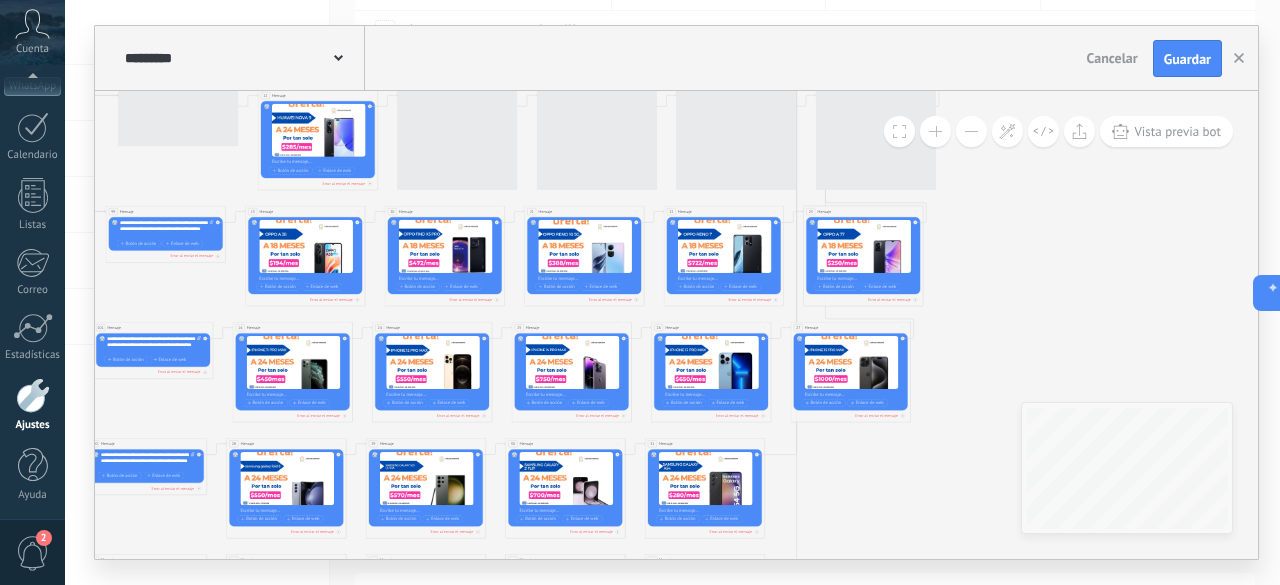 drag, startPoint x: 936, startPoint y: 439, endPoint x: 926, endPoint y: 519, distance: 80.622574 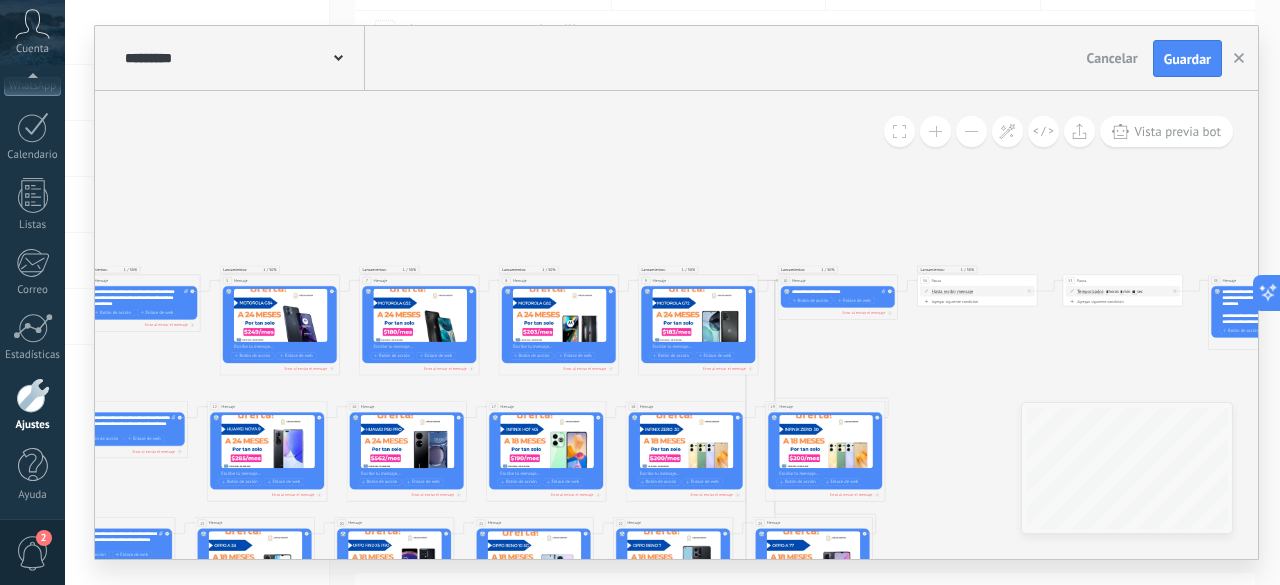 drag, startPoint x: 1049, startPoint y: 336, endPoint x: 1006, endPoint y: 628, distance: 295.1491 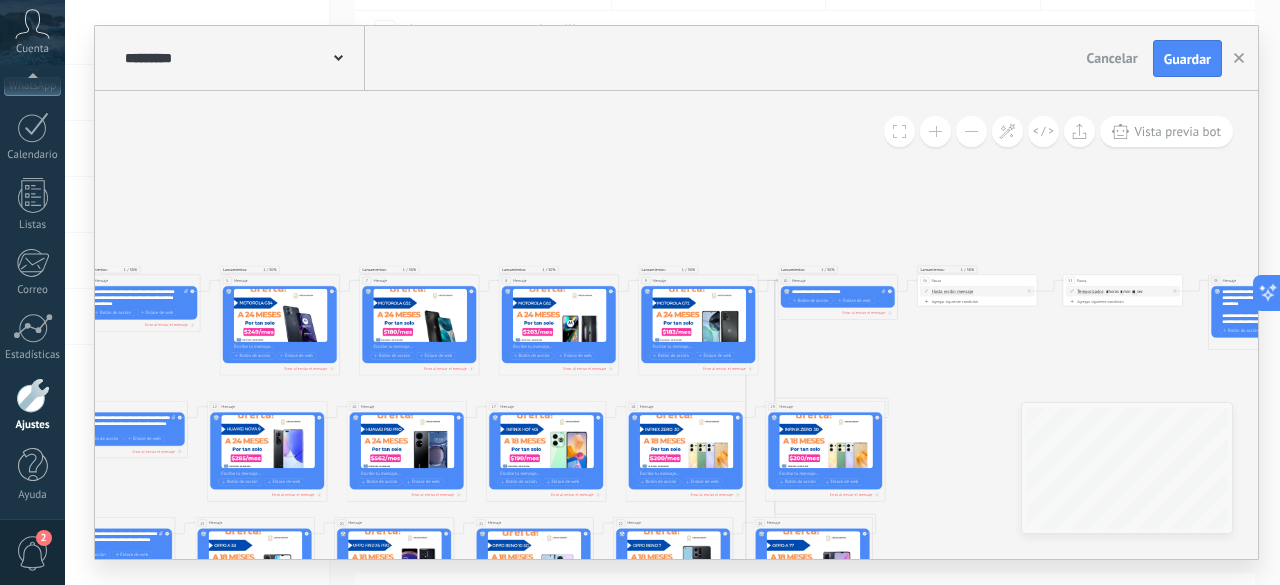 click on ".abccls-1,.abccls-2{fill-rule:evenodd}.abccls-2{fill:#fff} .abfcls-1{fill:none}.abfcls-2{fill:#fff} .abncls-1{isolation:isolate}.abncls-2{opacity:.06}.abncls-2,.abncls-3,.abncls-6{mix-blend-mode:multiply}.abncls-3{opacity:.15}.abncls-4,.abncls-8{fill:#fff}.abncls-5{fill:url(#abnlinear-gradient)}.abncls-6{opacity:.04}.abncls-7{fill:url(#abnlinear-gradient-2)}.abncls-8{fill-rule:evenodd} .abqst0{fill:#ffa200} .abwcls-1{fill:#252525} .cls-1{isolation:isolate} .acicls-1{fill:none} .aclcls-1{fill:#232323} .acnst0{display:none} .addcls-1,.addcls-2{fill:none;stroke-miterlimit:10}.addcls-1{stroke:#dfe0e5}.addcls-2{stroke:#a1a7ab} .adecls-1,.adecls-2{fill:none;stroke-miterlimit:10}.adecls-1{stroke:#dfe0e5}.adecls-2{stroke:#a1a7ab} .adqcls-1{fill:#8591a5;fill-rule:evenodd} .aeccls-1{fill:#5c9f37} .aeecls-1{fill:#f86161} .aejcls-1{fill:#8591a5;fill-rule:evenodd} .aekcls-1{fill-rule:evenodd} .aelcls-1{fill-rule:evenodd;fill:currentColor} .aemcls-1{fill-rule:evenodd;fill:currentColor} .aercls-2{fill:#24bc8c}" at bounding box center [640, 92] 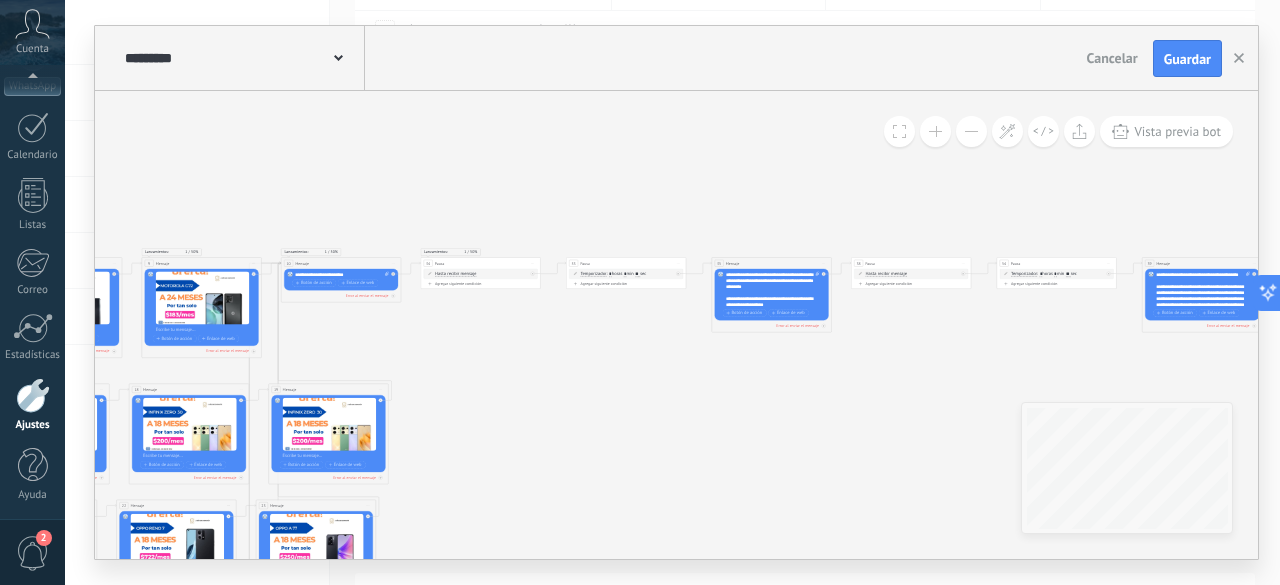 drag, startPoint x: 1062, startPoint y: 393, endPoint x: 566, endPoint y: 363, distance: 496.90643 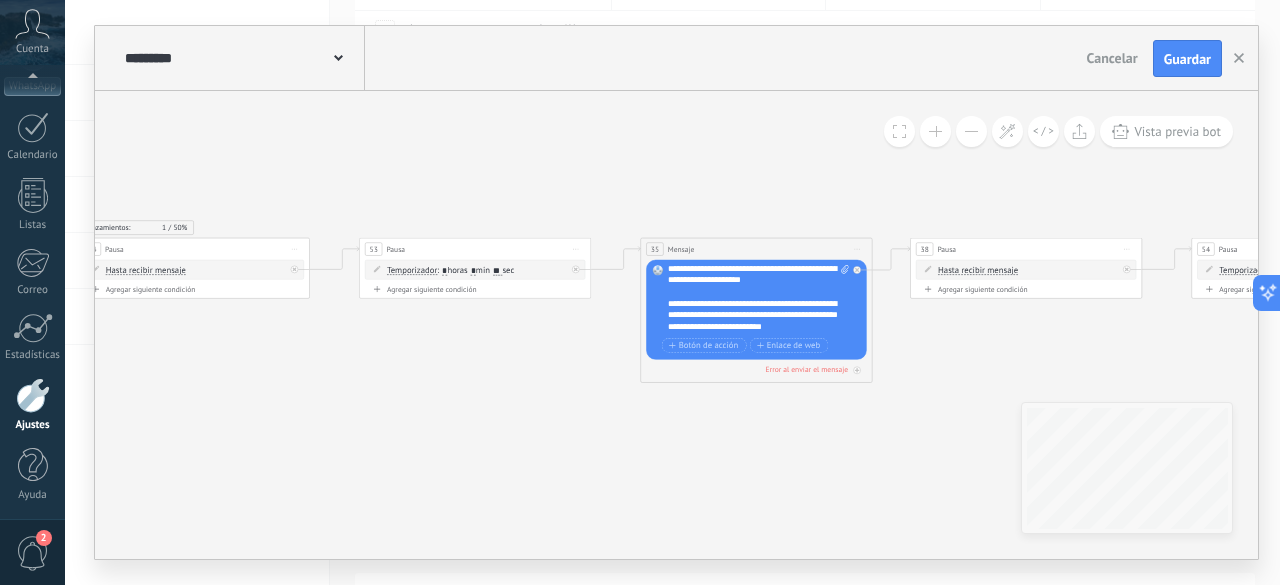 scroll, scrollTop: 160, scrollLeft: 0, axis: vertical 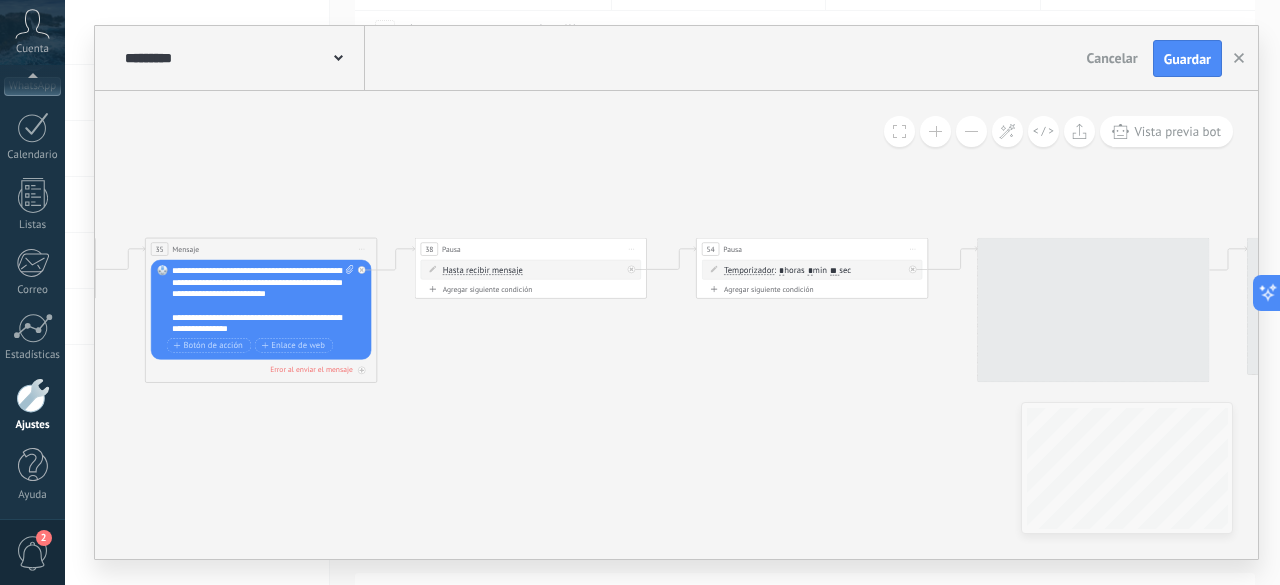 drag, startPoint x: 1020, startPoint y: 357, endPoint x: 505, endPoint y: 351, distance: 515.035 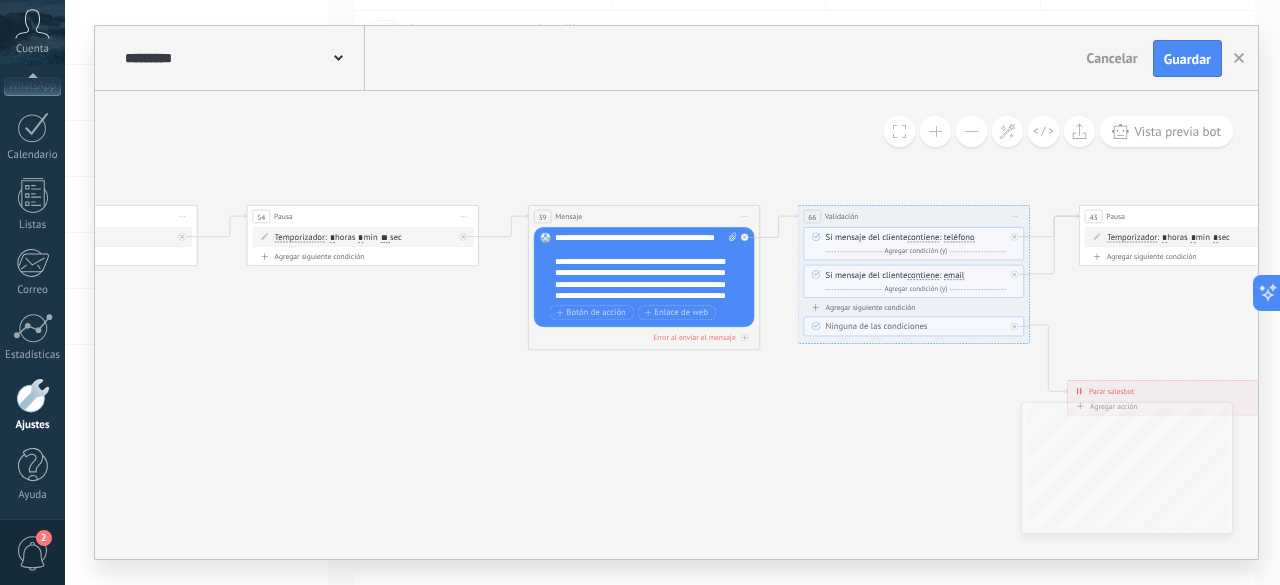 drag, startPoint x: 848, startPoint y: 398, endPoint x: 417, endPoint y: 365, distance: 432.2615 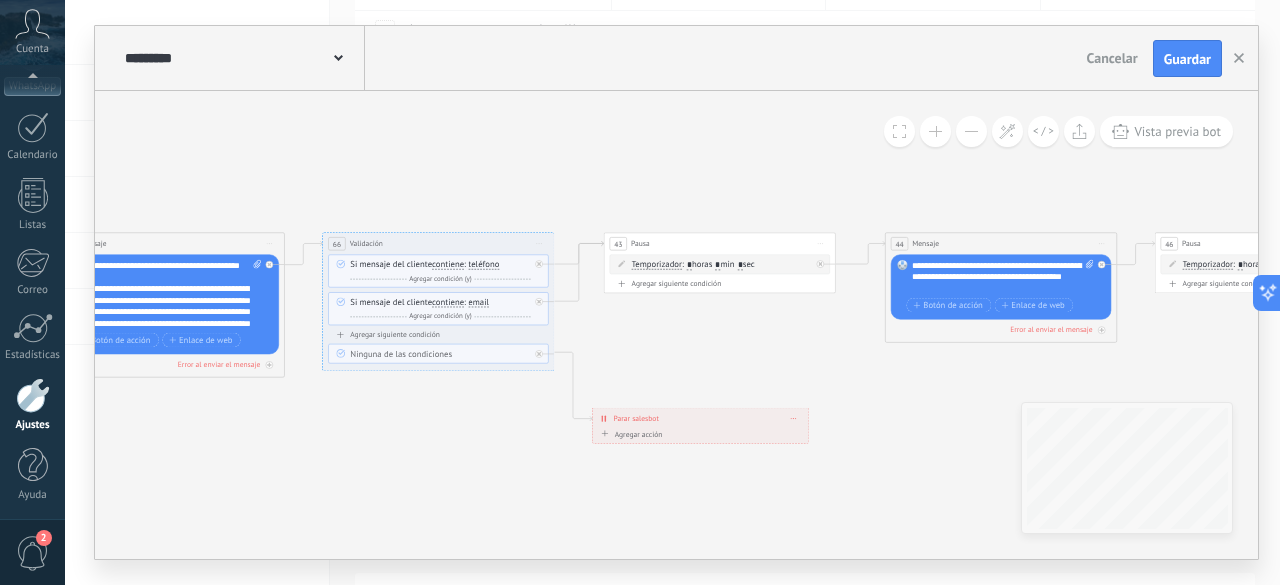 drag, startPoint x: 939, startPoint y: 411, endPoint x: 457, endPoint y: 441, distance: 482.9327 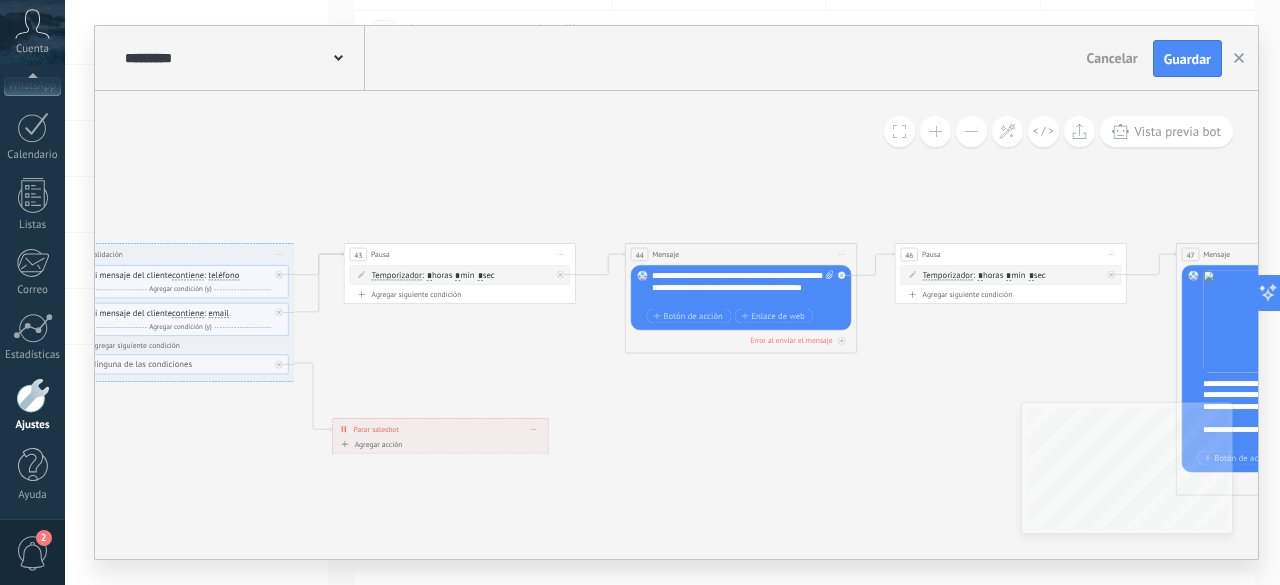 drag, startPoint x: 845, startPoint y: 352, endPoint x: 596, endPoint y: 361, distance: 249.1626 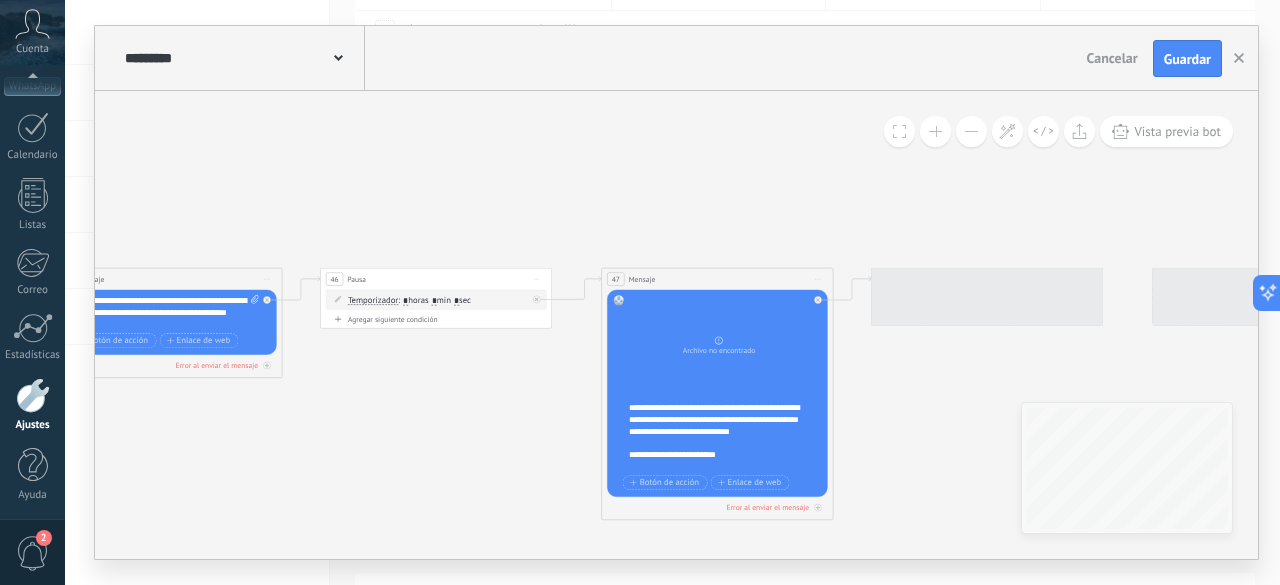 drag, startPoint x: 989, startPoint y: 367, endPoint x: 460, endPoint y: 396, distance: 529.7943 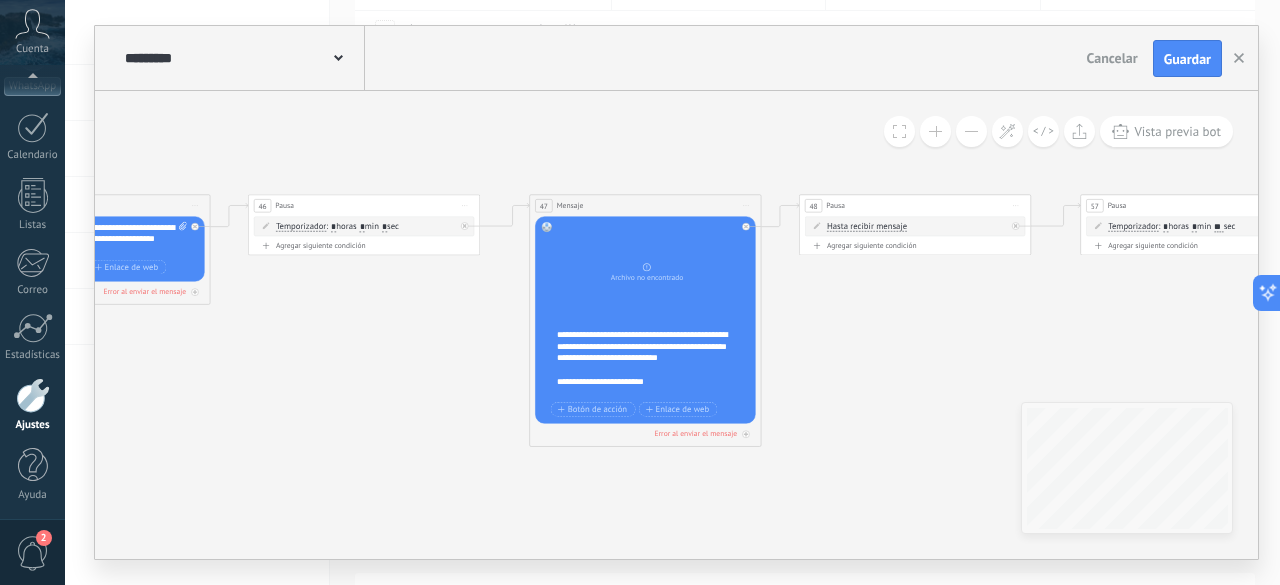 drag, startPoint x: 488, startPoint y: 487, endPoint x: 417, endPoint y: 414, distance: 101.8332 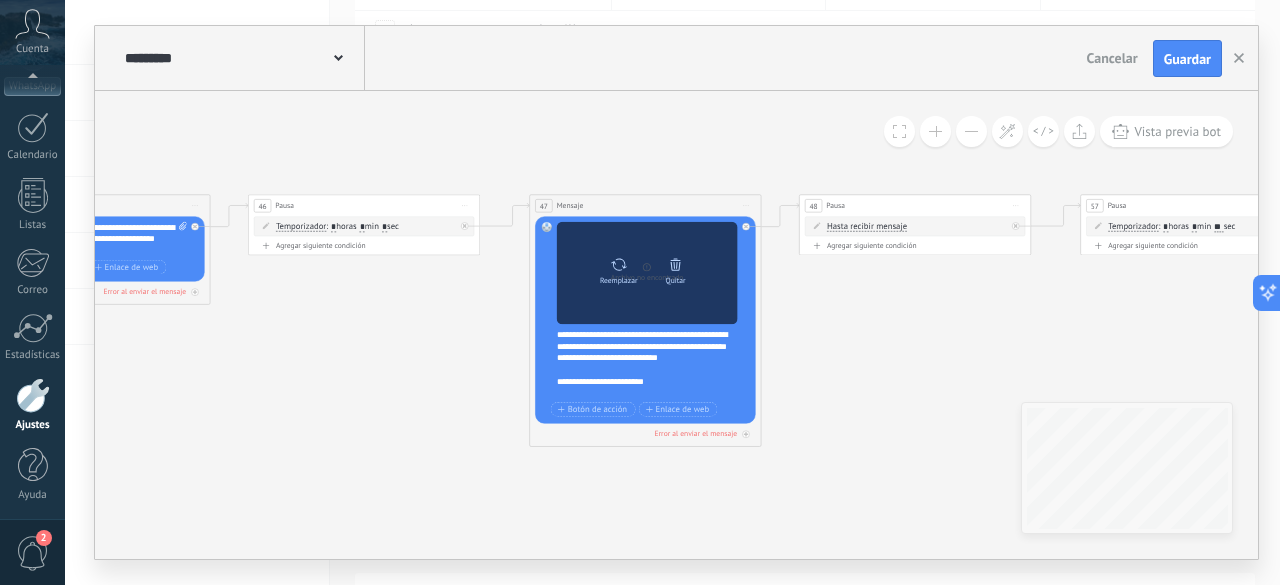 click 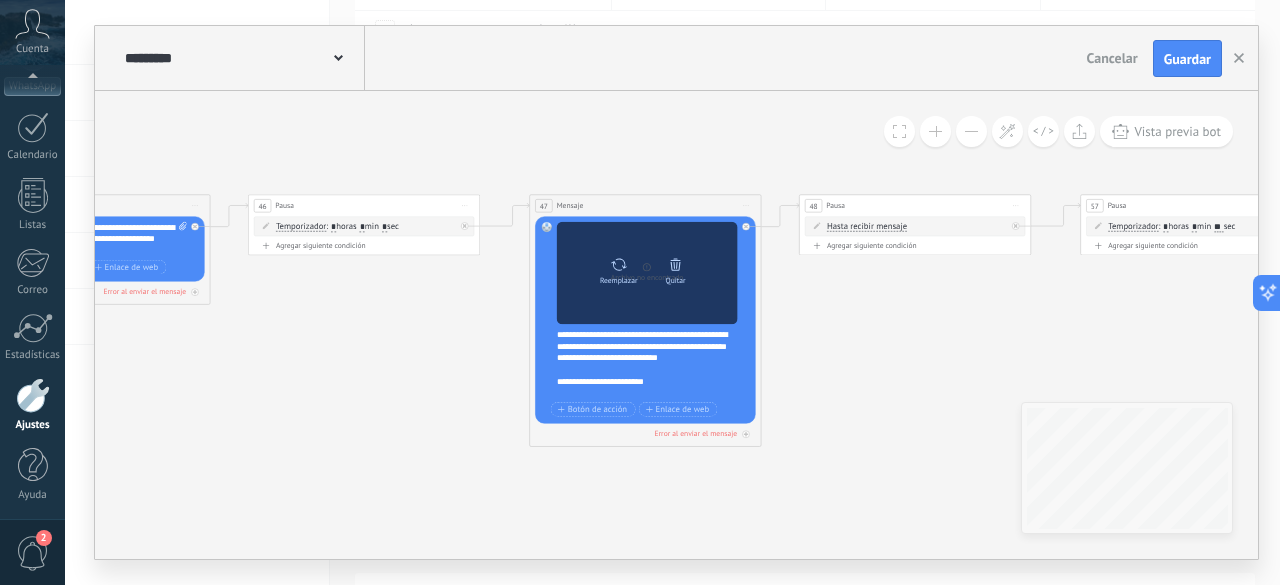 click on "Subir" at bounding box center (0, 0) 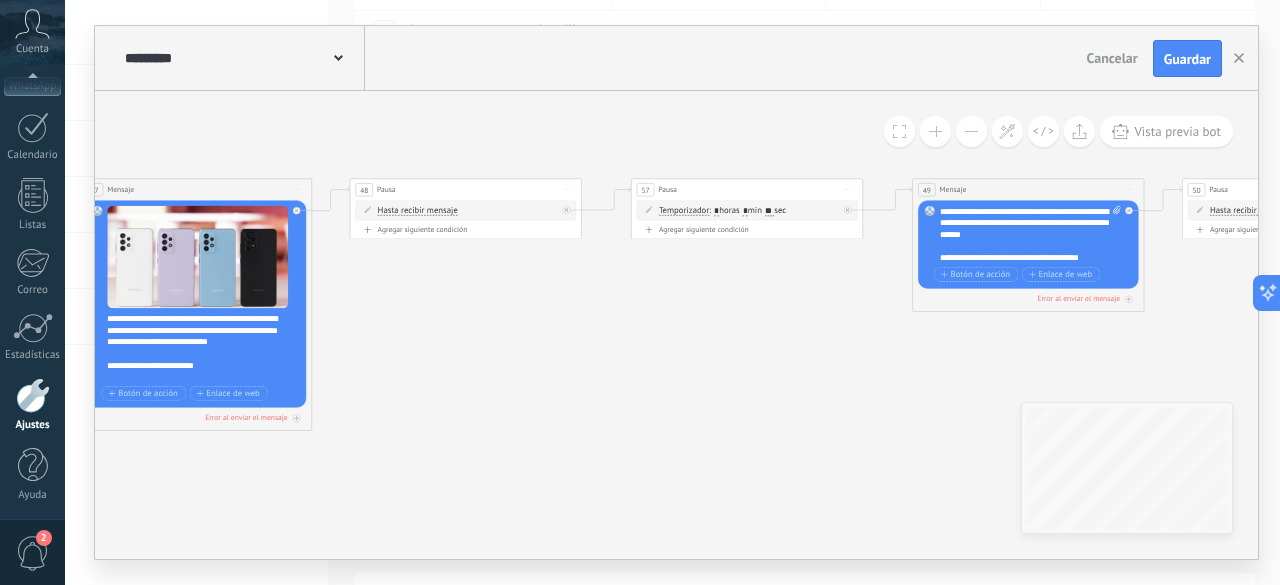 drag, startPoint x: 962, startPoint y: 374, endPoint x: 456, endPoint y: 366, distance: 506.06323 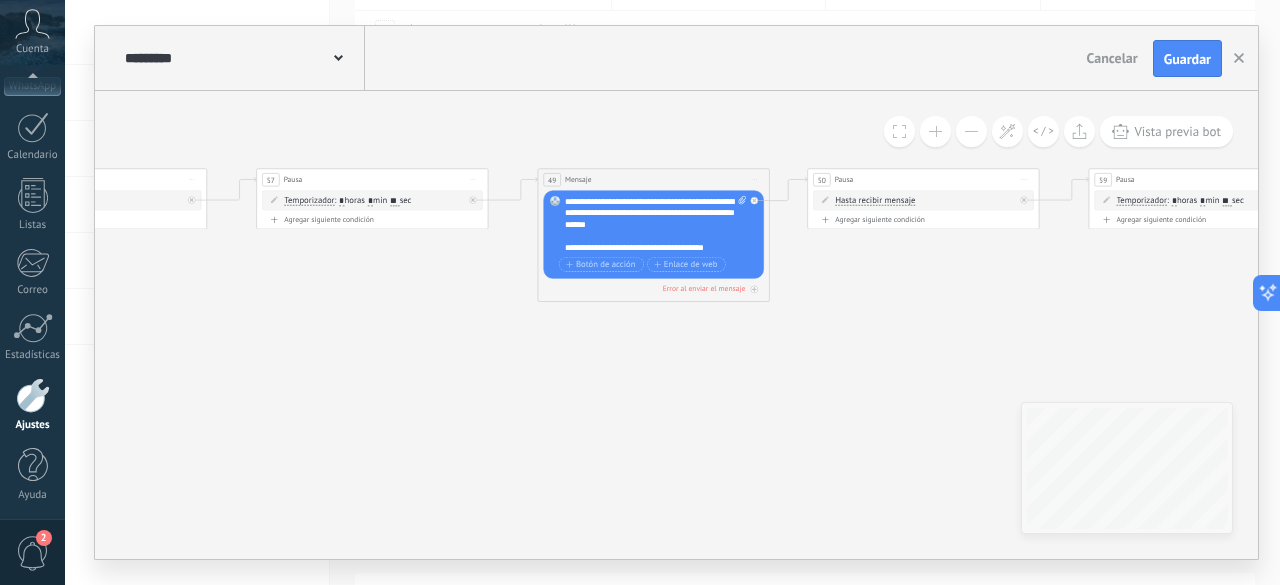 drag, startPoint x: 728, startPoint y: 347, endPoint x: 377, endPoint y: 317, distance: 352.27972 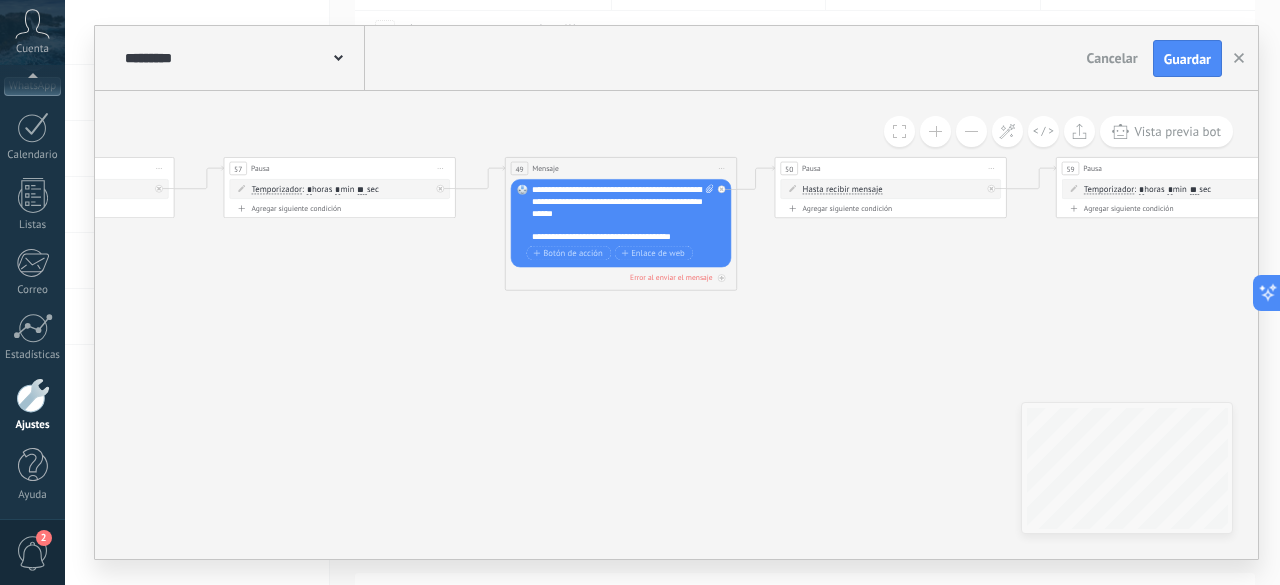 click 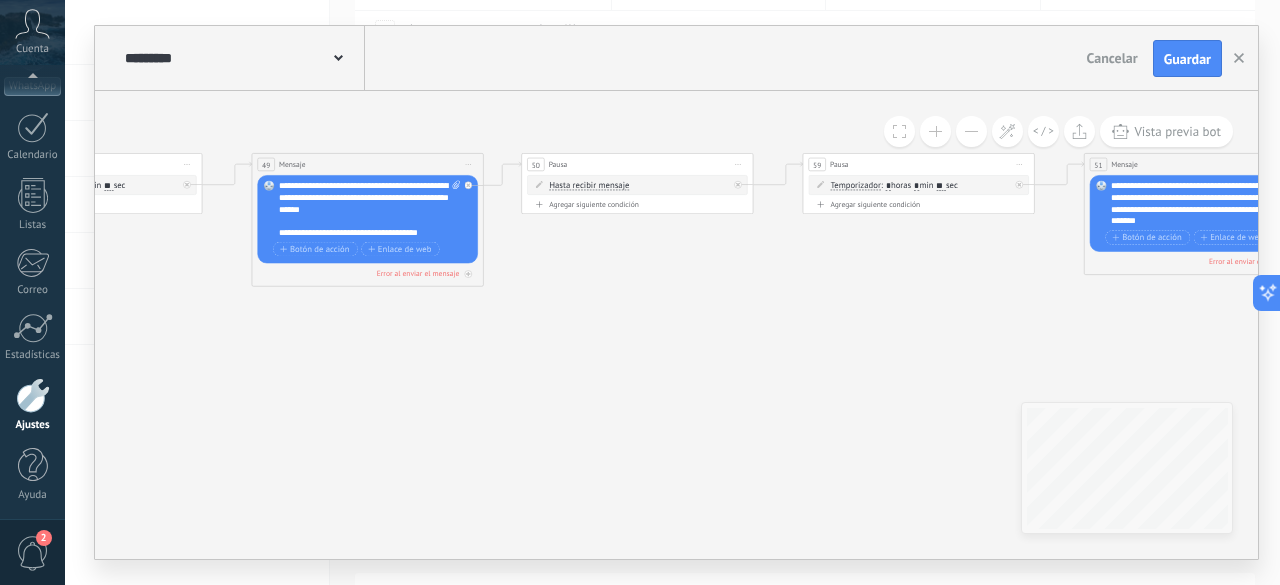 drag, startPoint x: 987, startPoint y: 351, endPoint x: 496, endPoint y: 375, distance: 491.5862 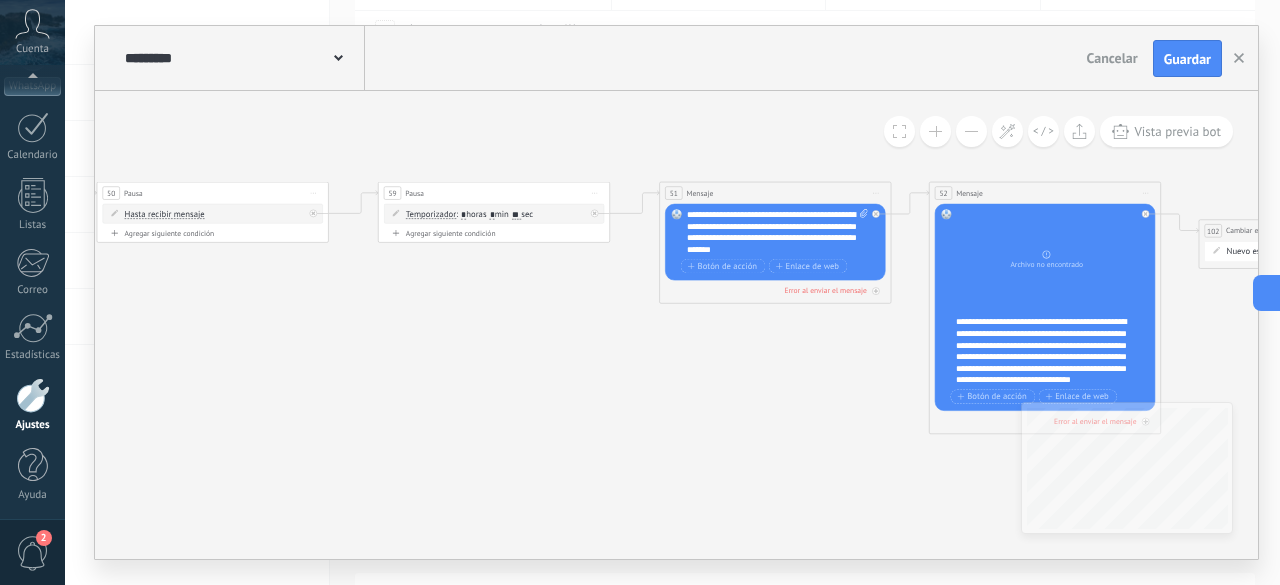 drag, startPoint x: 836, startPoint y: 393, endPoint x: 639, endPoint y: 397, distance: 197.0406 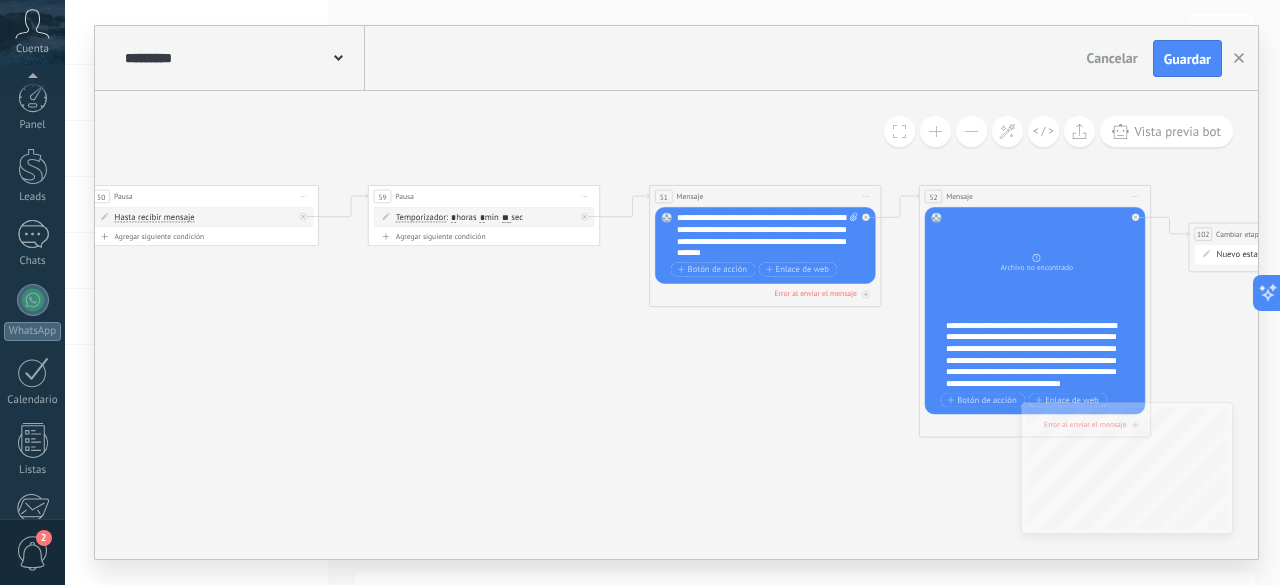 scroll, scrollTop: 200, scrollLeft: 0, axis: vertical 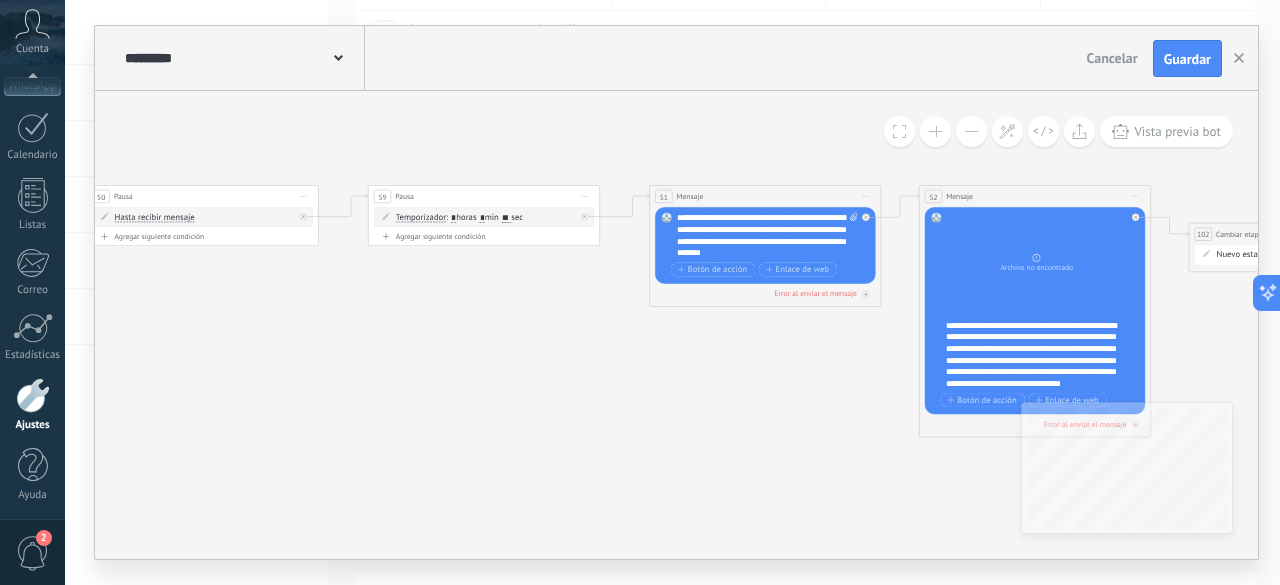click on "**********" at bounding box center [768, 236] 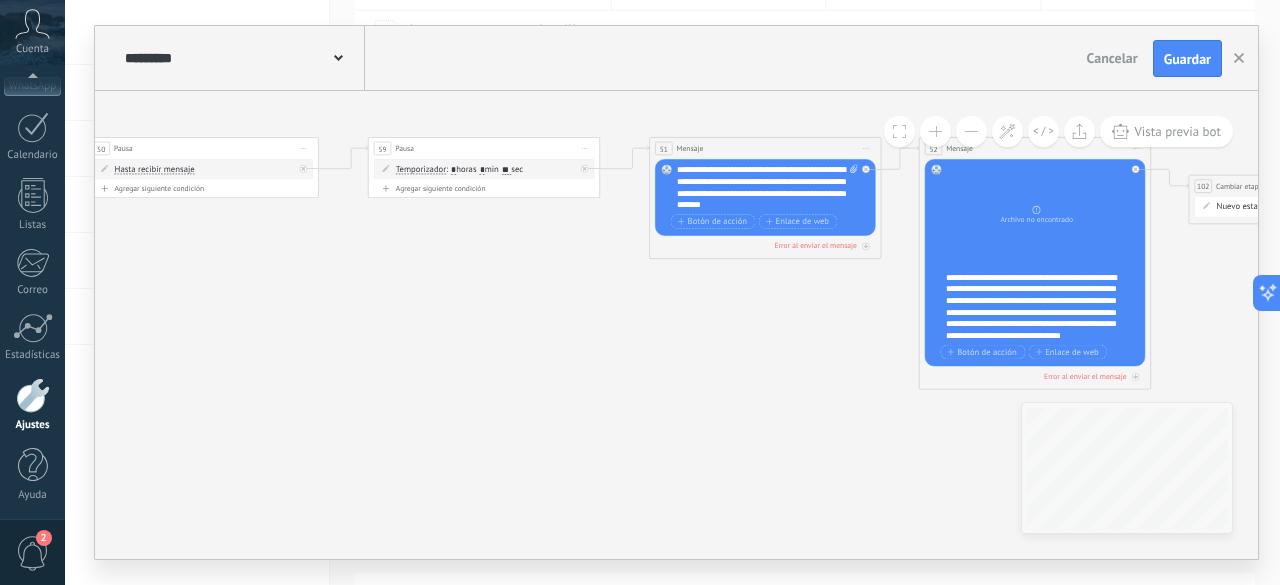 click on "4 Condición 6 Mensaje" 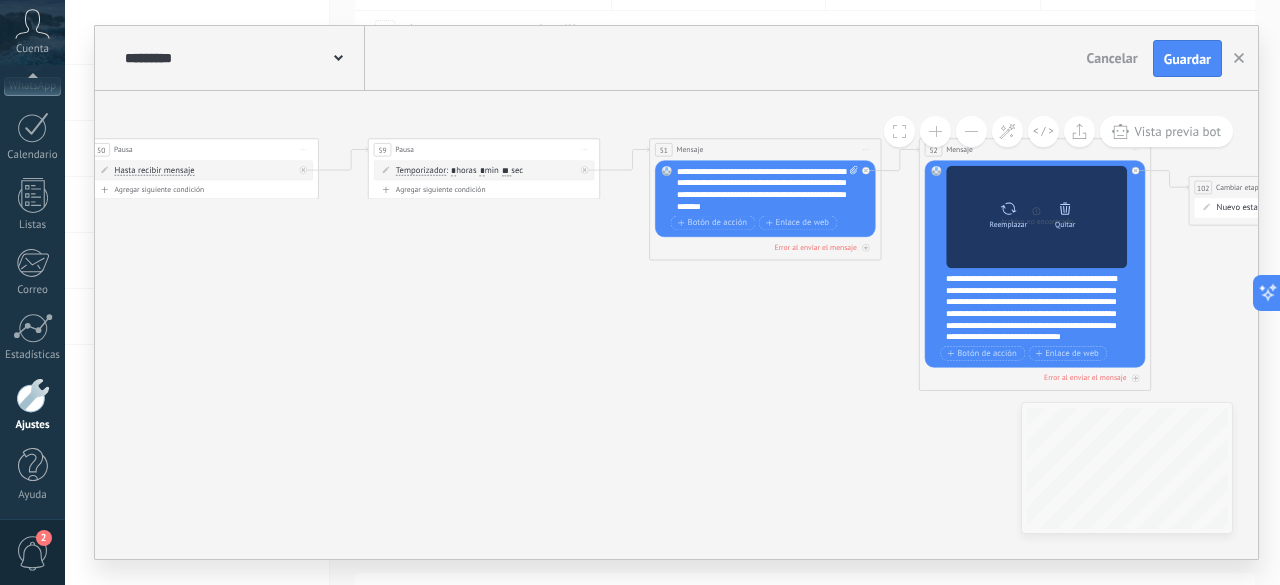 click 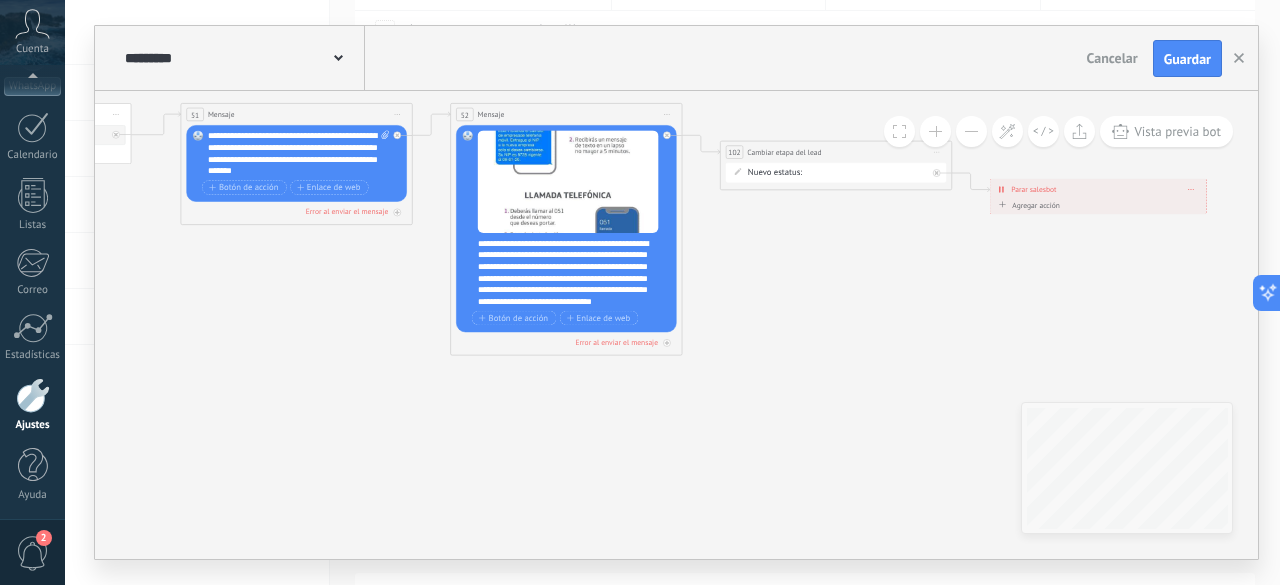 drag, startPoint x: 792, startPoint y: 371, endPoint x: 306, endPoint y: 333, distance: 487.48334 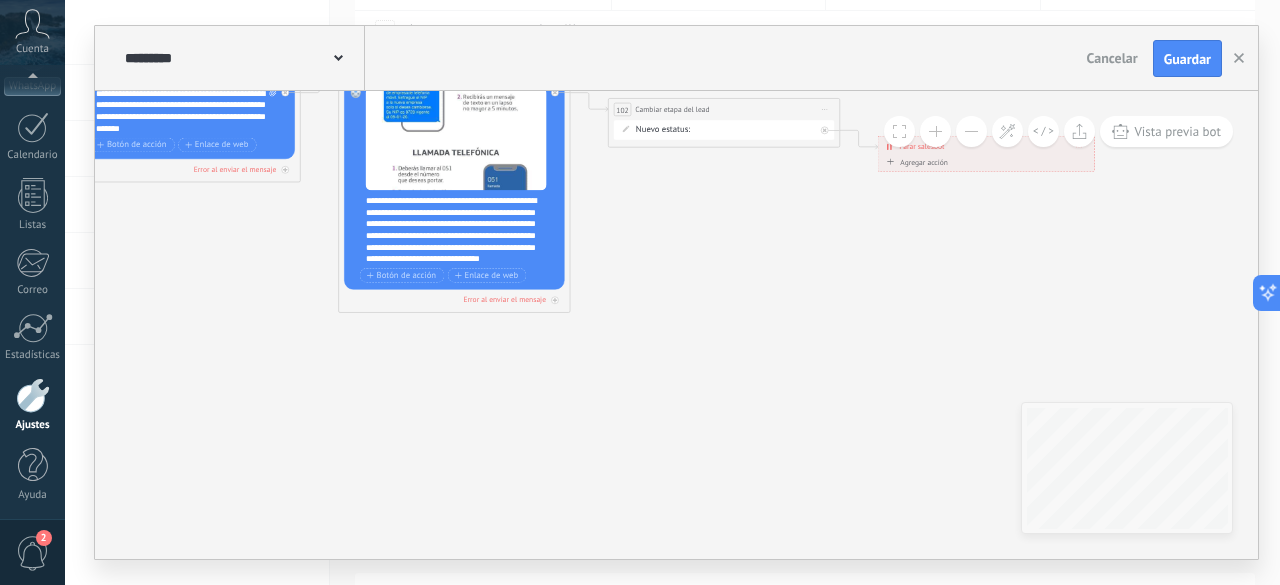 drag, startPoint x: 1016, startPoint y: 316, endPoint x: 1024, endPoint y: 236, distance: 80.399 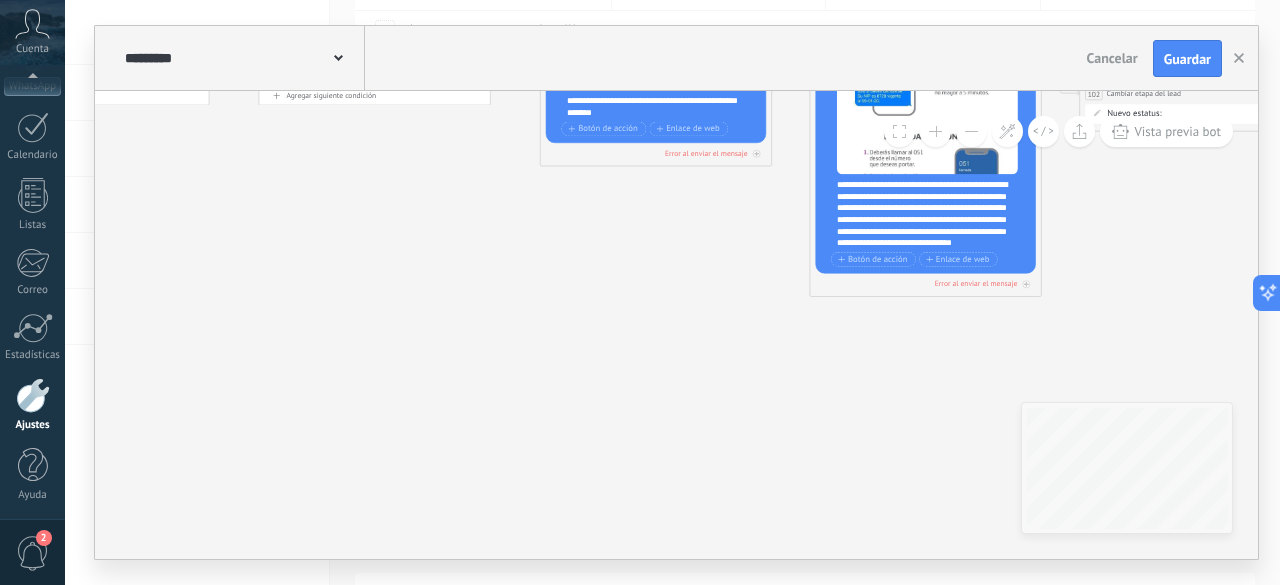 drag, startPoint x: 211, startPoint y: 359, endPoint x: 710, endPoint y: 470, distance: 511.19662 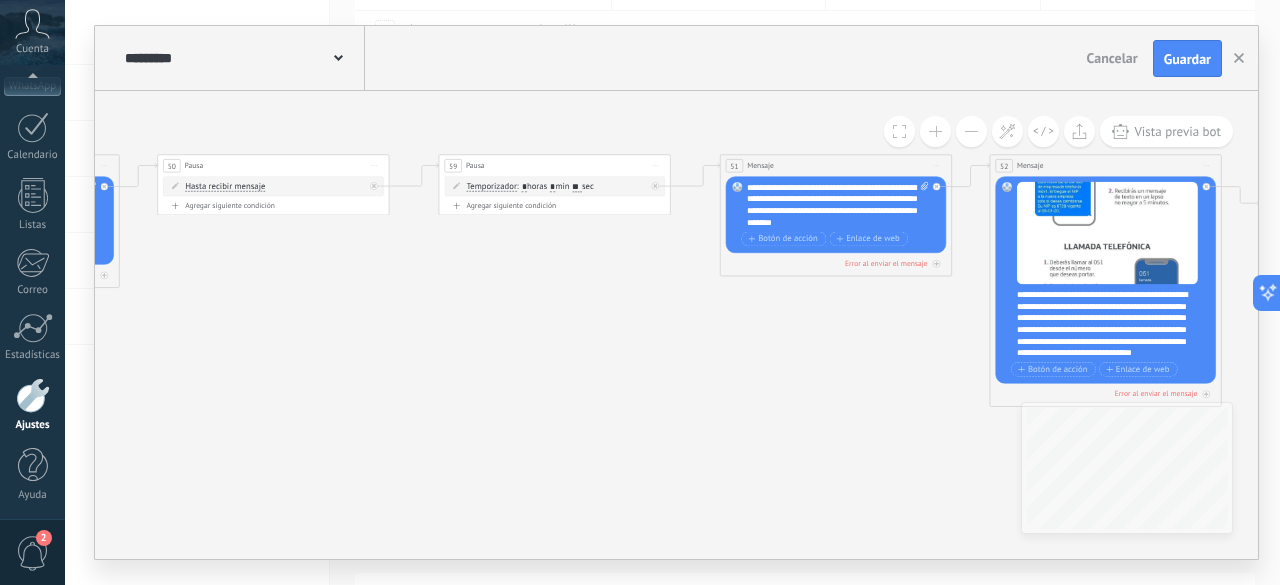 drag, startPoint x: 286, startPoint y: 313, endPoint x: 622, endPoint y: 461, distance: 367.15118 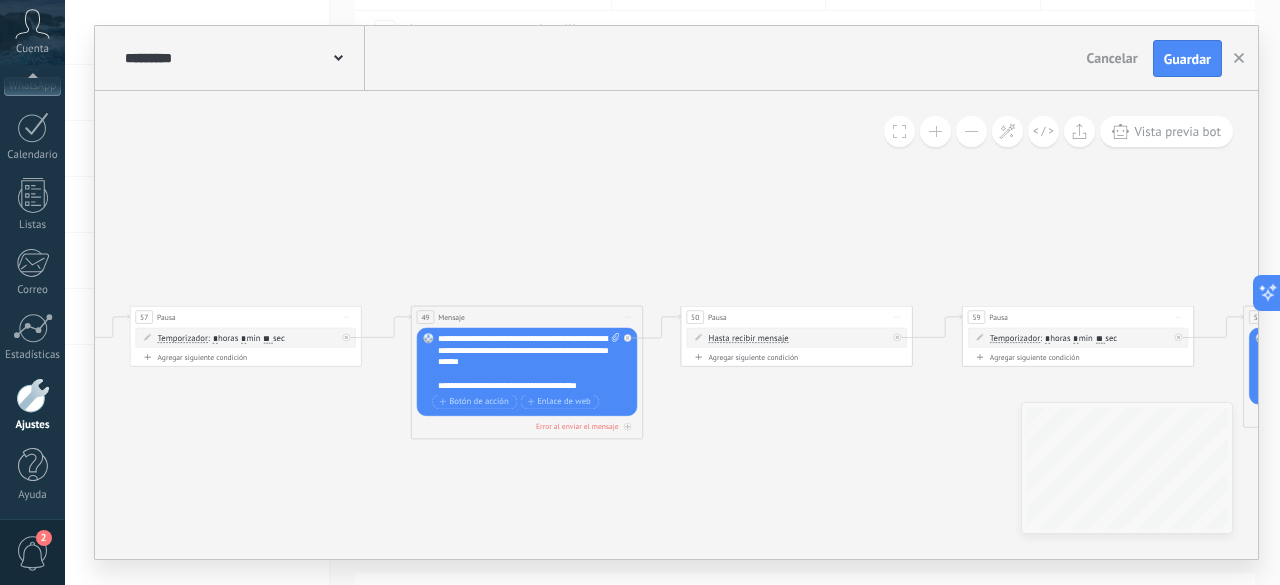 drag, startPoint x: 403, startPoint y: 151, endPoint x: 706, endPoint y: 199, distance: 306.7784 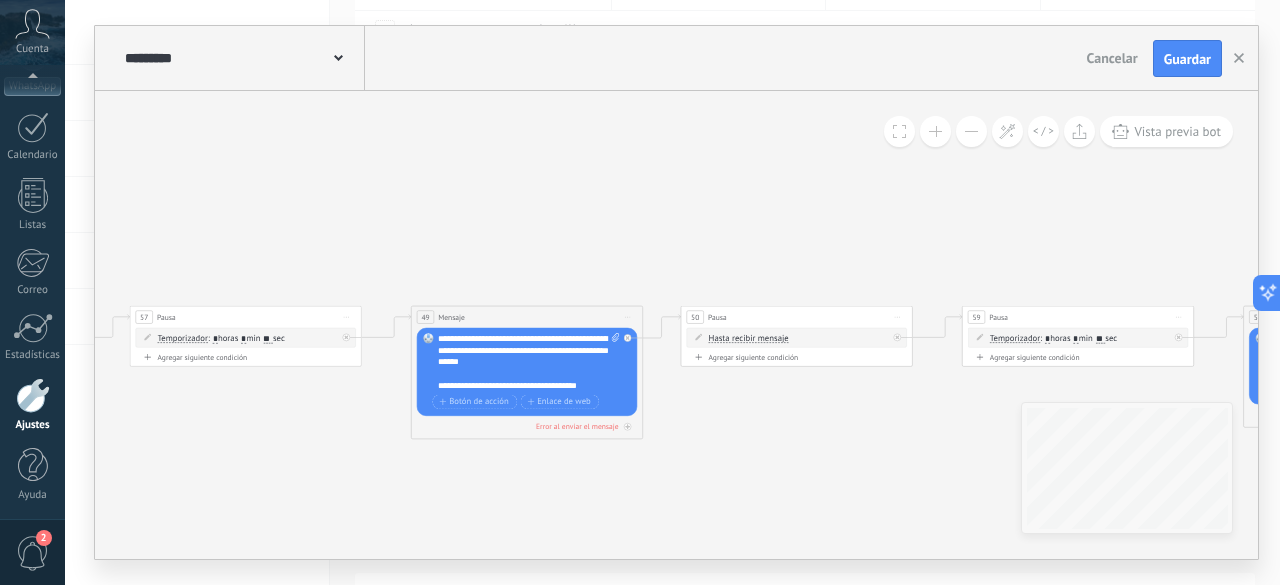 click on "4 Condición 6 Mensaje" 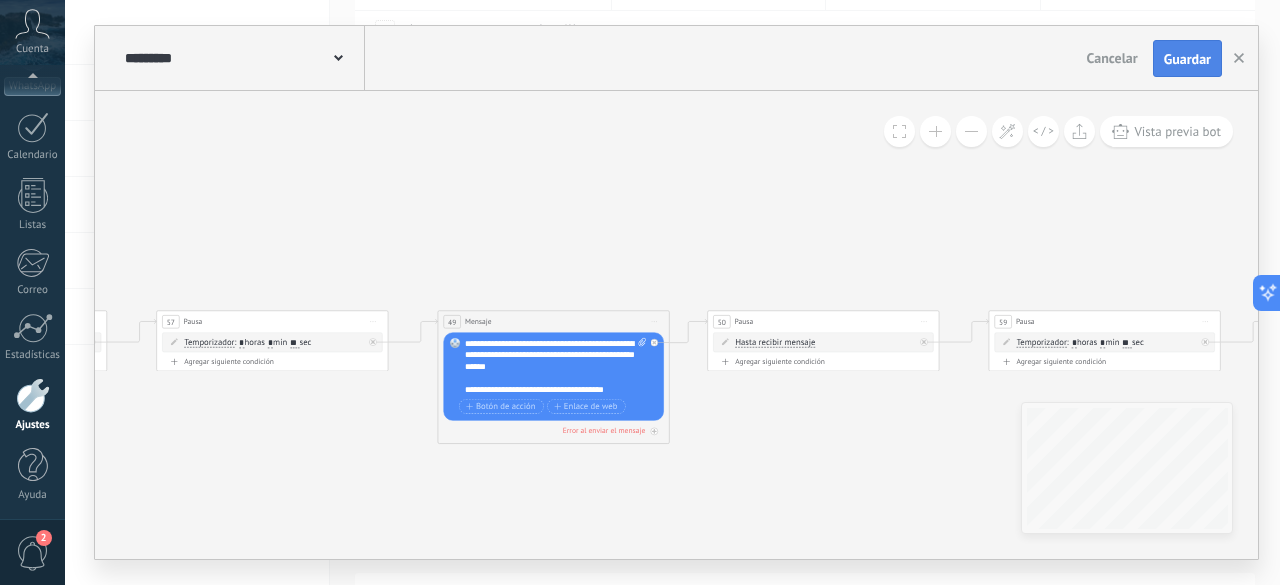 click on "Guardar" at bounding box center (1187, 59) 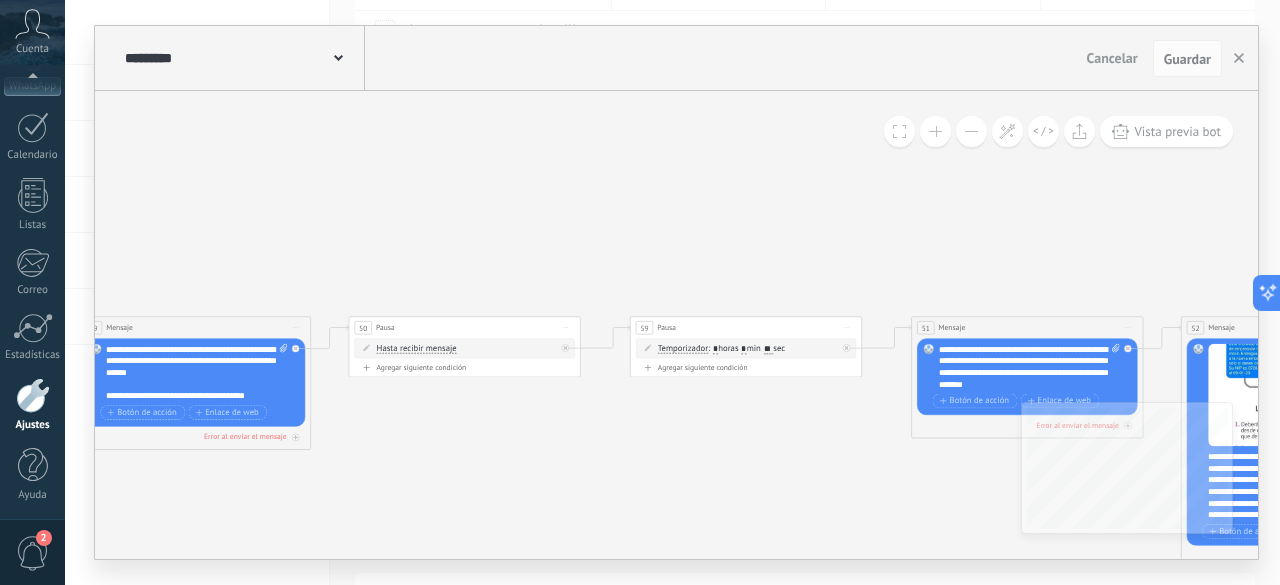 drag, startPoint x: 764, startPoint y: 250, endPoint x: 210, endPoint y: 220, distance: 554.8117 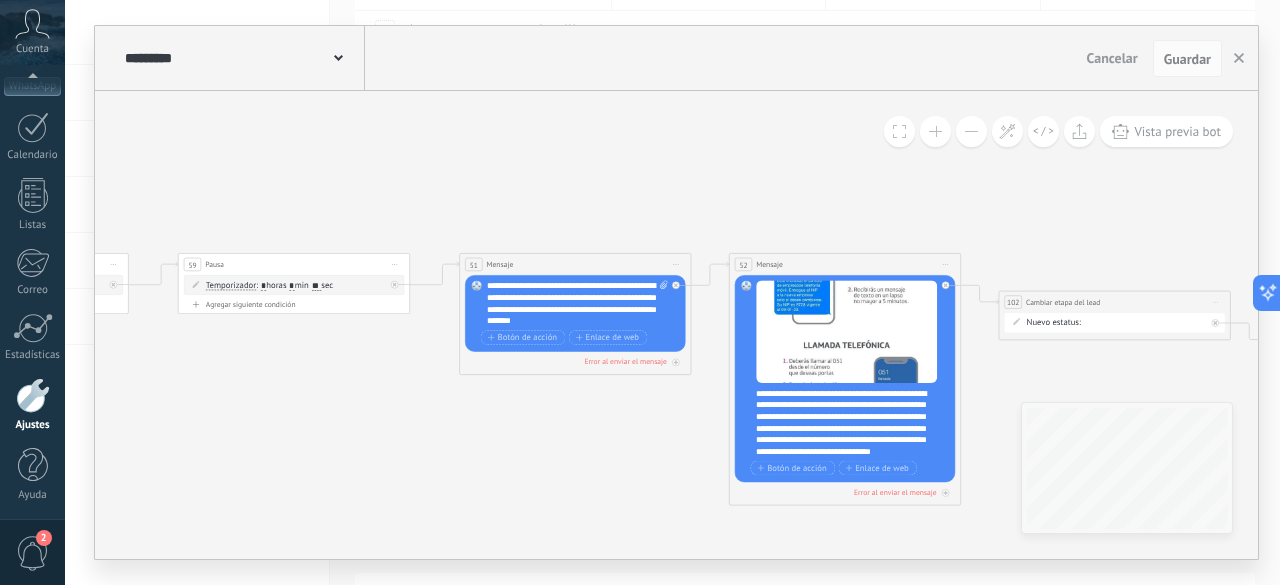 drag, startPoint x: 806, startPoint y: 210, endPoint x: 354, endPoint y: 147, distance: 456.36935 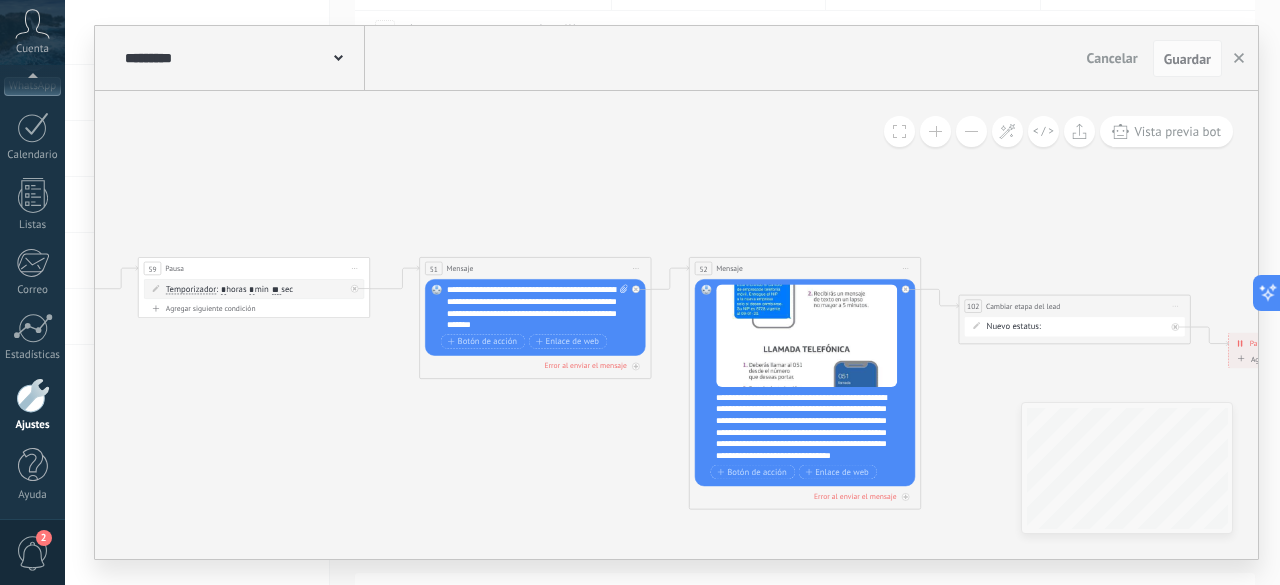 drag, startPoint x: 942, startPoint y: 210, endPoint x: 876, endPoint y: 269, distance: 88.52683 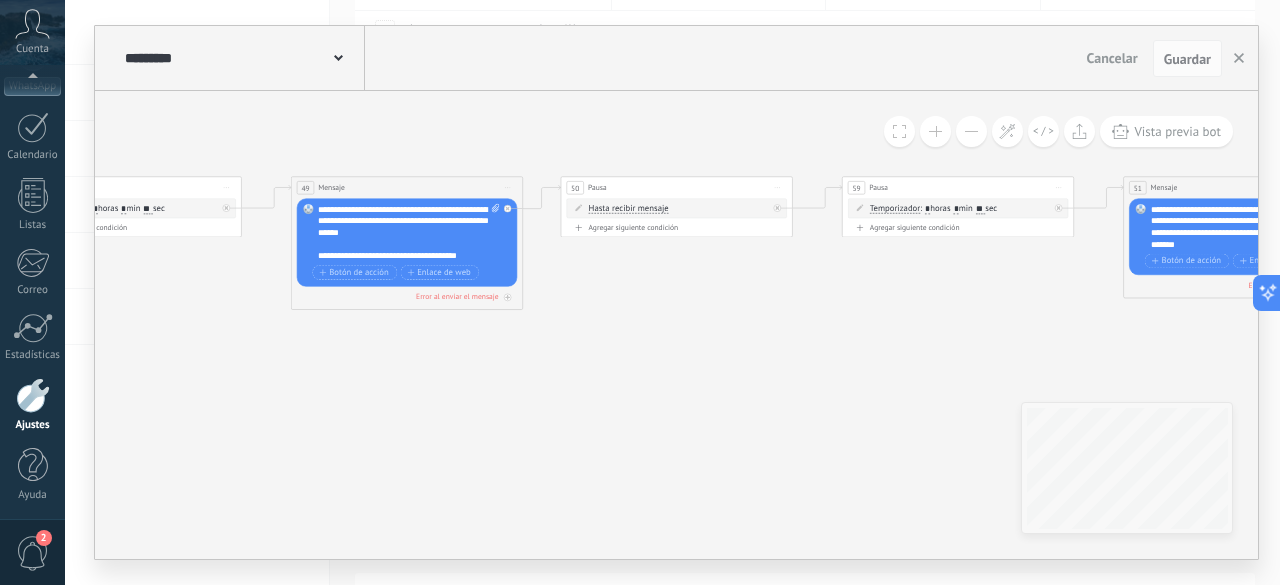 drag, startPoint x: 266, startPoint y: 463, endPoint x: 1012, endPoint y: 379, distance: 750.71436 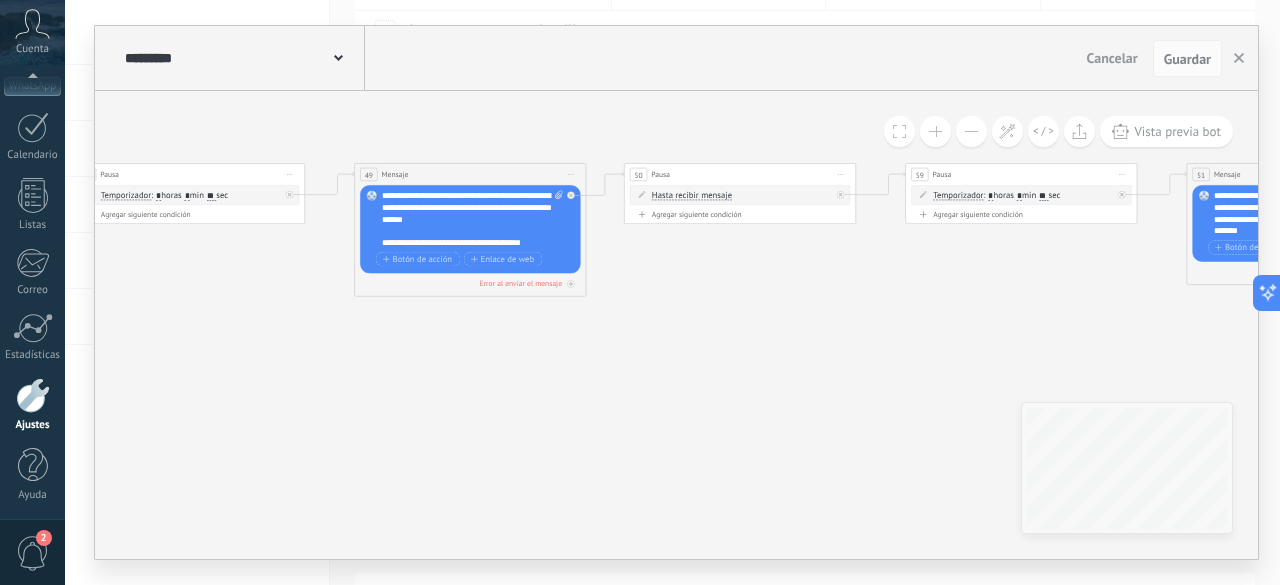 click on "4 Condición 6 Mensaje" 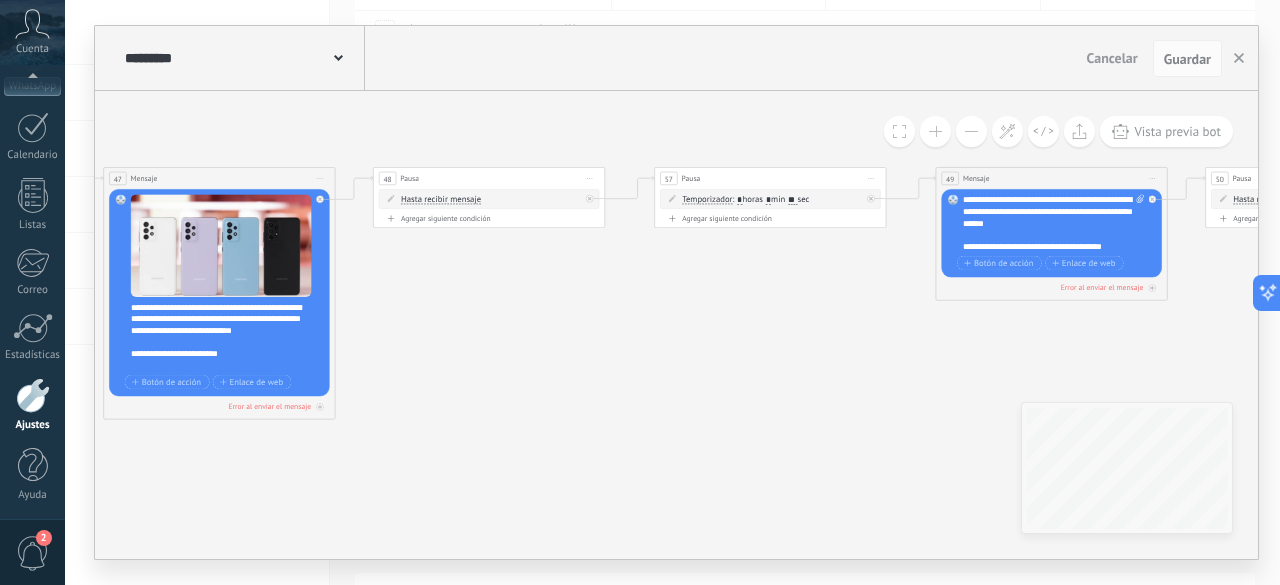 drag, startPoint x: 170, startPoint y: 424, endPoint x: 751, endPoint y: 427, distance: 581.00775 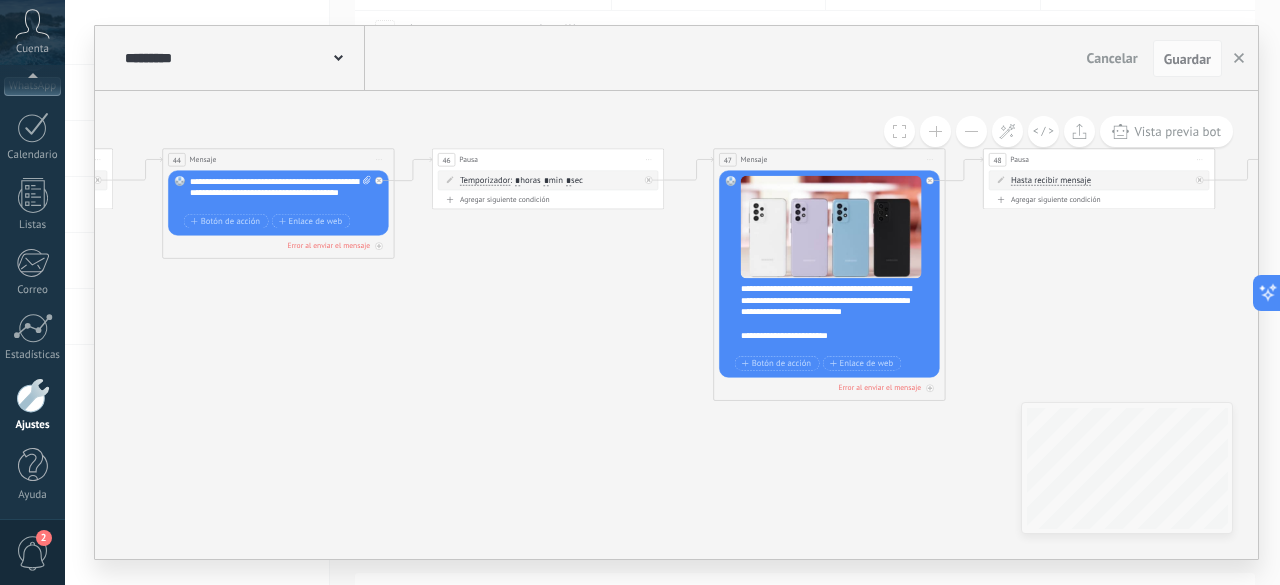 drag, startPoint x: 194, startPoint y: 481, endPoint x: 803, endPoint y: 465, distance: 609.21014 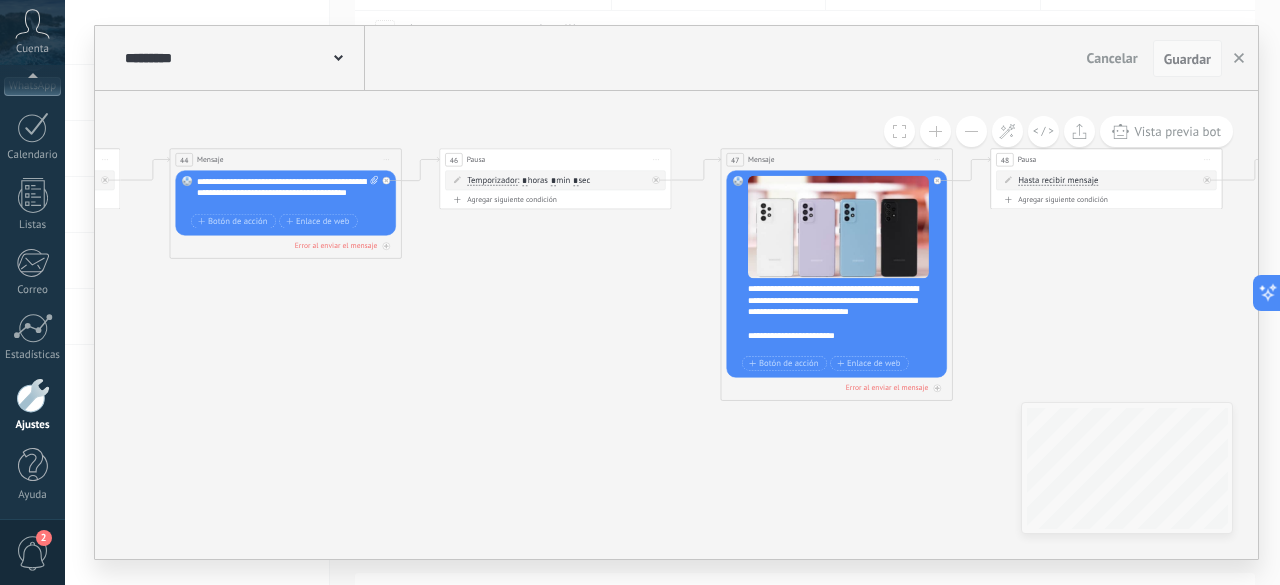 click on "Guardar" at bounding box center [1187, 59] 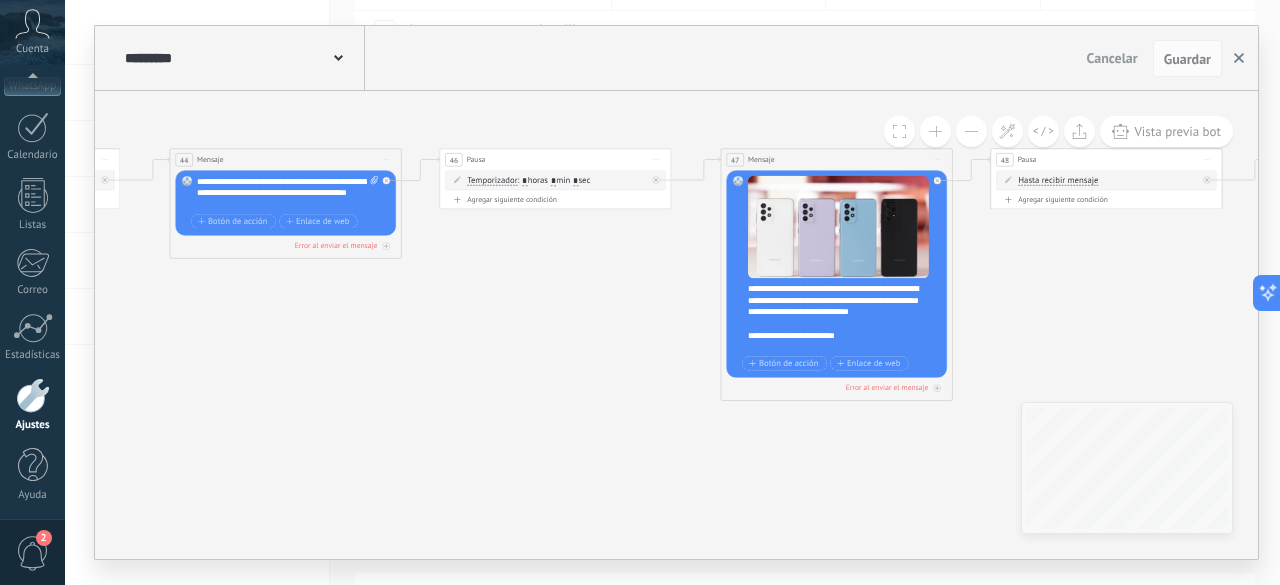 click 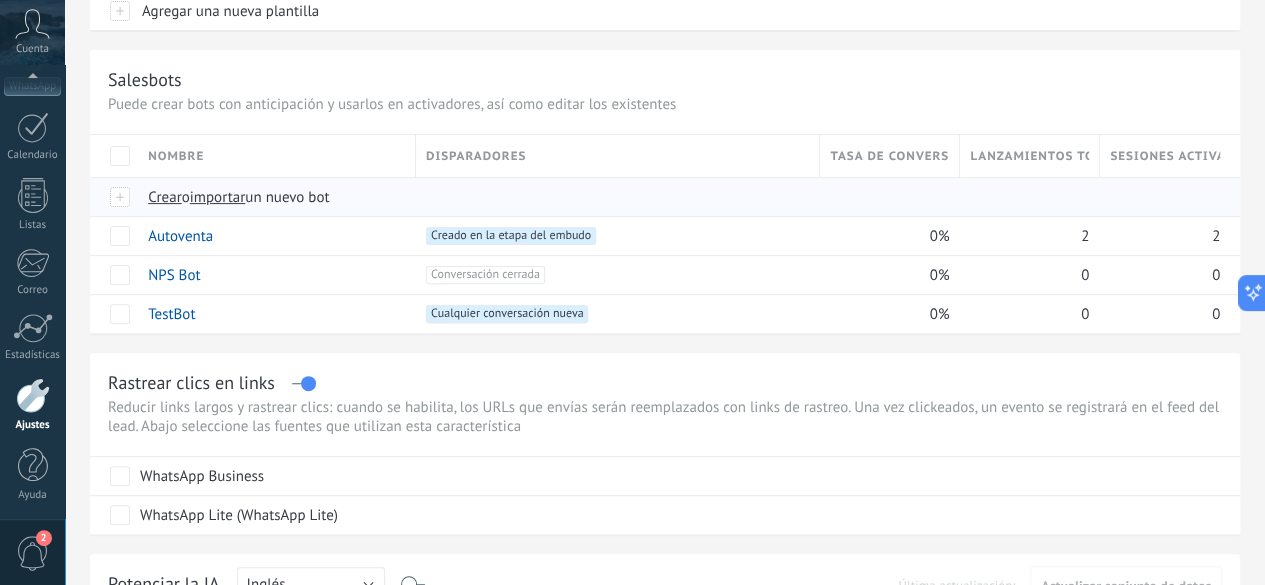 click on "importar" at bounding box center [218, 197] 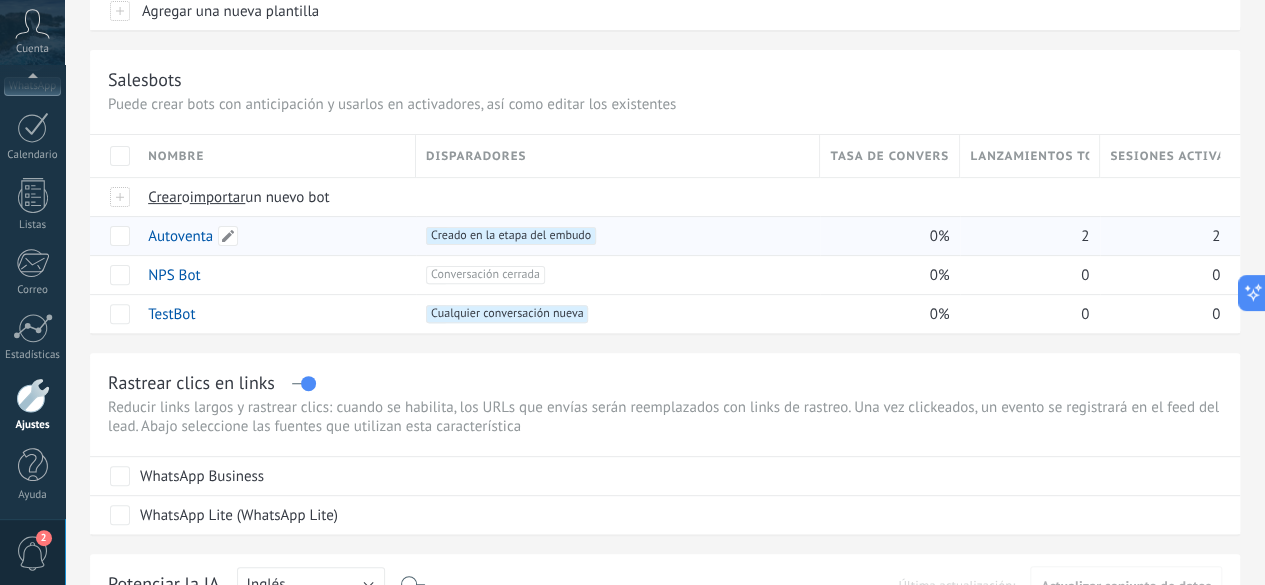 click on "Autoventa" at bounding box center [180, 236] 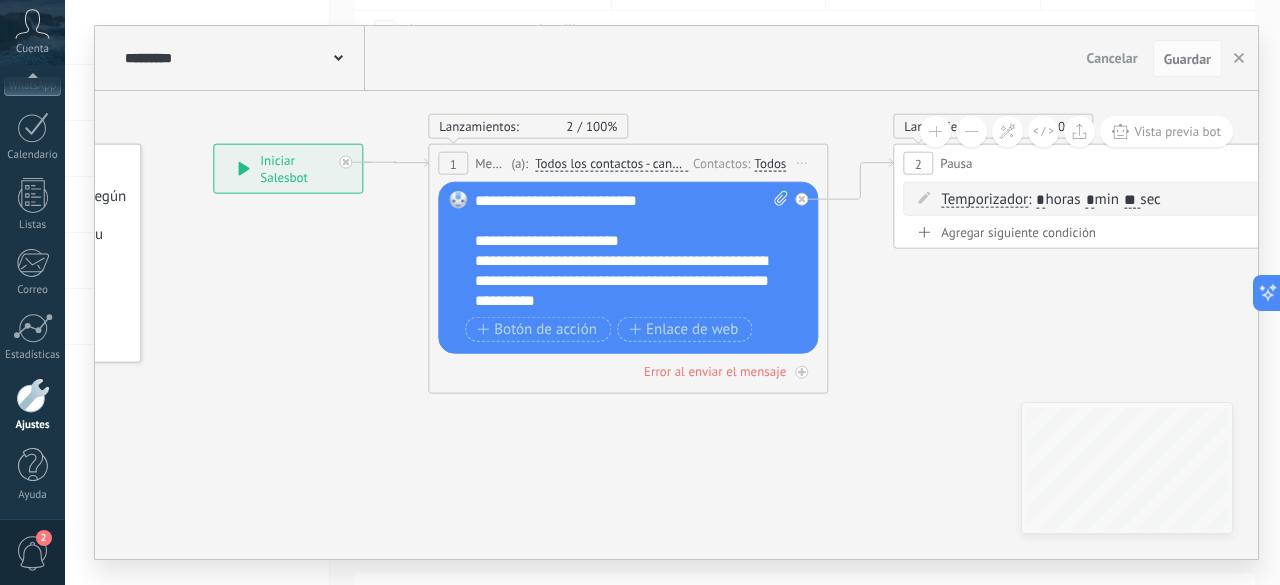 drag, startPoint x: 644, startPoint y: 365, endPoint x: 337, endPoint y: 268, distance: 321.95963 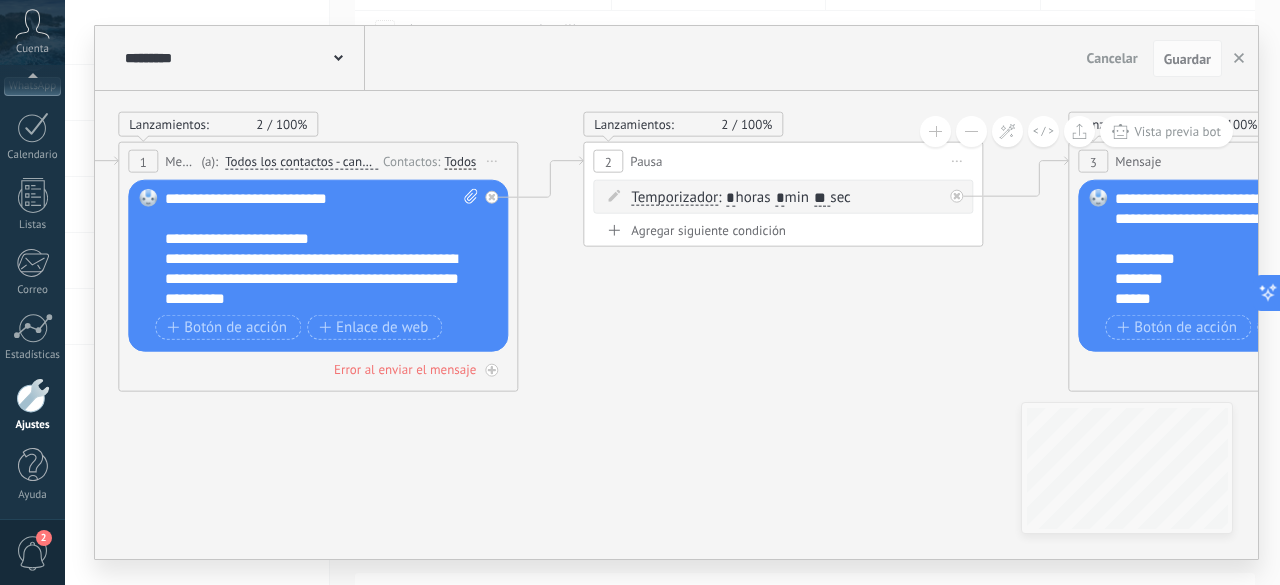 drag, startPoint x: 1100, startPoint y: 311, endPoint x: 451, endPoint y: 335, distance: 649.4436 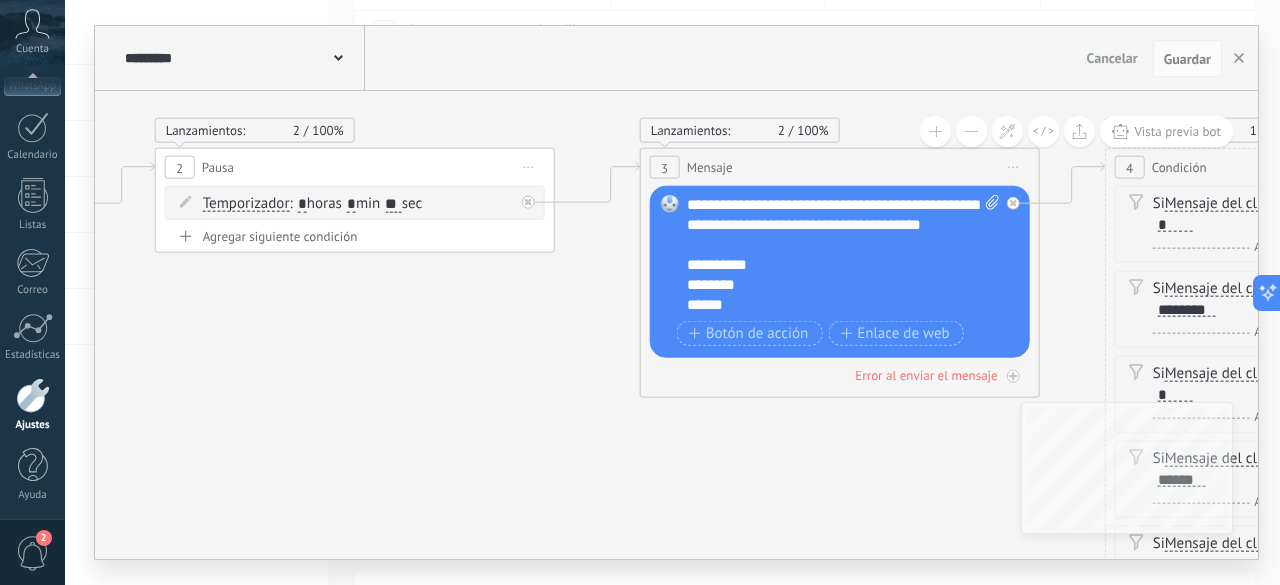 drag, startPoint x: 668, startPoint y: 357, endPoint x: 519, endPoint y: 328, distance: 151.79591 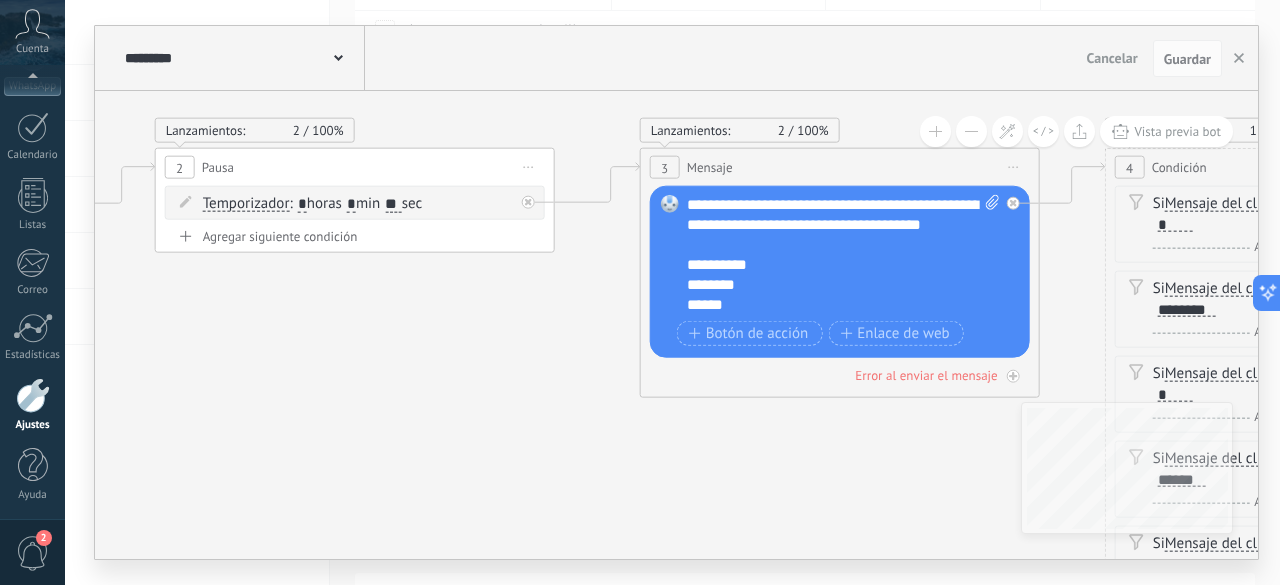 click 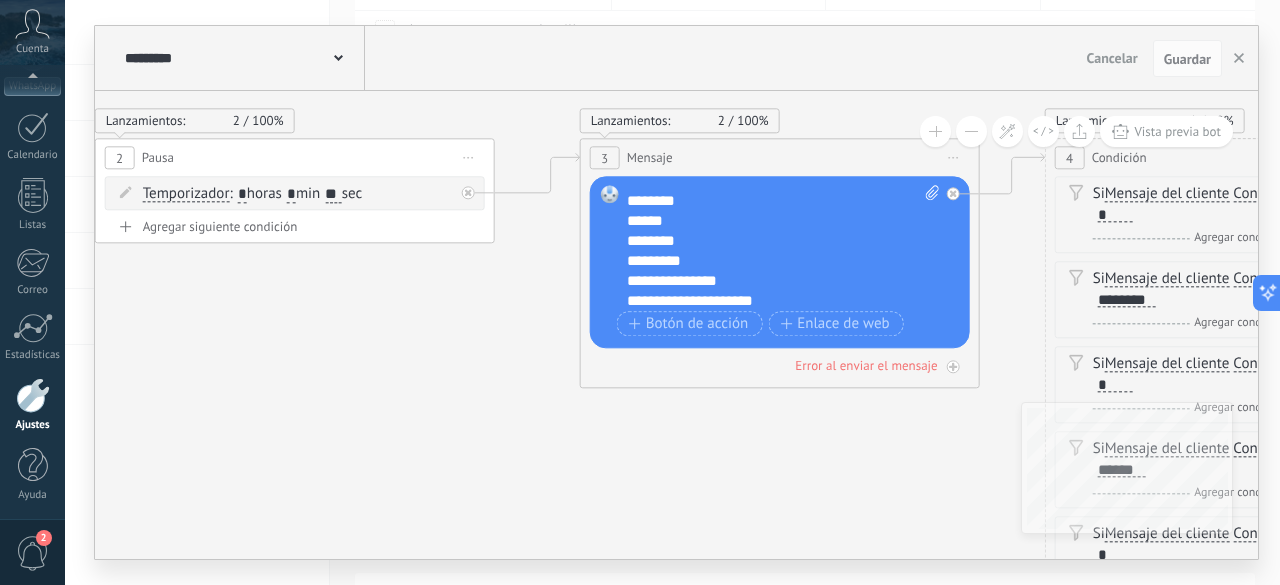 scroll, scrollTop: 100, scrollLeft: 0, axis: vertical 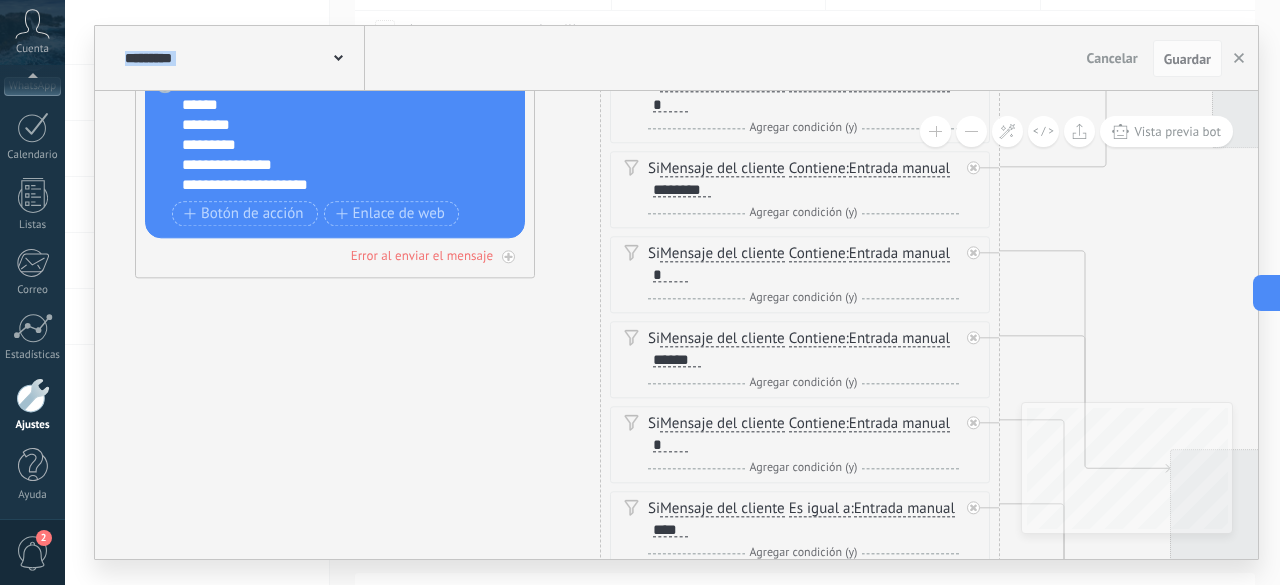 drag, startPoint x: 745, startPoint y: 445, endPoint x: 241, endPoint y: 318, distance: 519.75476 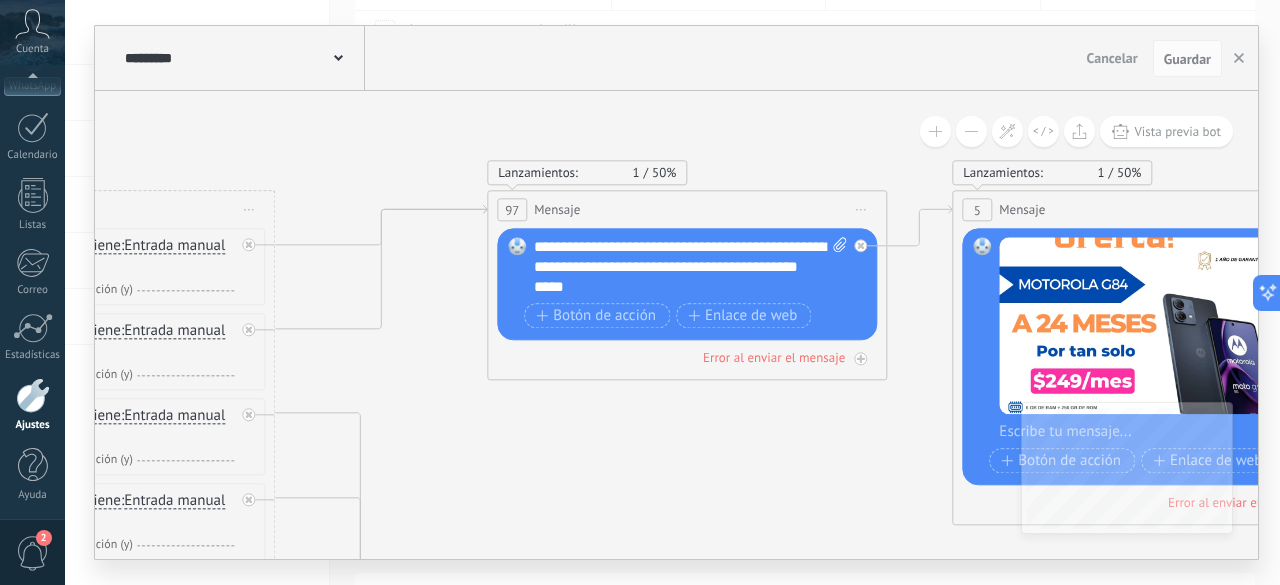 drag, startPoint x: 1157, startPoint y: 297, endPoint x: 528, endPoint y: 461, distance: 650.02844 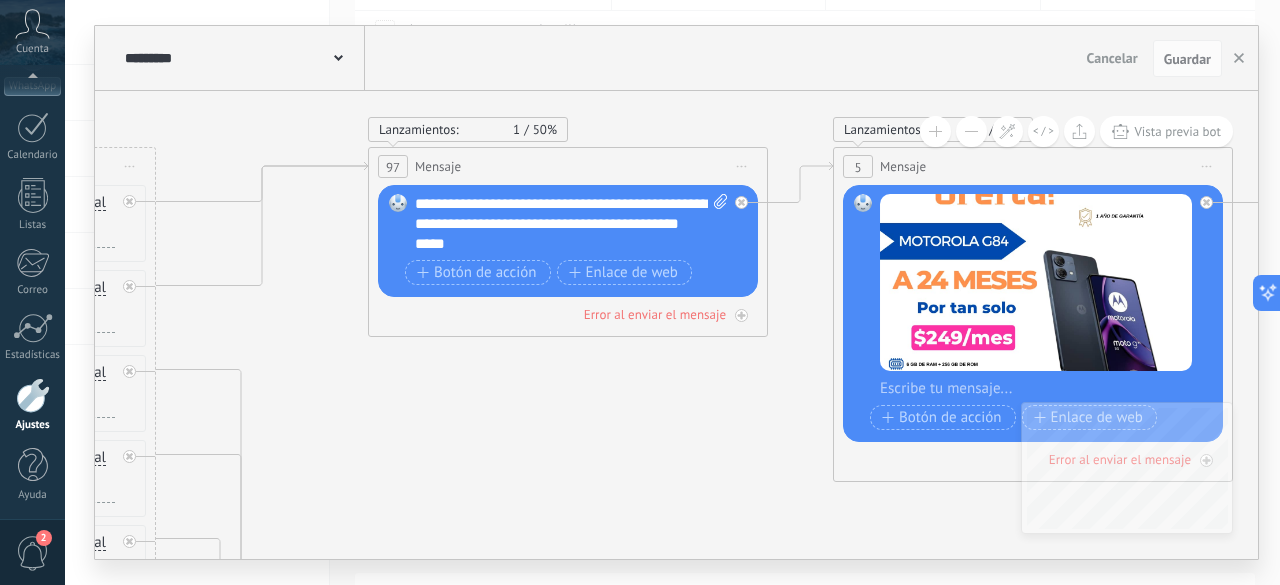drag, startPoint x: 605, startPoint y: 441, endPoint x: 339, endPoint y: 377, distance: 273.59094 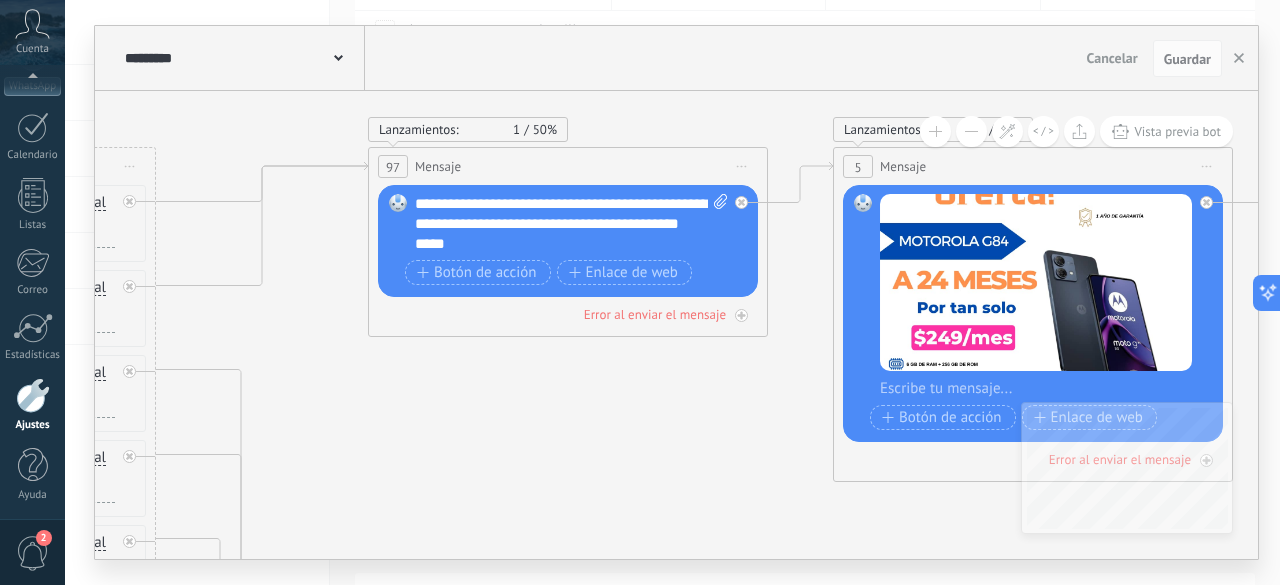 click 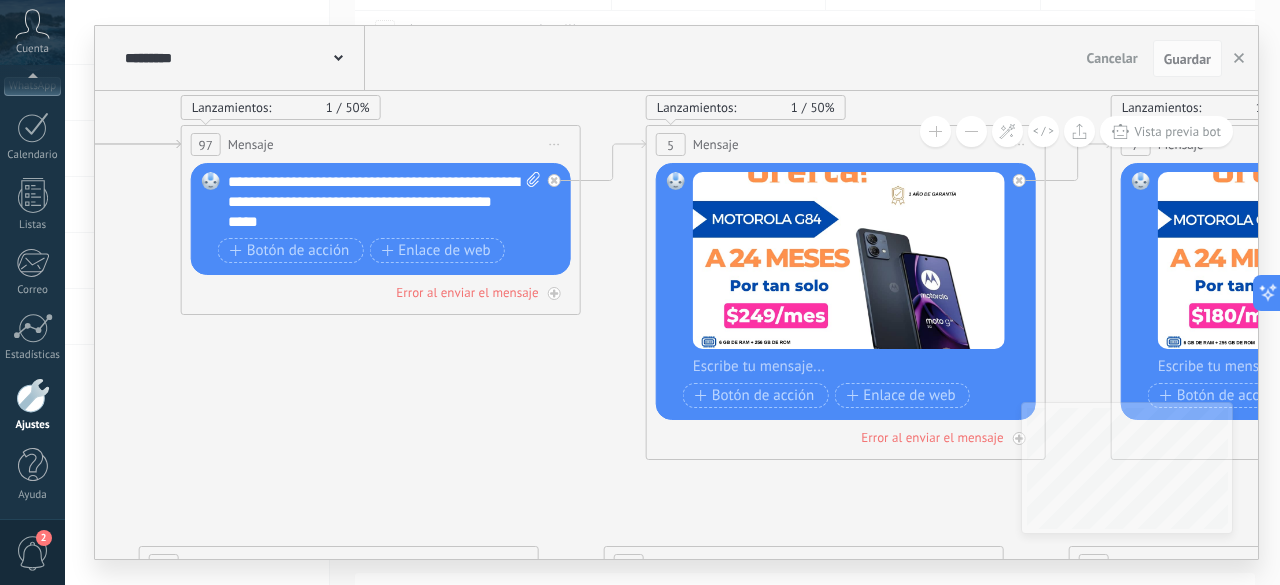 drag, startPoint x: 569, startPoint y: 401, endPoint x: 258, endPoint y: 258, distance: 342.30103 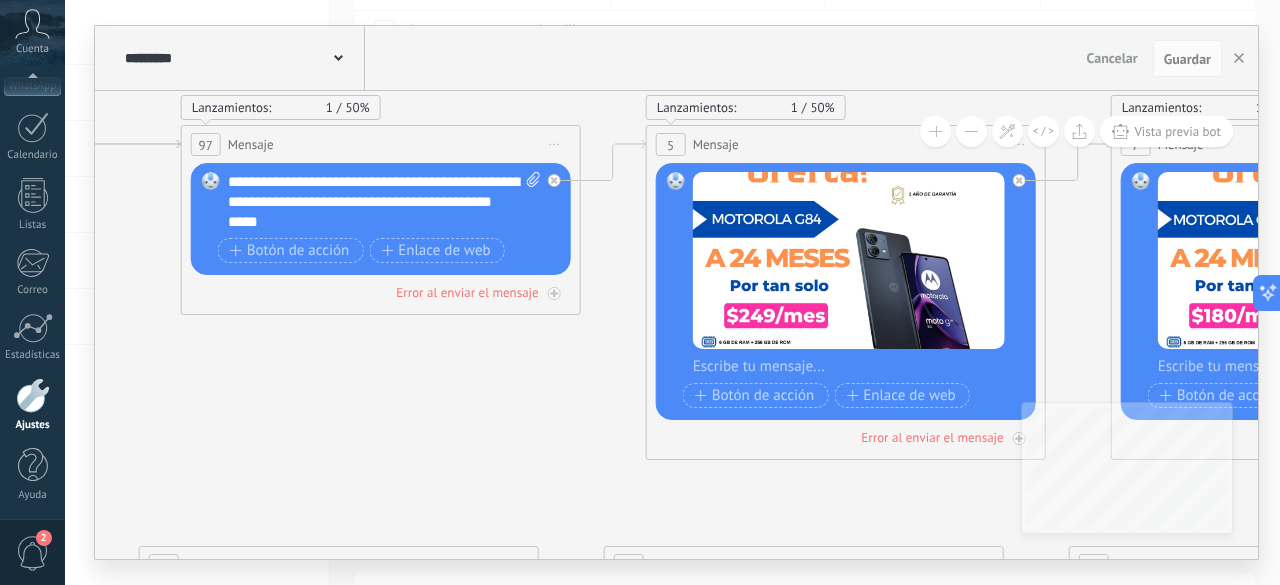 click 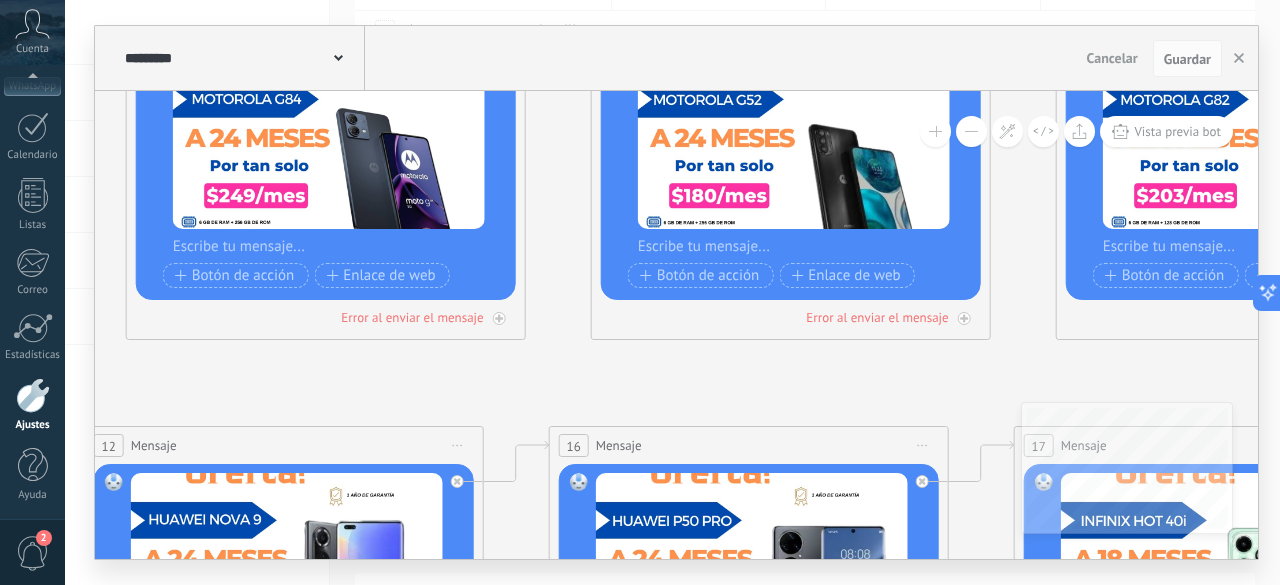 drag, startPoint x: 880, startPoint y: 367, endPoint x: 661, endPoint y: 379, distance: 219.32852 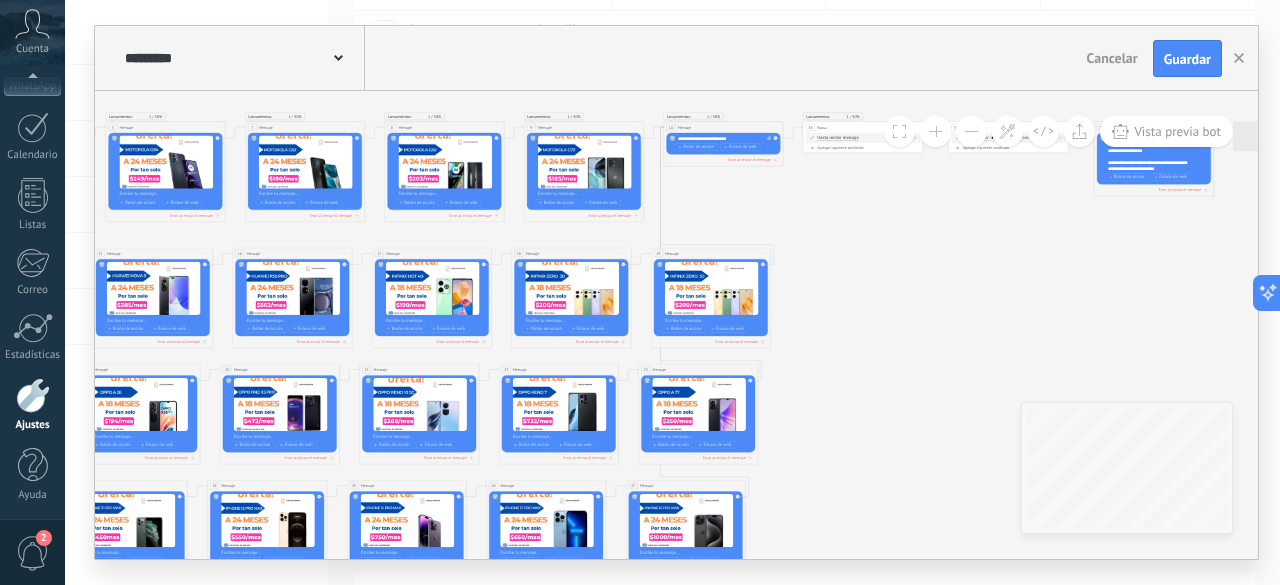 drag, startPoint x: 974, startPoint y: 323, endPoint x: 527, endPoint y: 234, distance: 455.77408 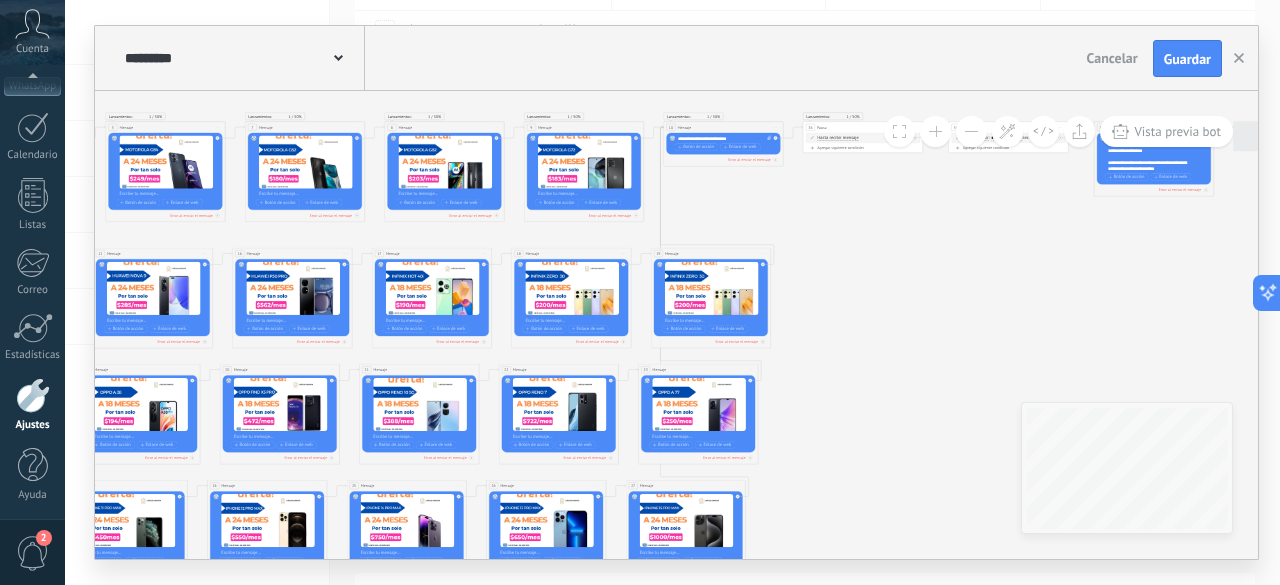 click 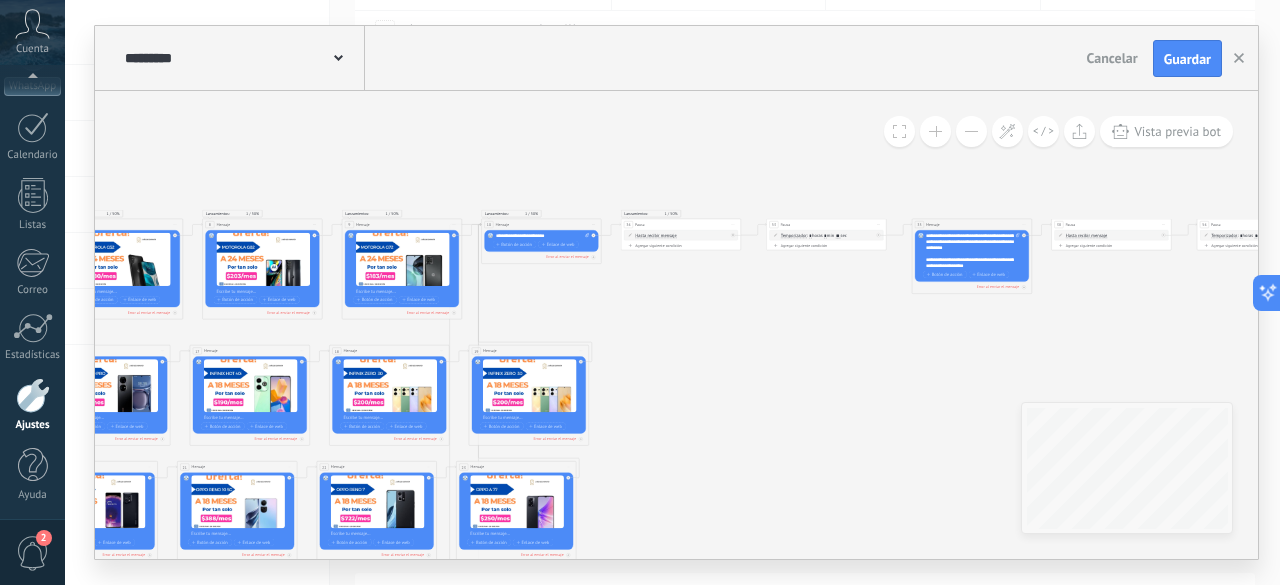 drag, startPoint x: 973, startPoint y: 273, endPoint x: 674, endPoint y: 375, distance: 315.91928 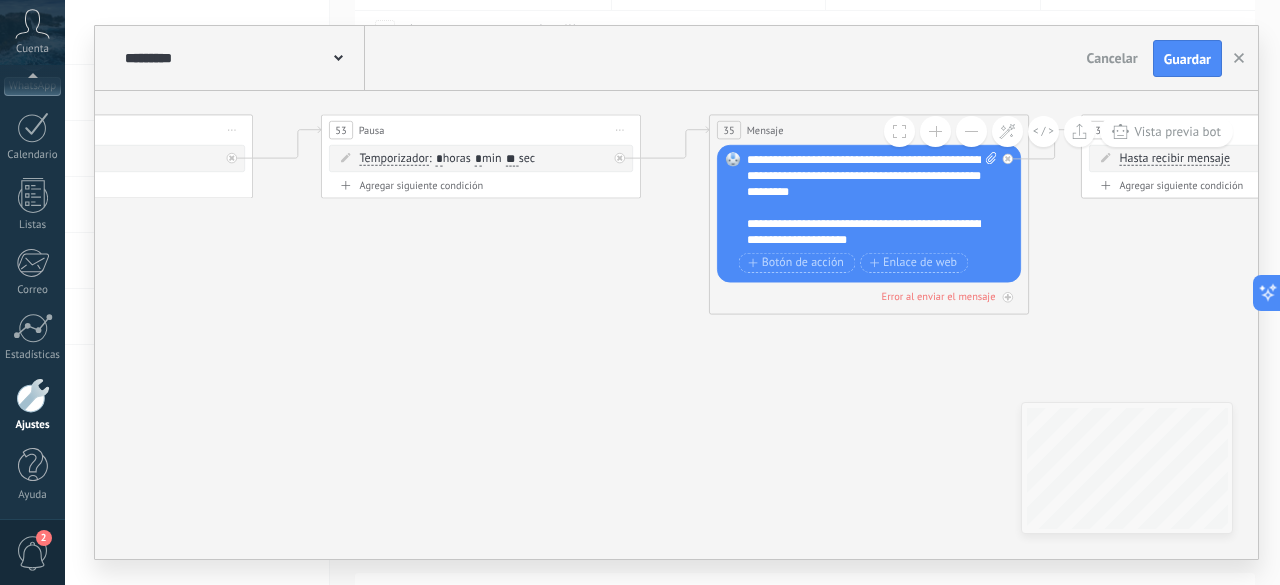 scroll, scrollTop: 160, scrollLeft: 0, axis: vertical 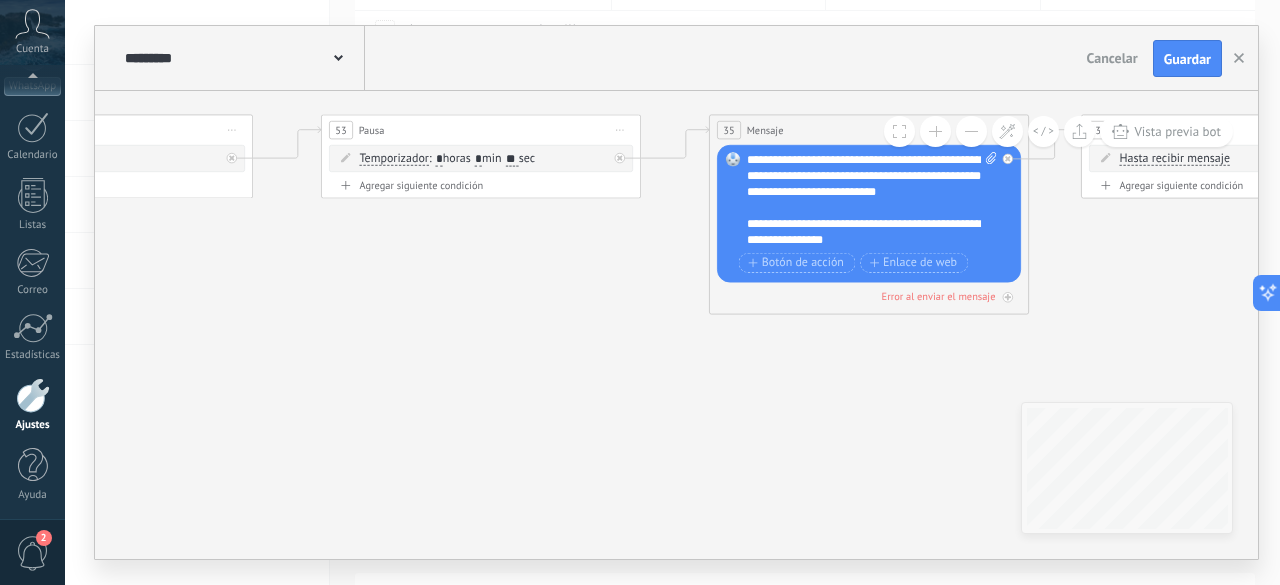 click on "**********" at bounding box center [872, 200] 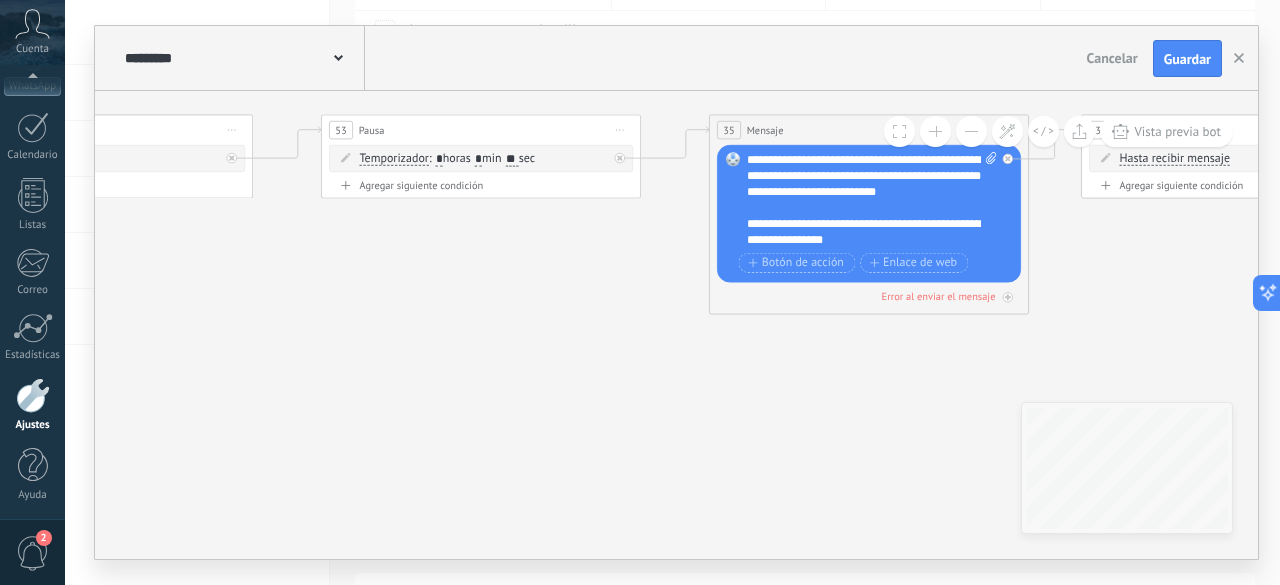 click on "6 Mensaje" 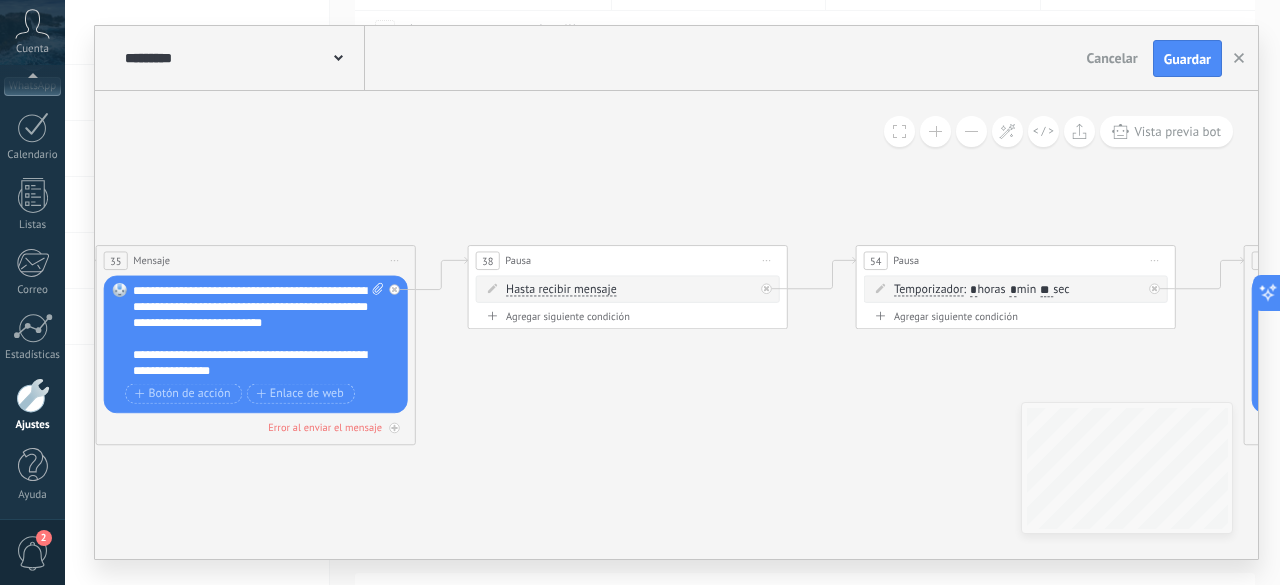 drag, startPoint x: 1109, startPoint y: 257, endPoint x: 486, endPoint y: 352, distance: 630.20154 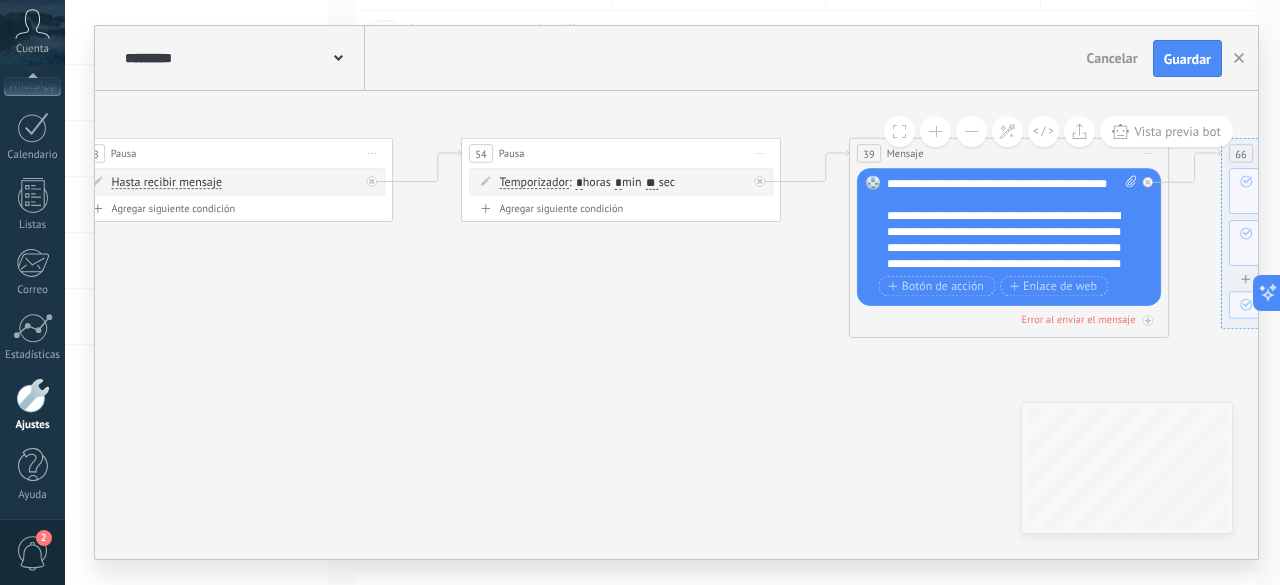 drag, startPoint x: 995, startPoint y: 372, endPoint x: 508, endPoint y: 277, distance: 496.1794 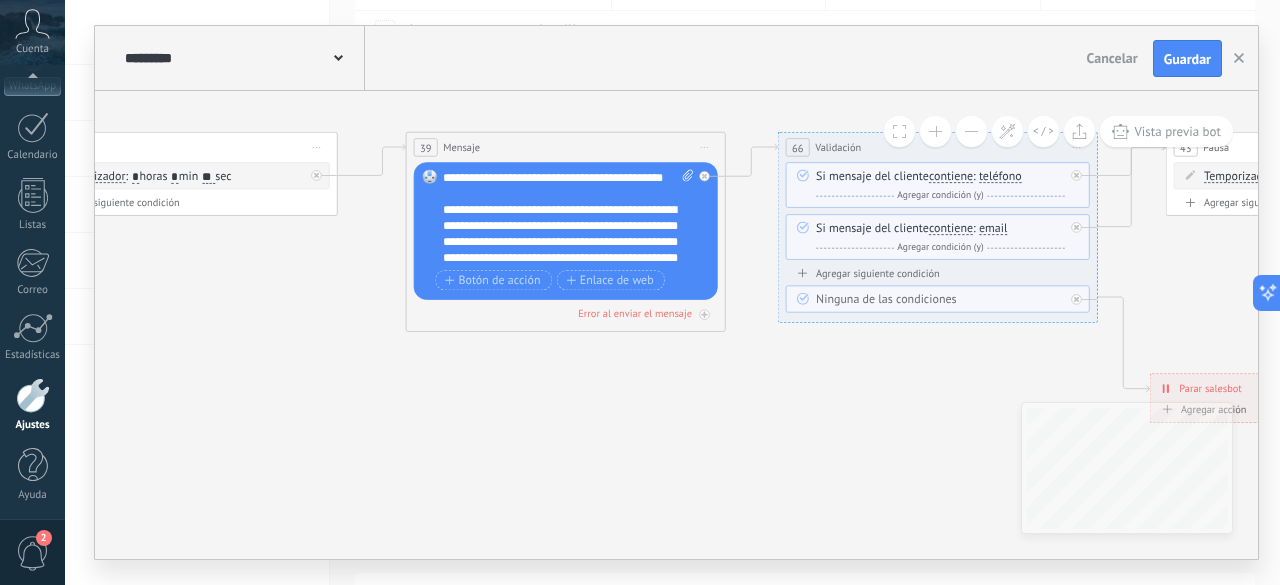 drag, startPoint x: 944, startPoint y: 368, endPoint x: 614, endPoint y: 386, distance: 330.49054 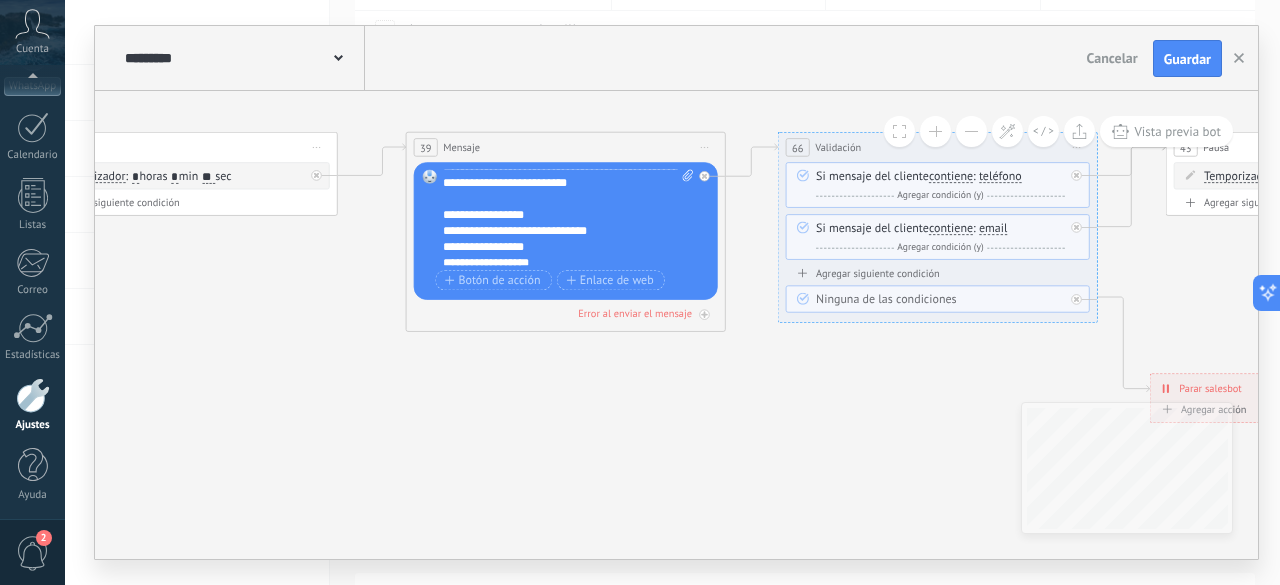 scroll, scrollTop: 380, scrollLeft: 0, axis: vertical 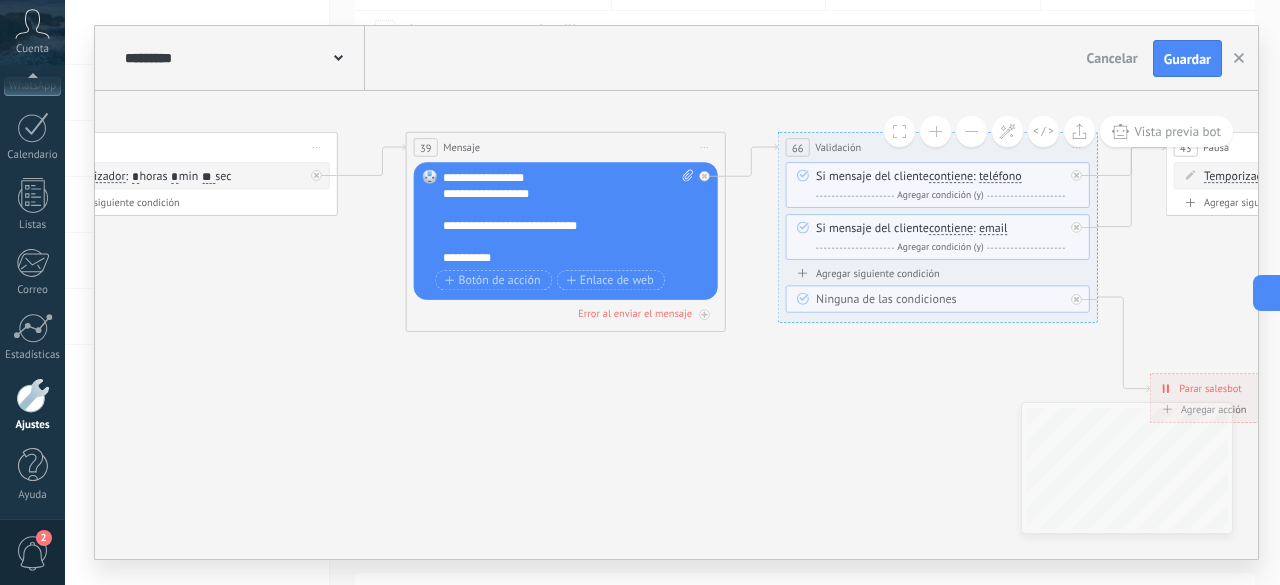 click on "**********" at bounding box center [568, 218] 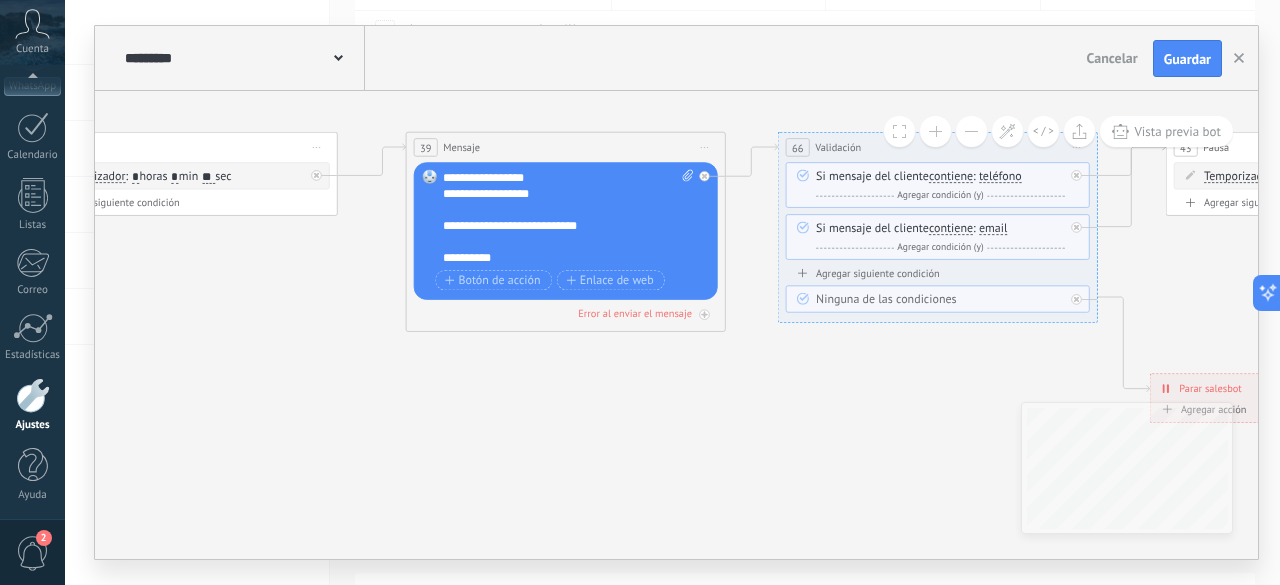 type 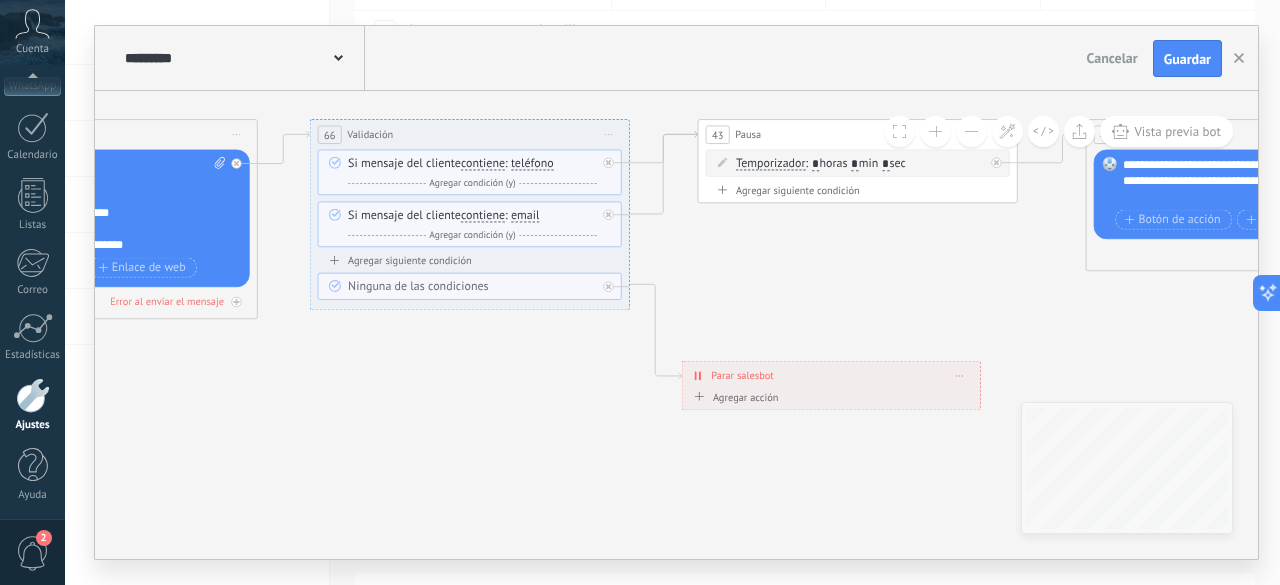 drag, startPoint x: 864, startPoint y: 413, endPoint x: 396, endPoint y: 401, distance: 468.1538 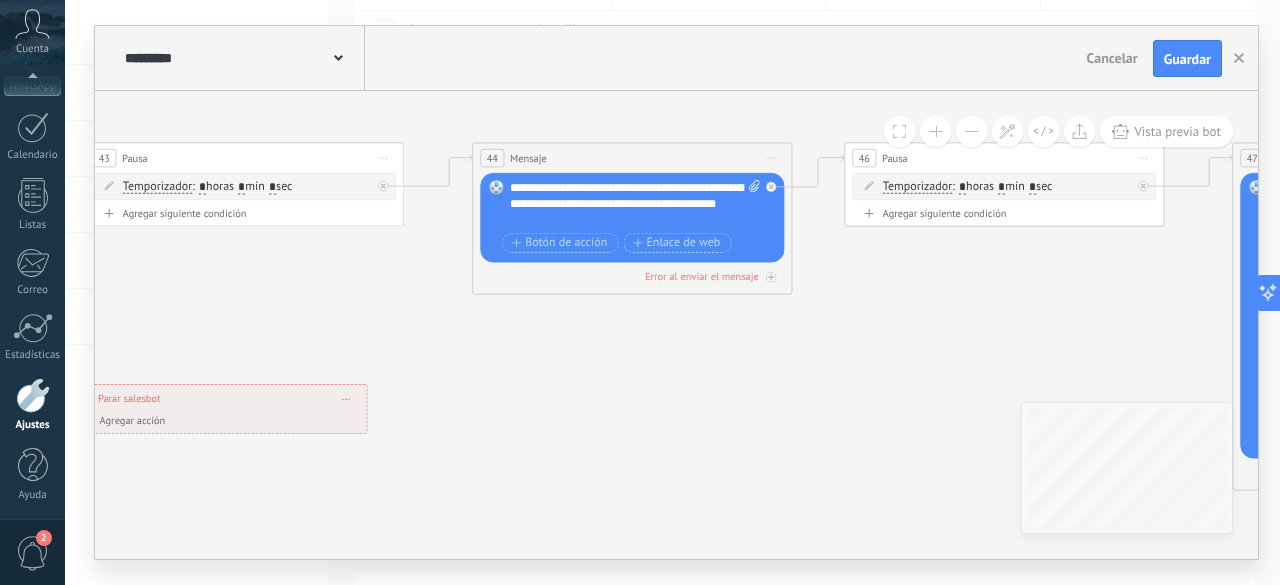 drag, startPoint x: 1018, startPoint y: 295, endPoint x: 405, endPoint y: 319, distance: 613.46967 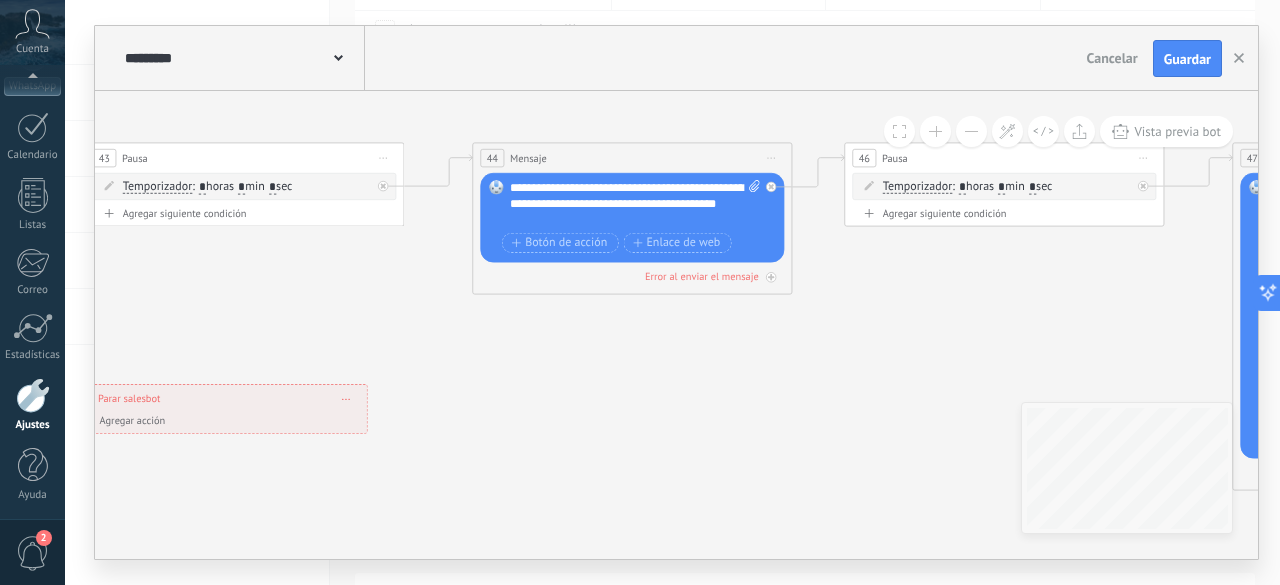 click on "**********" at bounding box center [635, 204] 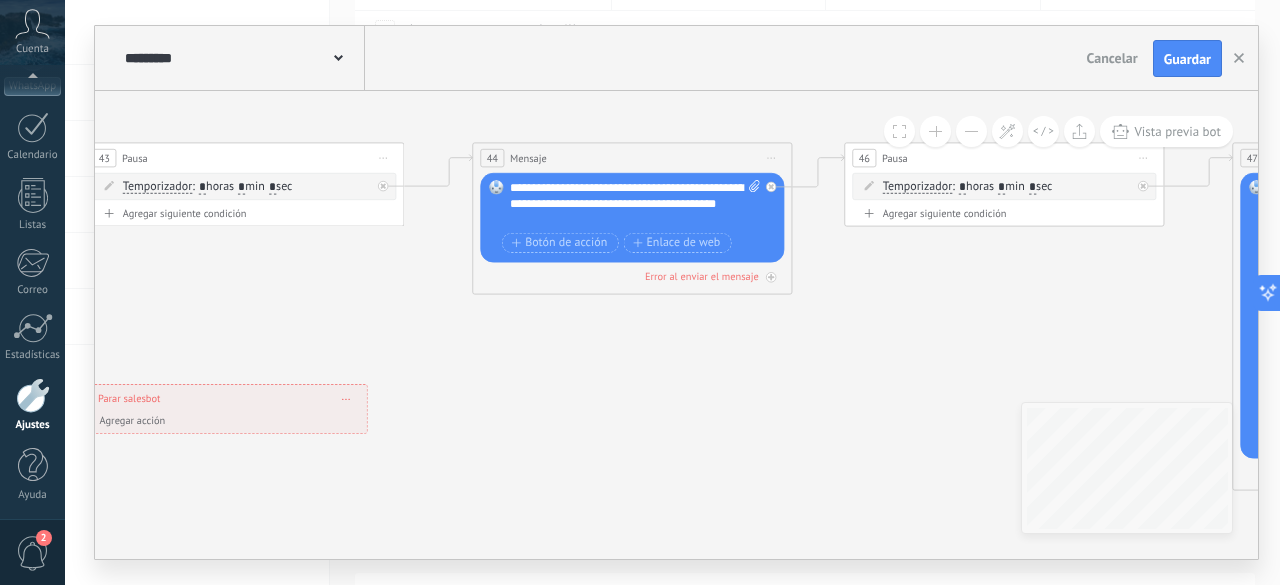 type 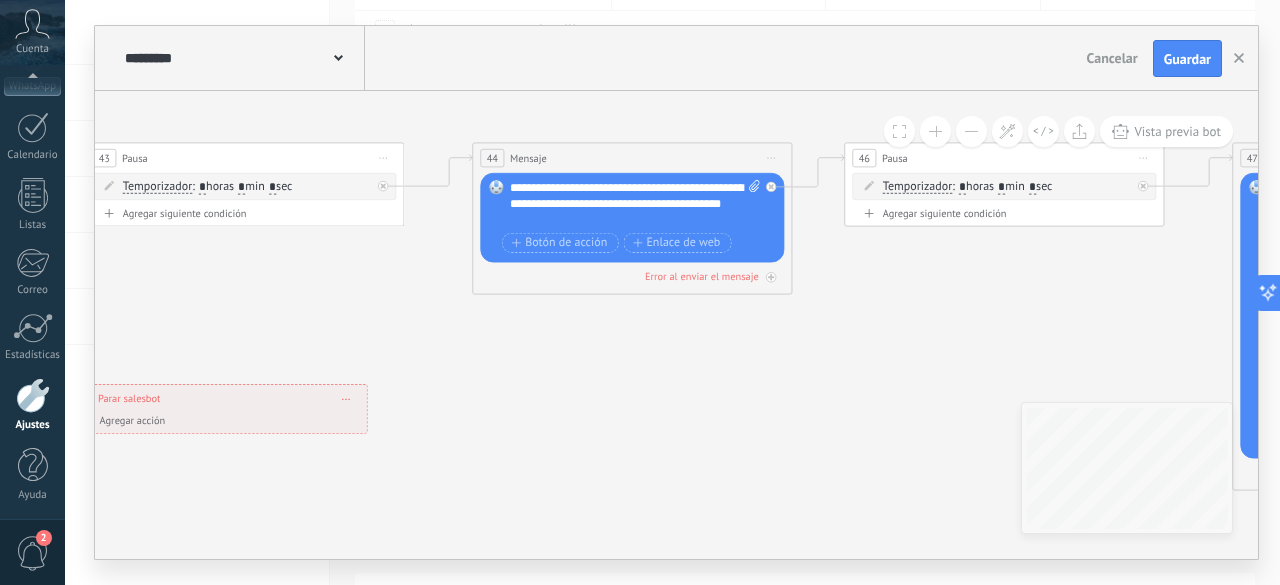 click on "6 Mensaje" 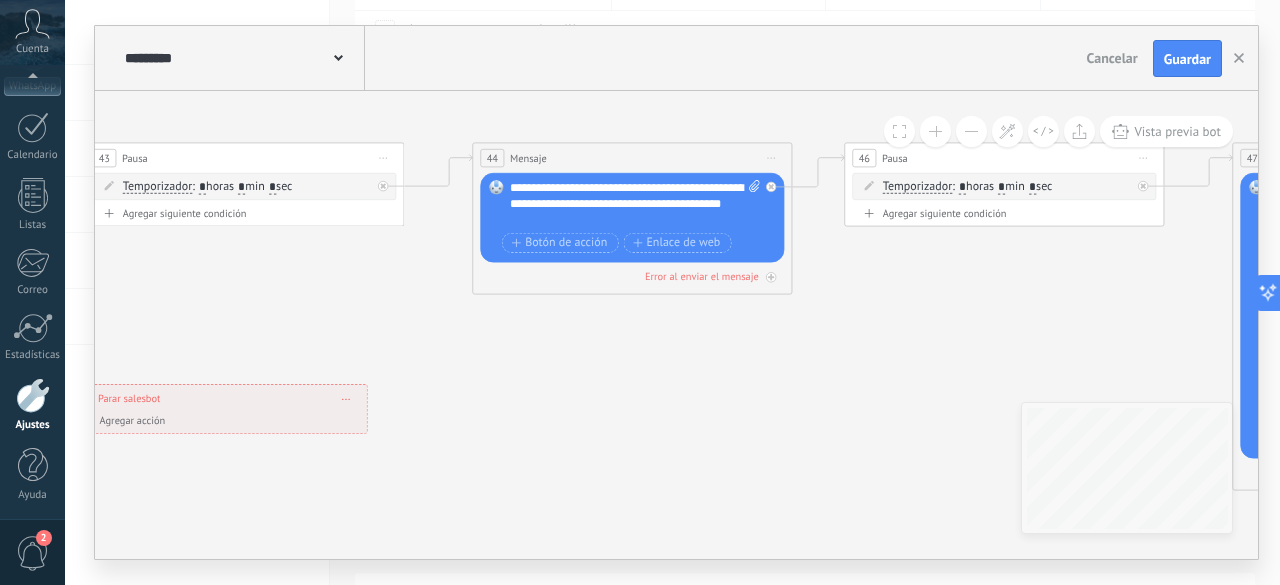 click on "6 Mensaje" 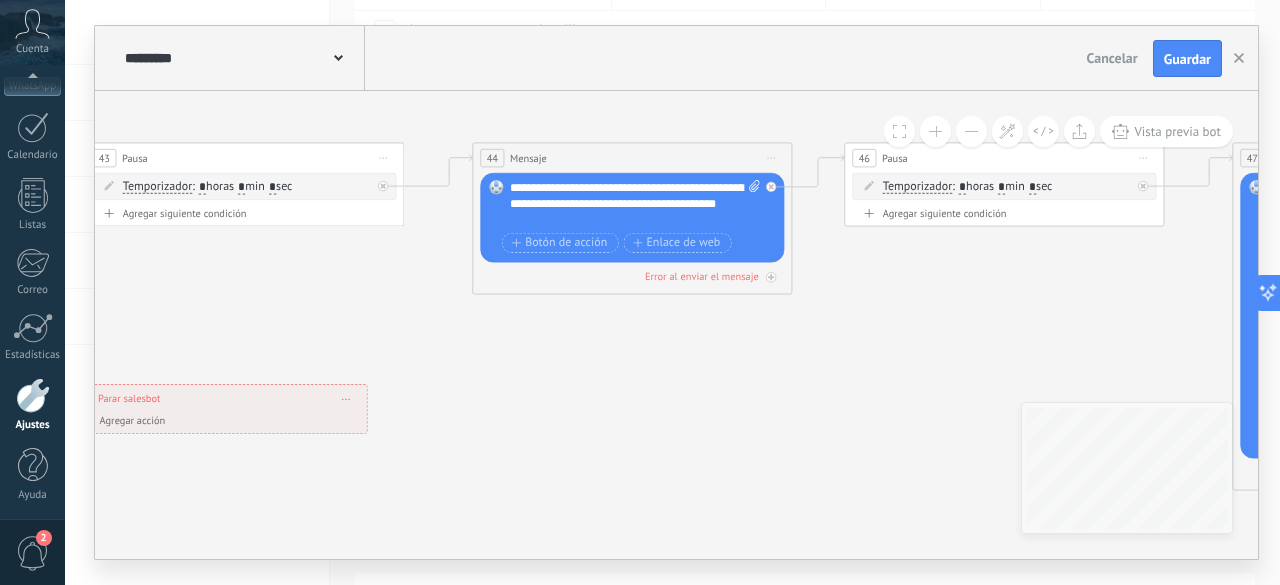 click on "6 Mensaje" 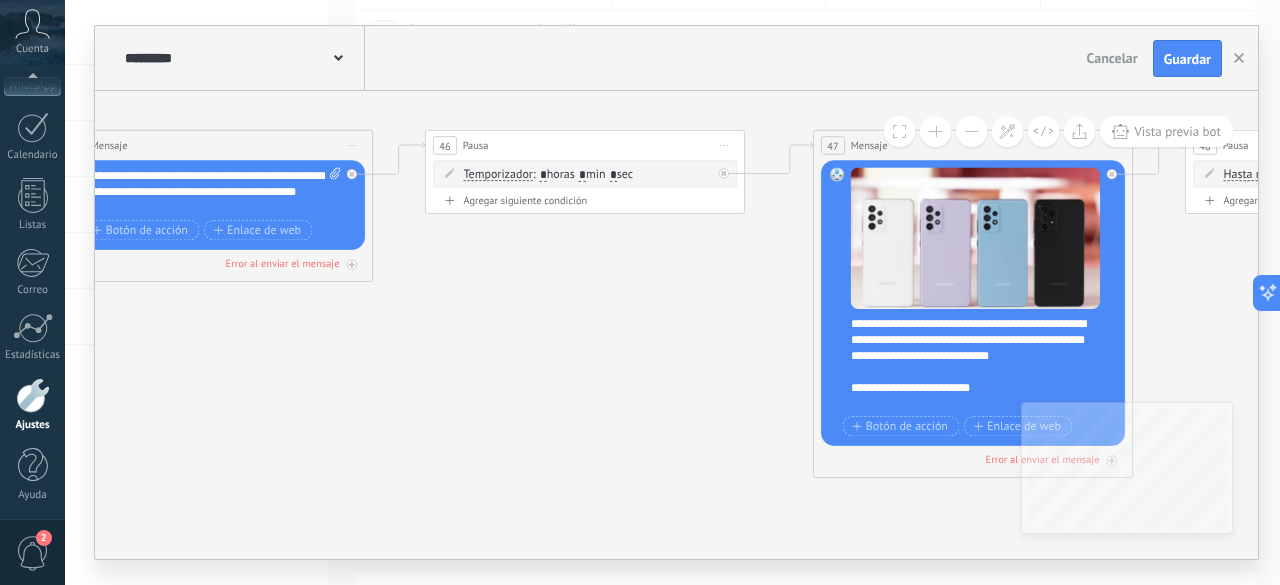drag, startPoint x: 991, startPoint y: 338, endPoint x: 540, endPoint y: 325, distance: 451.18732 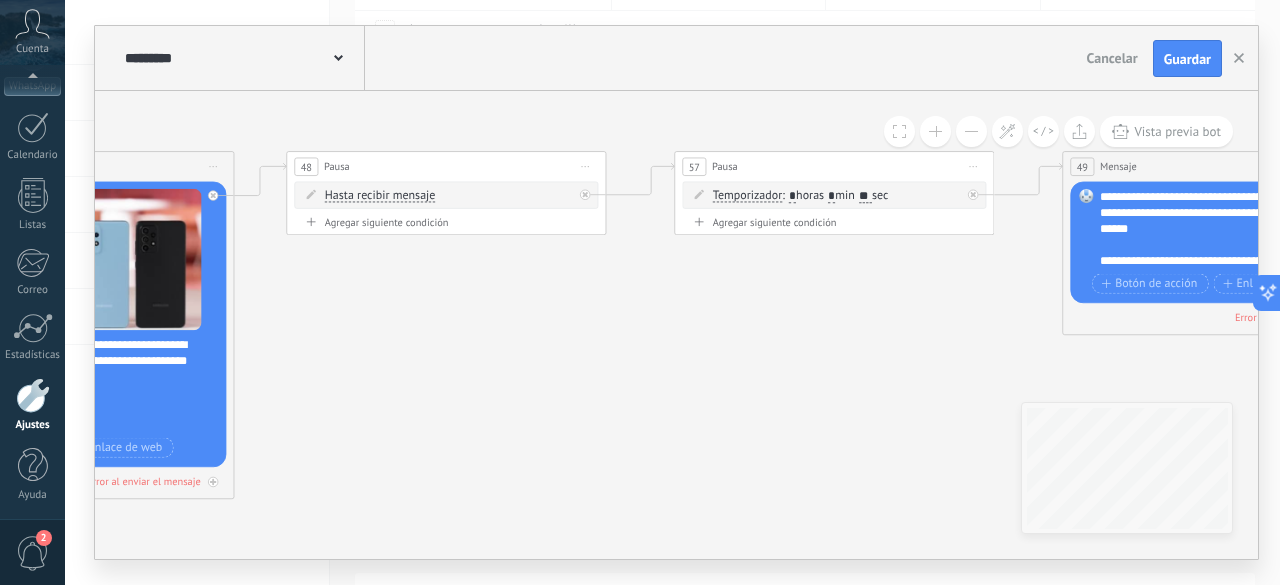 drag, startPoint x: 1155, startPoint y: 306, endPoint x: 269, endPoint y: 405, distance: 891.51385 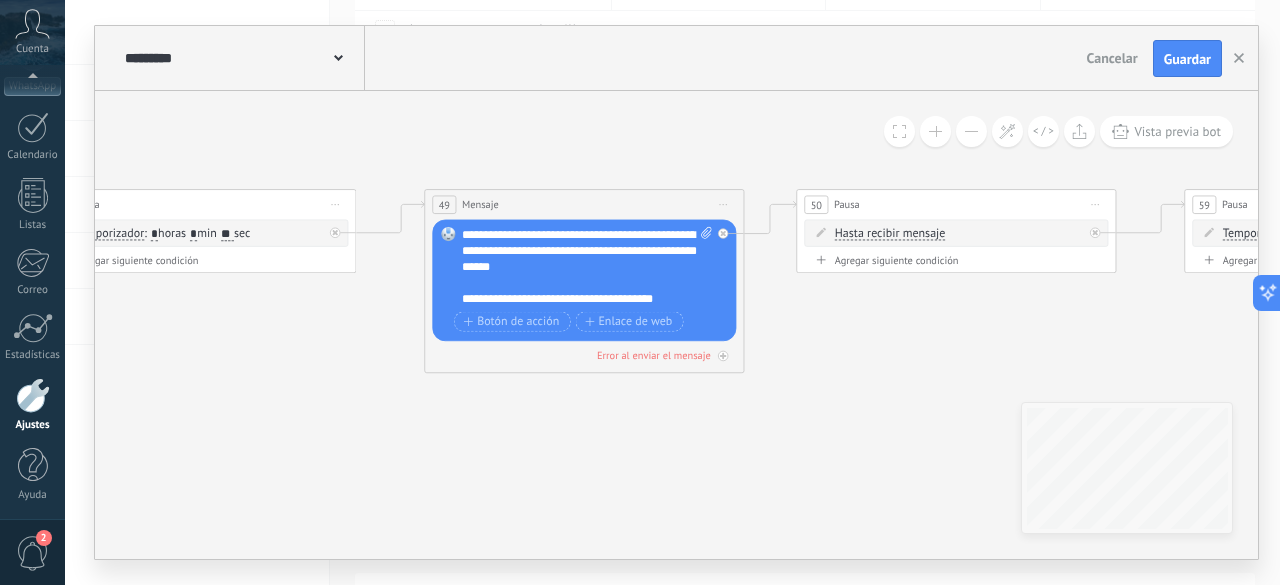 drag, startPoint x: 842, startPoint y: 375, endPoint x: 200, endPoint y: 281, distance: 648.84515 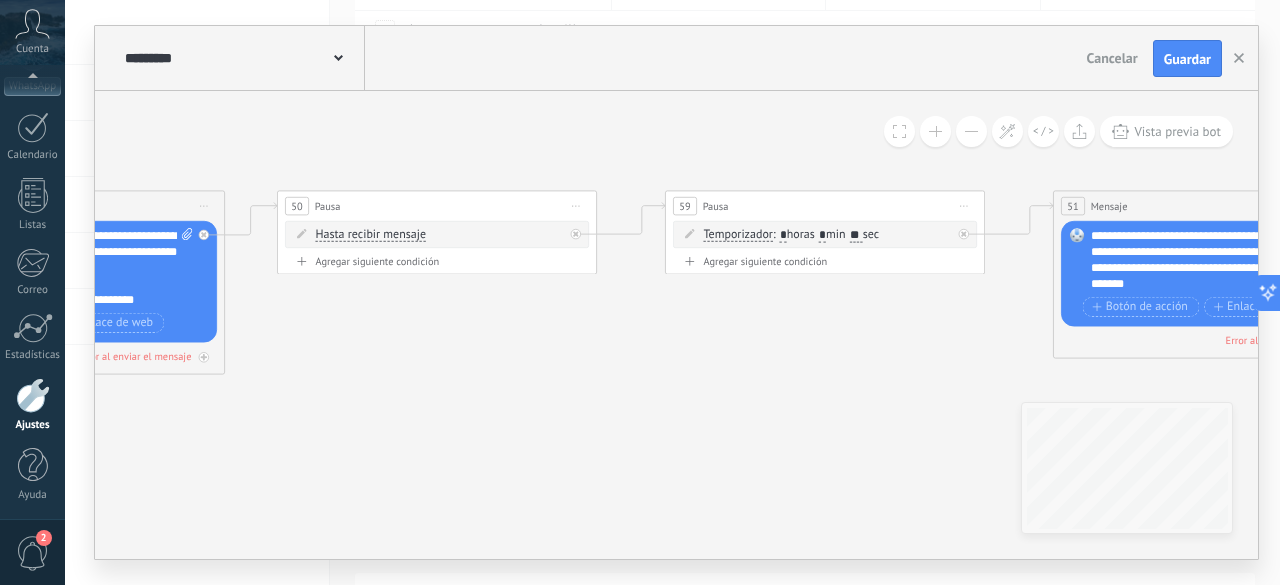 drag, startPoint x: 1024, startPoint y: 306, endPoint x: 556, endPoint y: 367, distance: 471.95868 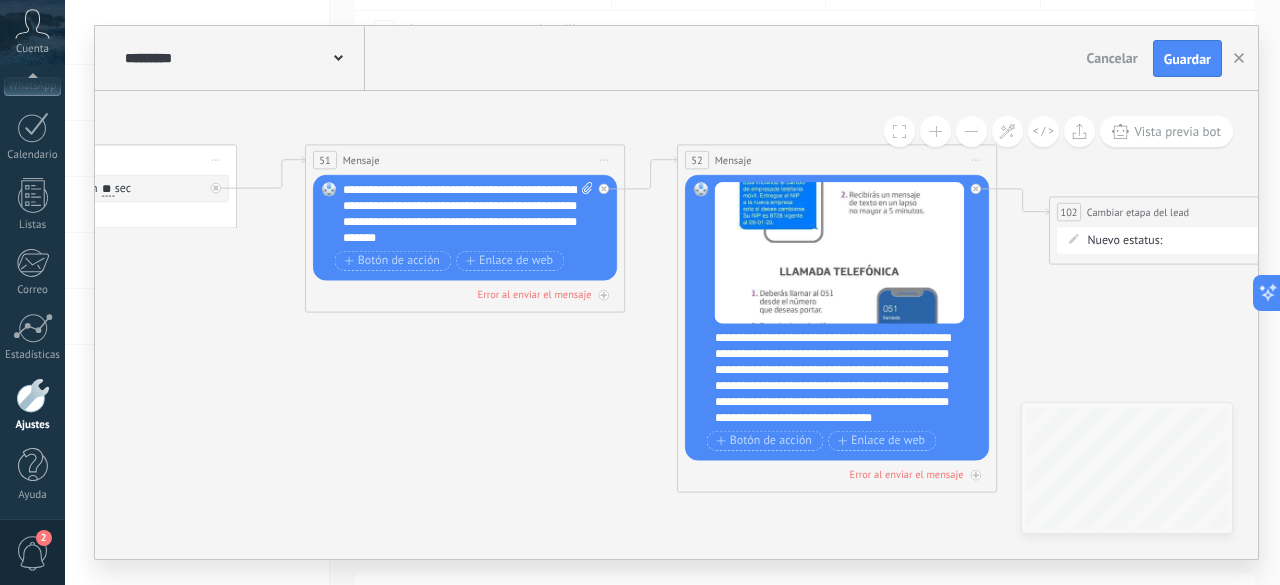 drag, startPoint x: 1038, startPoint y: 375, endPoint x: 300, endPoint y: 327, distance: 739.5593 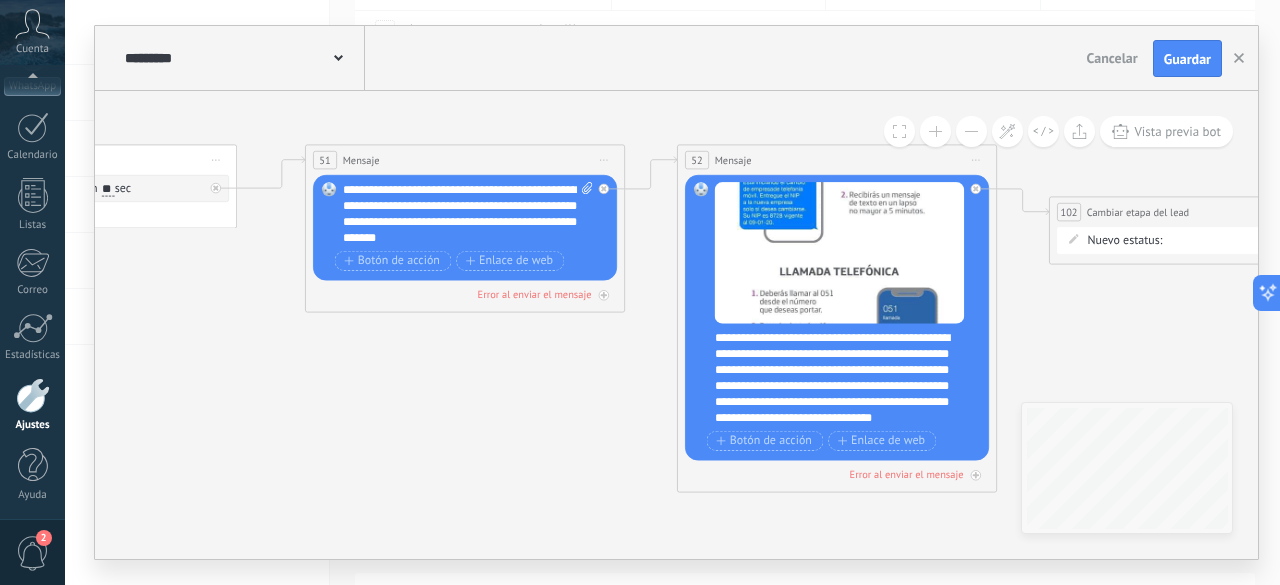 scroll, scrollTop: 0, scrollLeft: 0, axis: both 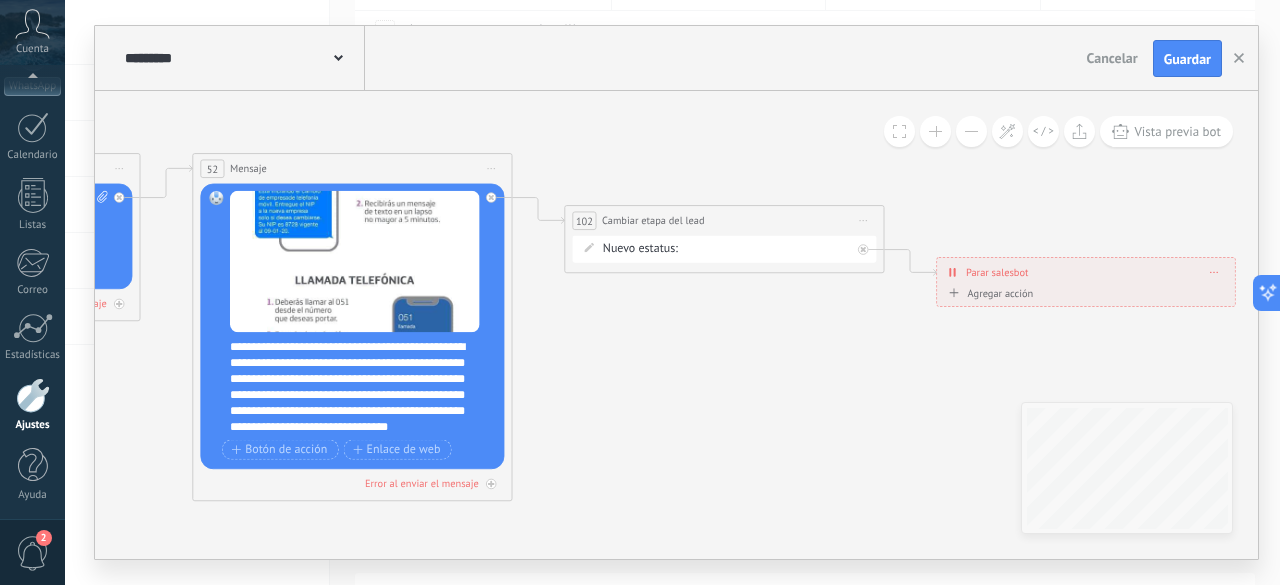 drag, startPoint x: 1141, startPoint y: 337, endPoint x: 656, endPoint y: 346, distance: 485.0835 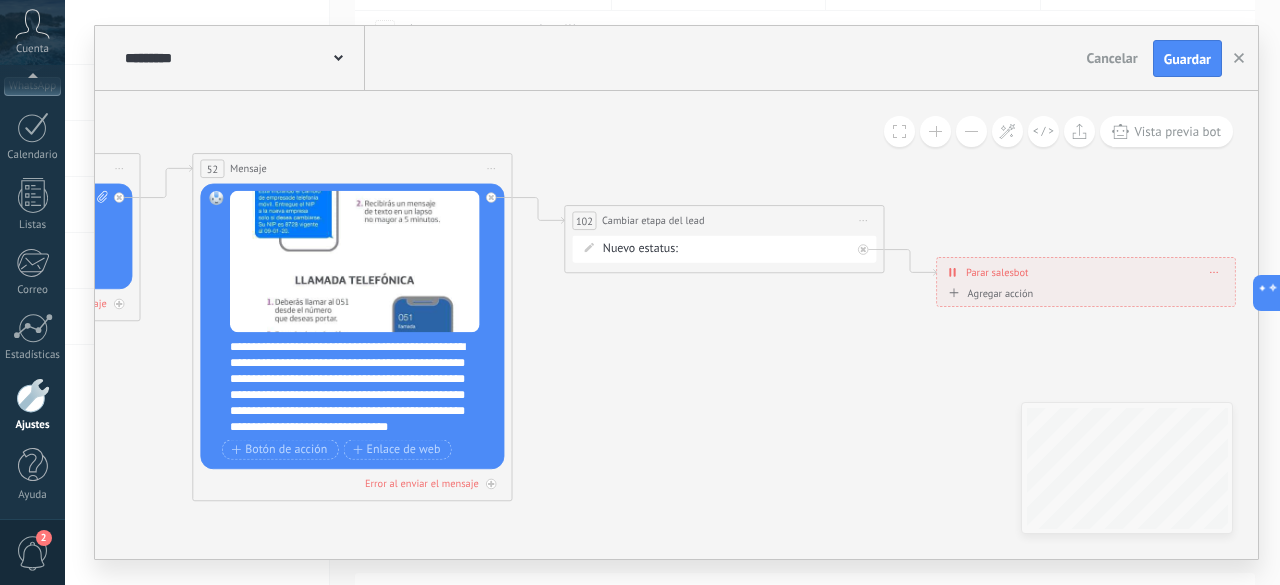 click on "Cambiar etapa del lead" at bounding box center [653, 221] 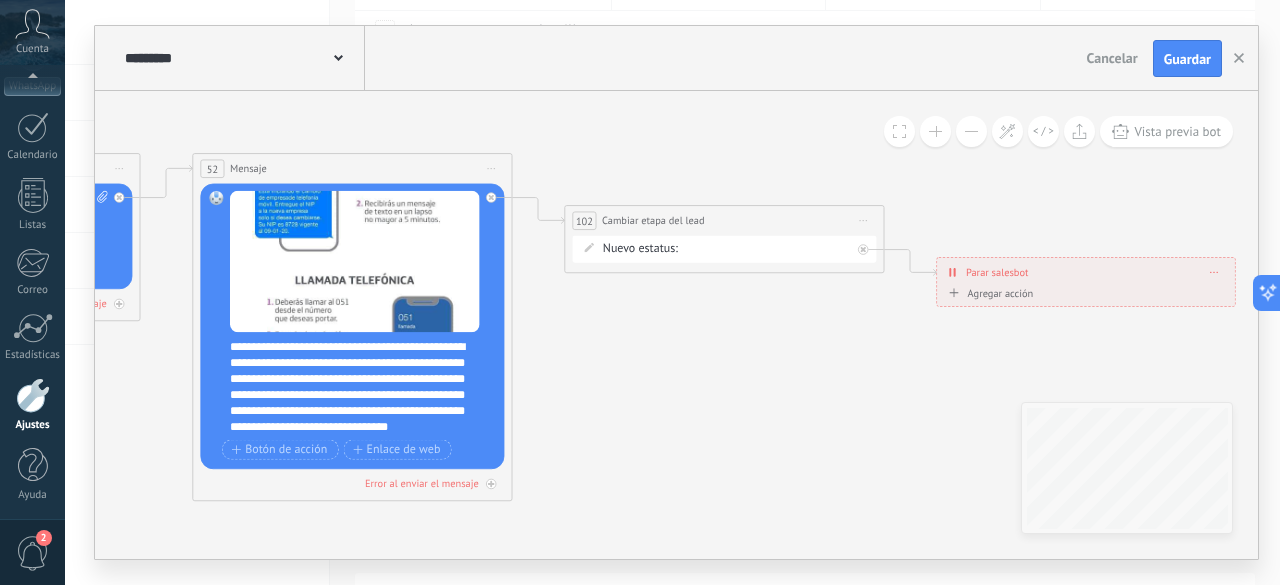 click 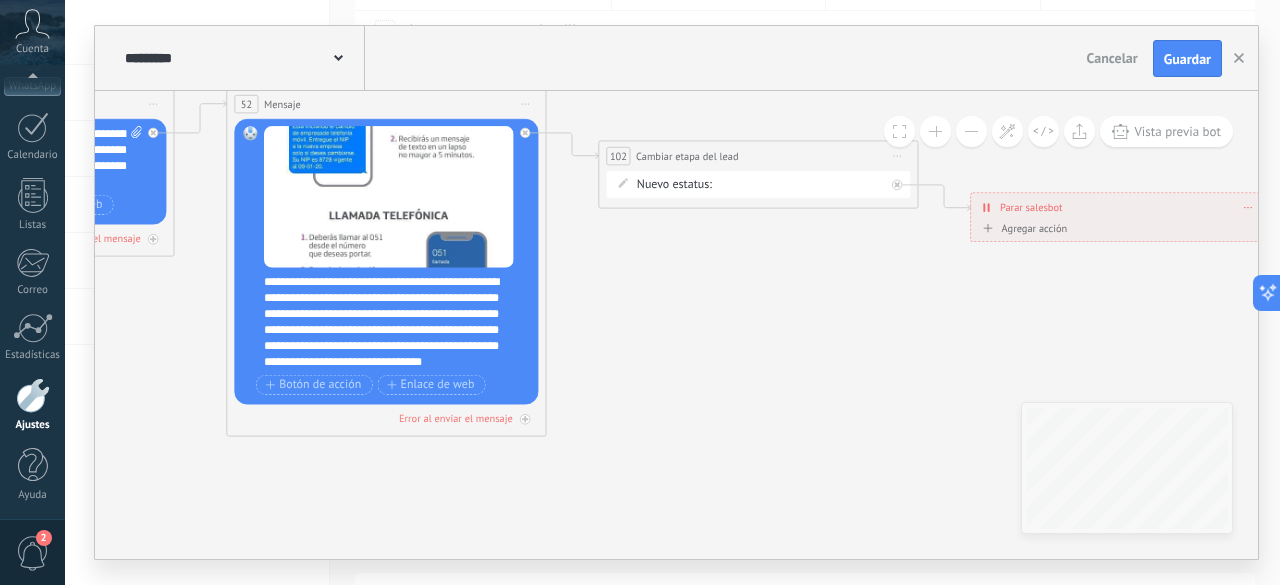 drag, startPoint x: 734, startPoint y: 380, endPoint x: 787, endPoint y: 288, distance: 106.174385 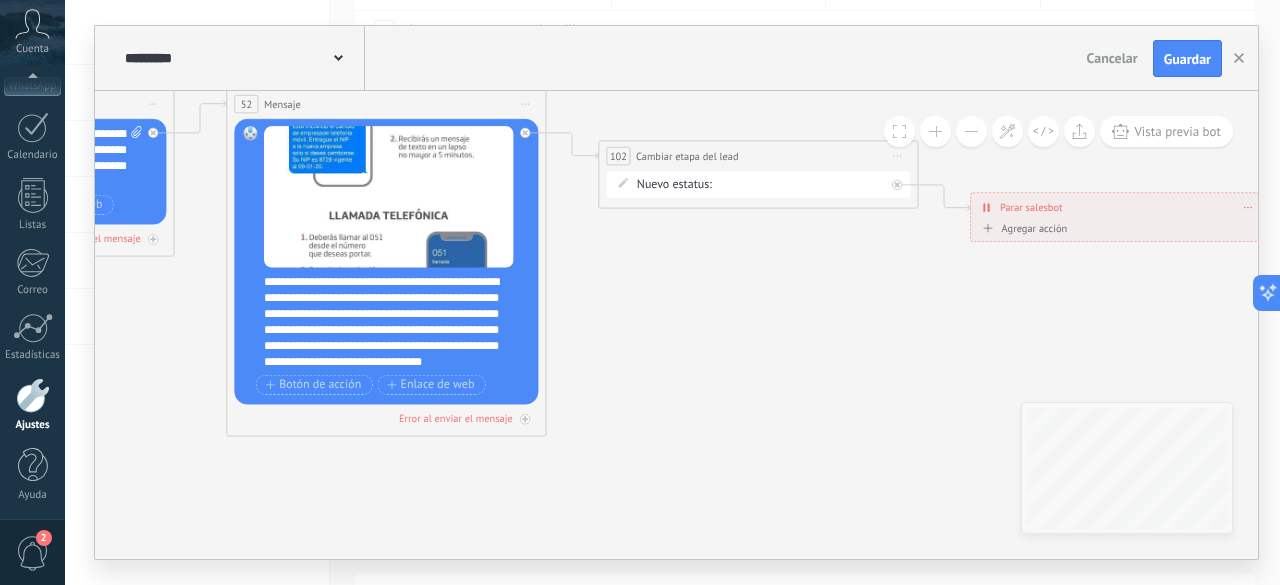 click on "6 Mensaje" 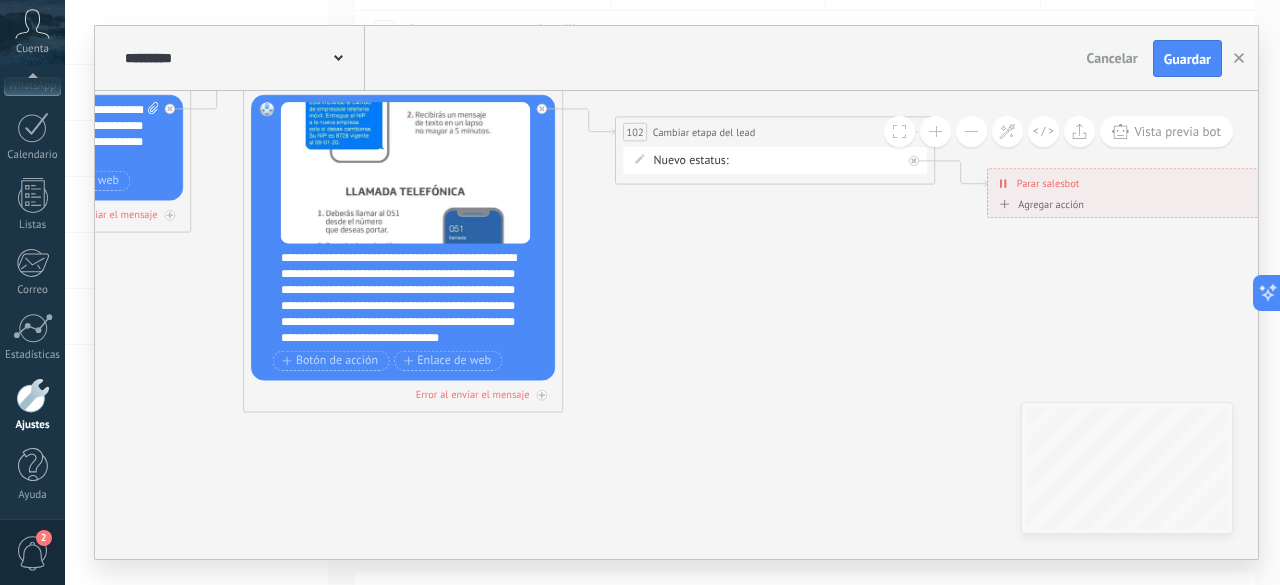 click on "6 Mensaje" 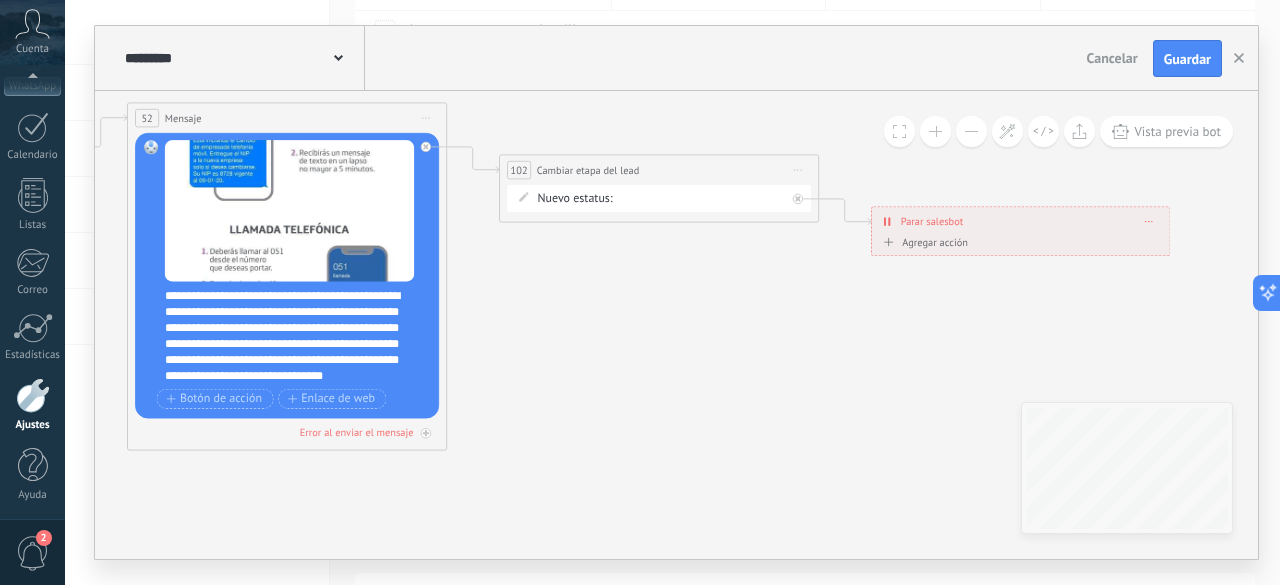 drag, startPoint x: 805, startPoint y: 321, endPoint x: 684, endPoint y: 361, distance: 127.440186 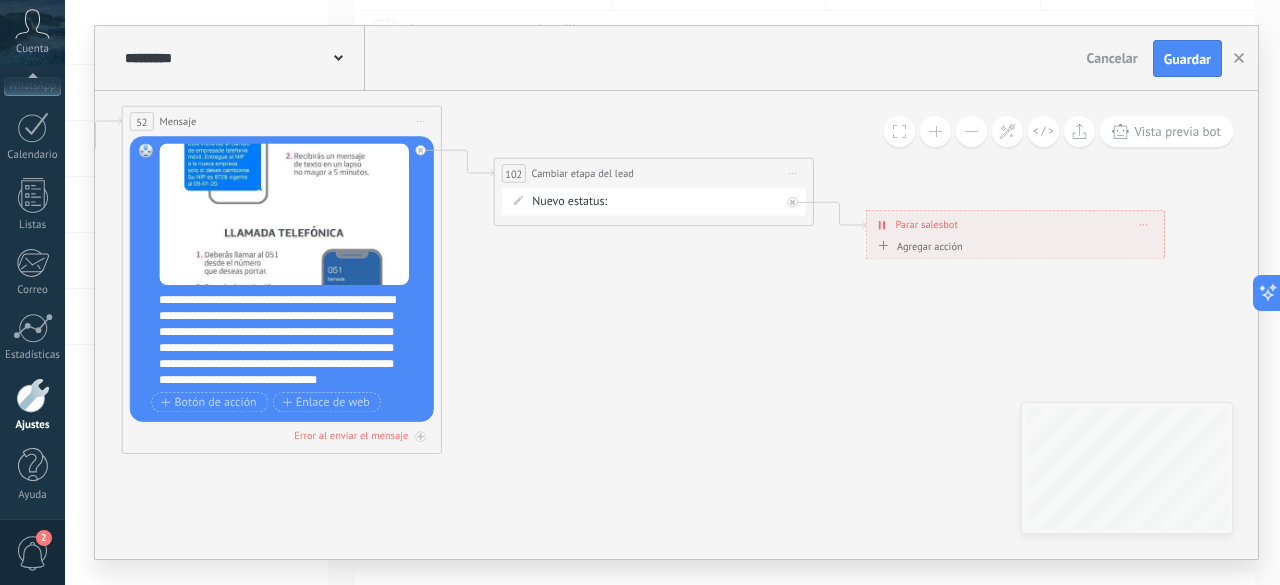click on "Iniciar vista previa aquí
Cambiar nombre
Duplicar
Borrar" at bounding box center [793, 173] 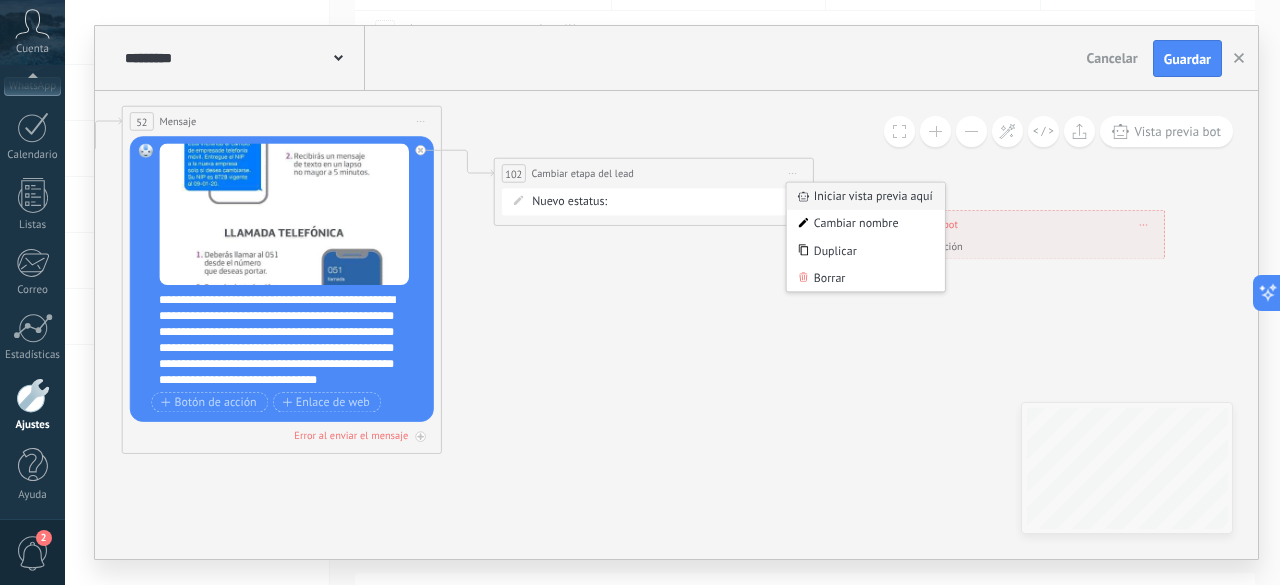 click on "Iniciar vista previa aquí" at bounding box center [866, 196] 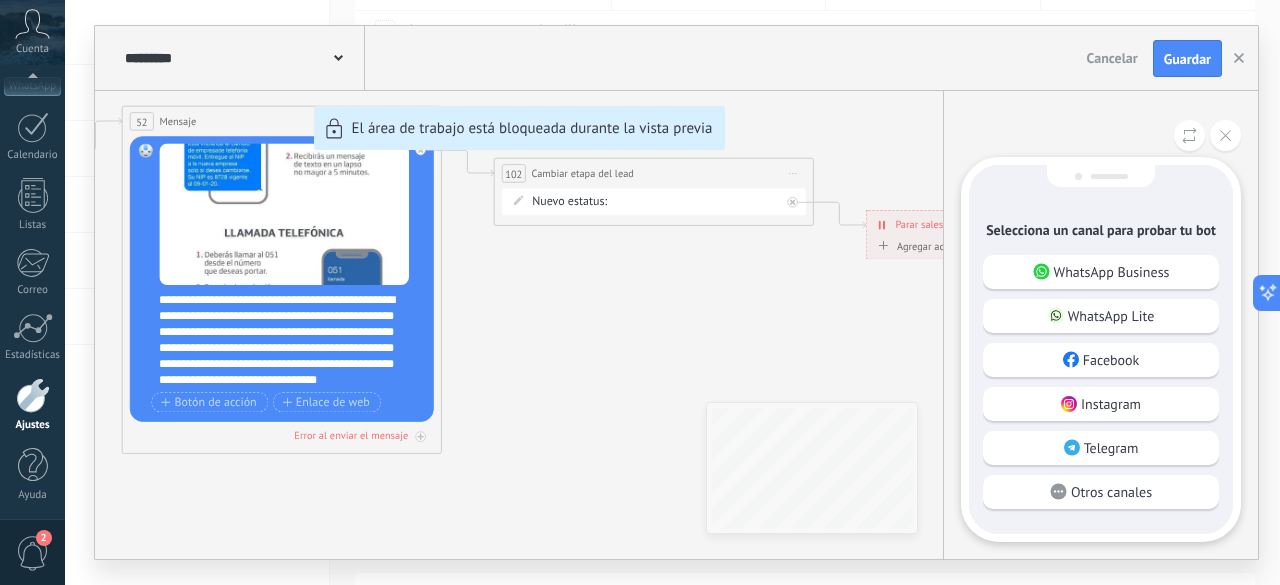 click on "**********" at bounding box center [676, 292] 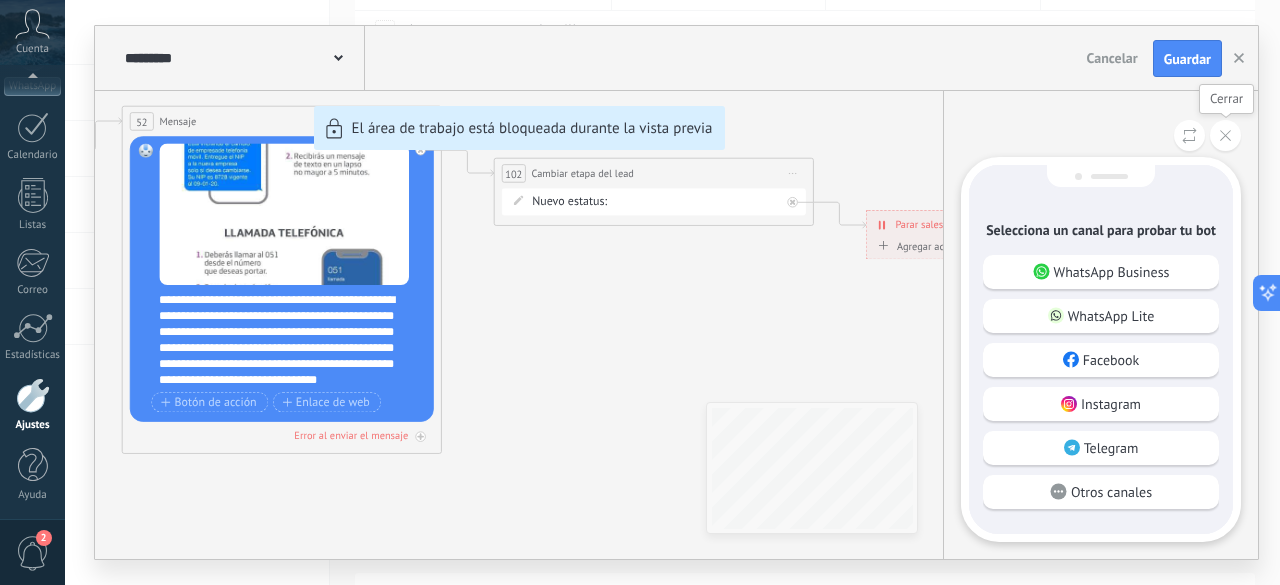 click at bounding box center (1225, 135) 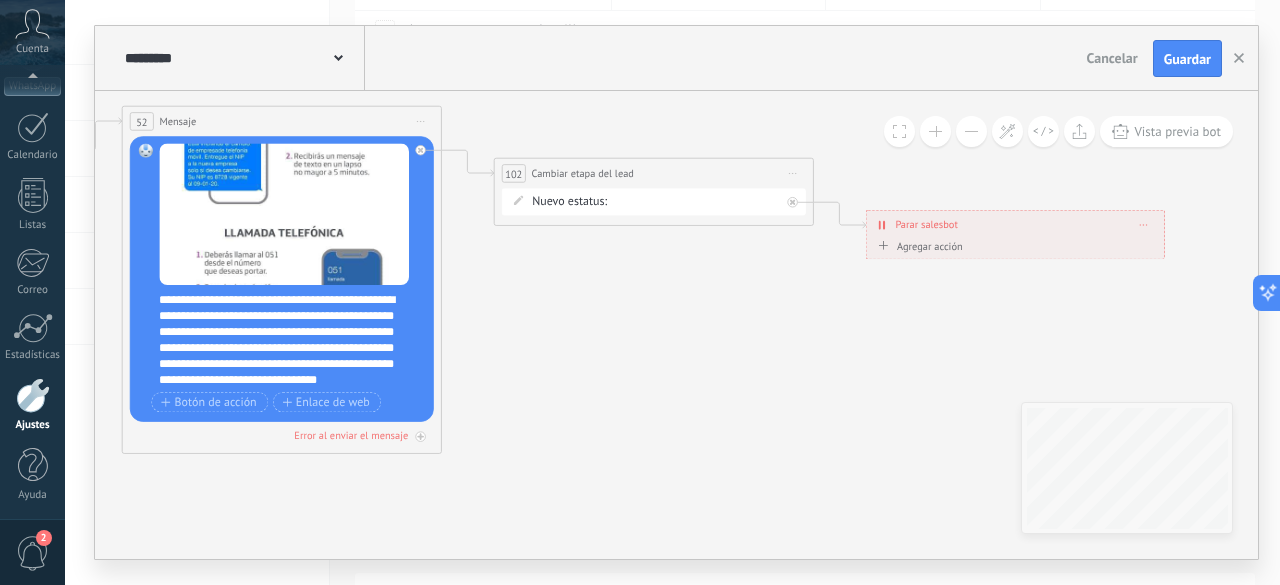 drag, startPoint x: 613, startPoint y: 395, endPoint x: 1122, endPoint y: 285, distance: 520.7504 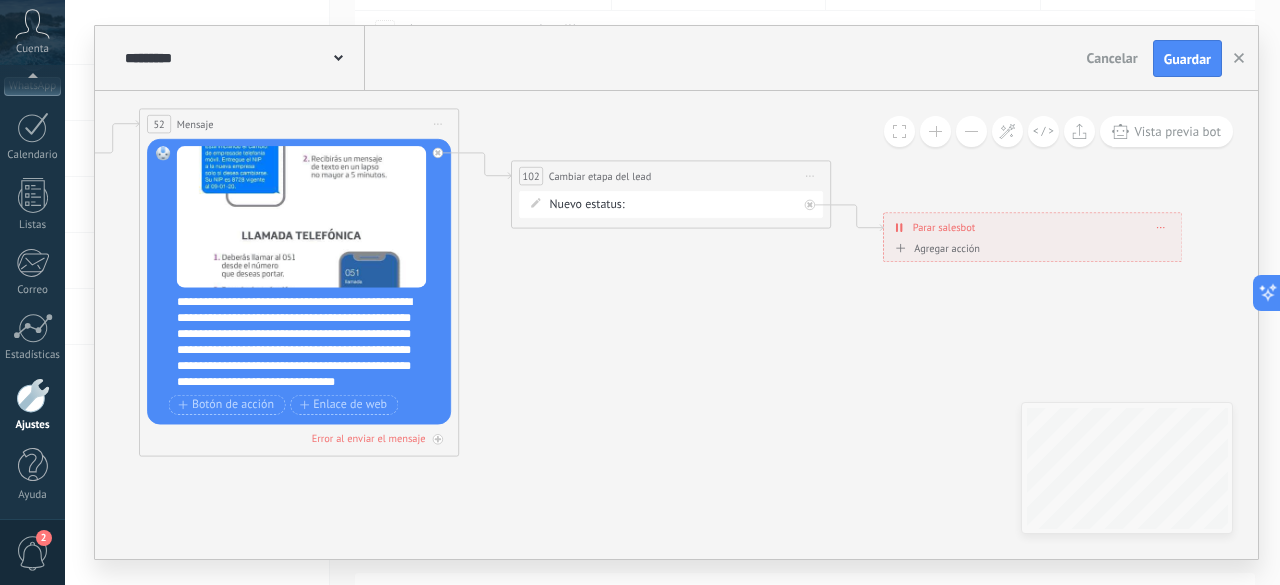 drag, startPoint x: 674, startPoint y: 344, endPoint x: 972, endPoint y: 354, distance: 298.16772 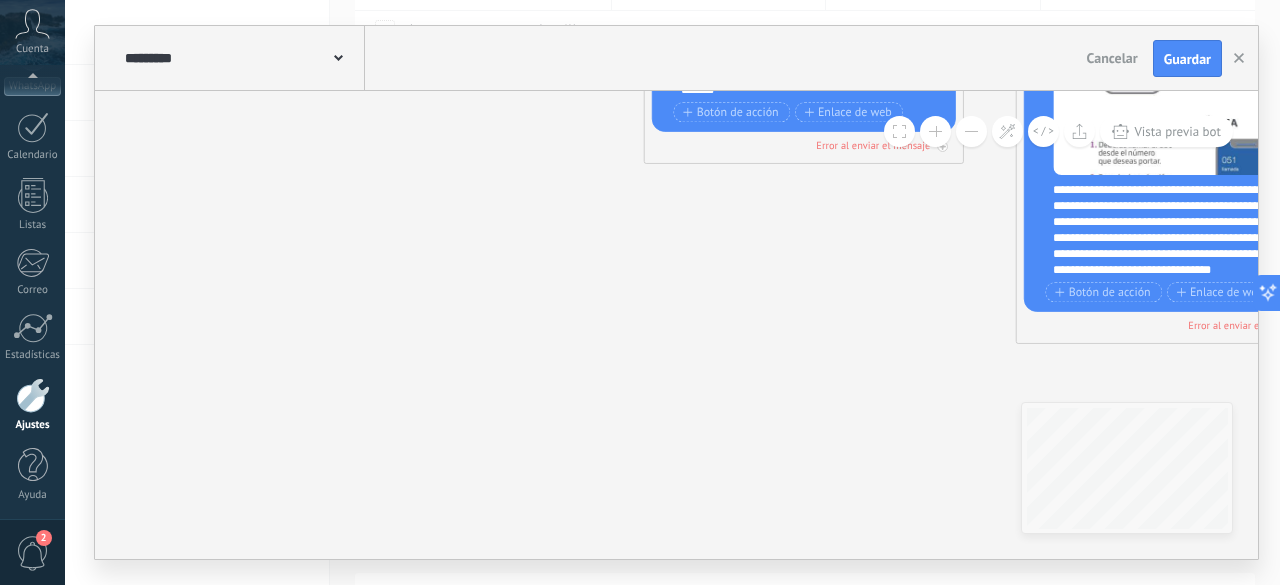drag, startPoint x: 245, startPoint y: 431, endPoint x: 1249, endPoint y: 227, distance: 1024.5155 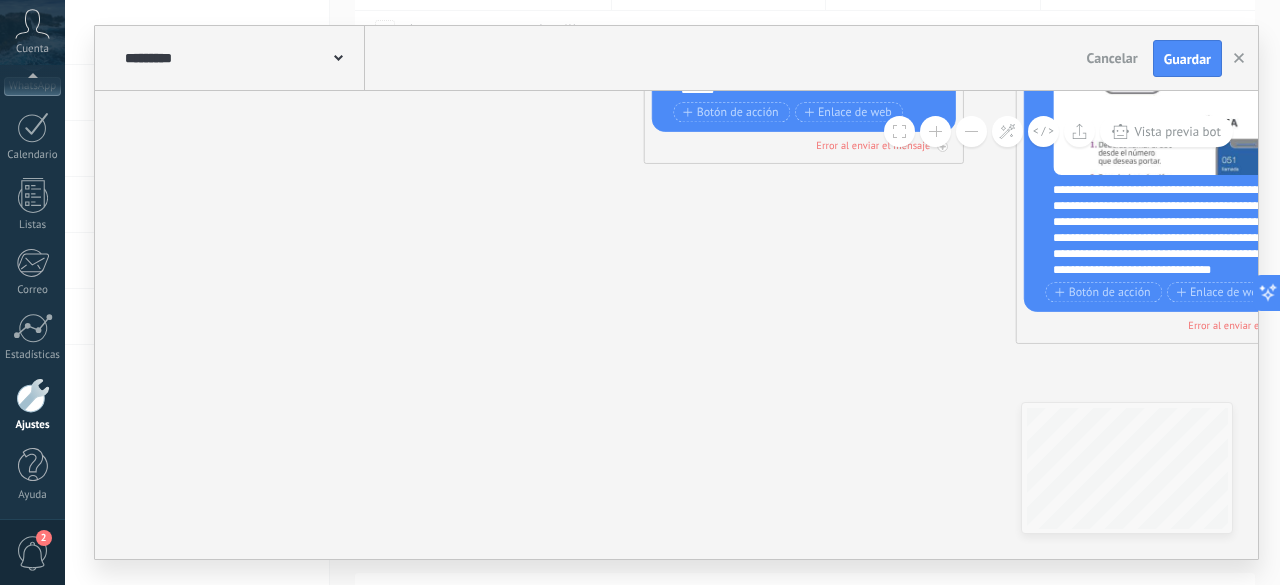 click on "6 Mensaje" 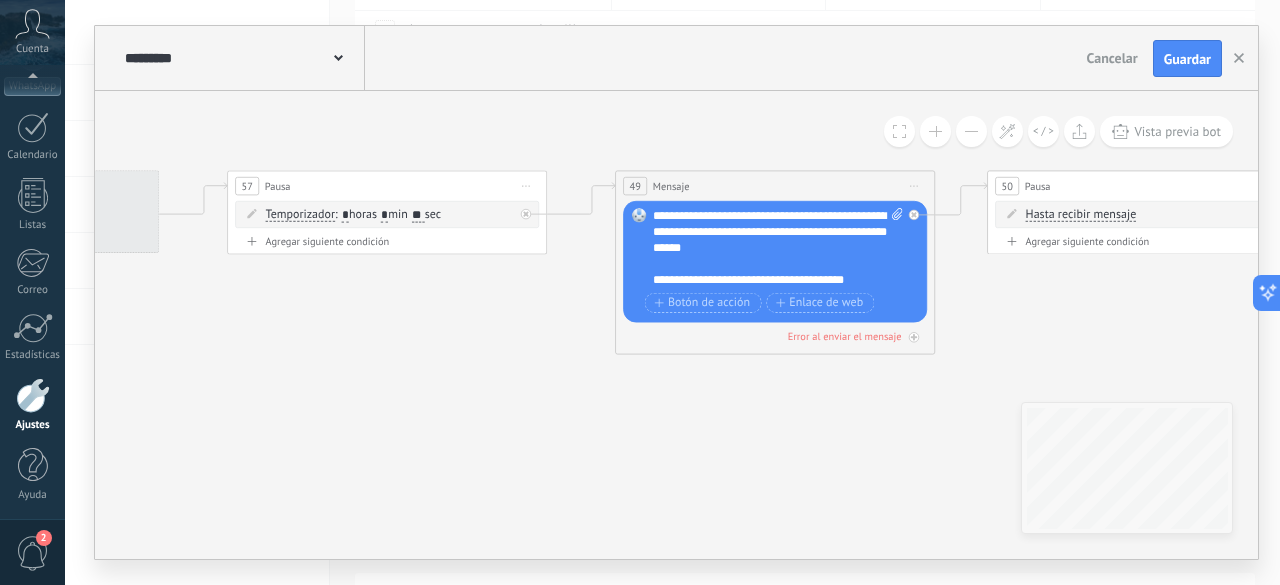 drag, startPoint x: 290, startPoint y: 329, endPoint x: 1178, endPoint y: 558, distance: 917.05237 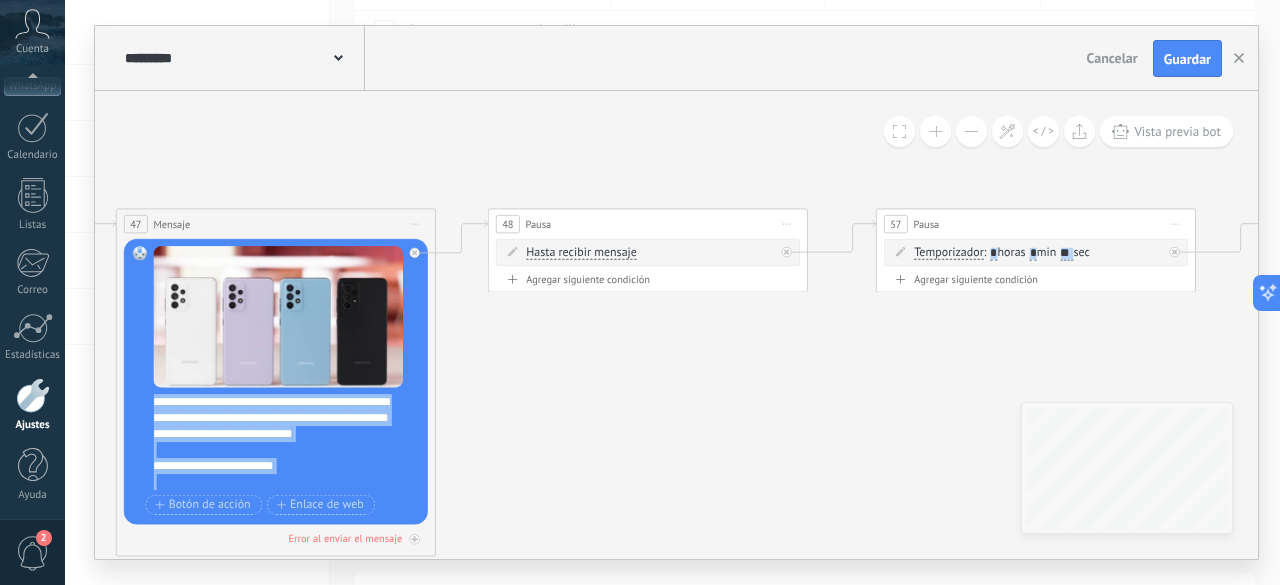 click on "**********" at bounding box center (676, 325) 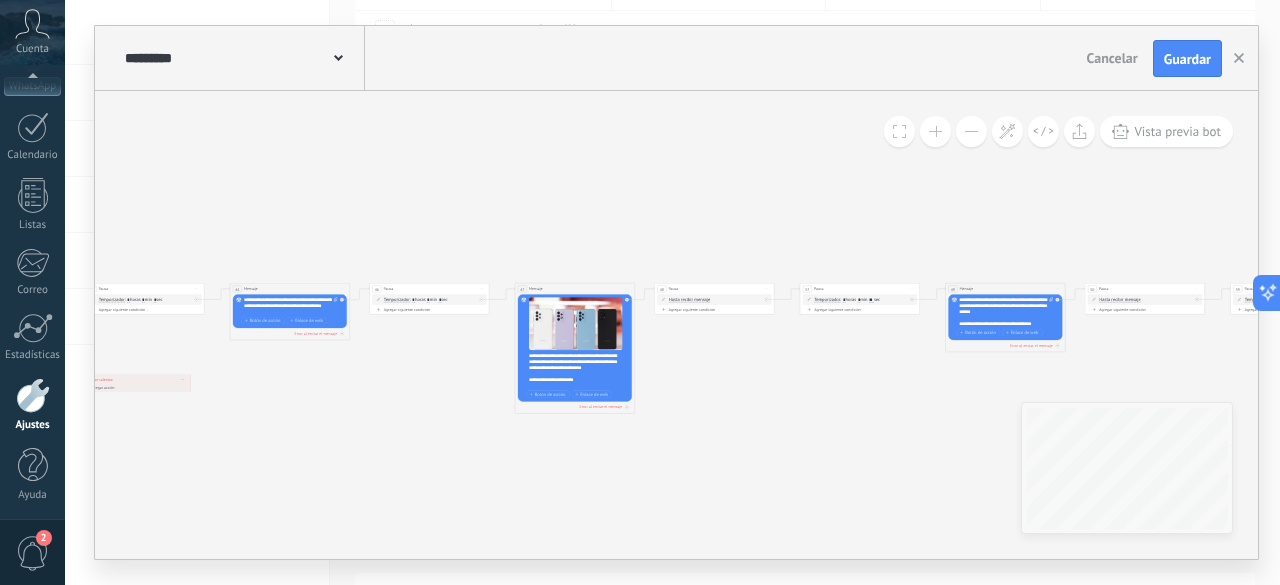 click on "6 Mensaje" 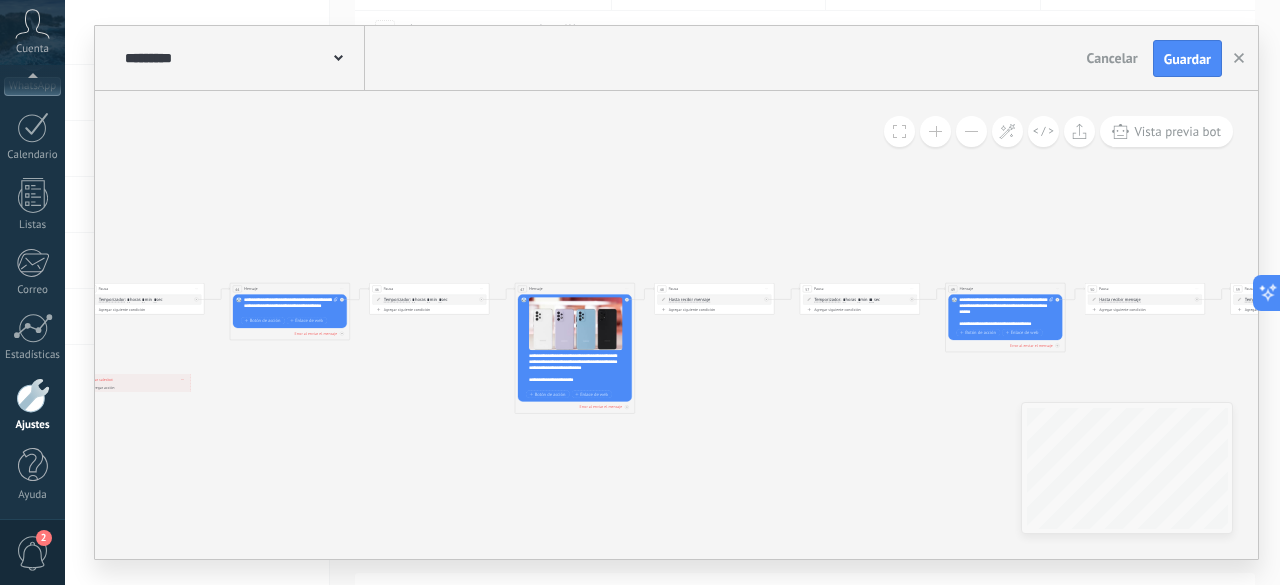 drag, startPoint x: 412, startPoint y: 443, endPoint x: 1279, endPoint y: 367, distance: 870.32465 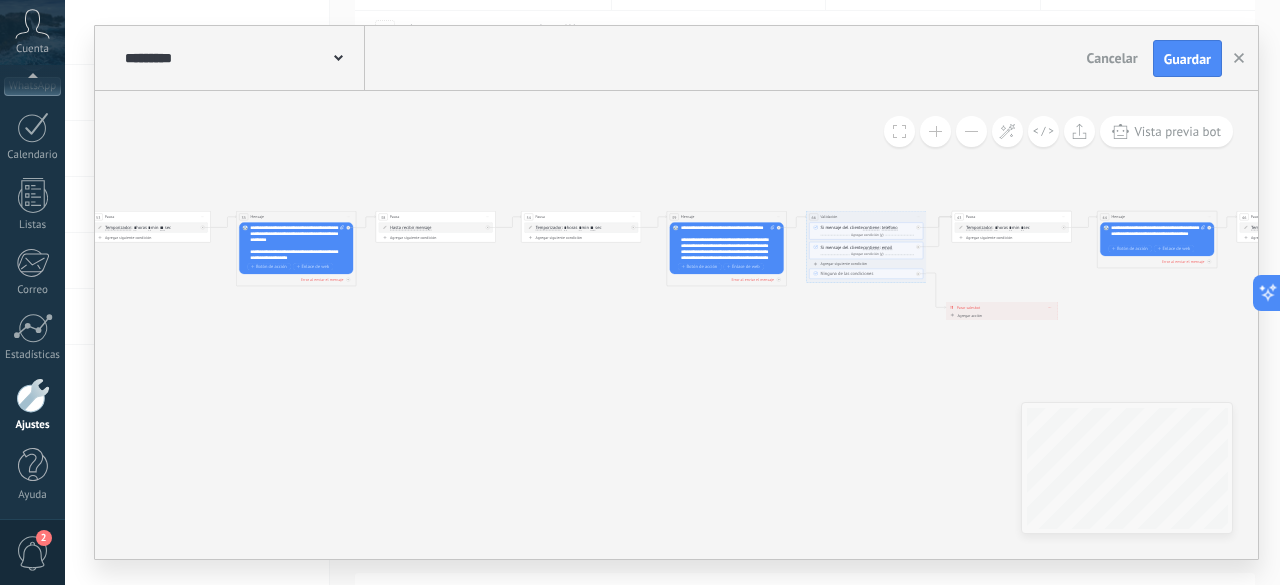 drag, startPoint x: 599, startPoint y: 371, endPoint x: 707, endPoint y: 365, distance: 108.16654 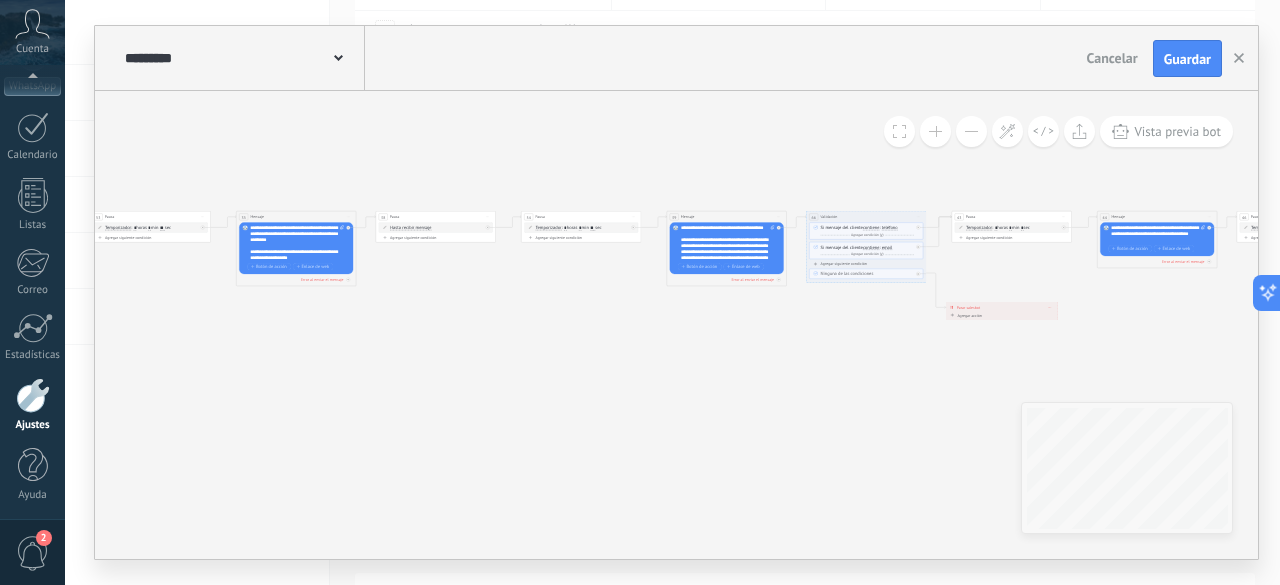 click on "**********" at bounding box center (672, 292) 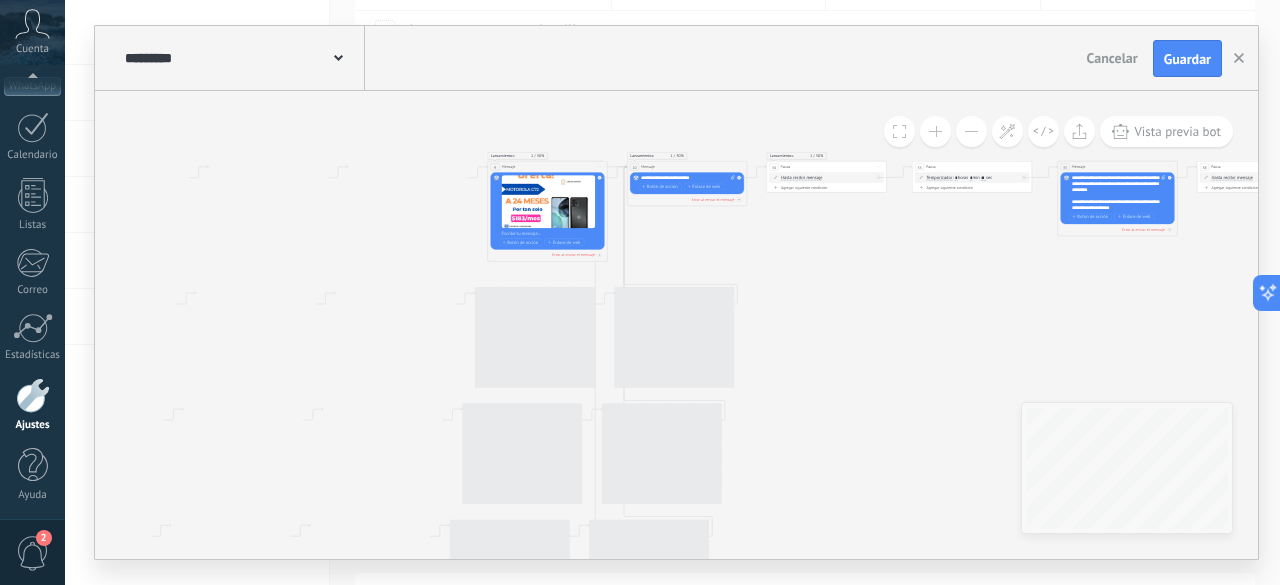 drag, startPoint x: 310, startPoint y: 396, endPoint x: 1192, endPoint y: 357, distance: 882.8618 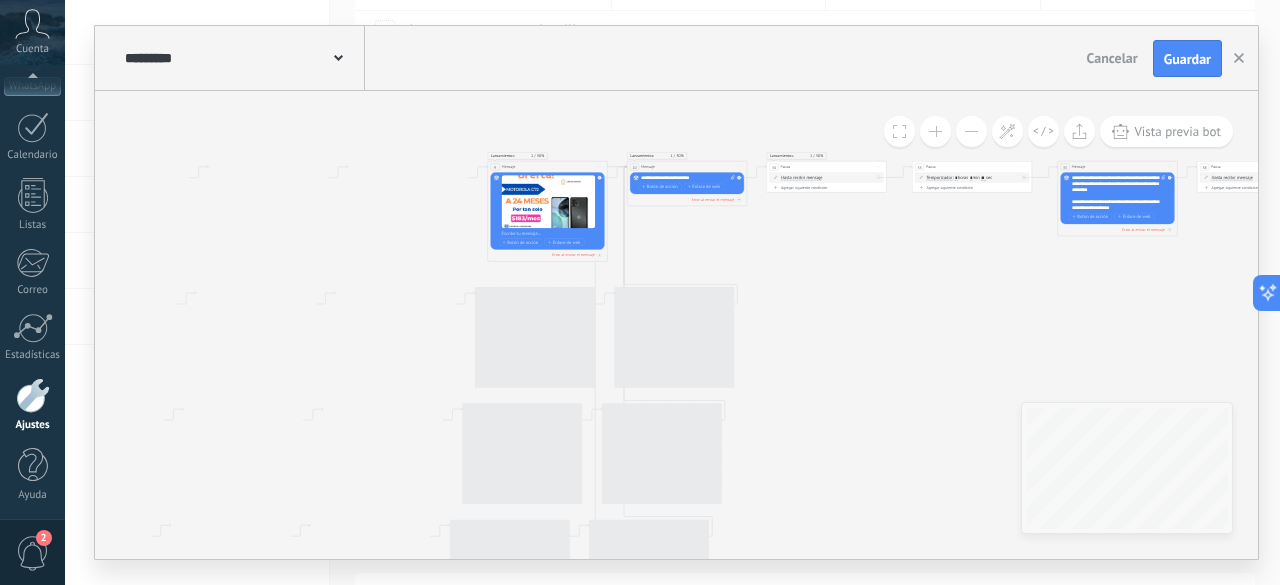 click on "**********" at bounding box center (672, 292) 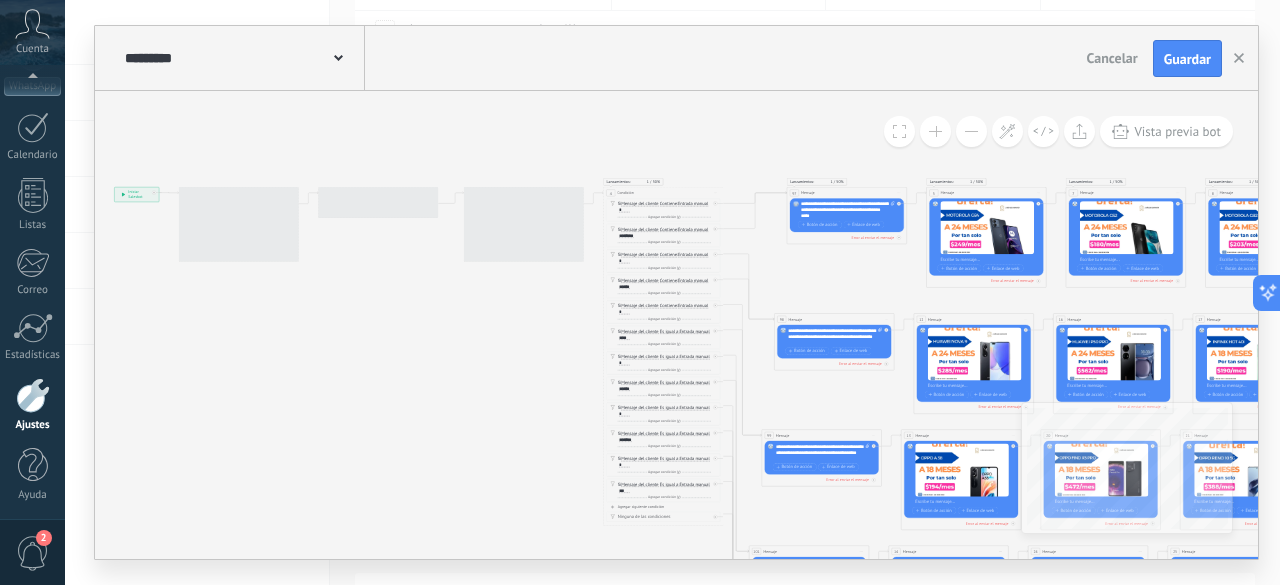 drag, startPoint x: 451, startPoint y: 128, endPoint x: 1184, endPoint y: 159, distance: 733.6552 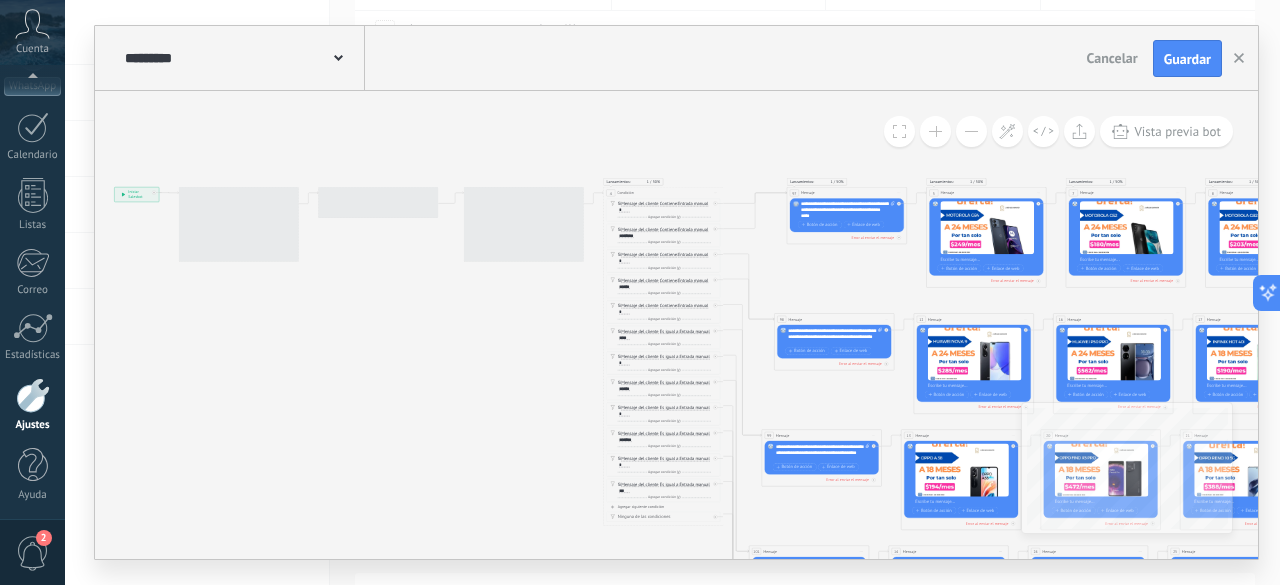 click 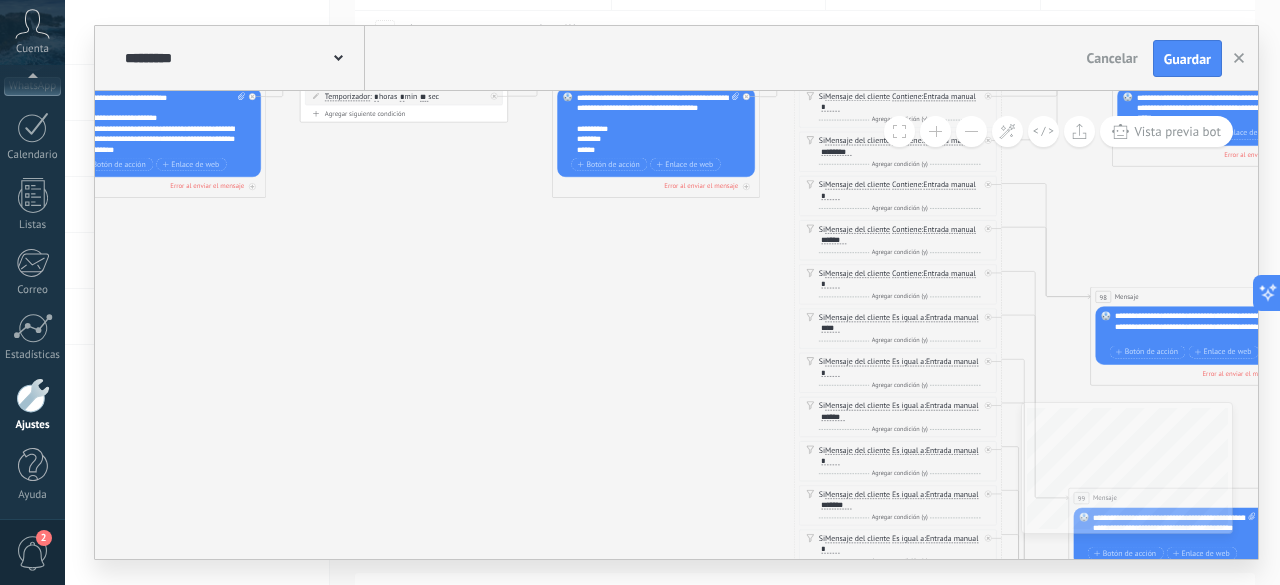drag, startPoint x: 252, startPoint y: 220, endPoint x: 270, endPoint y: 242, distance: 28.42534 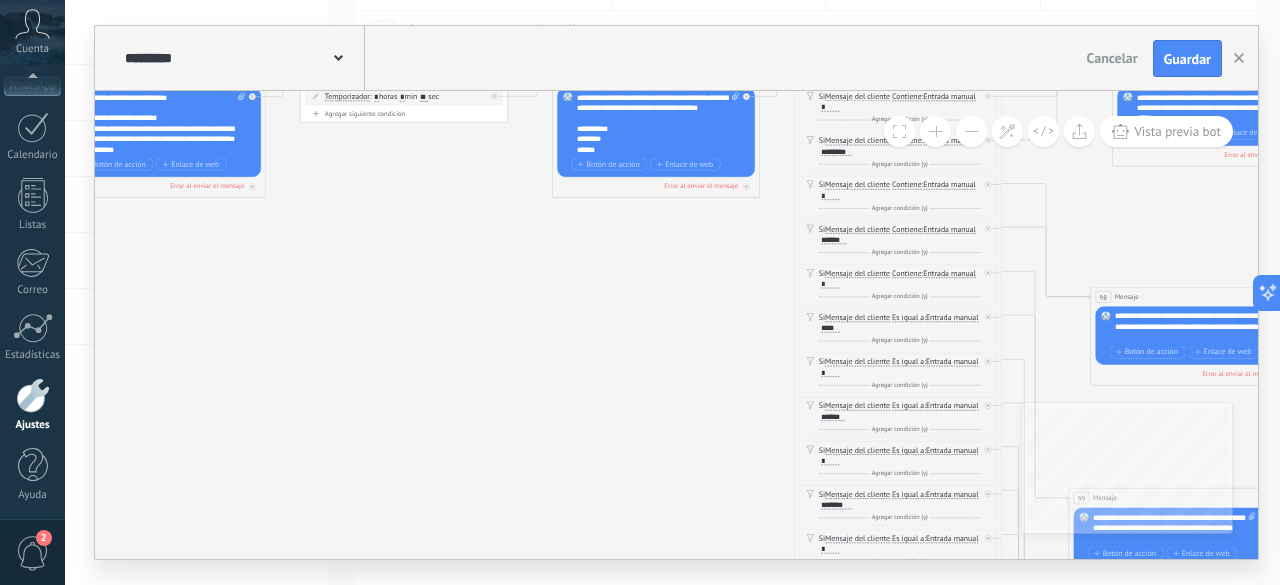 click on "**********" at bounding box center (-54, 68) 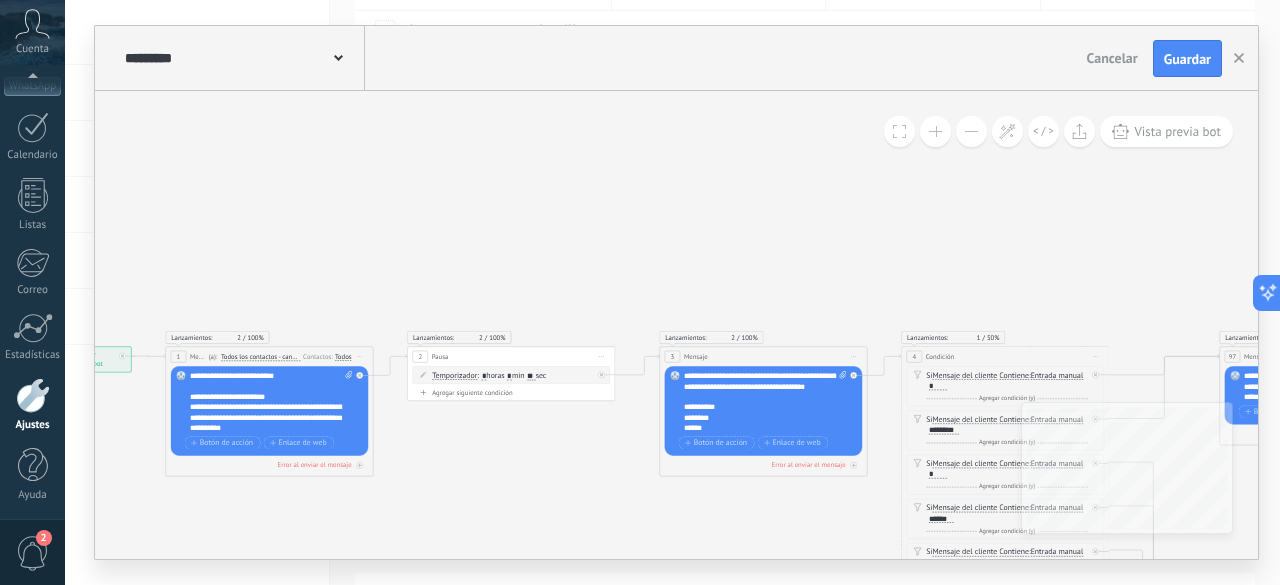 drag, startPoint x: 293, startPoint y: 259, endPoint x: 413, endPoint y: 515, distance: 282.72955 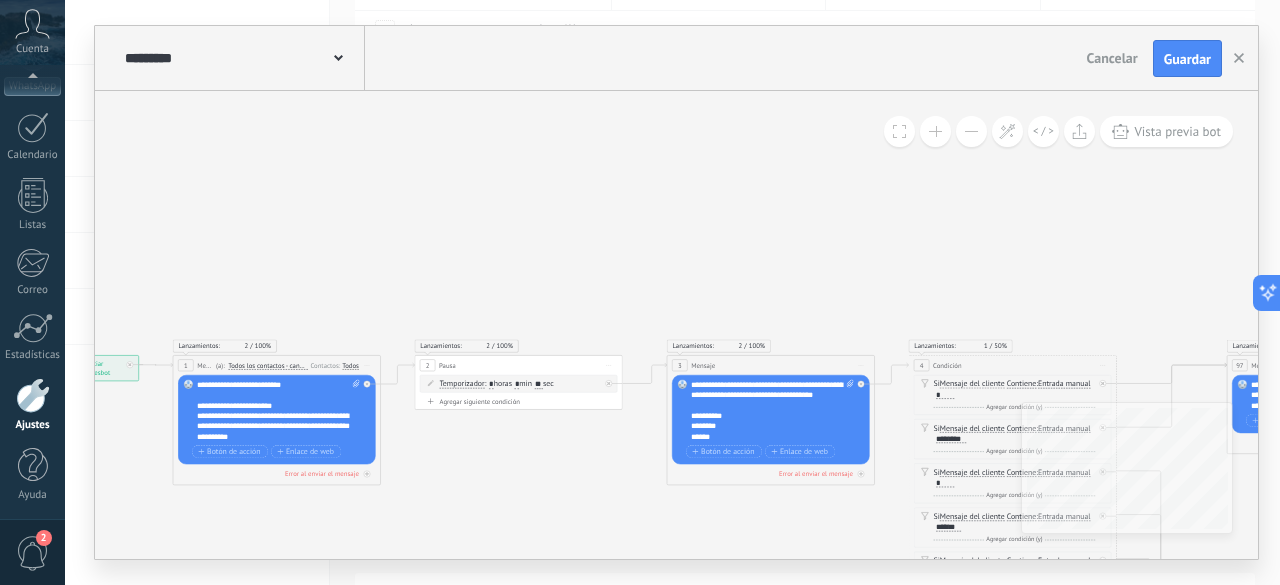 click on "Iniciar vista previa aquí
Cambiar nombre
Duplicar
Borrar" at bounding box center (367, 365) 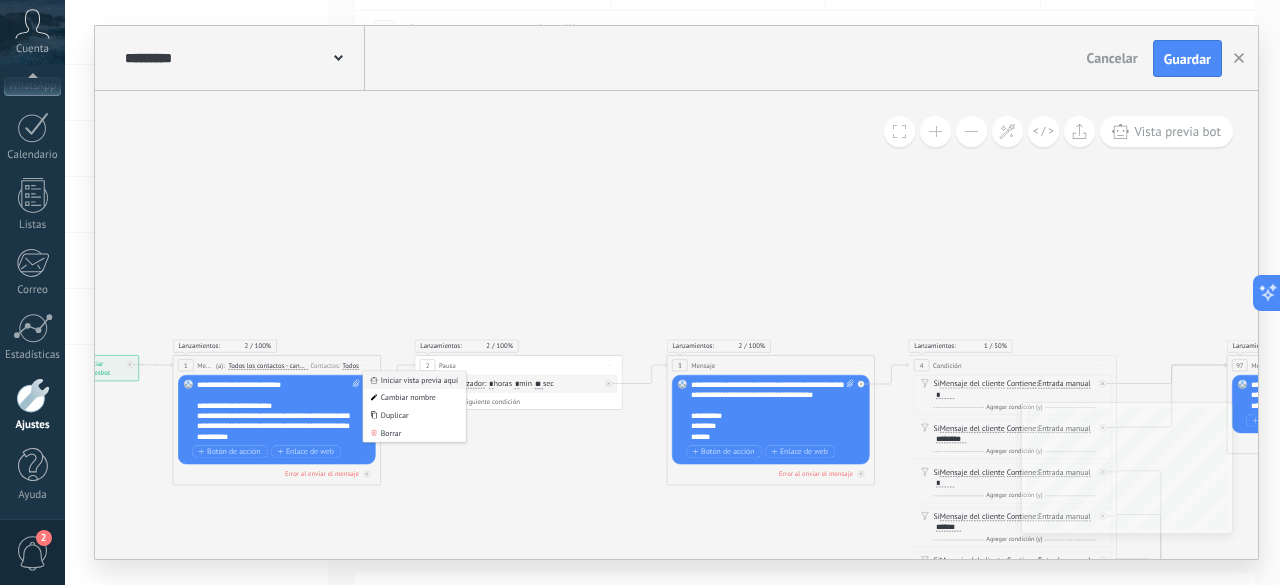 click on "Iniciar vista previa aquí" at bounding box center [414, 381] 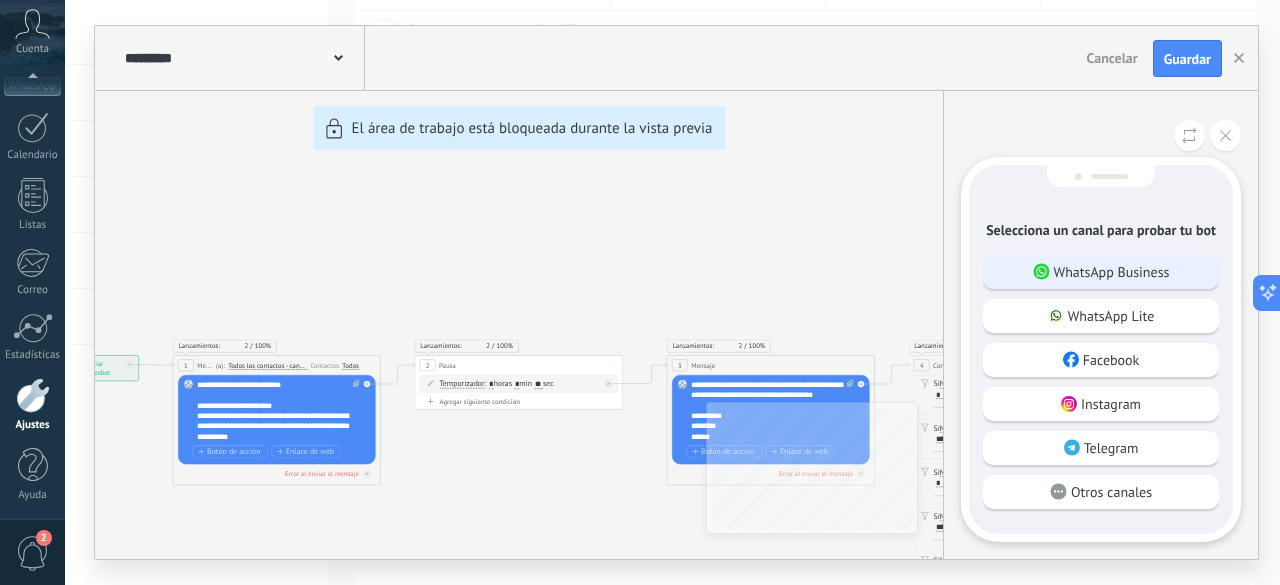 click on "WhatsApp Business" at bounding box center (1112, 272) 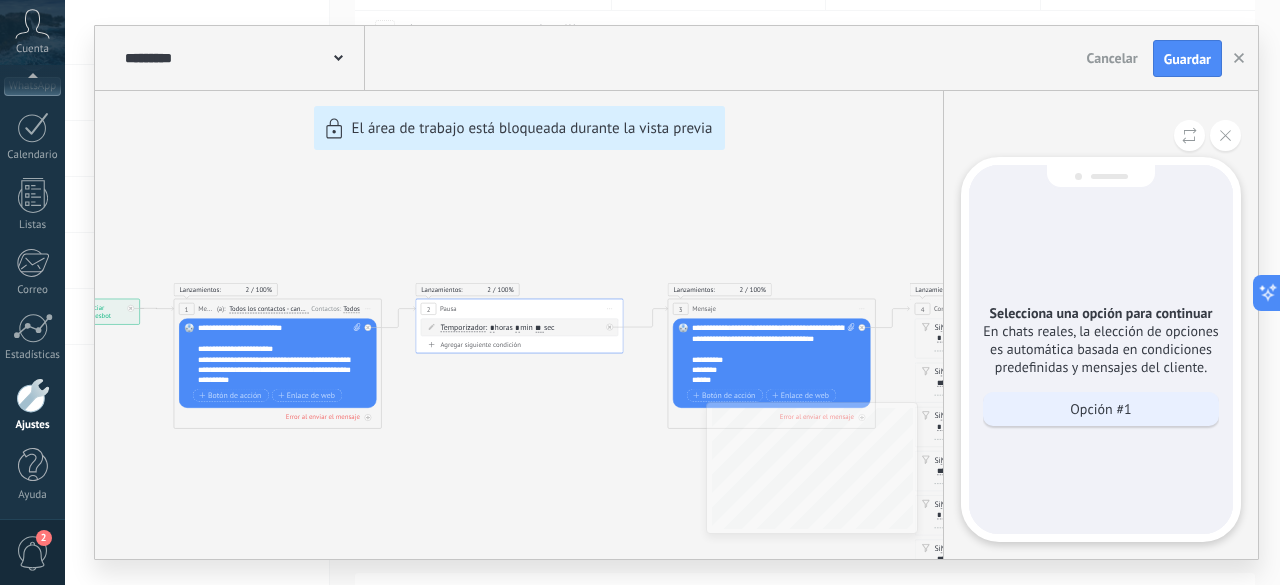 click on "Opción #1" at bounding box center [1100, 409] 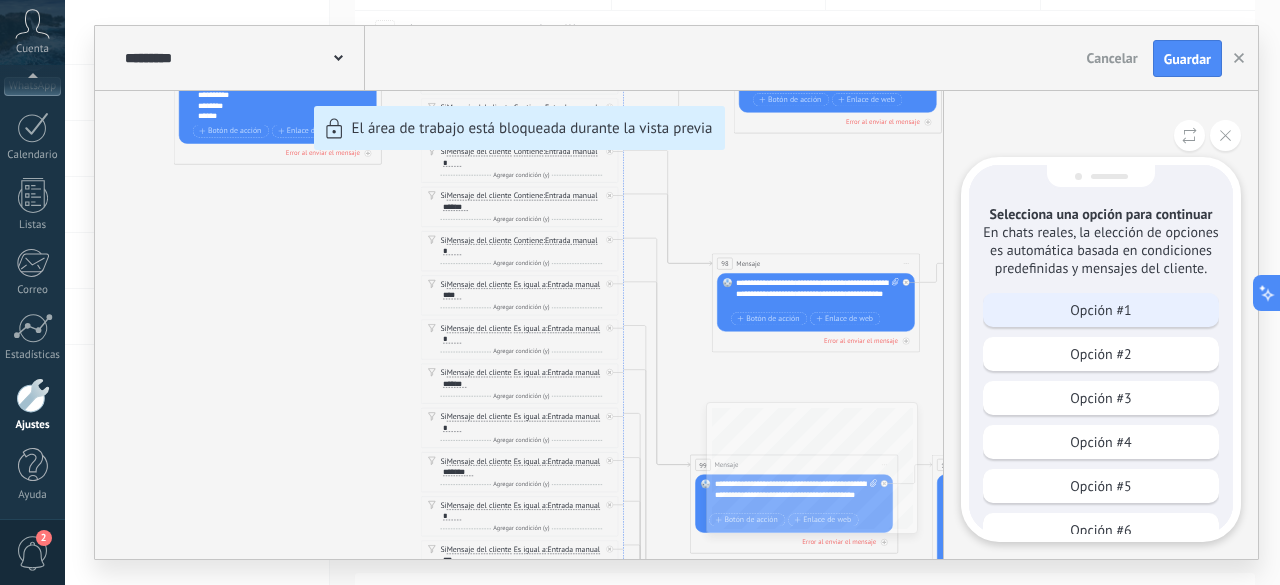 click on "Opción #1" at bounding box center [1101, 310] 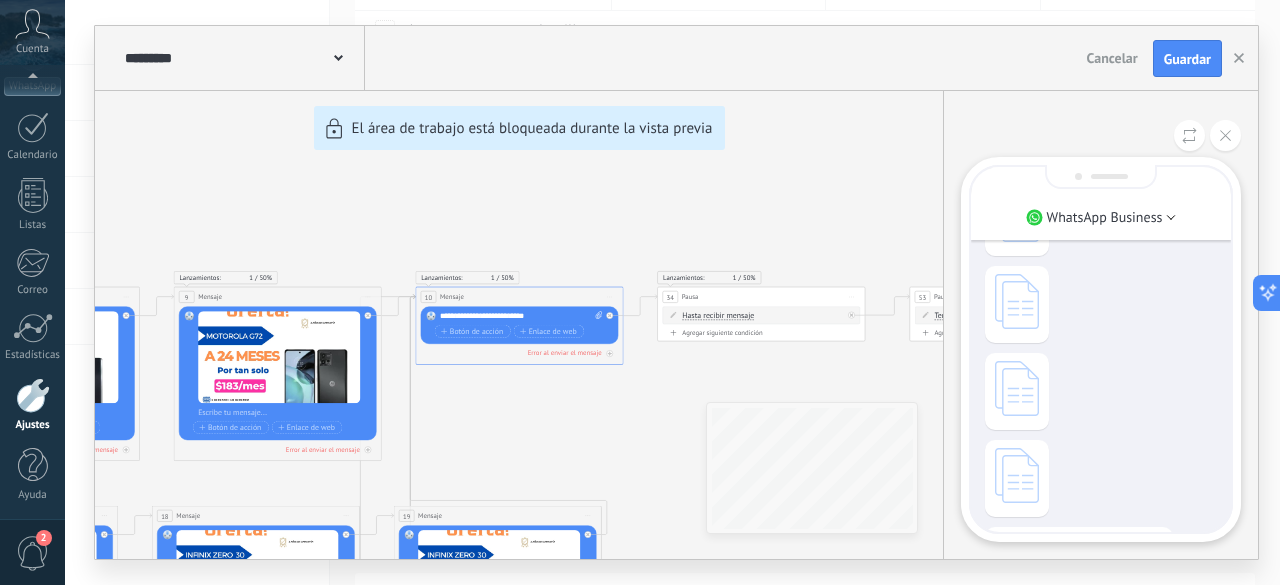 scroll, scrollTop: 0, scrollLeft: 0, axis: both 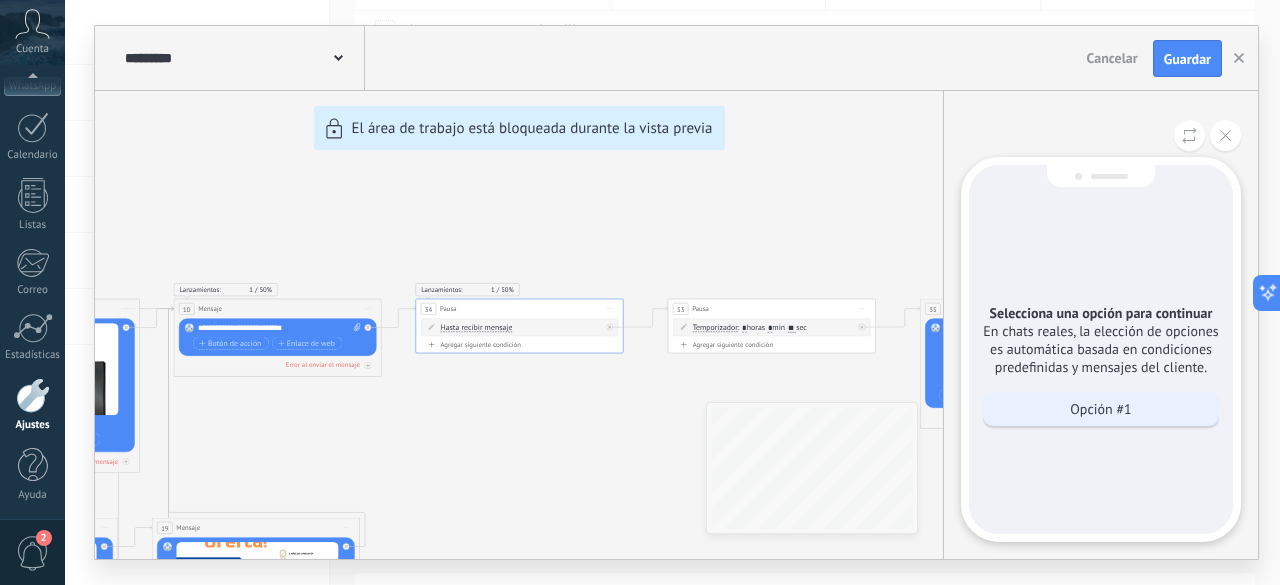 click on "Opción #1" at bounding box center (1100, 409) 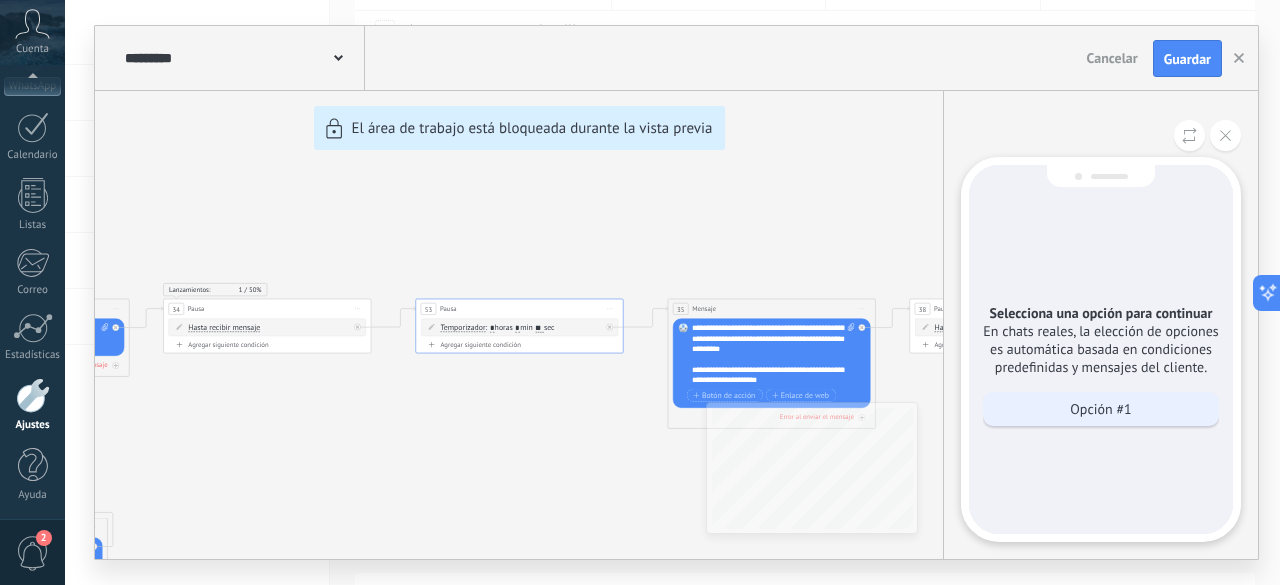 click on "Opción #1" at bounding box center (1101, 409) 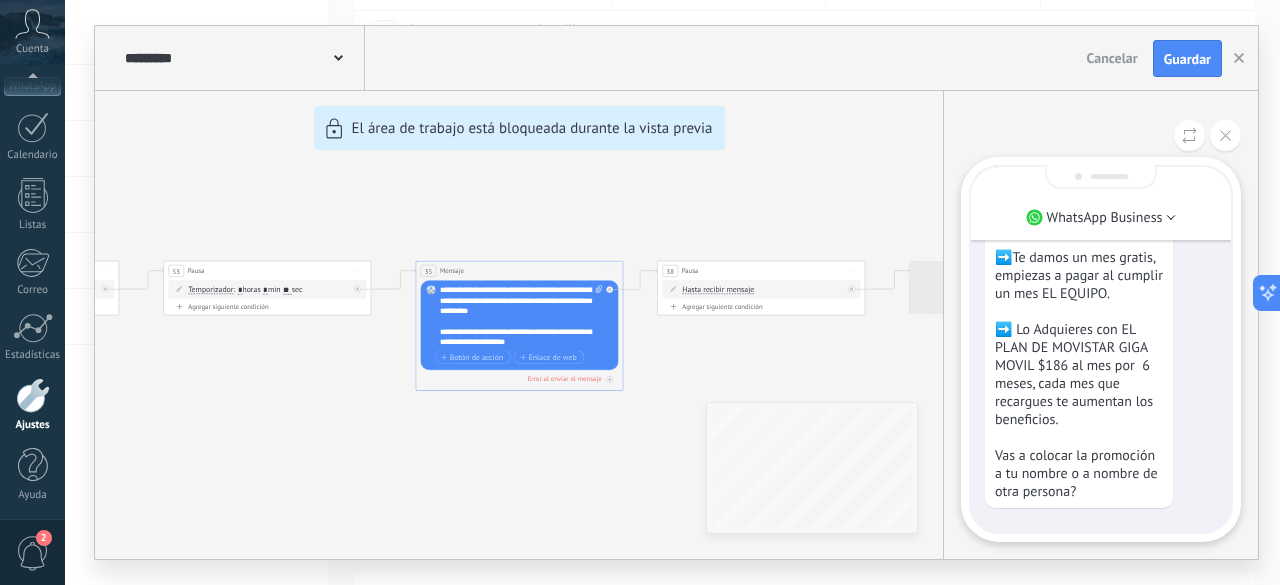scroll, scrollTop: -100, scrollLeft: 0, axis: vertical 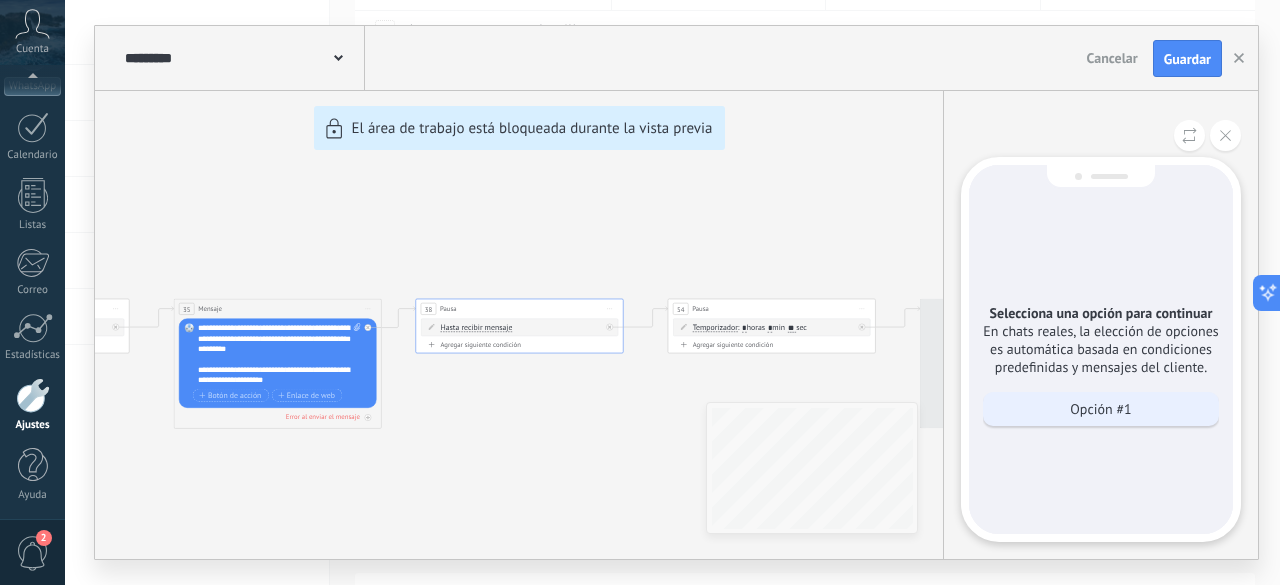 click on "Opción #1" at bounding box center [1100, 409] 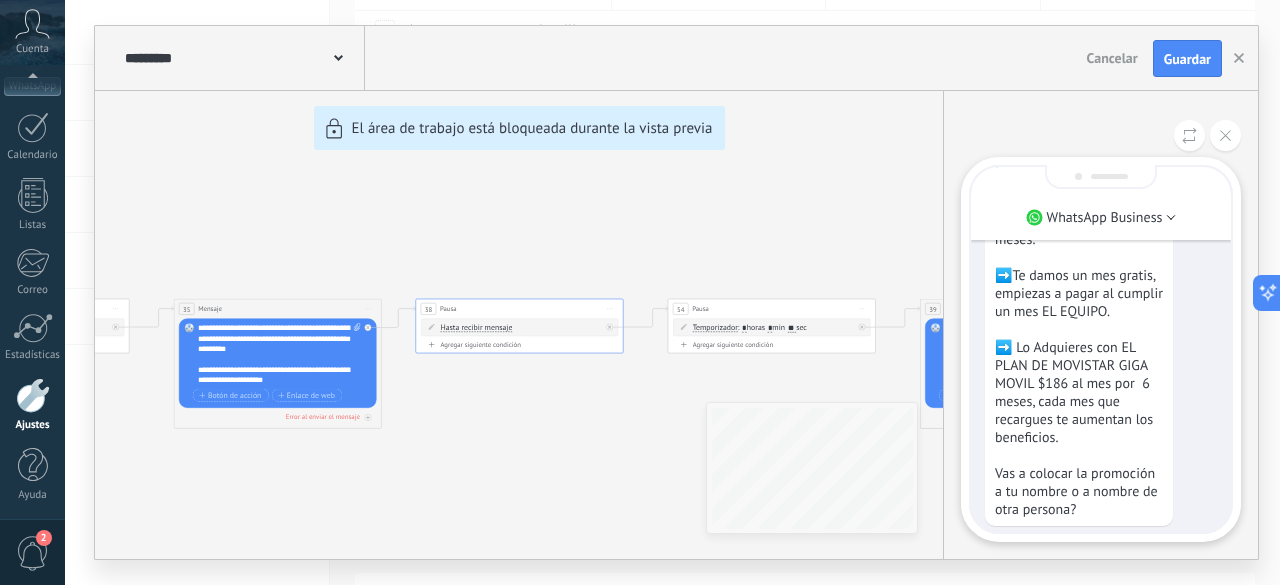 scroll, scrollTop: 0, scrollLeft: 0, axis: both 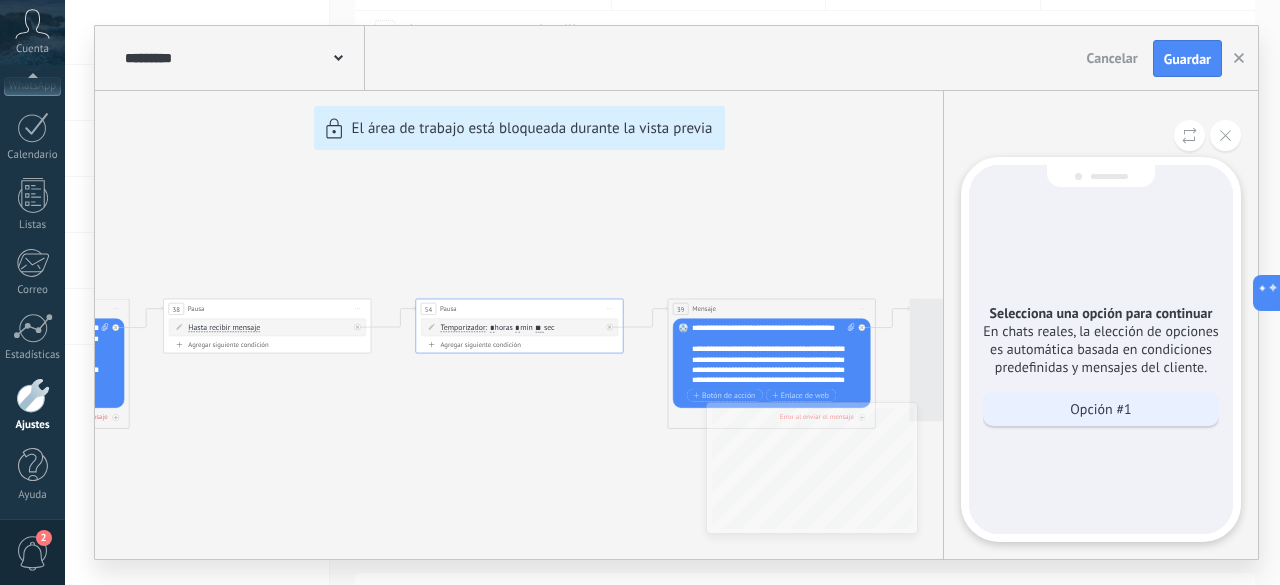 click on "Opción #1" at bounding box center (1100, 409) 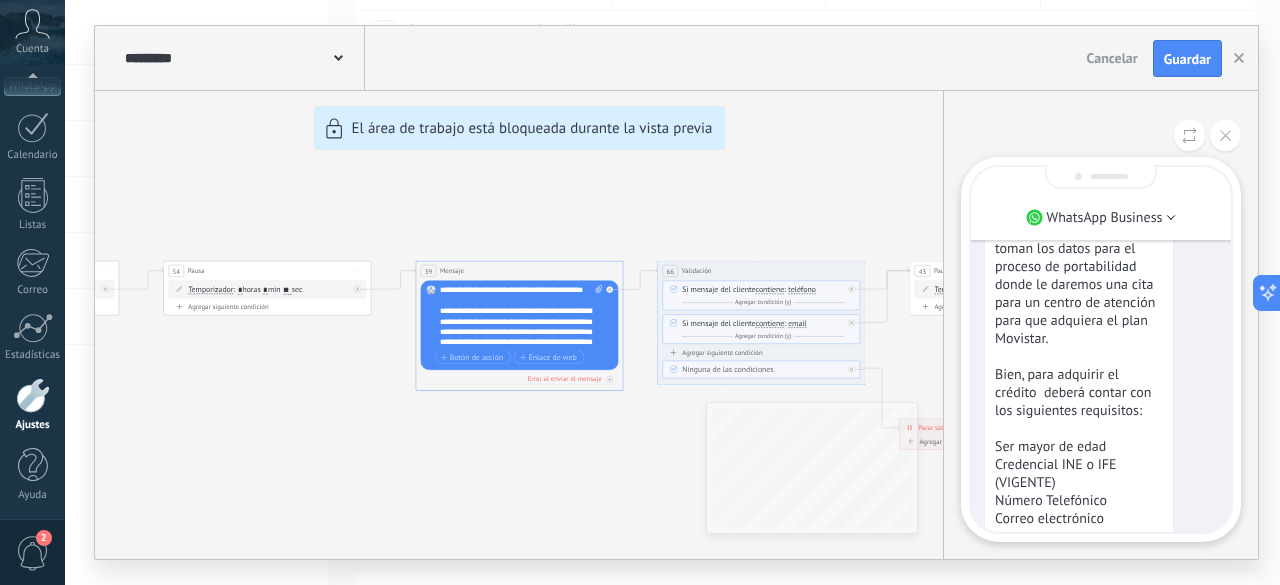 scroll, scrollTop: -200, scrollLeft: 0, axis: vertical 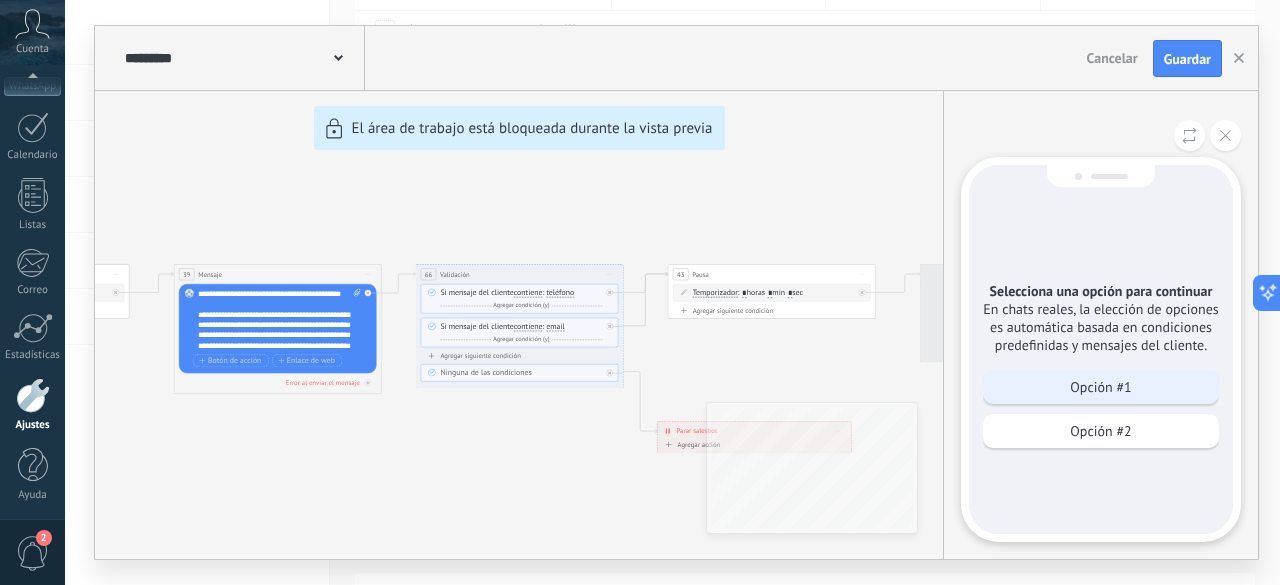 click on "Opción #1" at bounding box center [1101, 387] 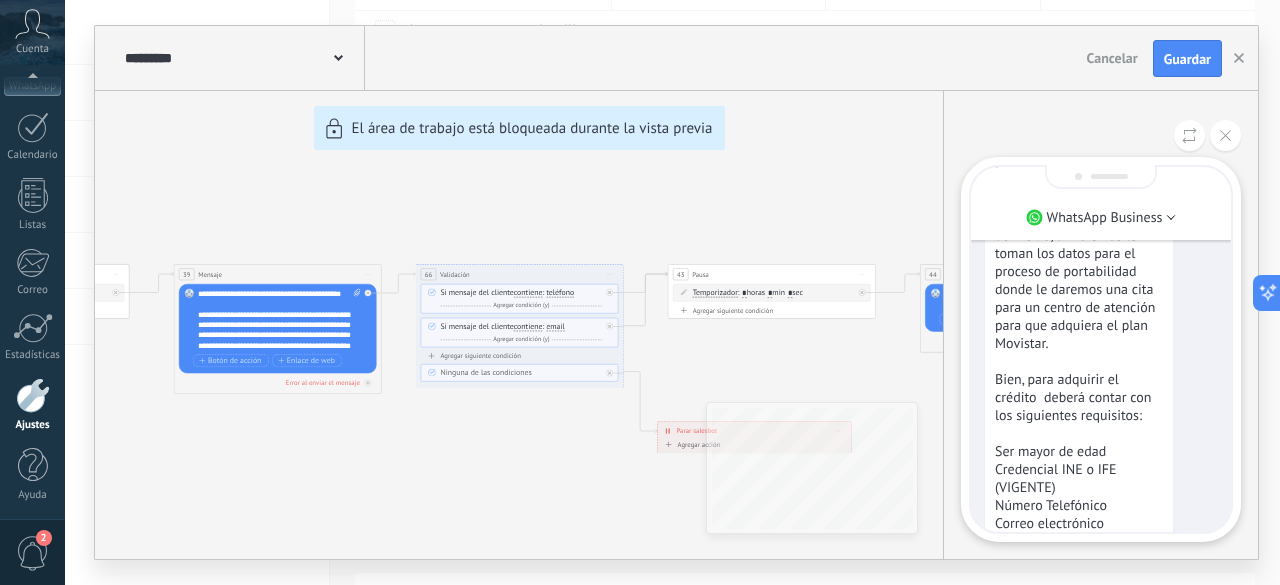 scroll, scrollTop: -260, scrollLeft: 0, axis: vertical 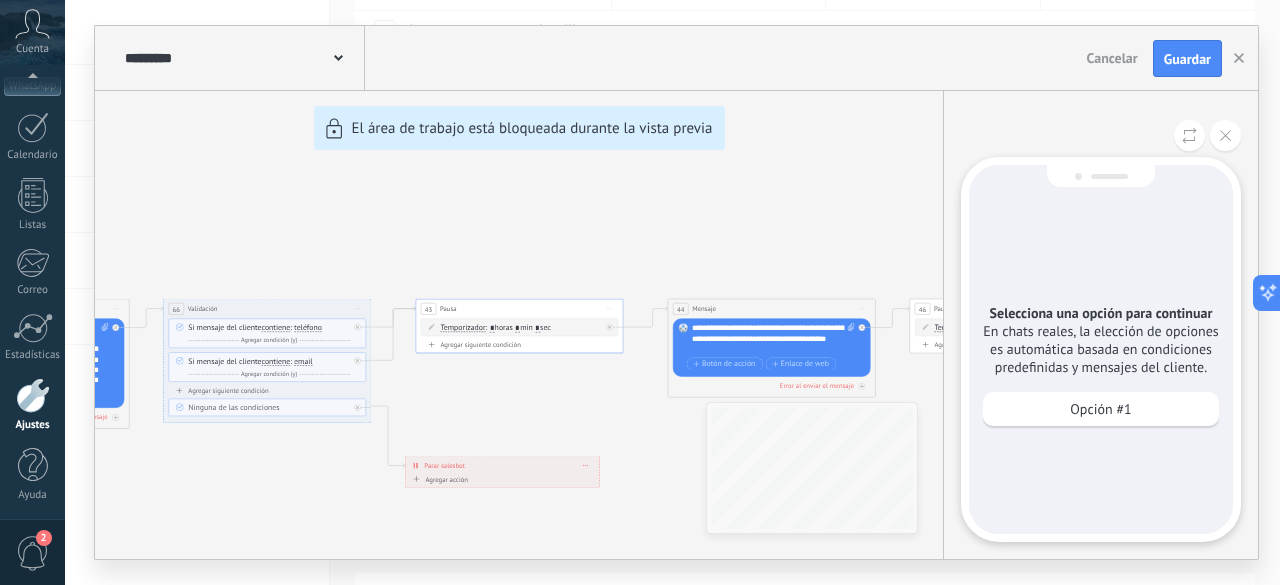 click on "Opción #1" at bounding box center (1101, 409) 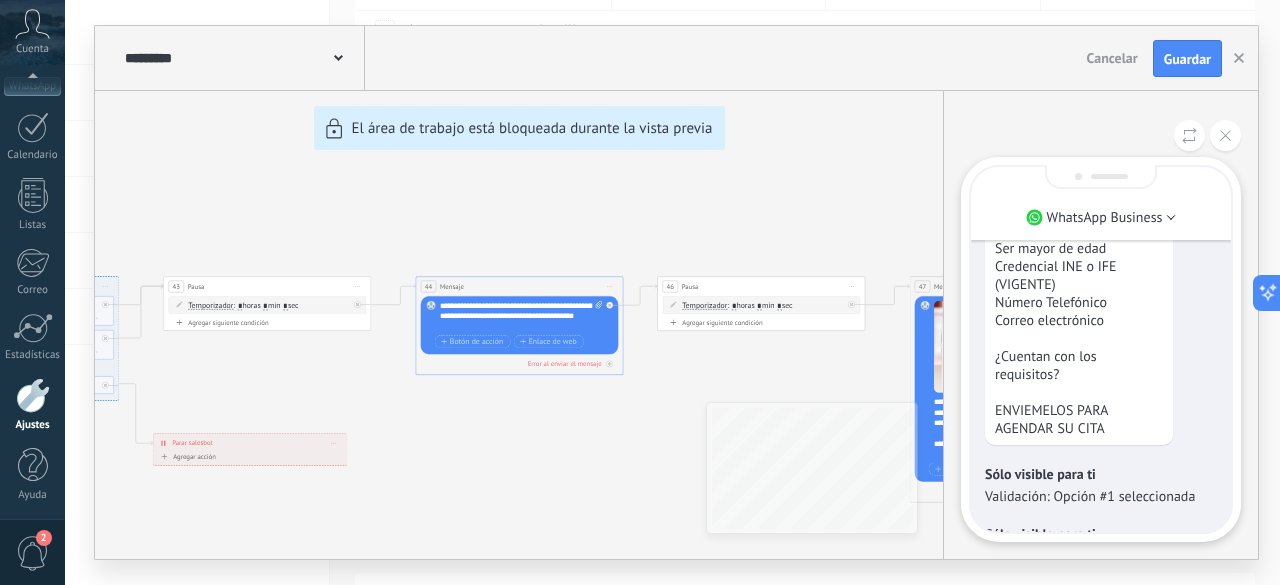 scroll, scrollTop: 0, scrollLeft: 0, axis: both 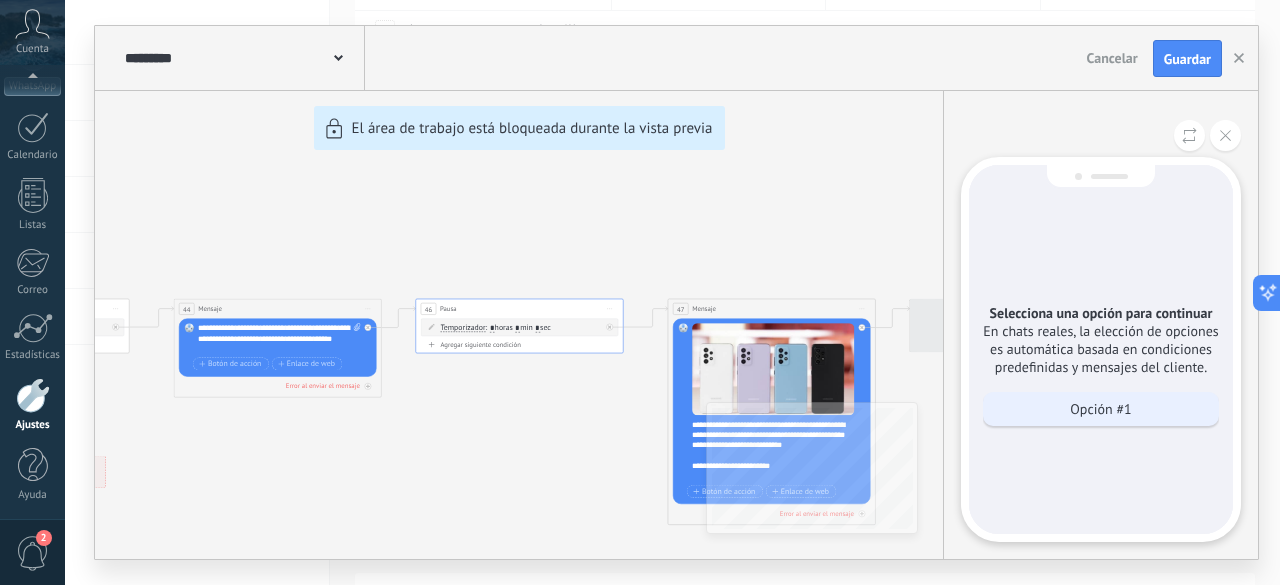 click on "Opción #1" at bounding box center [1101, 409] 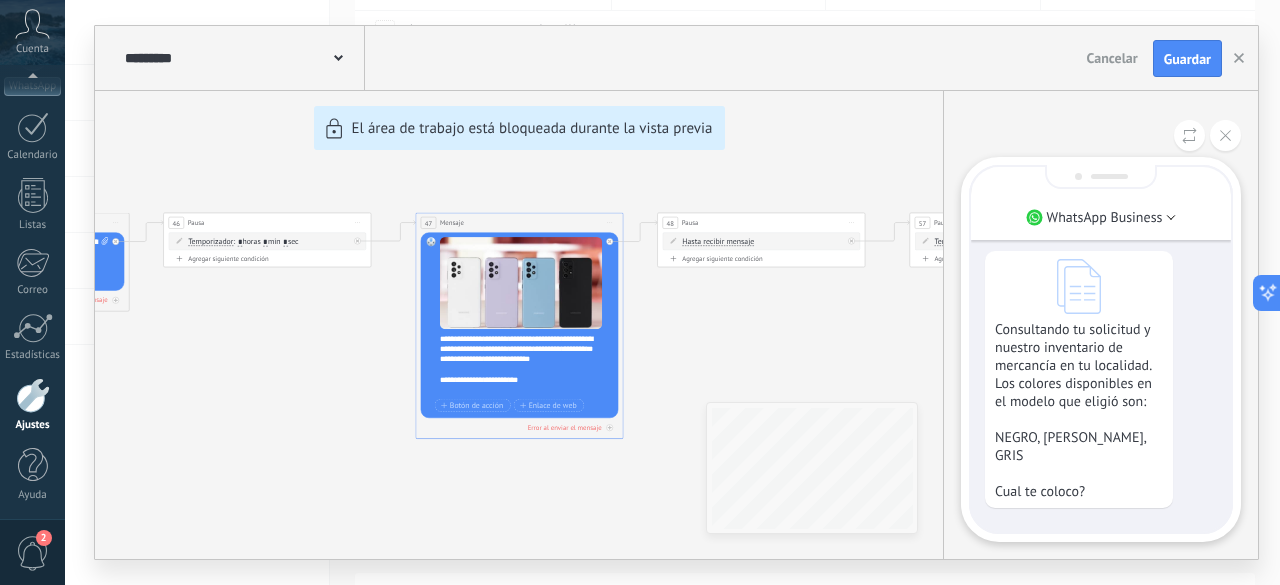 scroll, scrollTop: 0, scrollLeft: 0, axis: both 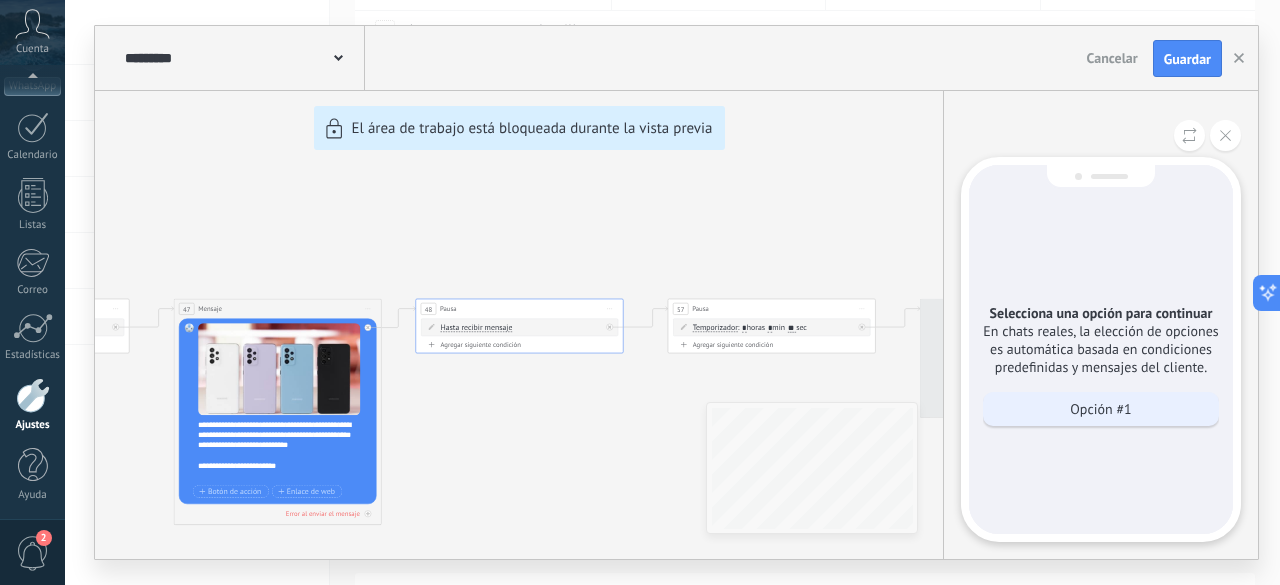 click on "Opción #1" at bounding box center [1101, 409] 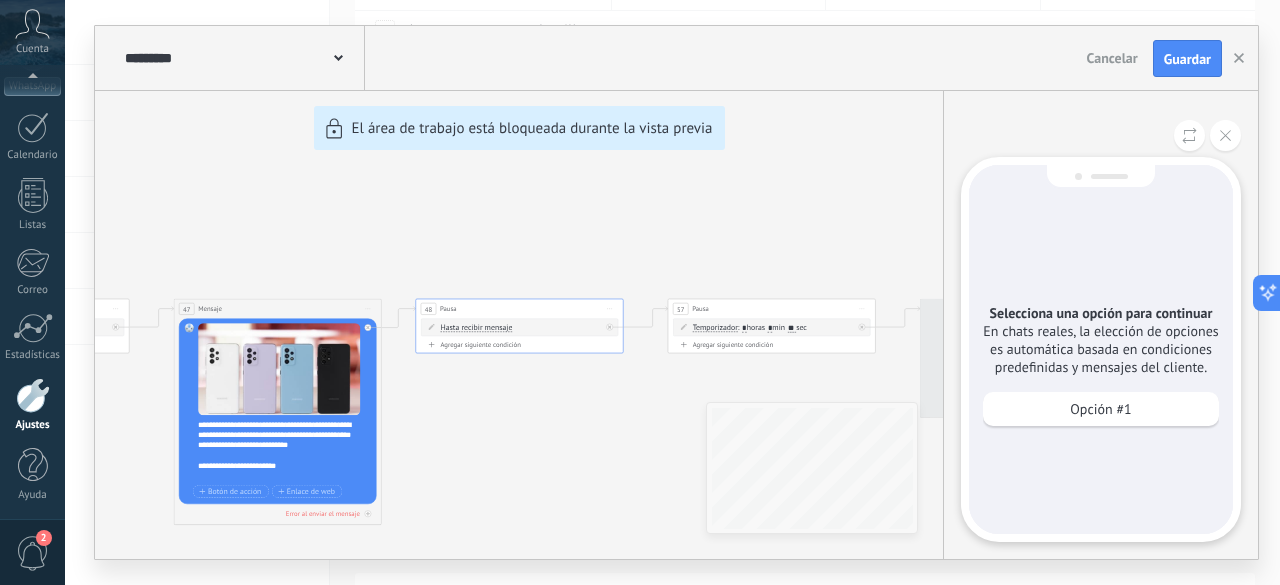 scroll, scrollTop: -59, scrollLeft: 0, axis: vertical 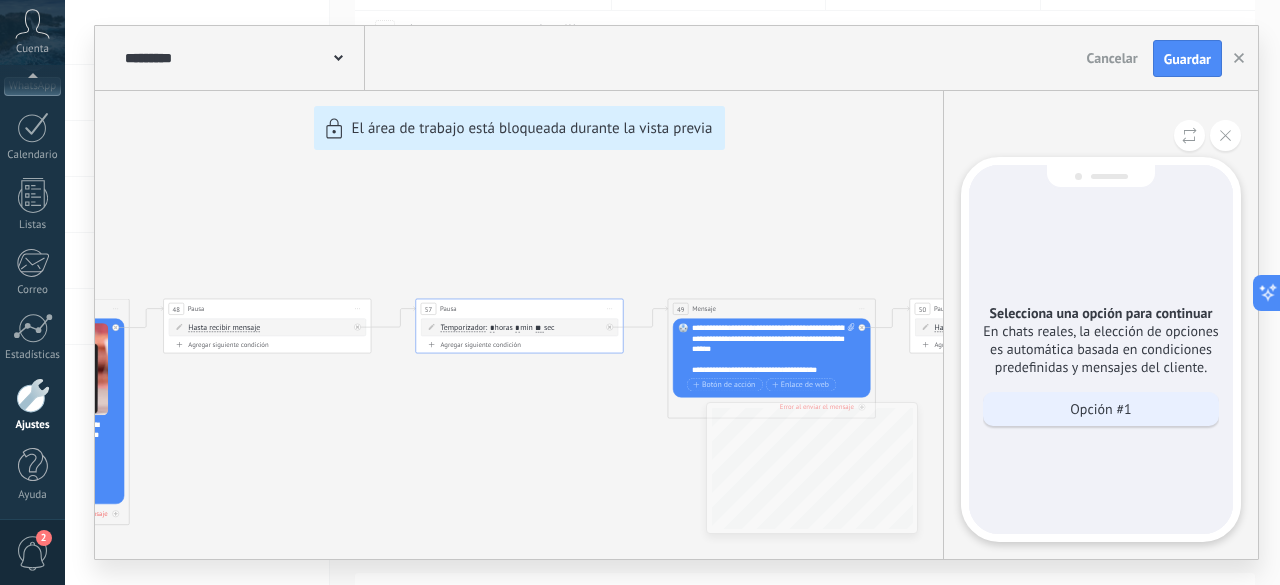 click on "Opción #1" at bounding box center (1101, 409) 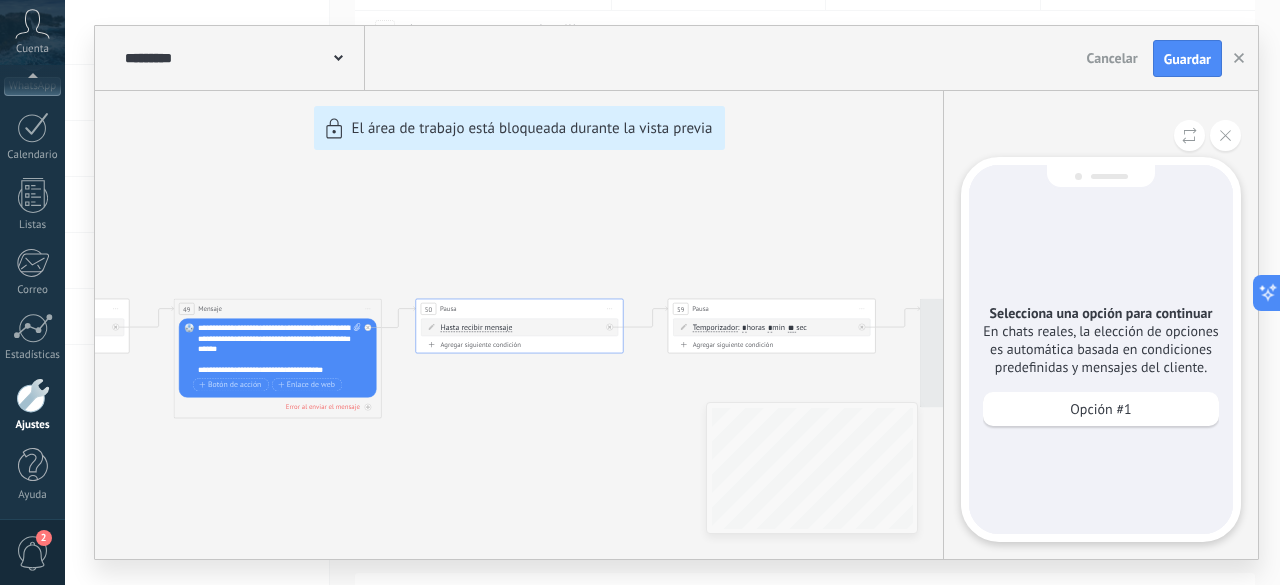 scroll, scrollTop: 0, scrollLeft: 0, axis: both 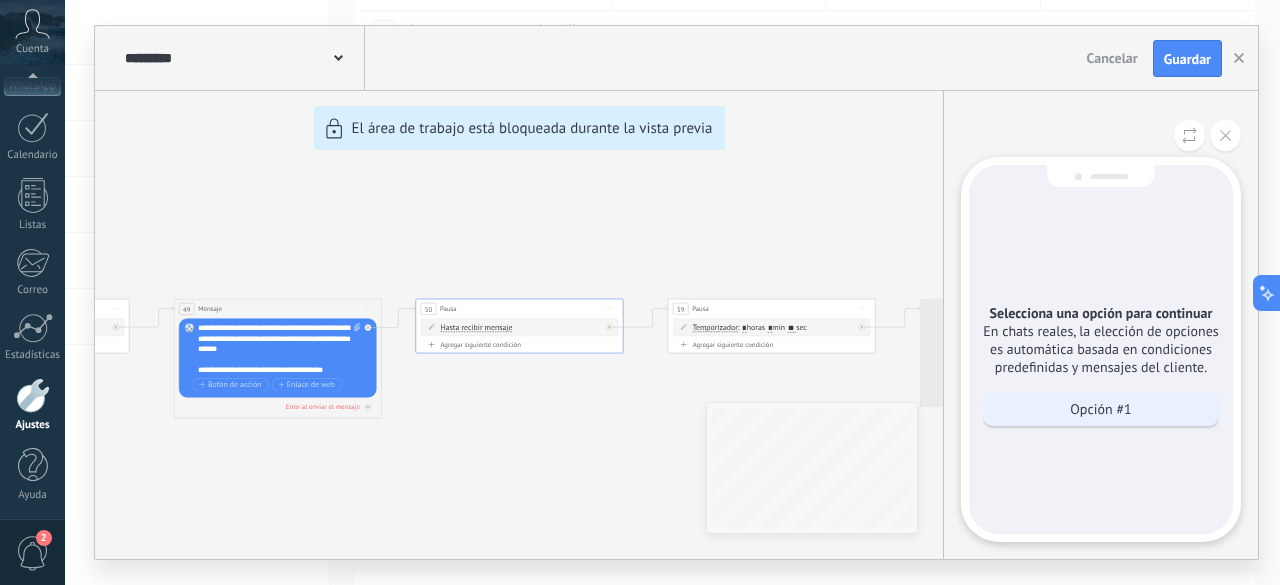 click on "Opción #1" at bounding box center (1101, 409) 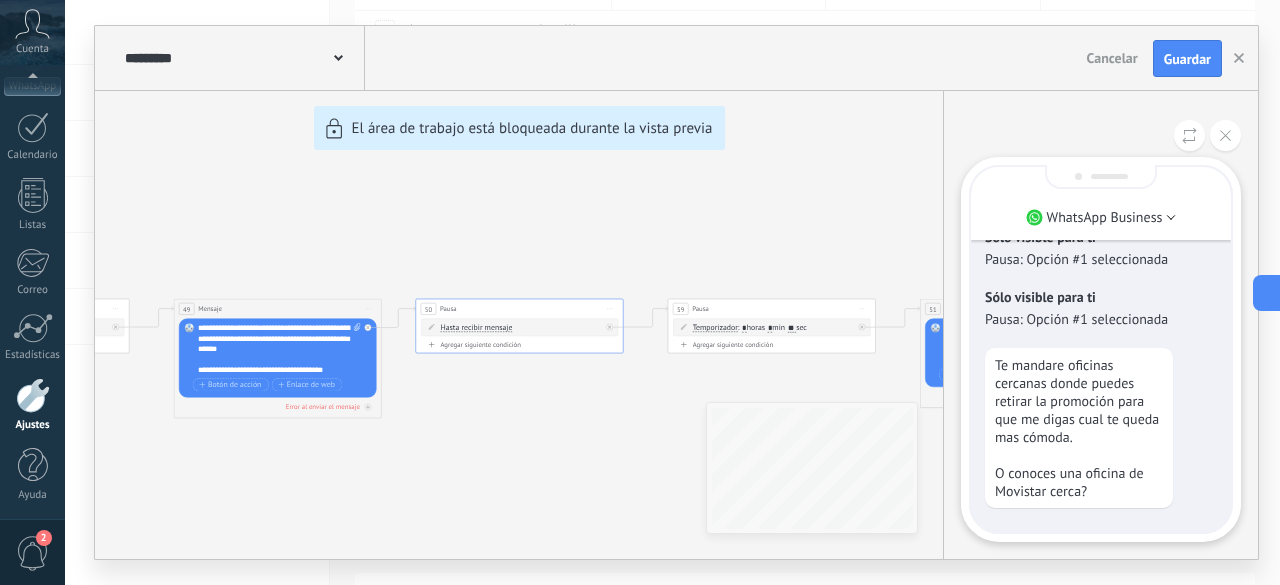 scroll, scrollTop: 0, scrollLeft: 0, axis: both 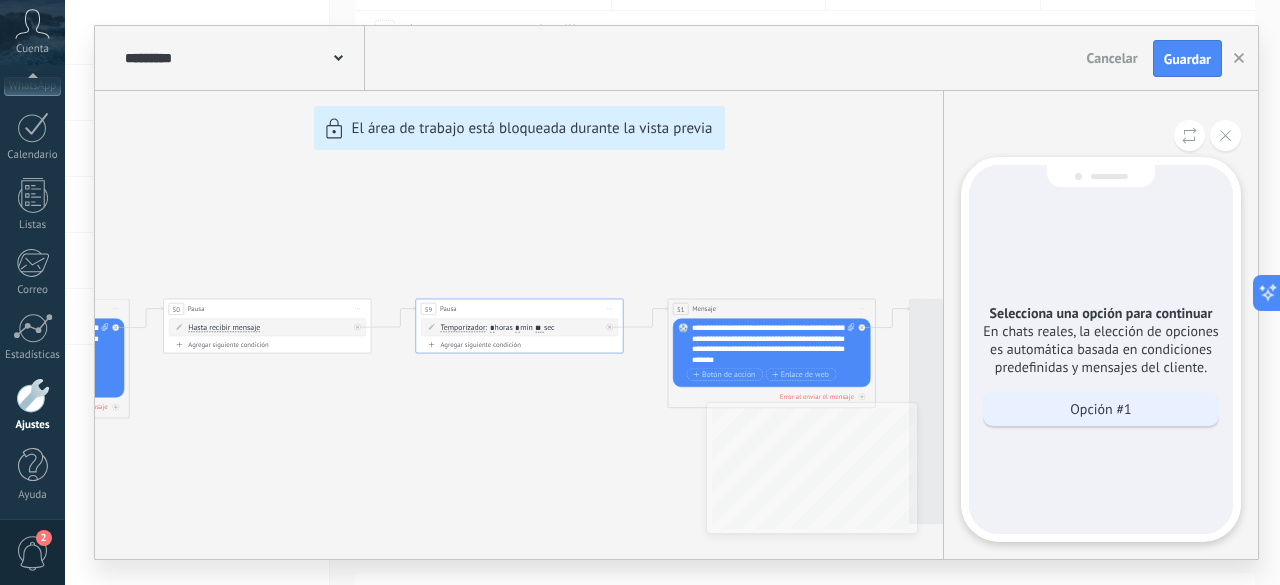 click on "Opción #1" at bounding box center (1101, 409) 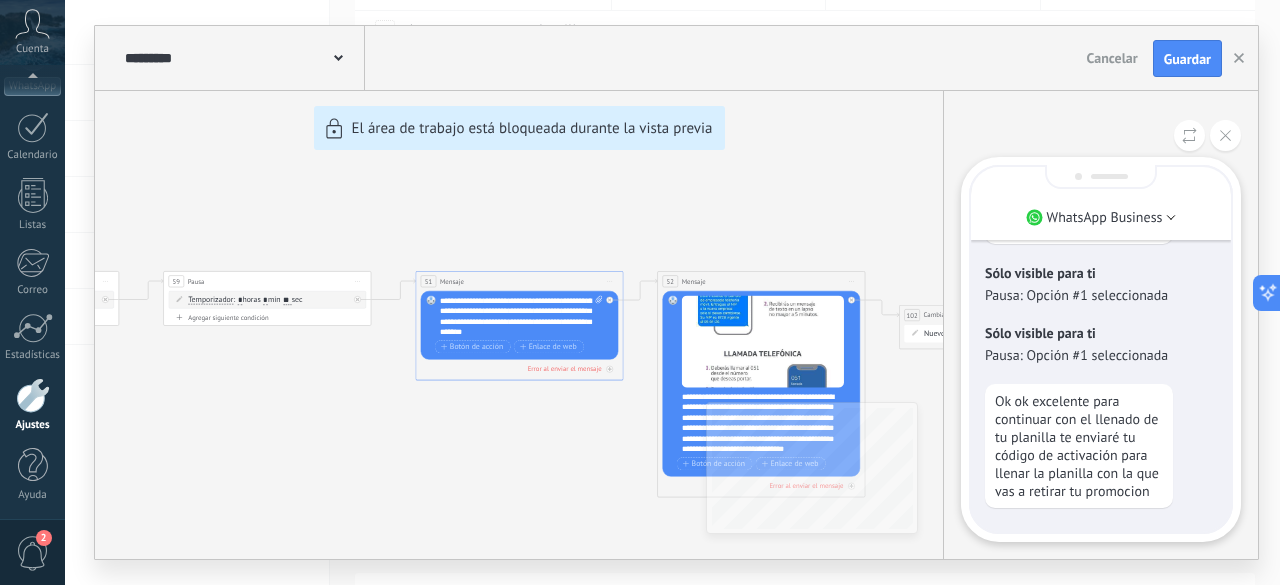 scroll, scrollTop: 0, scrollLeft: 0, axis: both 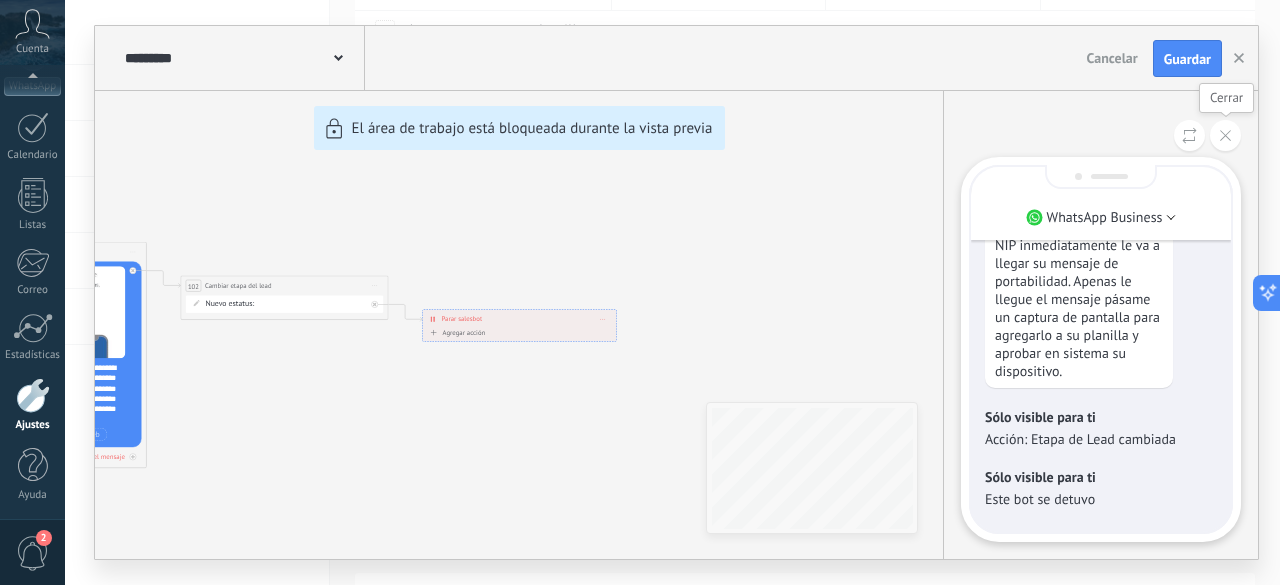 click at bounding box center (1225, 135) 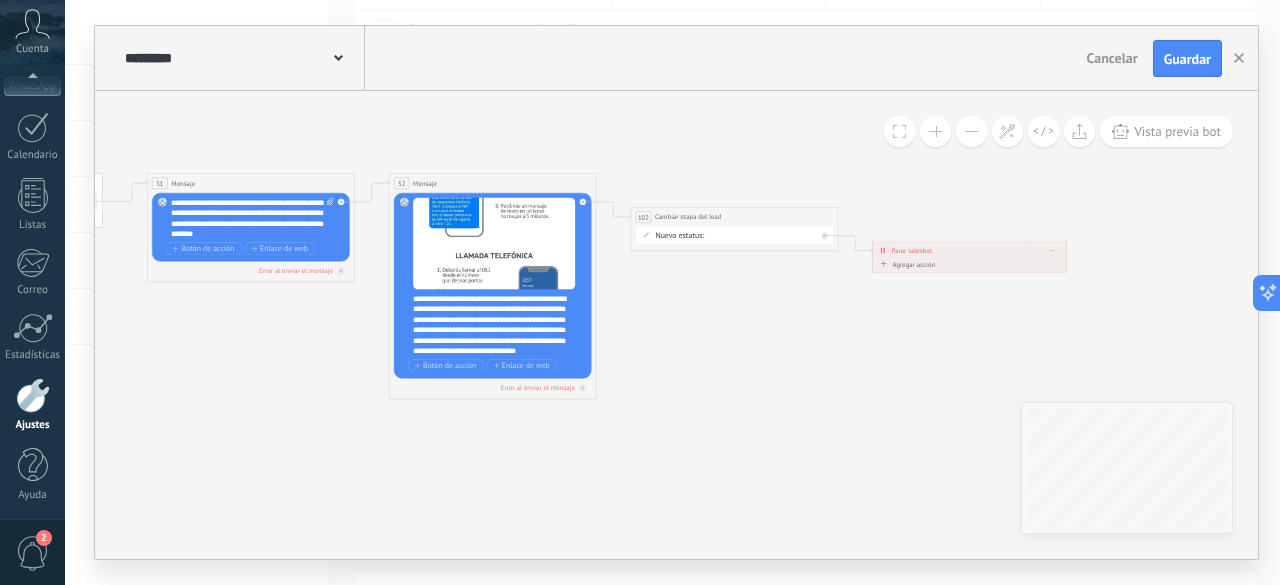 drag, startPoint x: 486, startPoint y: 469, endPoint x: 1008, endPoint y: 380, distance: 529.53284 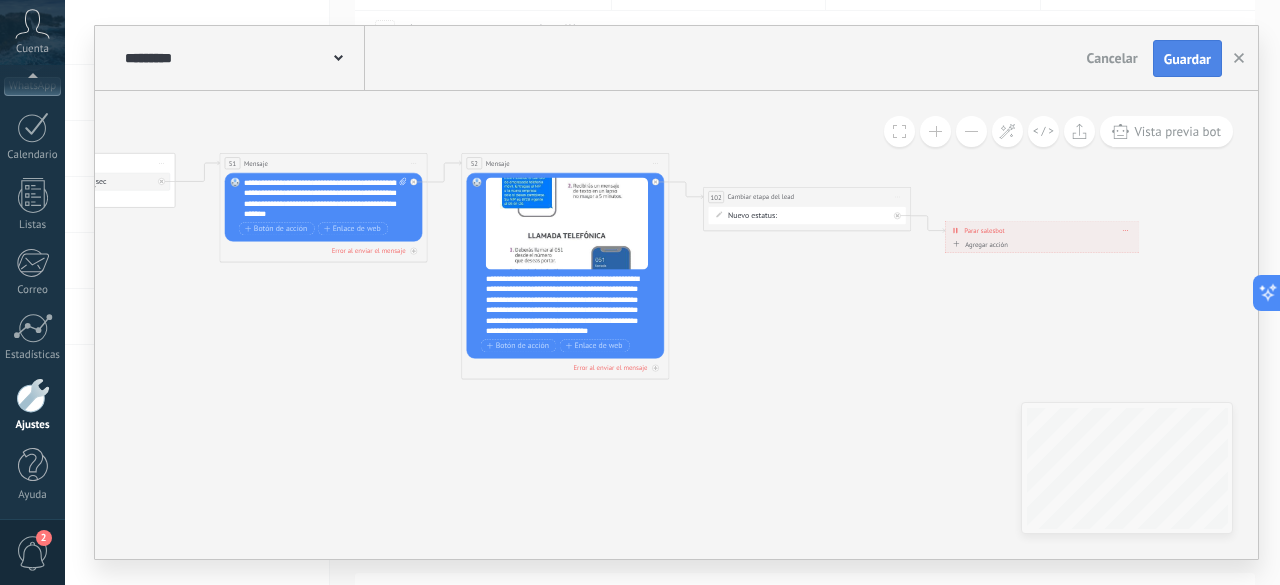 click on "Guardar" at bounding box center [1187, 59] 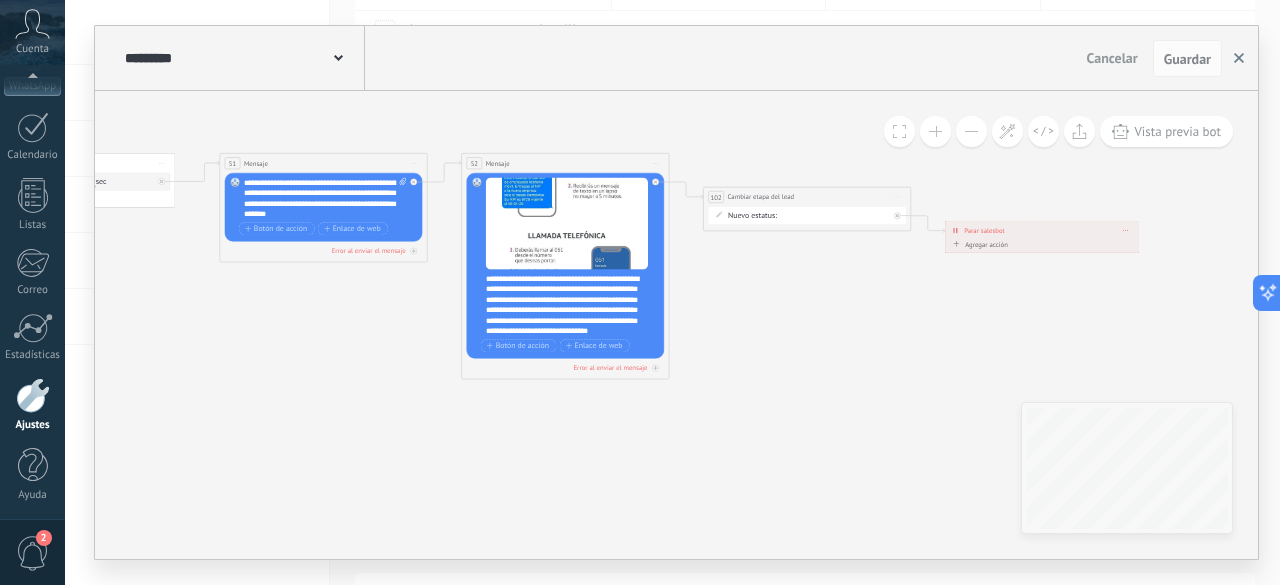 click 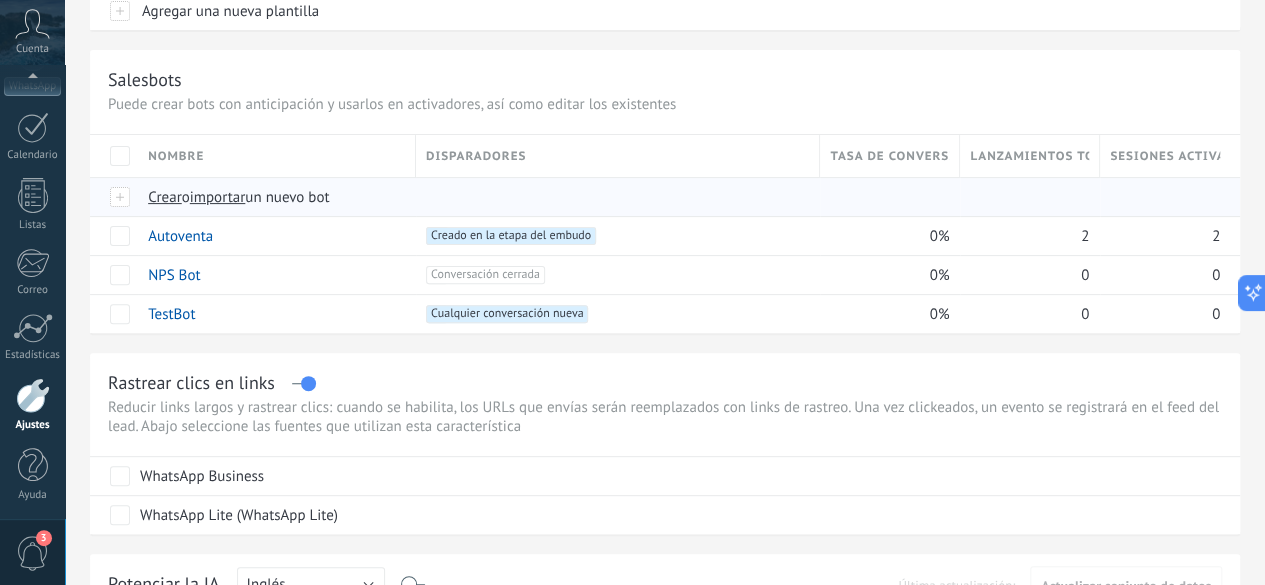 click on "importar" at bounding box center [218, 197] 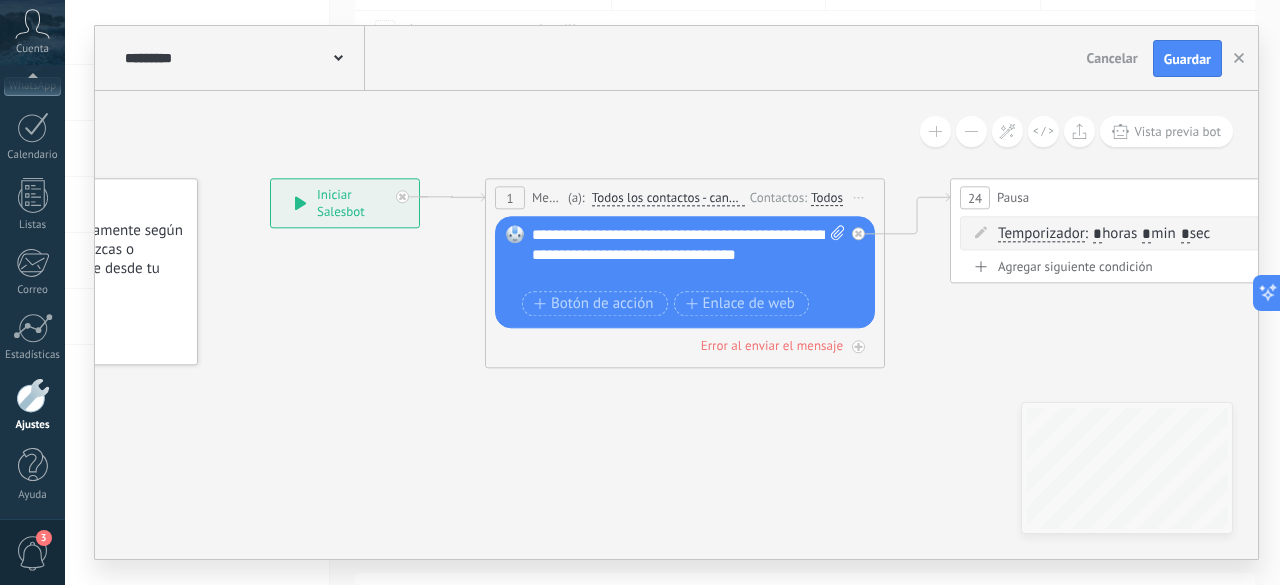 drag, startPoint x: 814, startPoint y: 501, endPoint x: 366, endPoint y: 417, distance: 455.80698 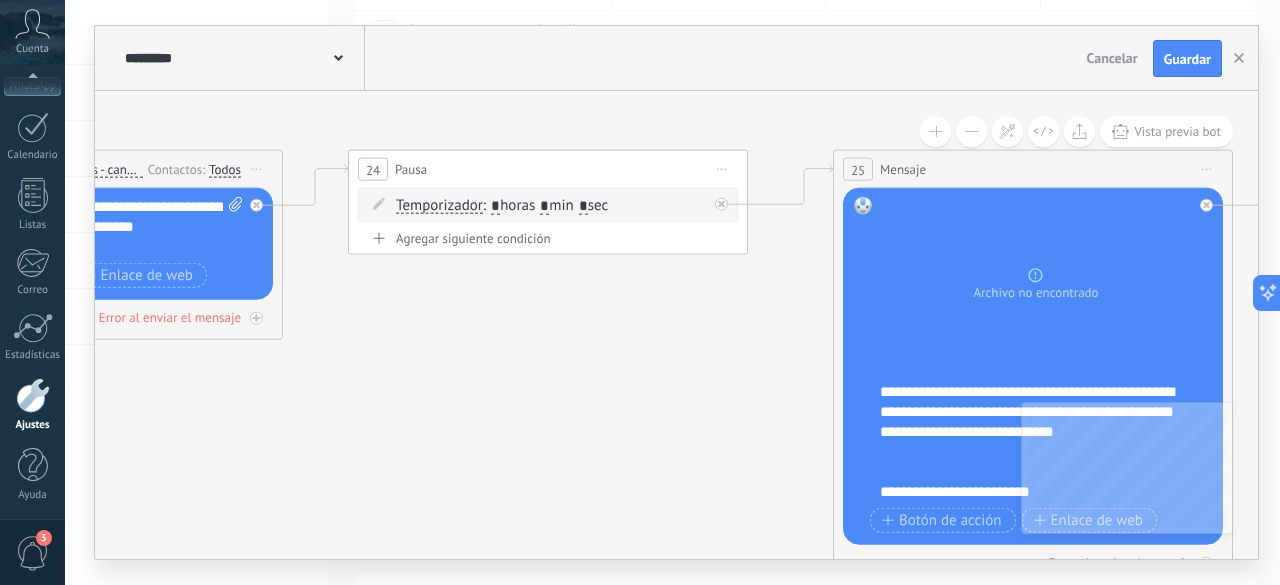 drag, startPoint x: 963, startPoint y: 366, endPoint x: 358, endPoint y: 340, distance: 605.5584 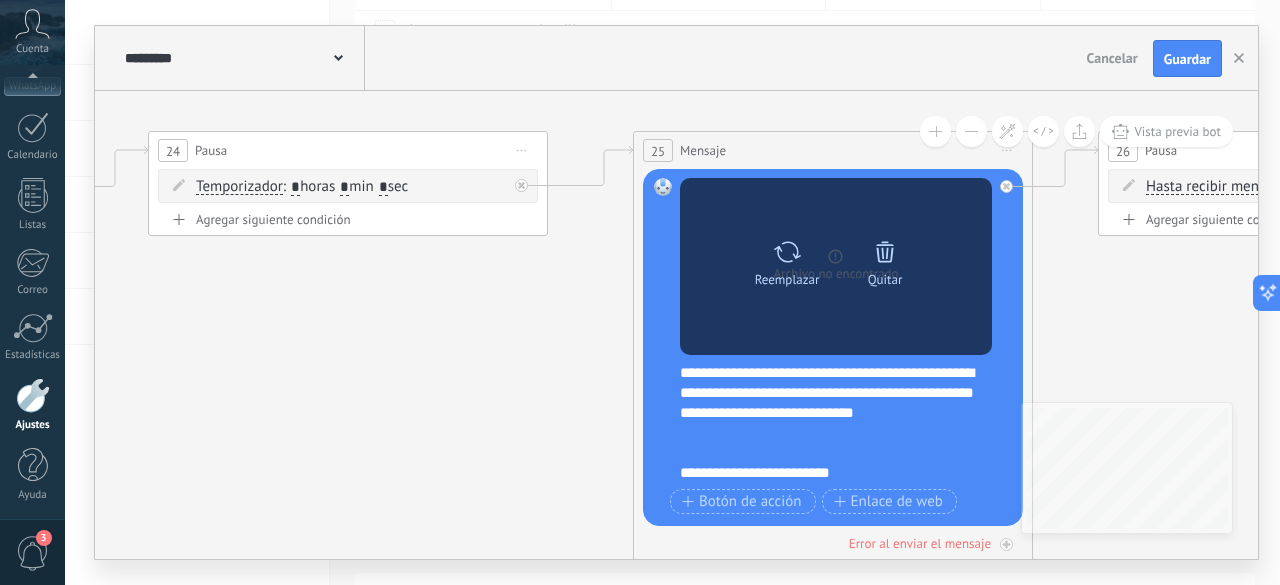 click 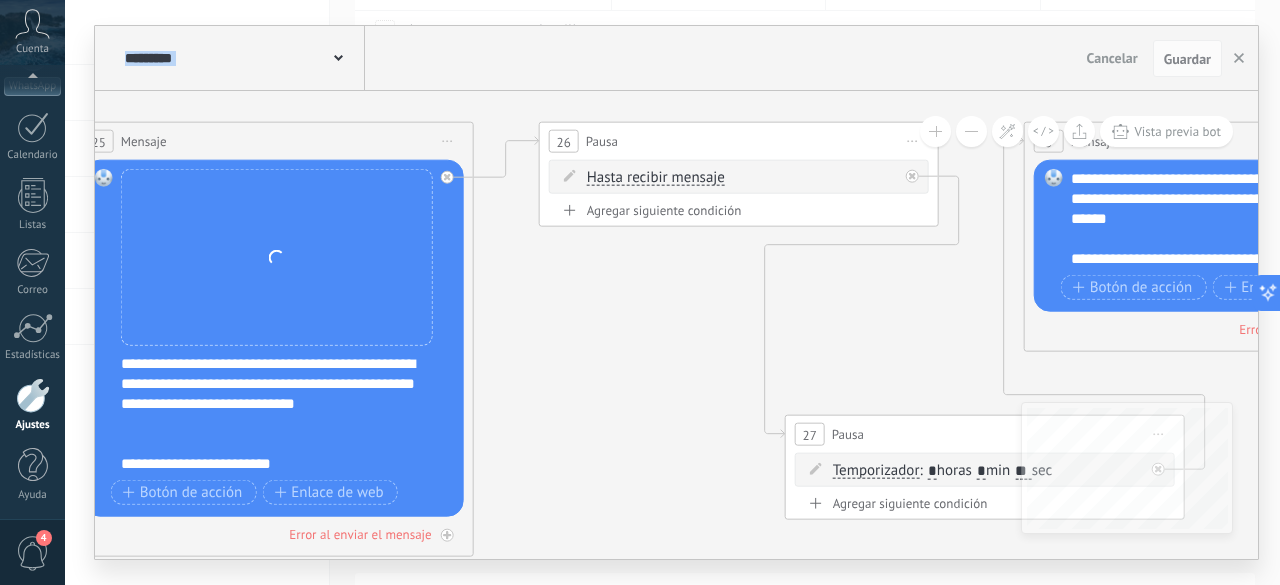 drag, startPoint x: 1100, startPoint y: 339, endPoint x: 541, endPoint y: 329, distance: 559.0894 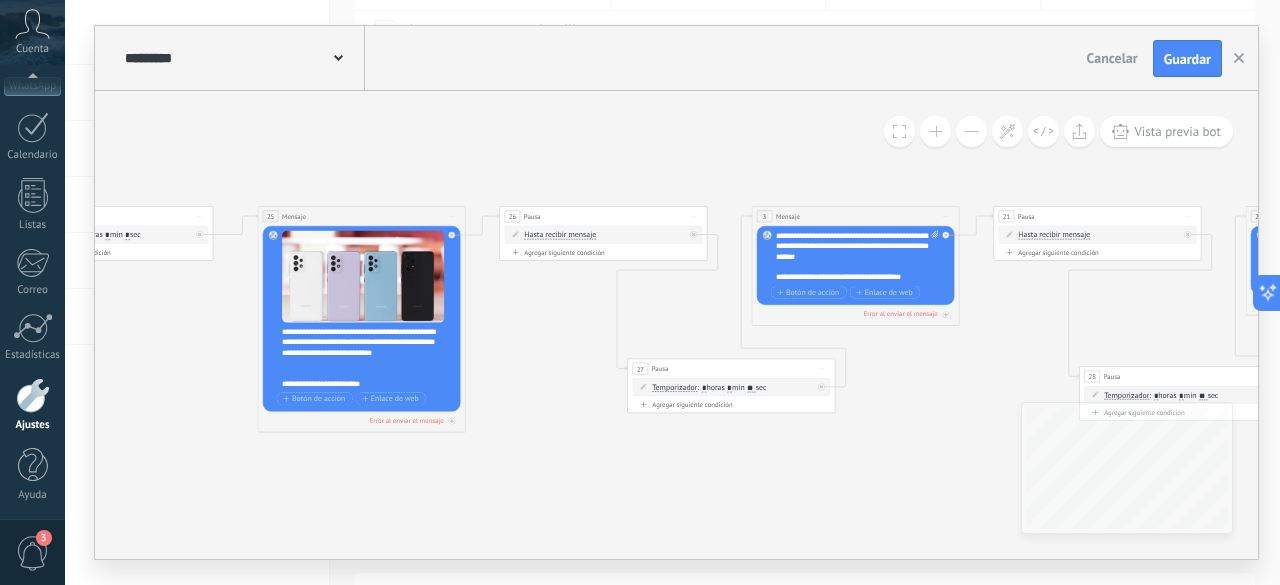drag, startPoint x: 734, startPoint y: 347, endPoint x: 503, endPoint y: 336, distance: 231.26175 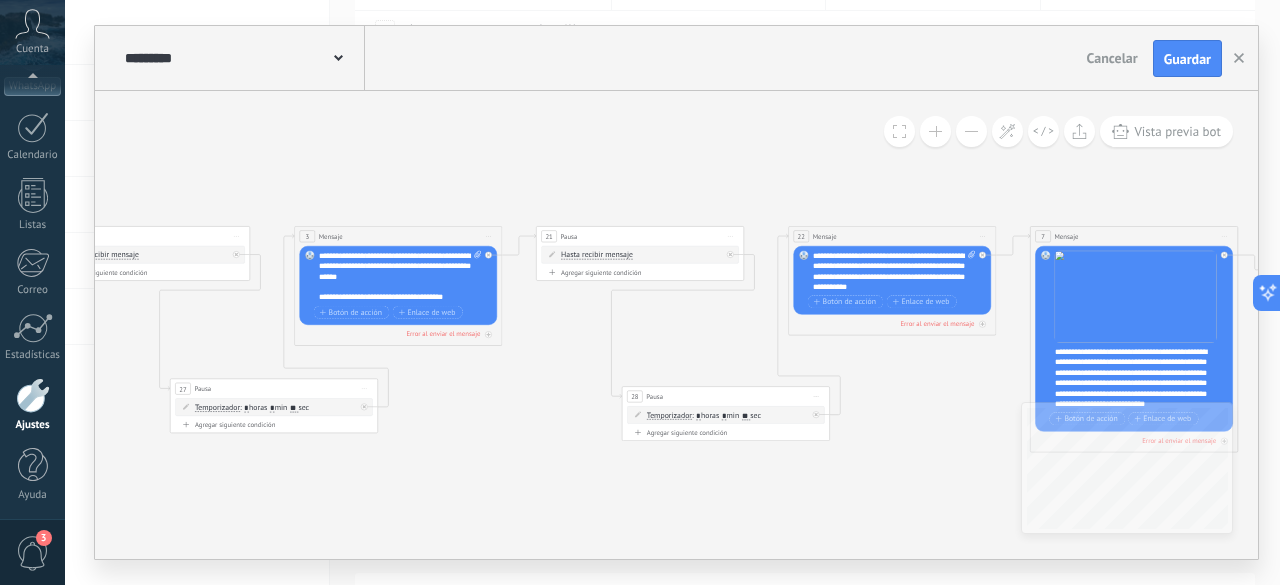 drag, startPoint x: 993, startPoint y: 353, endPoint x: 532, endPoint y: 372, distance: 461.3914 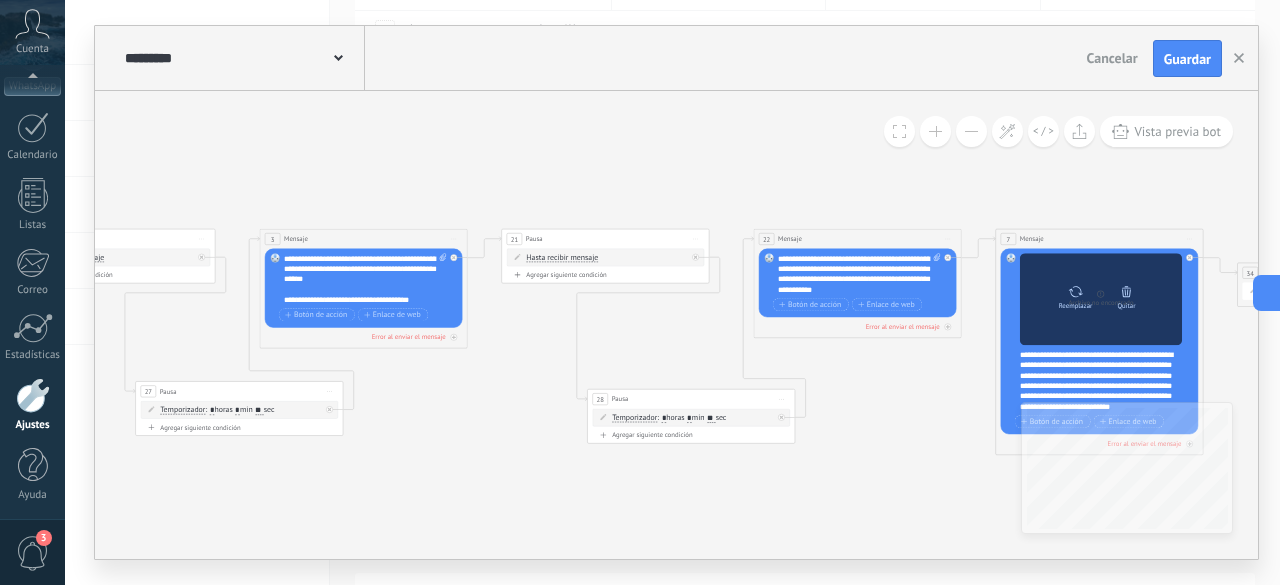 click 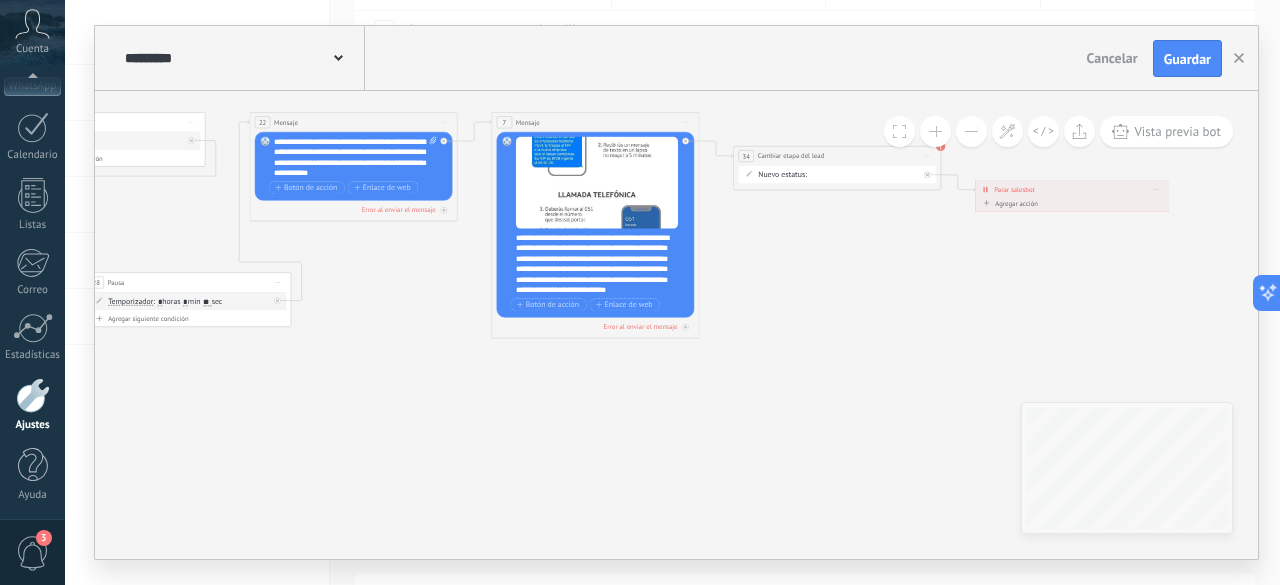drag, startPoint x: 925, startPoint y: 418, endPoint x: 421, endPoint y: 301, distance: 517.40216 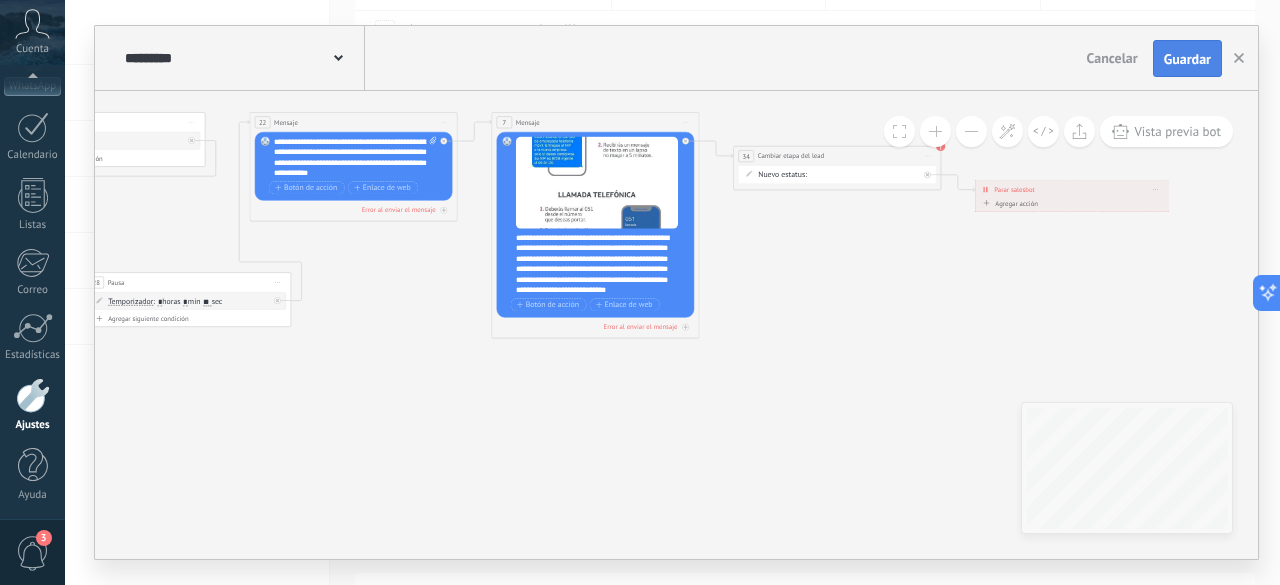 click on "Guardar" at bounding box center [1187, 59] 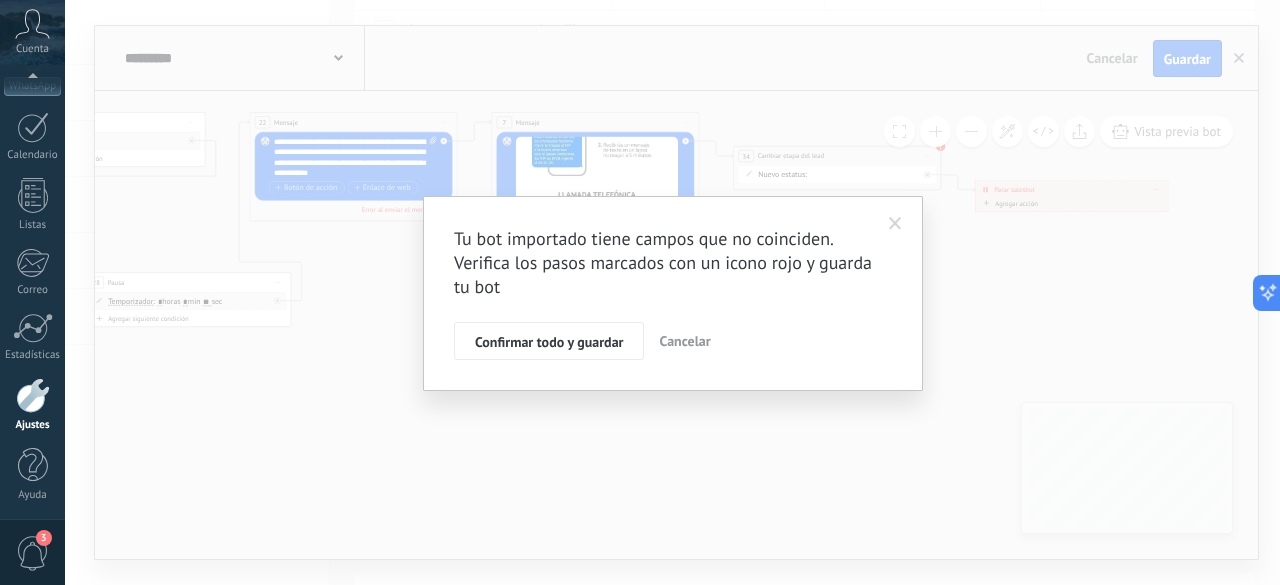click at bounding box center (895, 224) 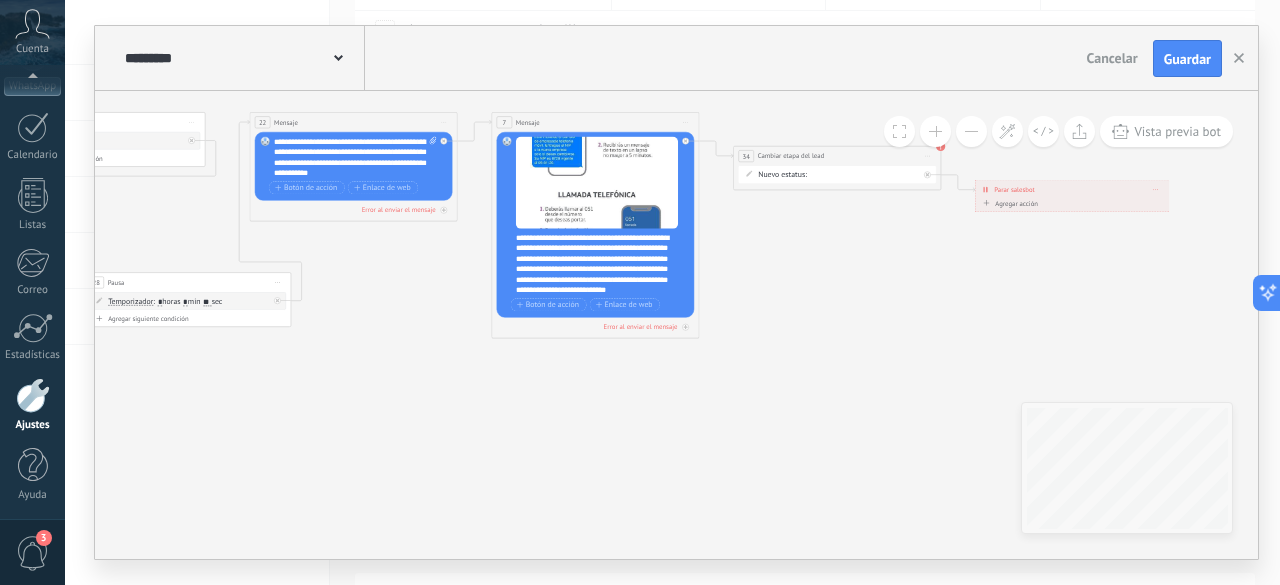 click 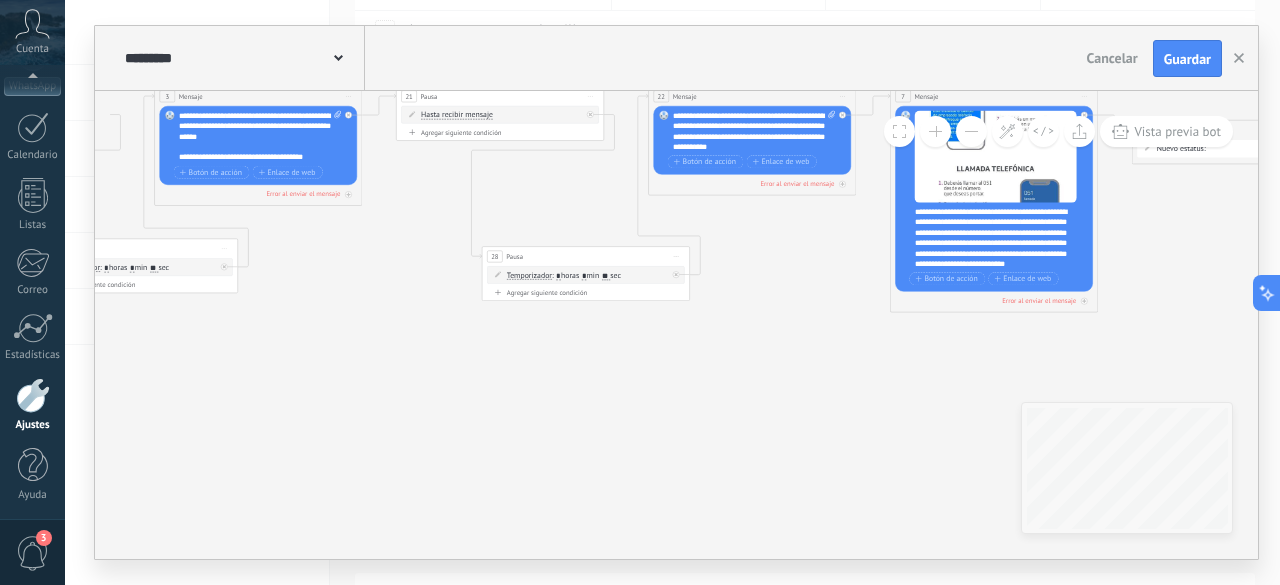 drag, startPoint x: 364, startPoint y: 463, endPoint x: 968, endPoint y: 418, distance: 605.674 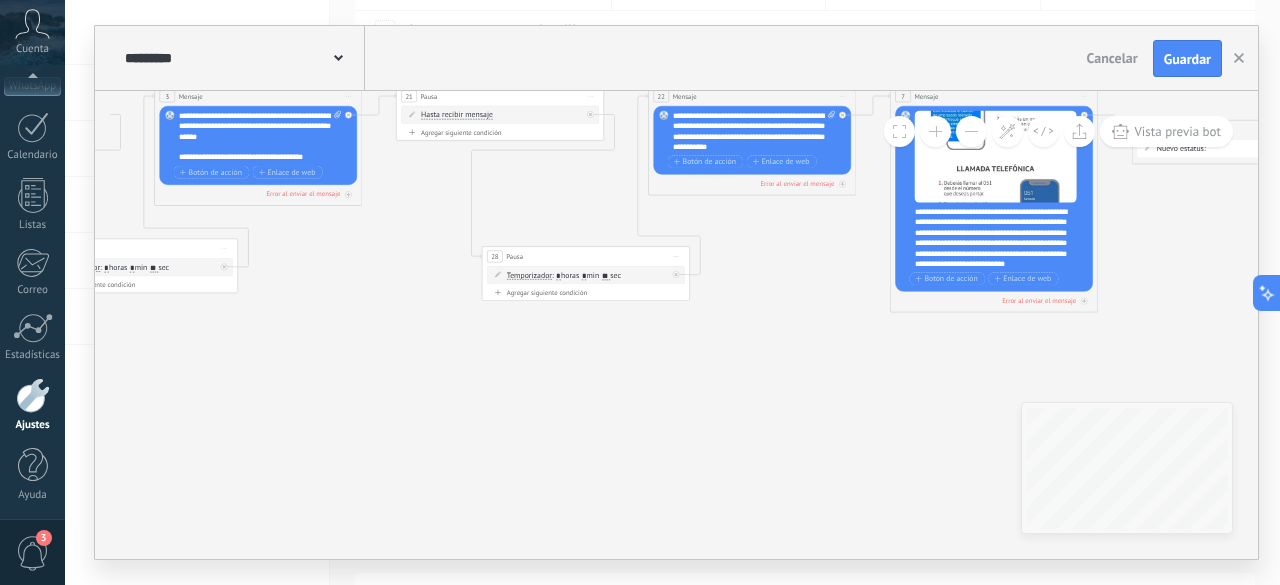 click 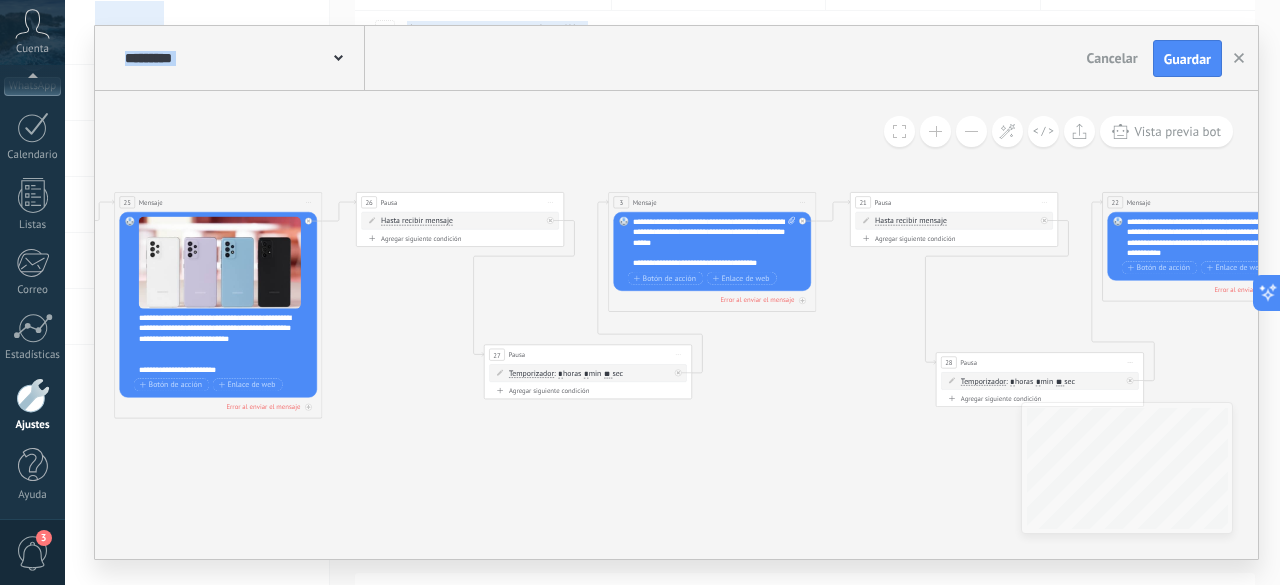 drag, startPoint x: 304, startPoint y: 447, endPoint x: 810, endPoint y: 631, distance: 538.4162 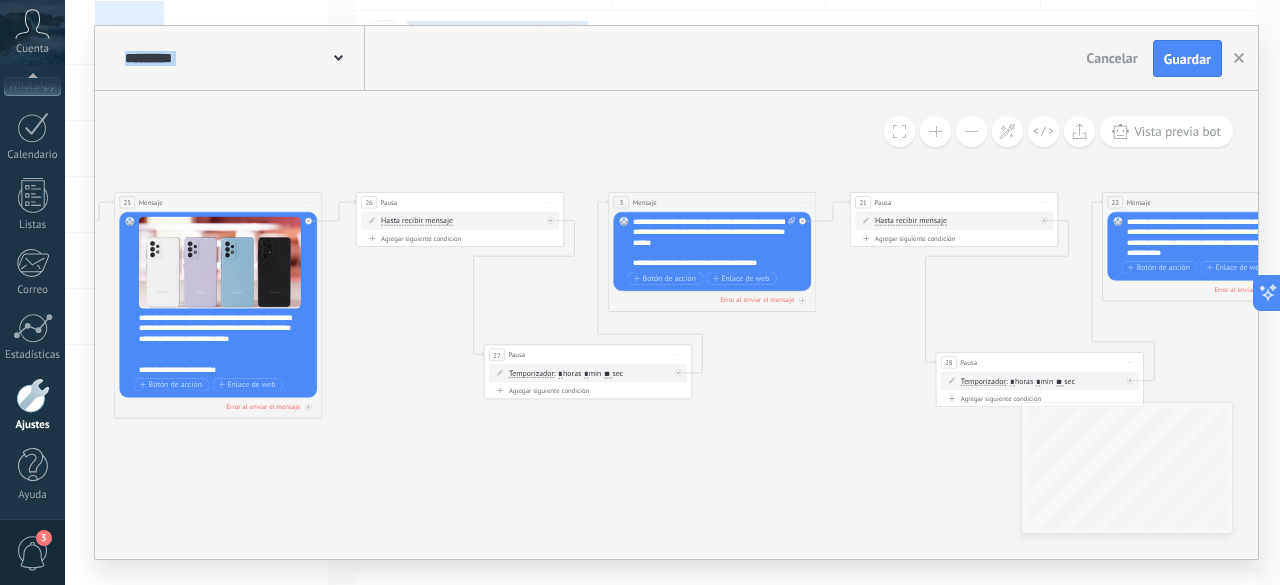 click on ".abccls-1,.abccls-2{fill-rule:evenodd}.abccls-2{fill:#fff} .abfcls-1{fill:none}.abfcls-2{fill:#fff} .abncls-1{isolation:isolate}.abncls-2{opacity:.06}.abncls-2,.abncls-3,.abncls-6{mix-blend-mode:multiply}.abncls-3{opacity:.15}.abncls-4,.abncls-8{fill:#fff}.abncls-5{fill:url(#abnlinear-gradient)}.abncls-6{opacity:.04}.abncls-7{fill:url(#abnlinear-gradient-2)}.abncls-8{fill-rule:evenodd} .abqst0{fill:#ffa200} .abwcls-1{fill:#252525} .cls-1{isolation:isolate} .acicls-1{fill:none} .aclcls-1{fill:#232323} .acnst0{display:none} .addcls-1,.addcls-2{fill:none;stroke-miterlimit:10}.addcls-1{stroke:#dfe0e5}.addcls-2{stroke:#a1a7ab} .adecls-1,.adecls-2{fill:none;stroke-miterlimit:10}.adecls-1{stroke:#dfe0e5}.adecls-2{stroke:#a1a7ab} .adqcls-1{fill:#8591a5;fill-rule:evenodd} .aeccls-1{fill:#5c9f37} .aeecls-1{fill:#f86161} .aejcls-1{fill:#8591a5;fill-rule:evenodd} .aekcls-1{fill-rule:evenodd} .aelcls-1{fill-rule:evenodd;fill:currentColor} .aemcls-1{fill-rule:evenodd;fill:currentColor} .aercls-2{fill:#24bc8c}" at bounding box center [640, 92] 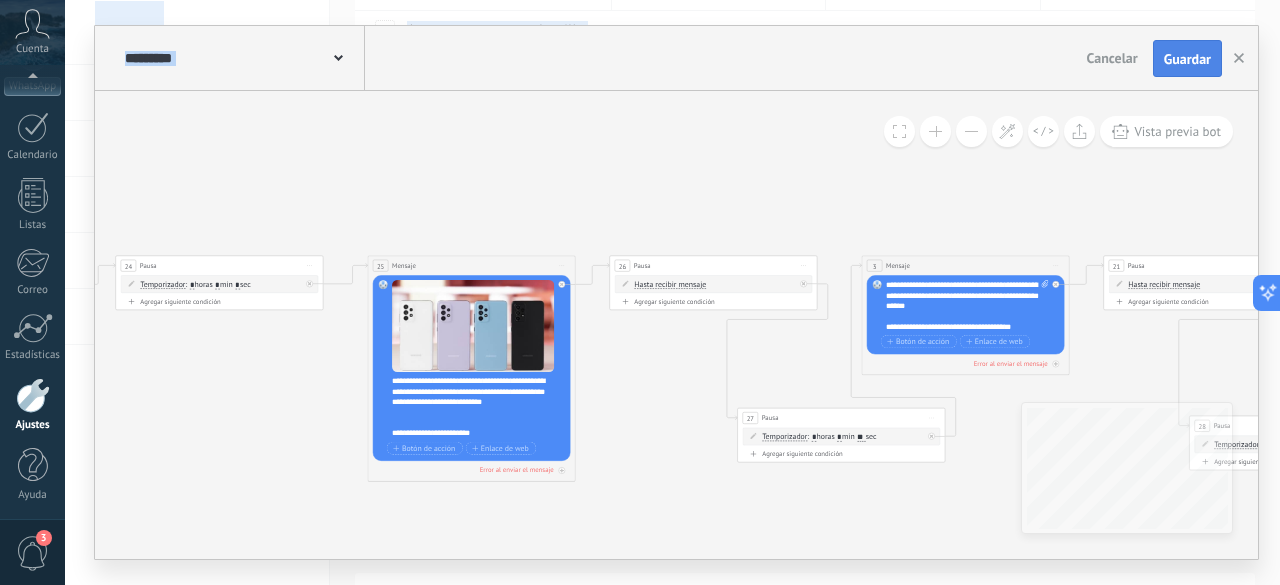 click on "Guardar" at bounding box center (1187, 59) 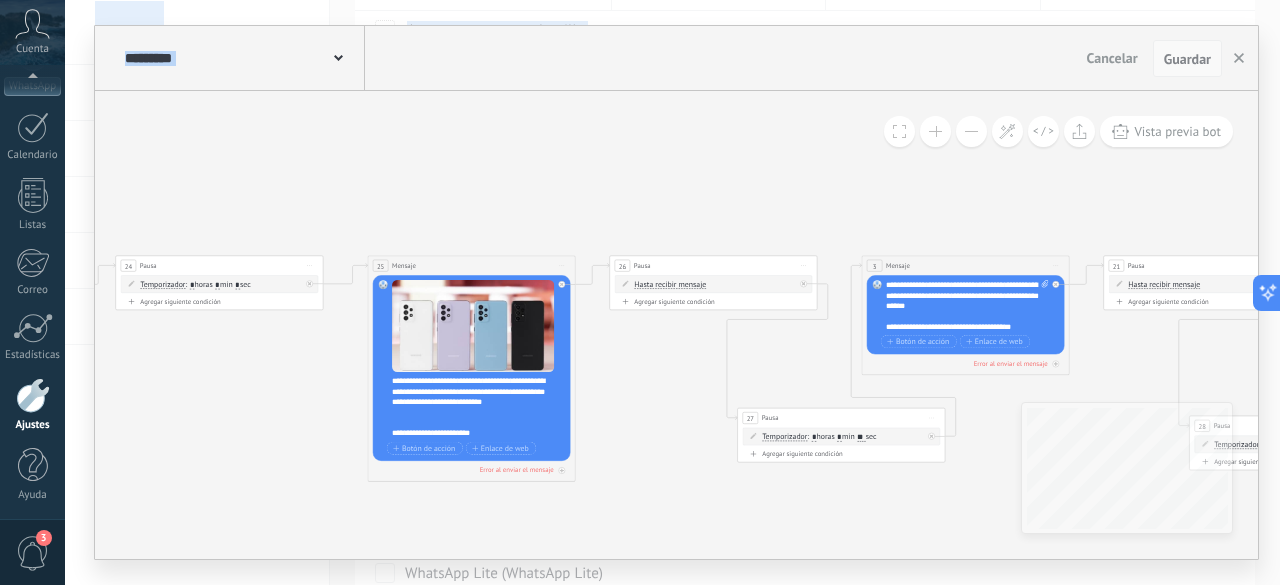 click on "Guardar" at bounding box center (1187, 59) 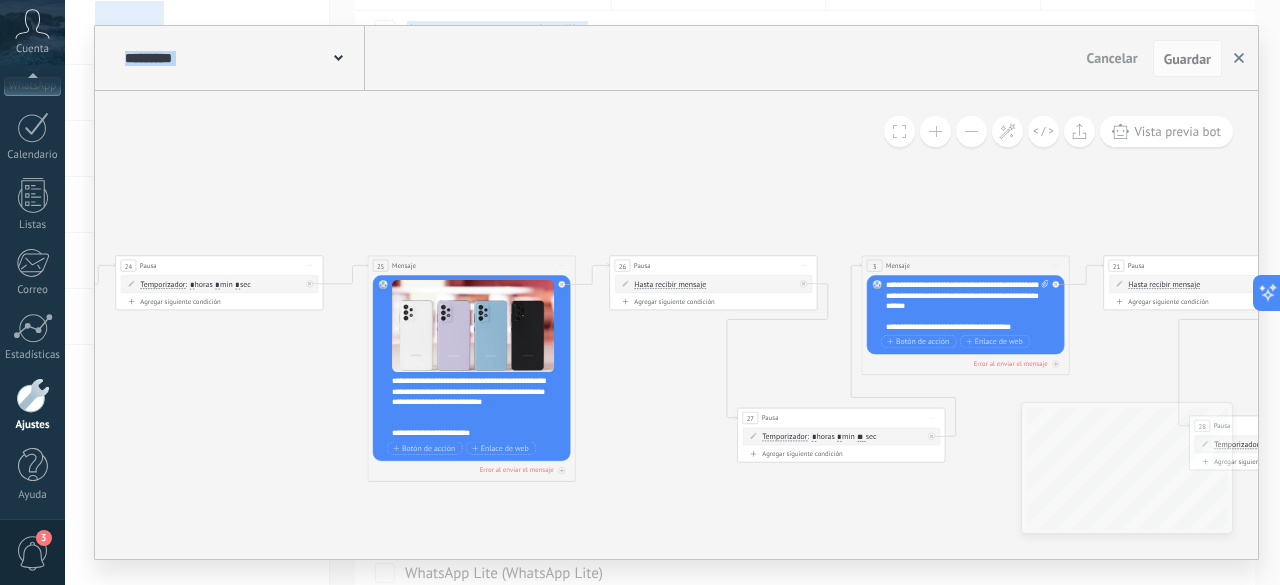 click at bounding box center [1239, 59] 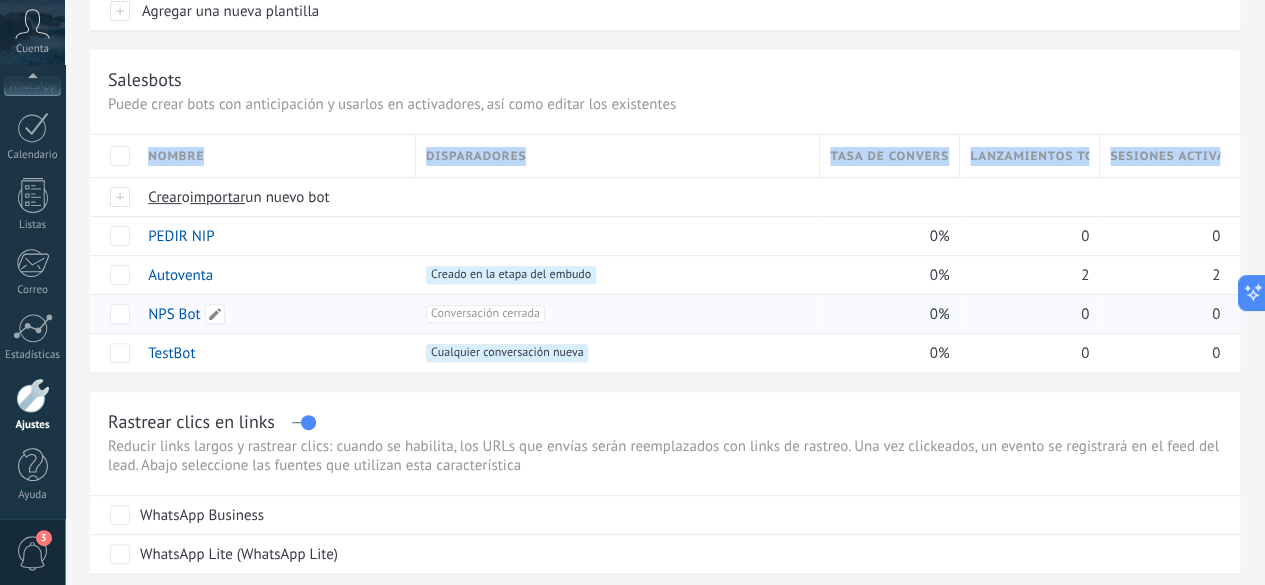 click on "NPS Bot" at bounding box center (272, 314) 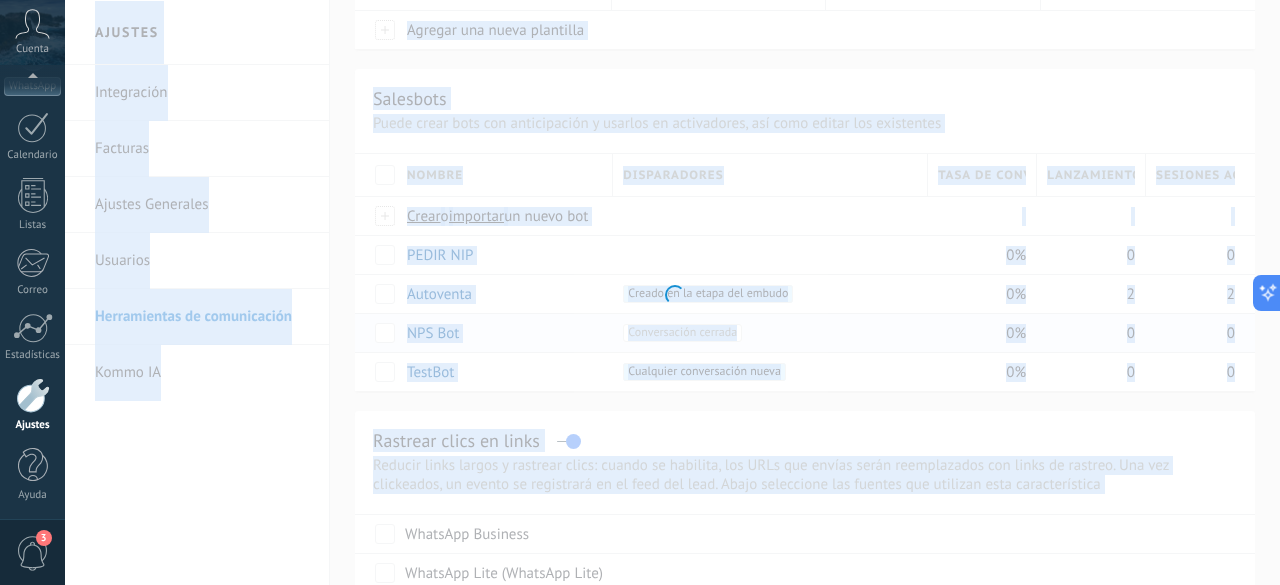 click at bounding box center (672, 292) 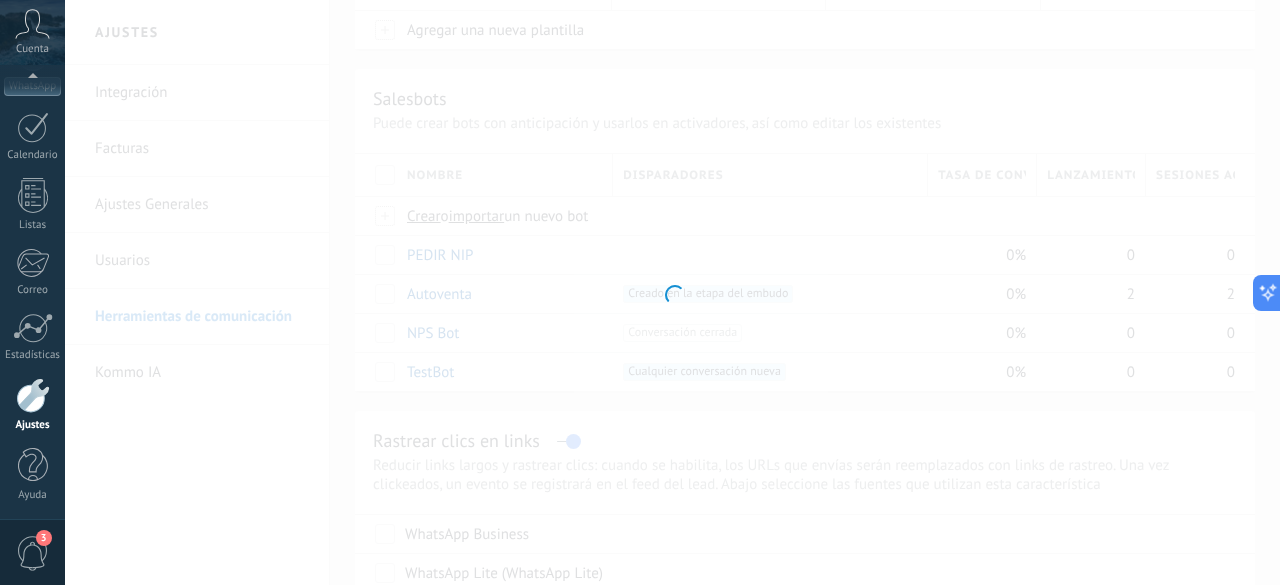 type on "*******" 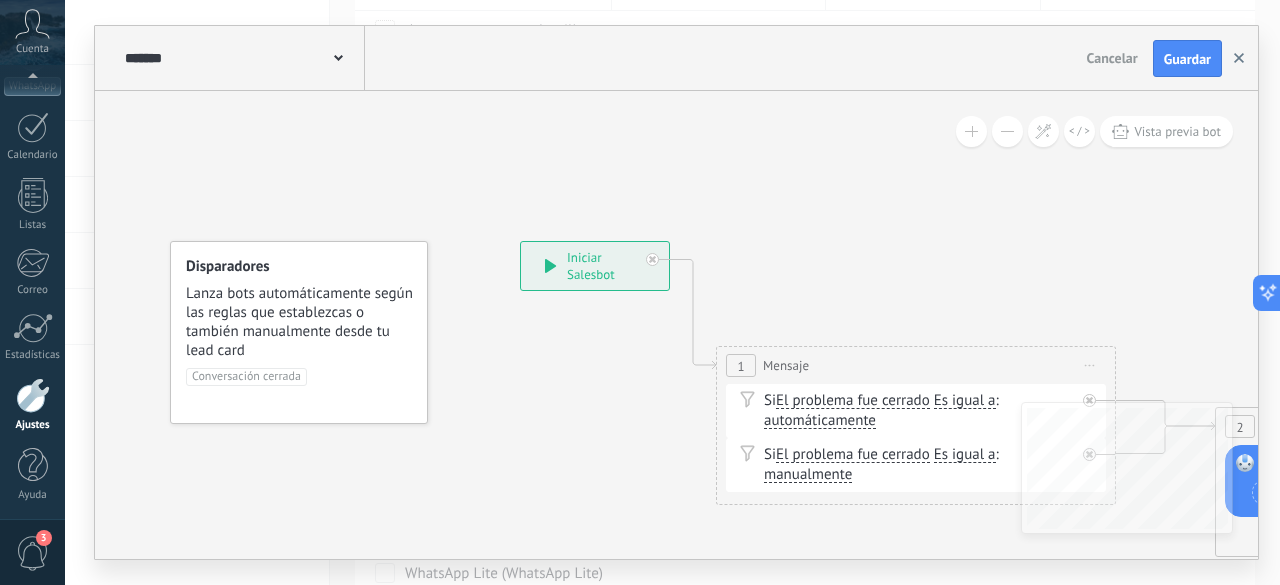 click 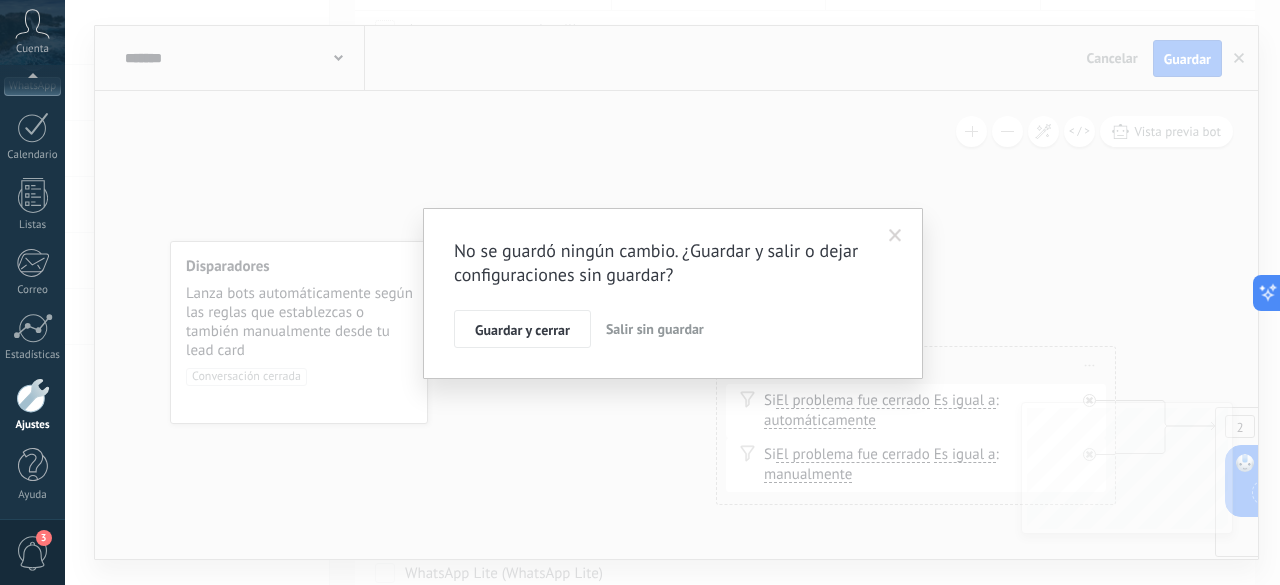 click on "Guardar y cerrar Salir sin guardar" at bounding box center [673, 329] 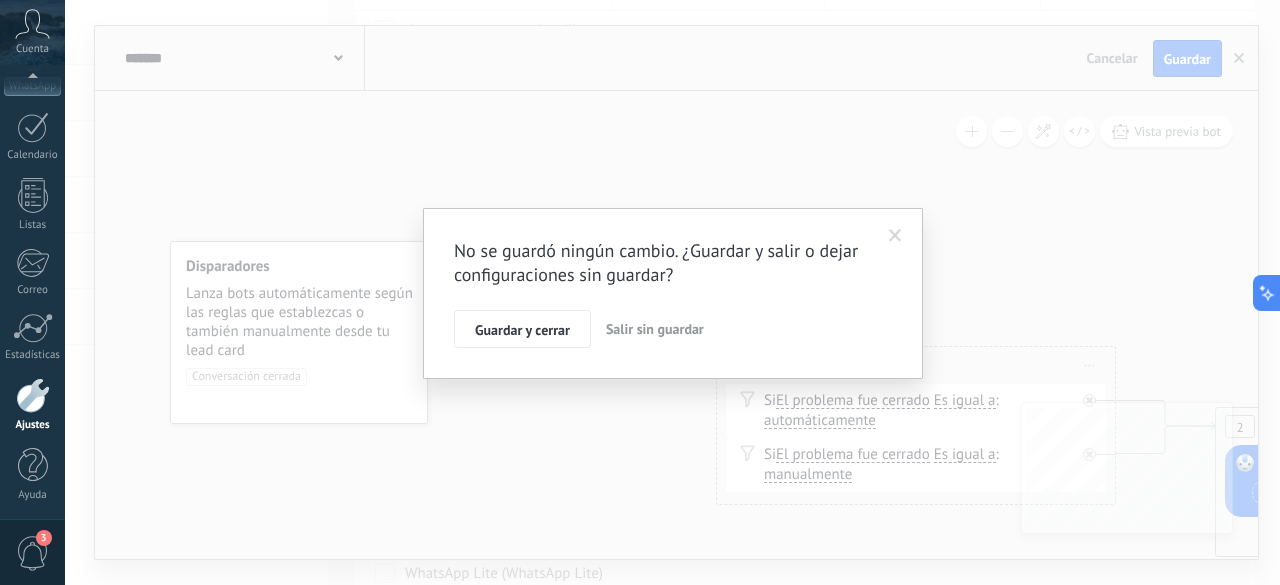 click on "Salir sin guardar" at bounding box center (655, 329) 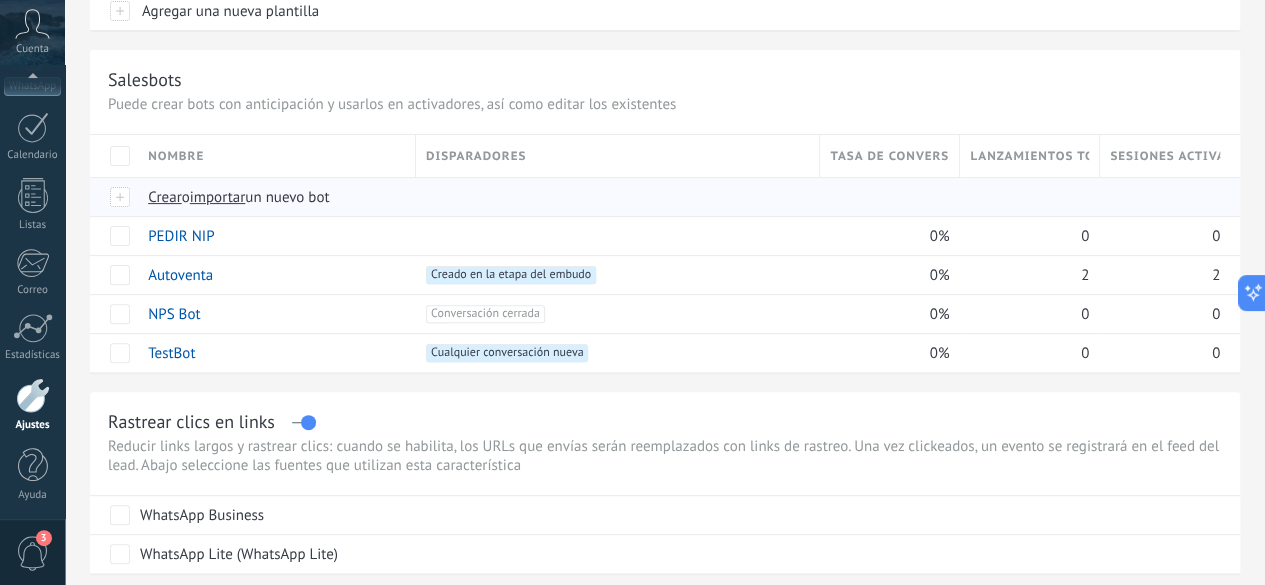 click on "importar" at bounding box center [218, 197] 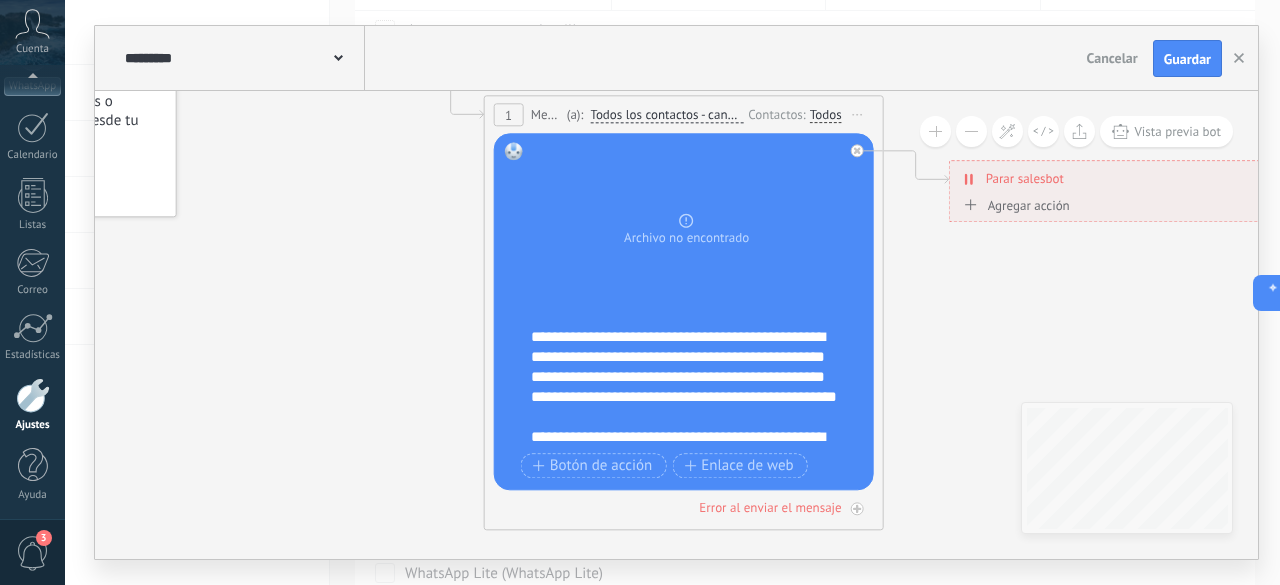 drag, startPoint x: 626, startPoint y: 465, endPoint x: 385, endPoint y: 258, distance: 317.69482 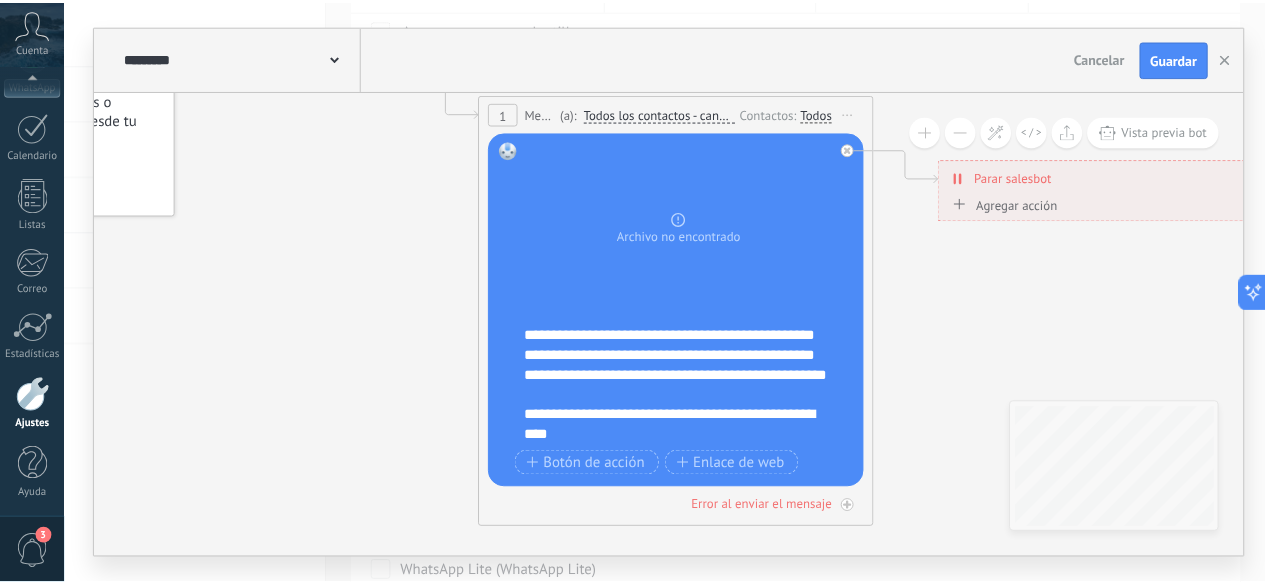 scroll, scrollTop: 0, scrollLeft: 0, axis: both 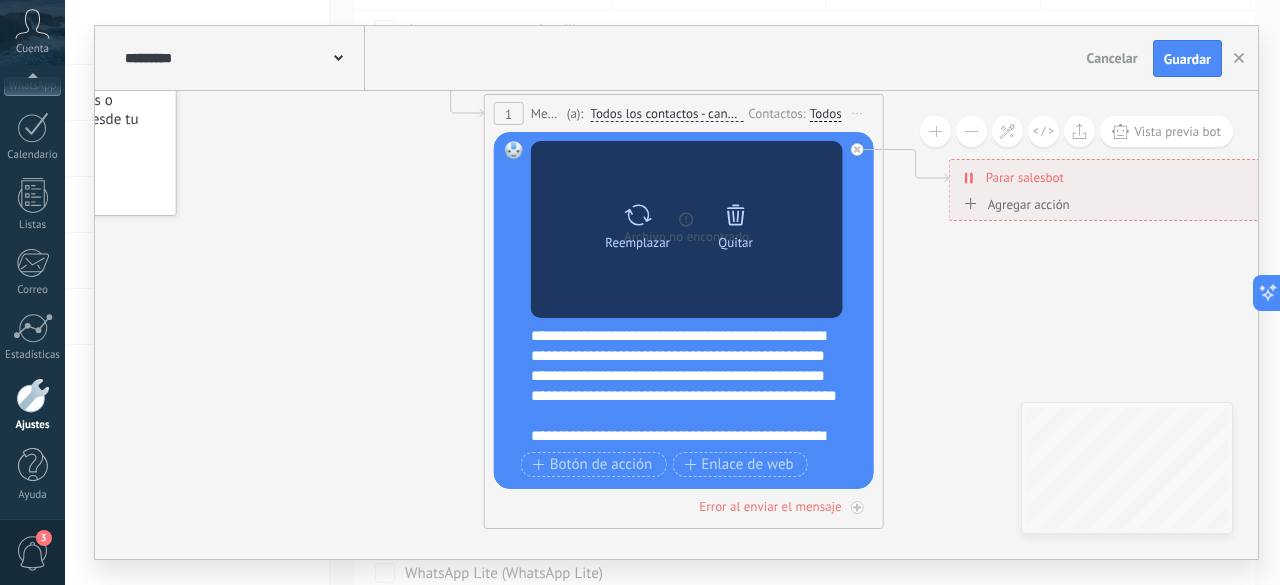 click 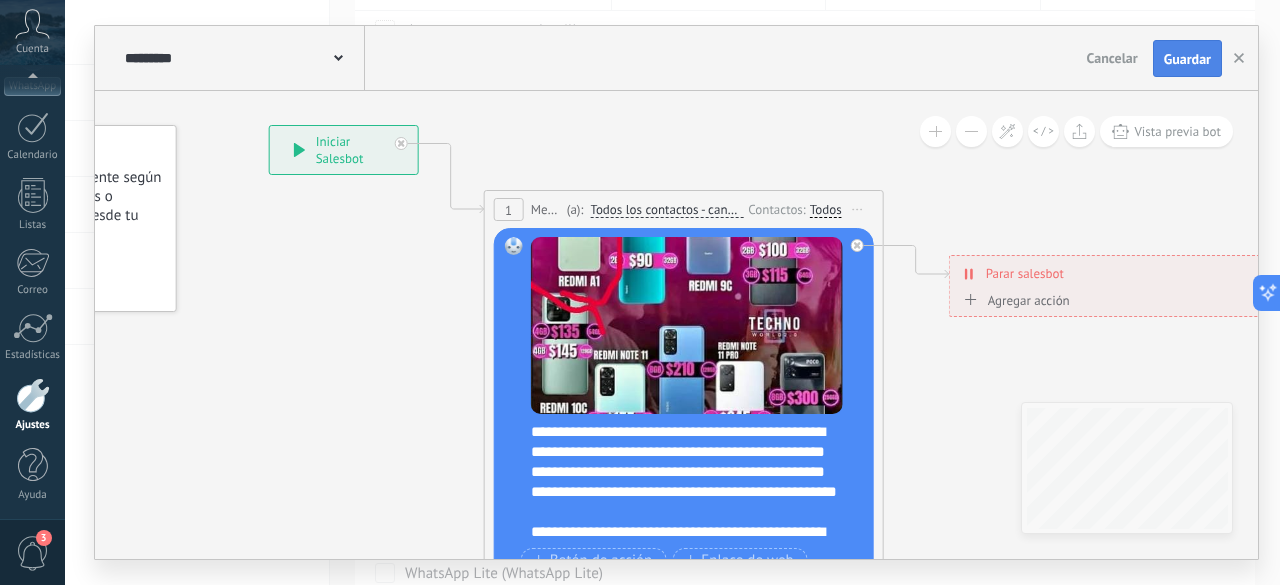 click on "Guardar" at bounding box center (1187, 59) 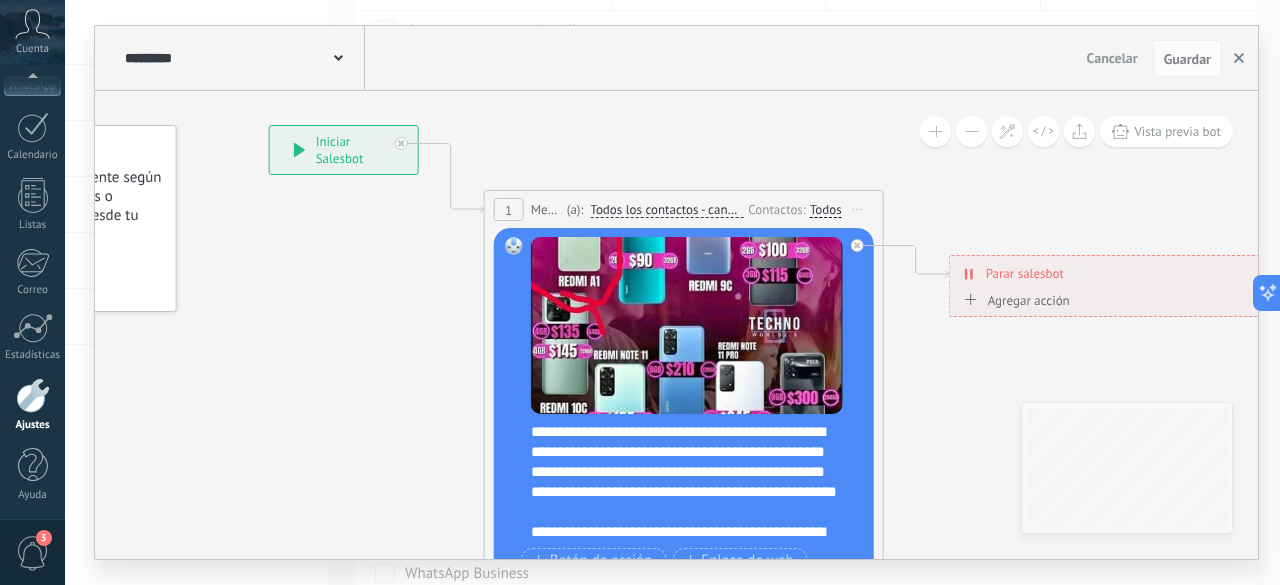 click 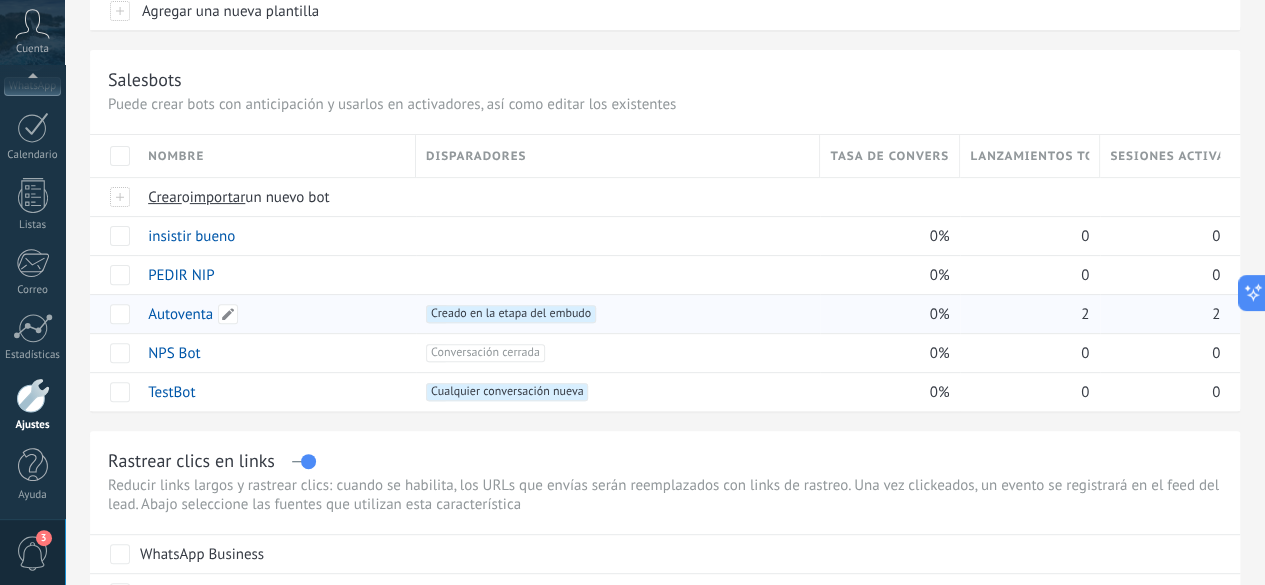 click on "Autoventa" at bounding box center (180, 314) 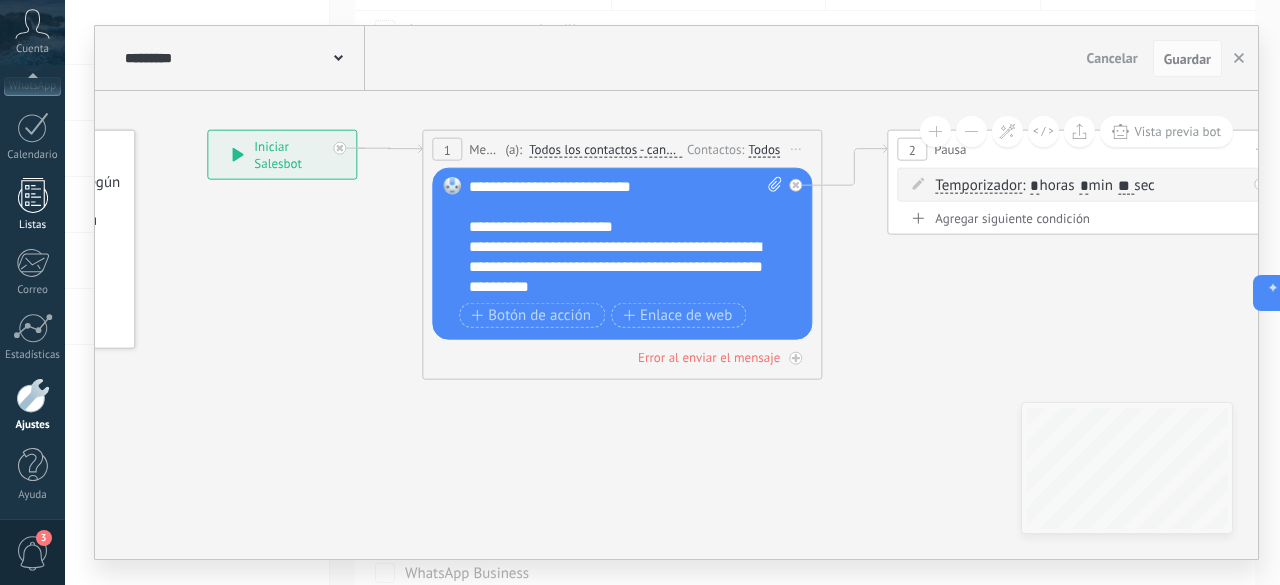 drag, startPoint x: 639, startPoint y: 379, endPoint x: 0, endPoint y: 201, distance: 663.32874 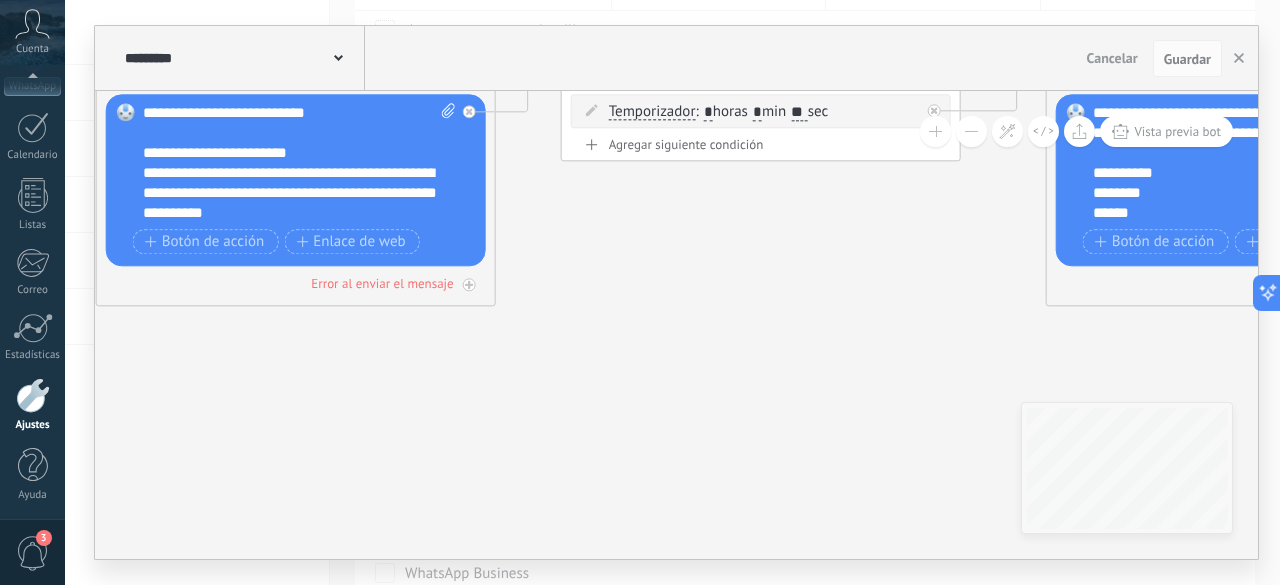drag, startPoint x: 835, startPoint y: 247, endPoint x: 262, endPoint y: 478, distance: 617.81067 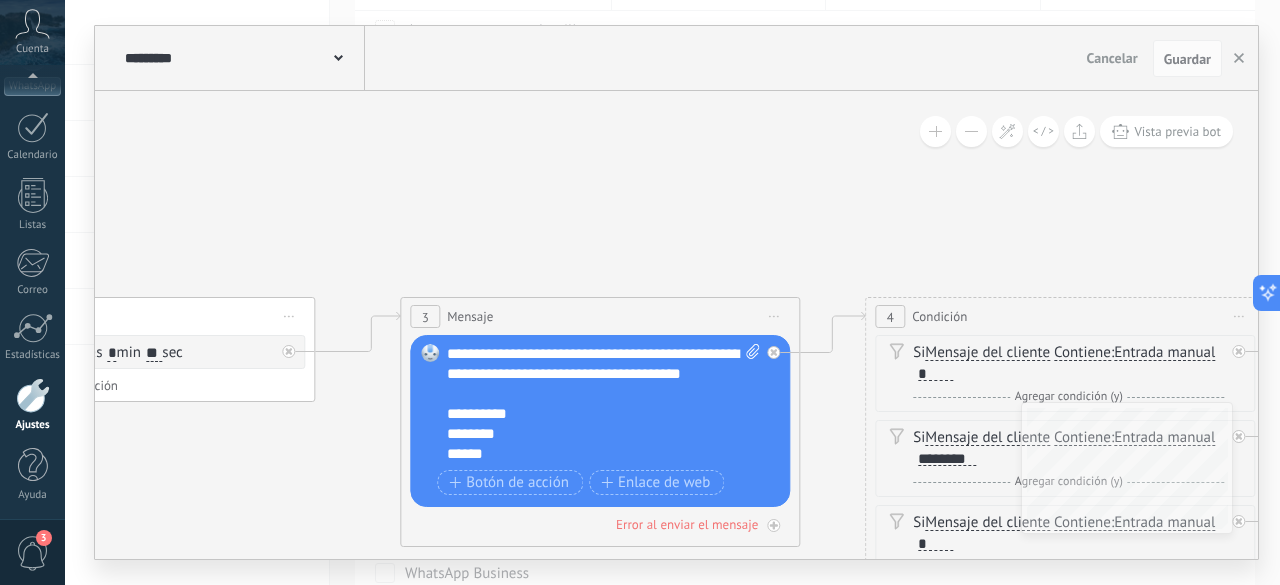 drag, startPoint x: 1008, startPoint y: 225, endPoint x: 114, endPoint y: 205, distance: 894.2237 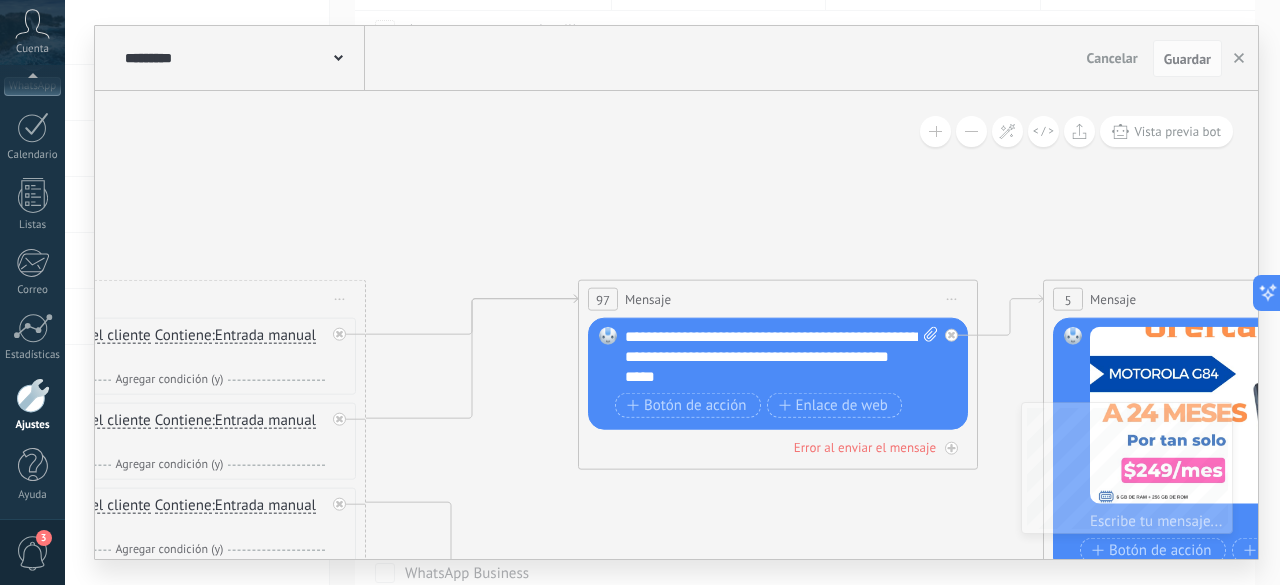 drag, startPoint x: 906, startPoint y: 224, endPoint x: 118, endPoint y: 179, distance: 789.2839 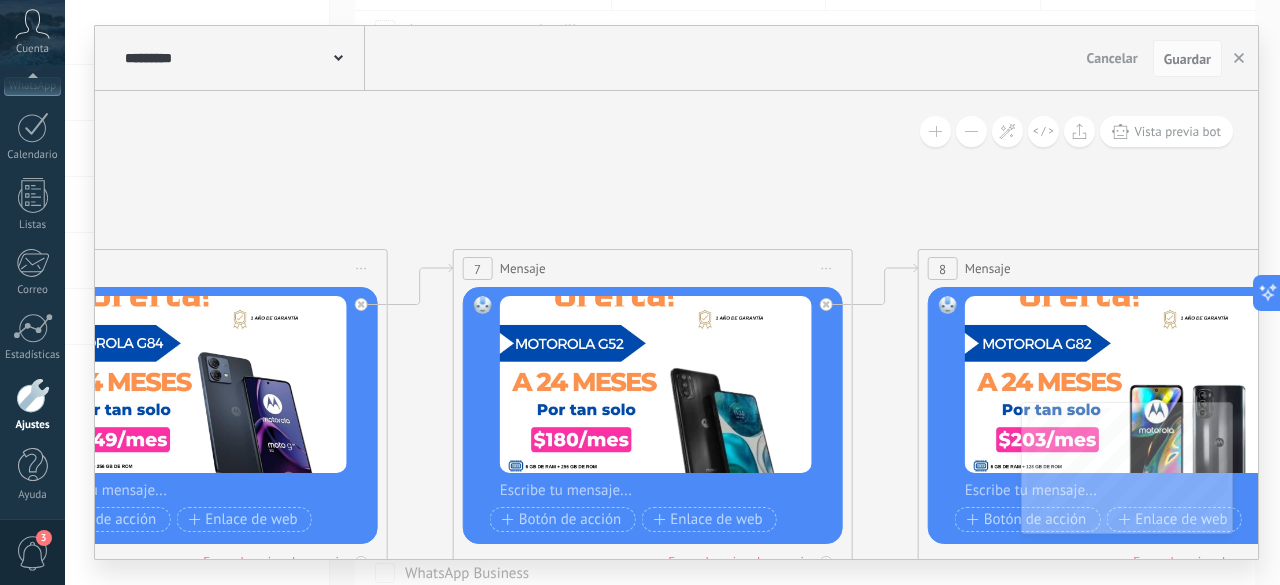 drag, startPoint x: 910, startPoint y: 183, endPoint x: 0, endPoint y: 165, distance: 910.178 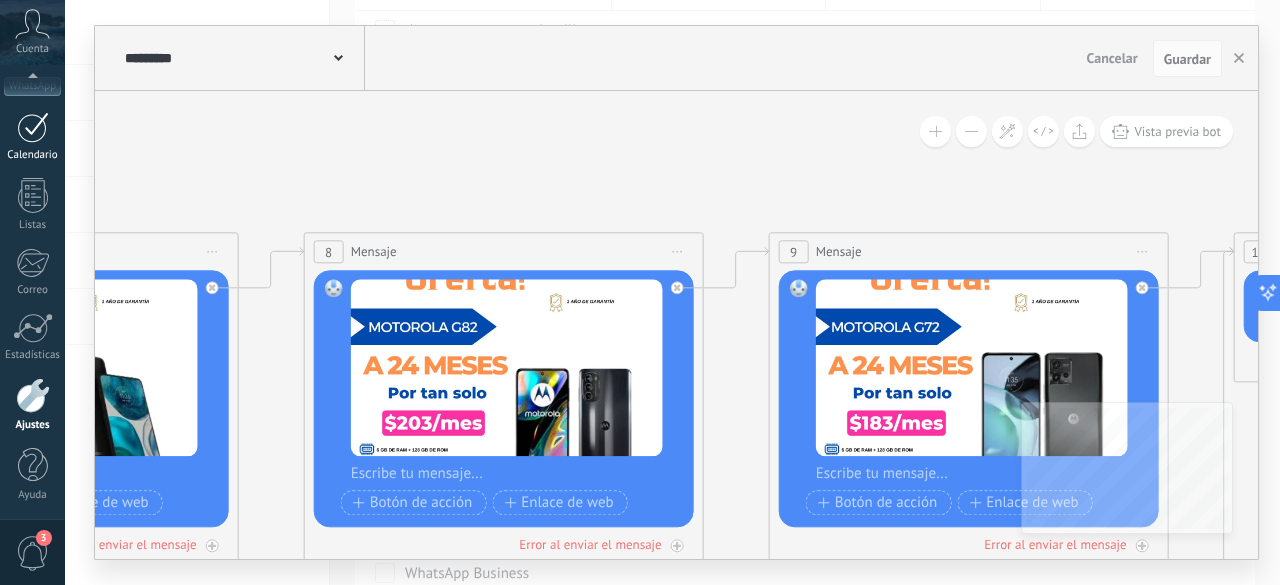 drag, startPoint x: 735, startPoint y: 163, endPoint x: 0, endPoint y: 139, distance: 735.3917 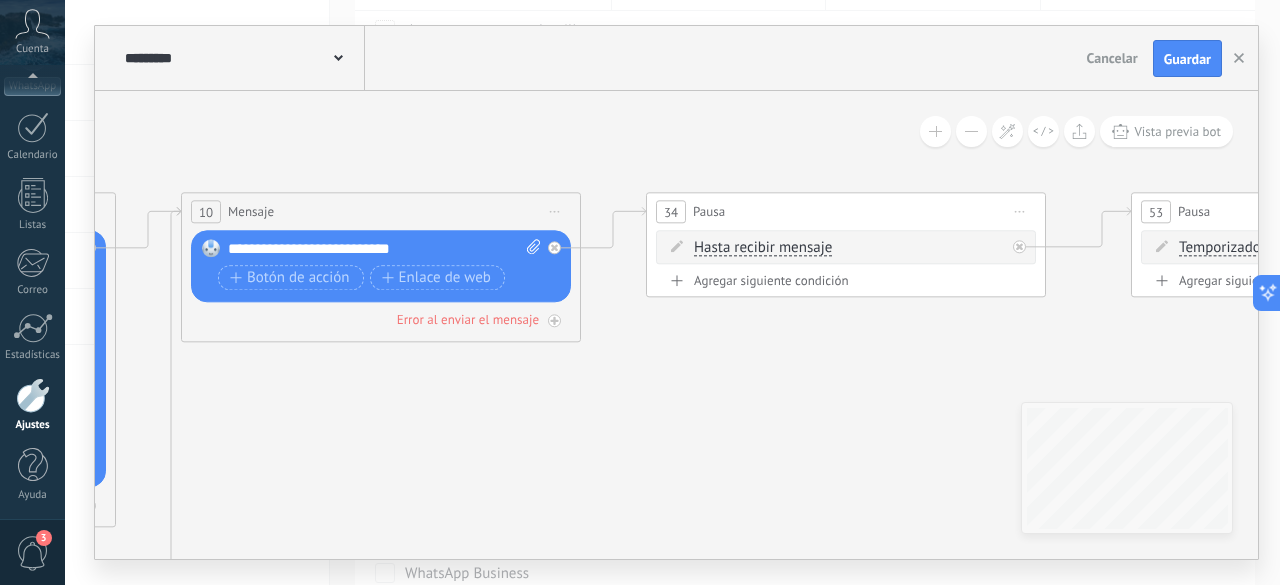 drag, startPoint x: 737, startPoint y: 175, endPoint x: 86, endPoint y: 155, distance: 651.3071 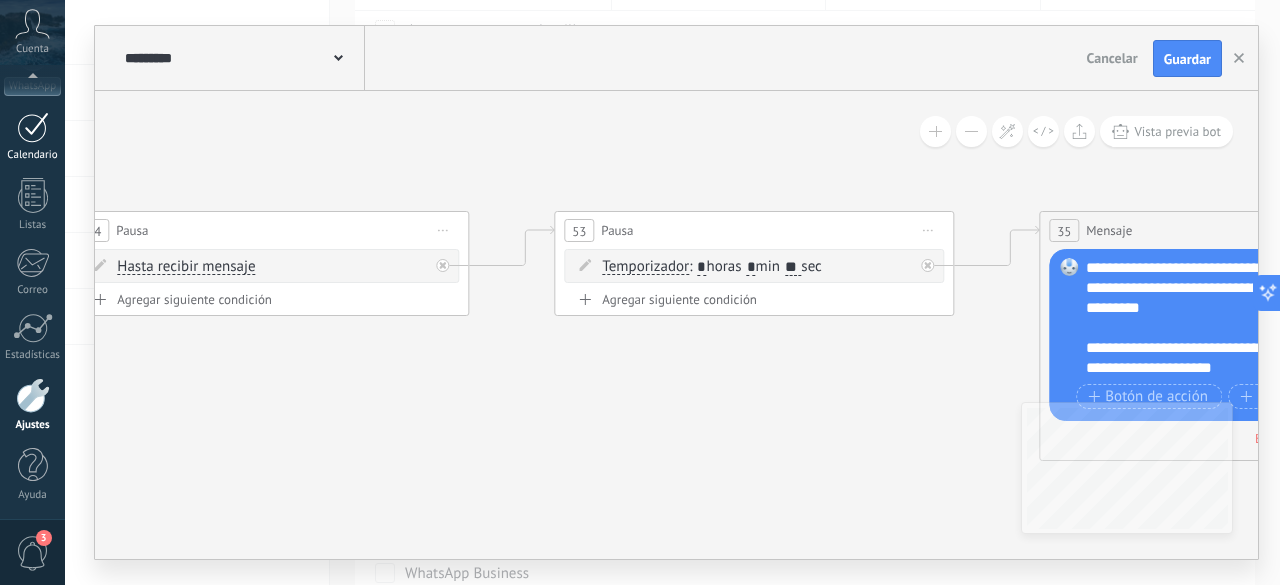 drag, startPoint x: 702, startPoint y: 137, endPoint x: 0, endPoint y: 136, distance: 702.00073 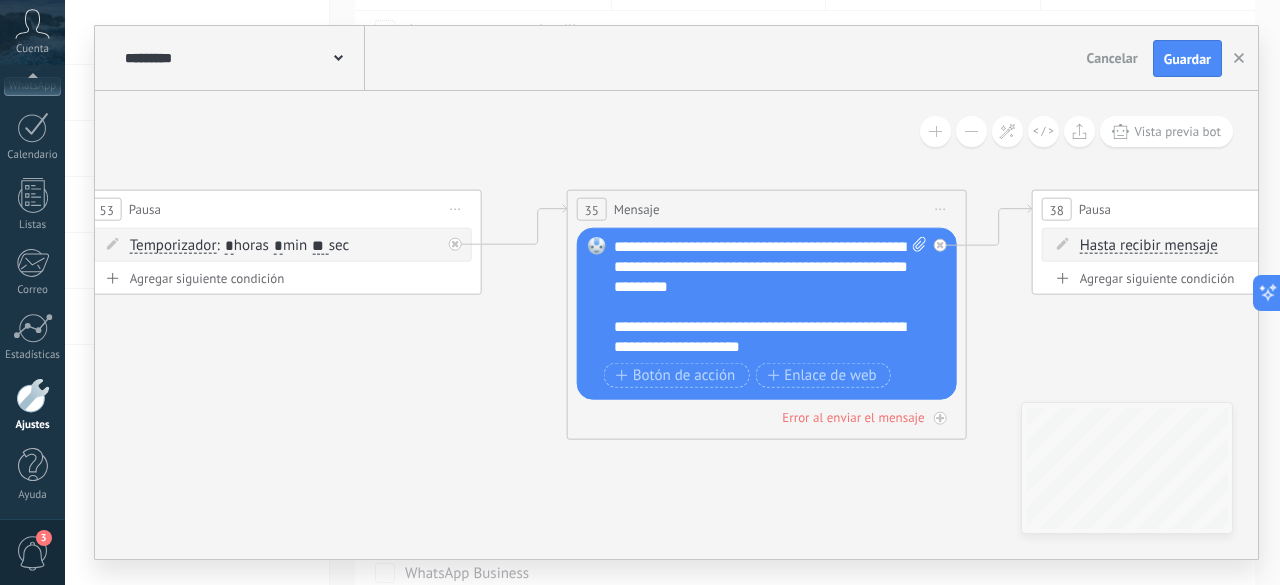 drag, startPoint x: 755, startPoint y: 143, endPoint x: 214, endPoint y: 127, distance: 541.2366 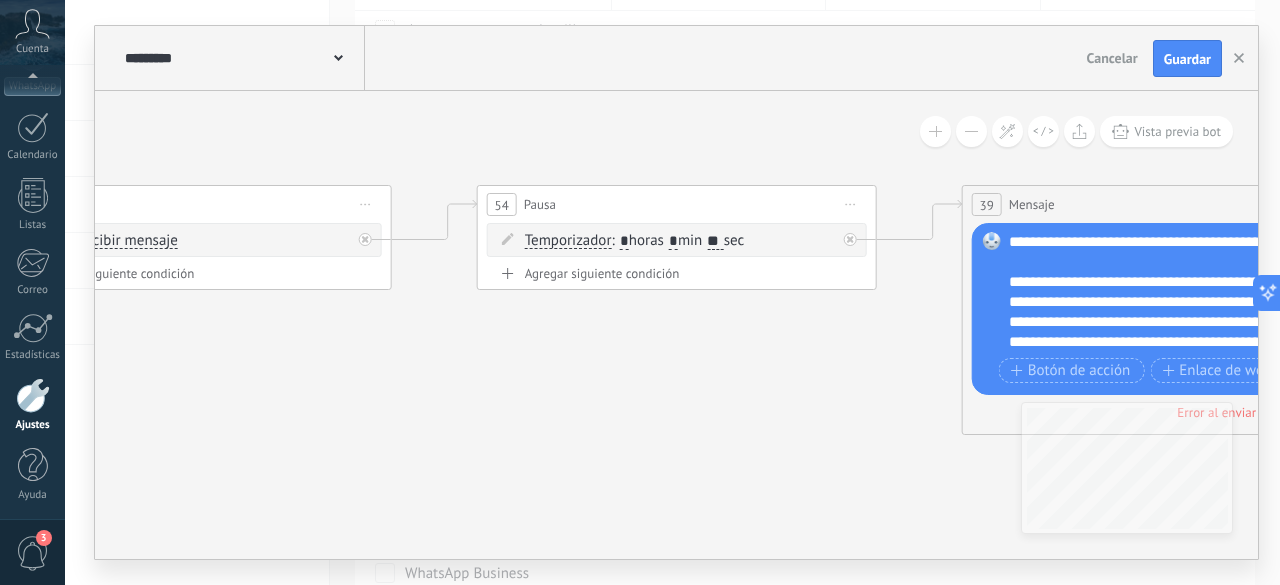 drag, startPoint x: 766, startPoint y: 139, endPoint x: 140, endPoint y: 155, distance: 626.20447 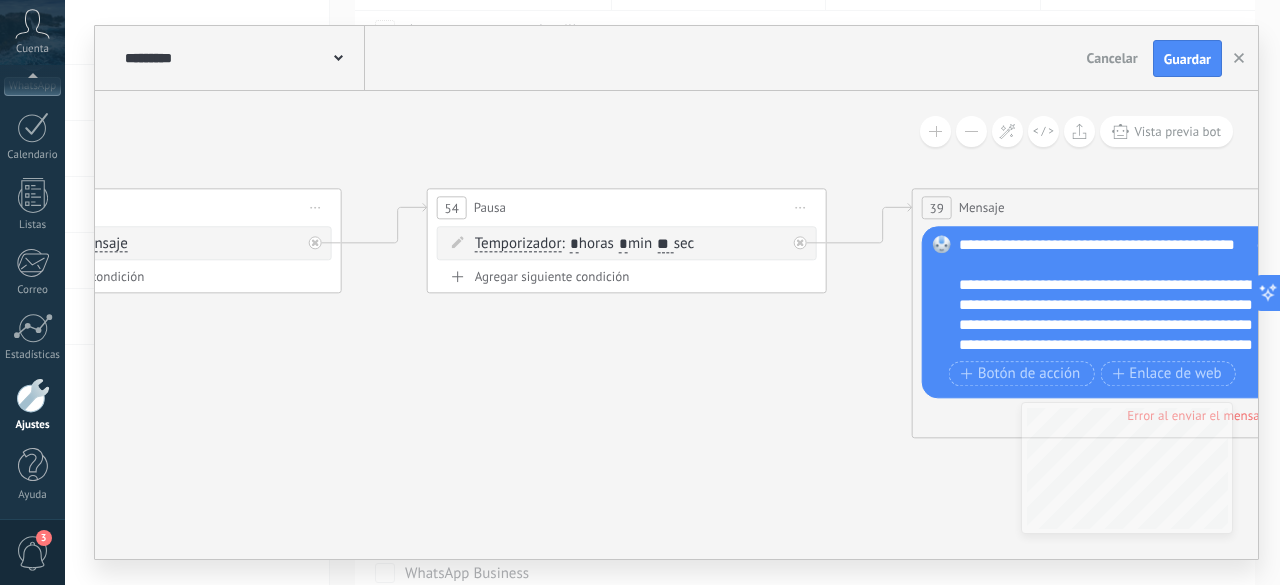 drag, startPoint x: 708, startPoint y: 145, endPoint x: 192, endPoint y: 128, distance: 516.27997 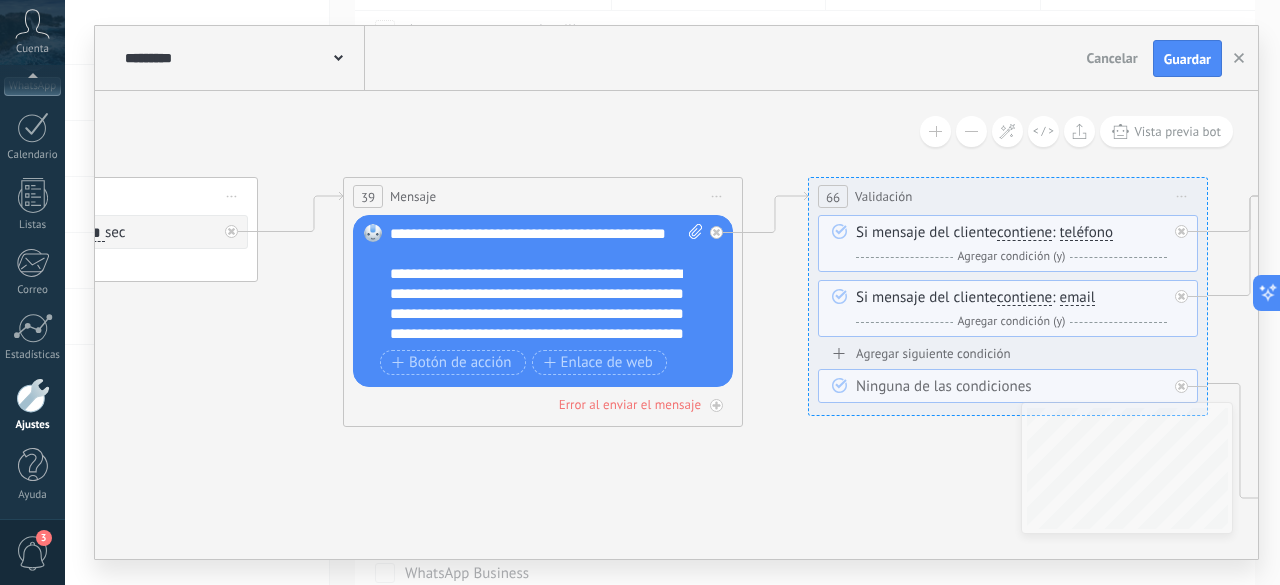 drag, startPoint x: 736, startPoint y: 139, endPoint x: 72, endPoint y: 119, distance: 664.30115 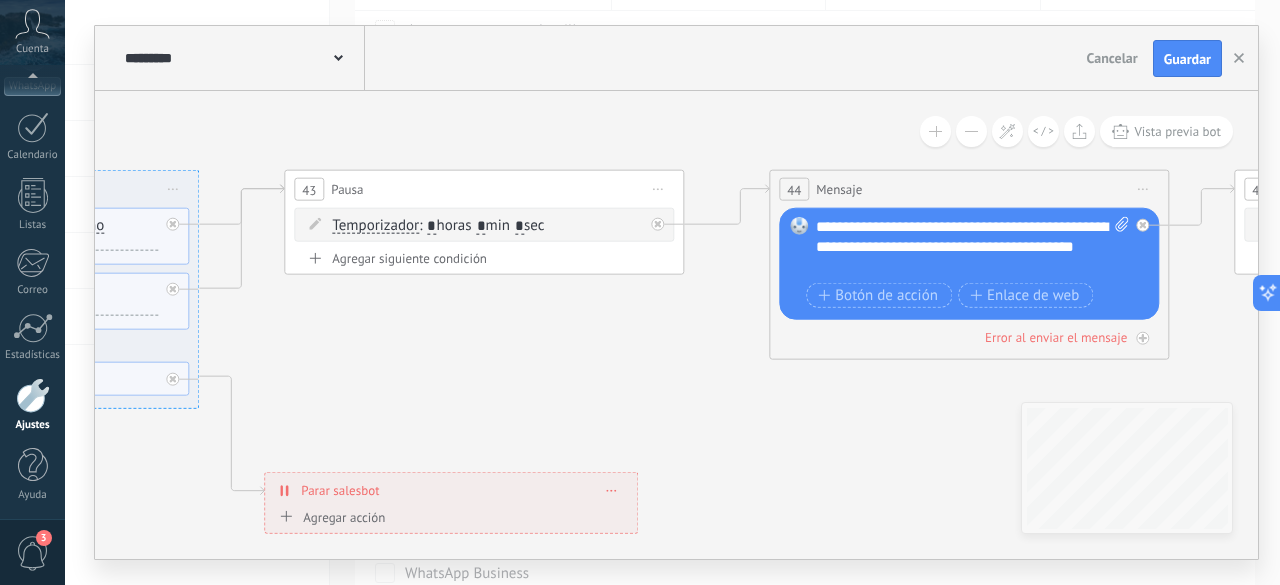 drag, startPoint x: 662, startPoint y: 117, endPoint x: 216, endPoint y: 140, distance: 446.59265 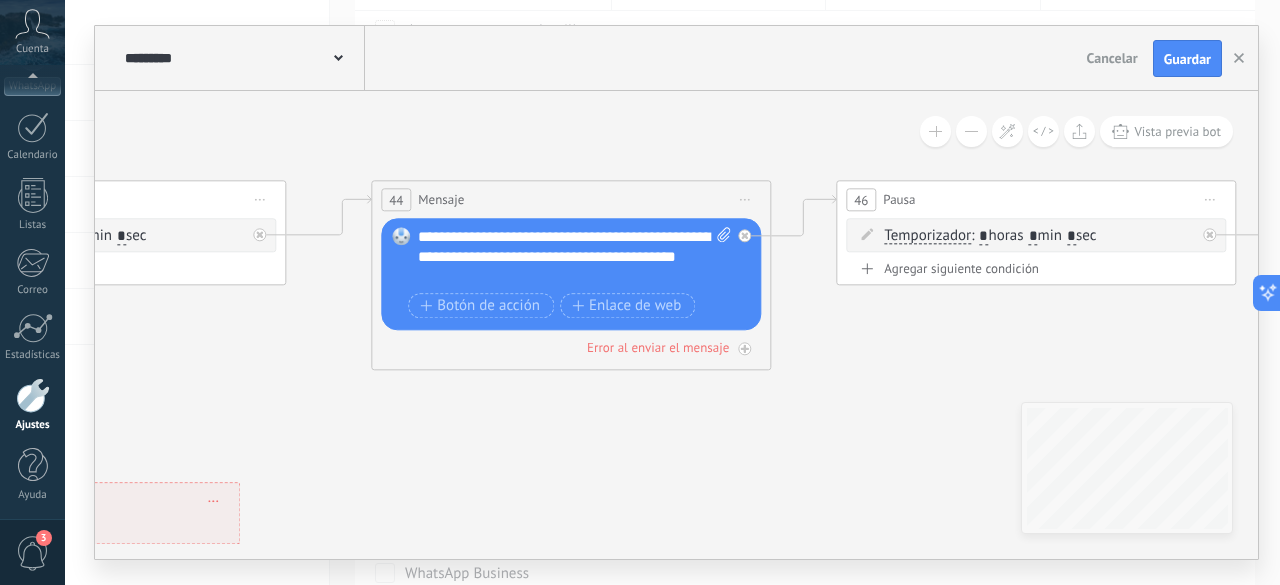 drag, startPoint x: 790, startPoint y: 139, endPoint x: 242, endPoint y: 150, distance: 548.1104 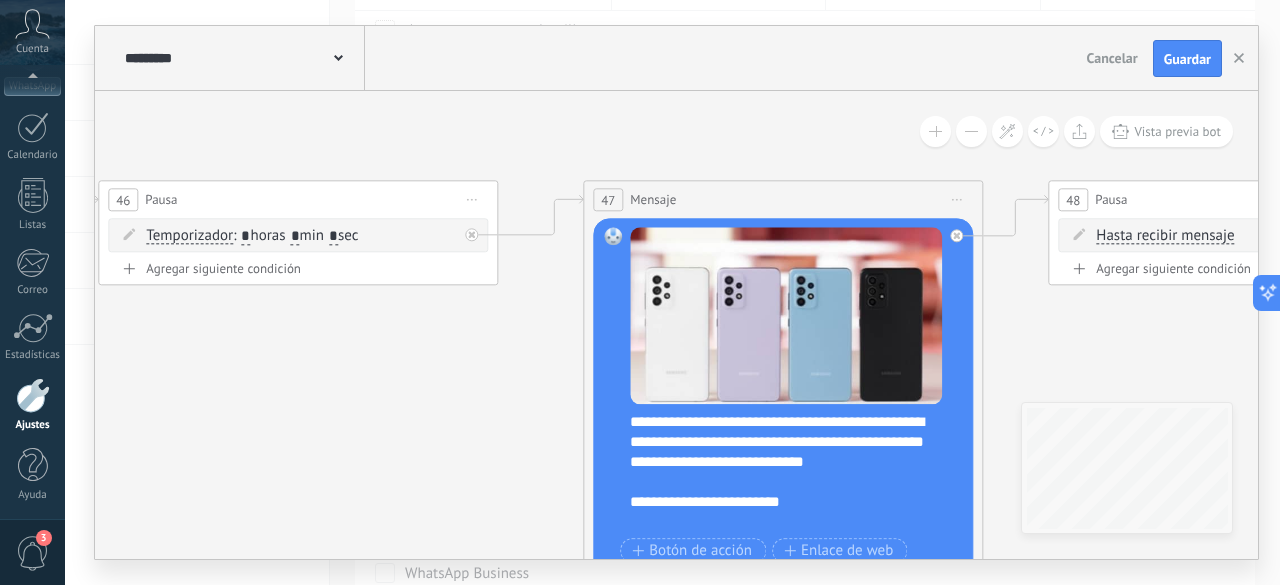 drag, startPoint x: 798, startPoint y: 137, endPoint x: 219, endPoint y: 134, distance: 579.00775 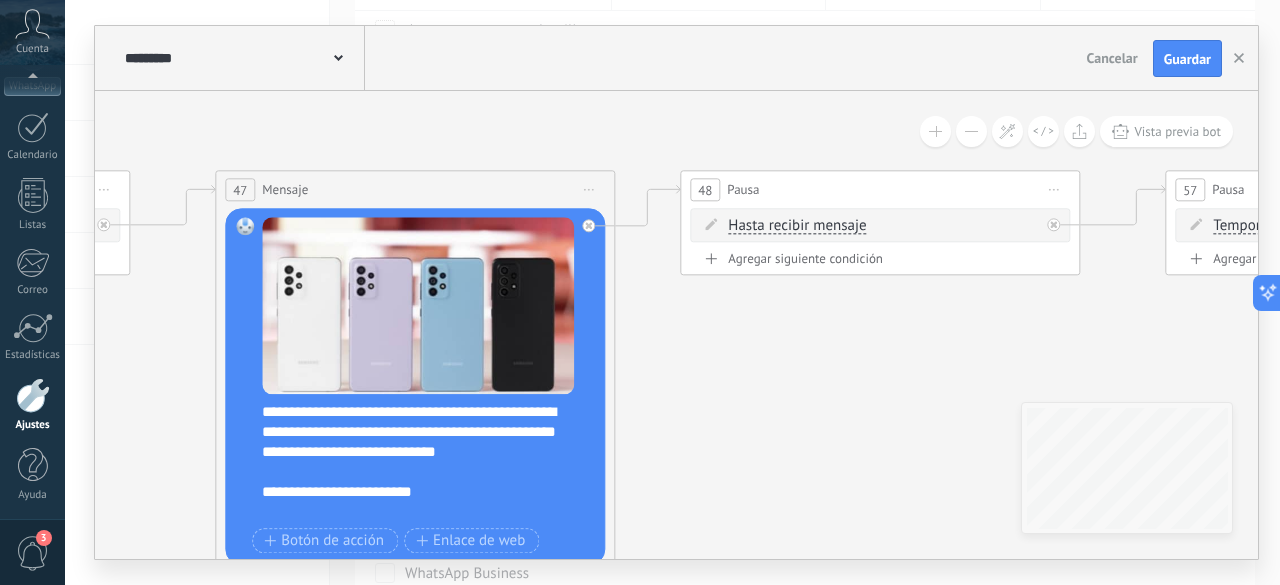 drag, startPoint x: 834, startPoint y: 151, endPoint x: 123, endPoint y: 89, distance: 713.6981 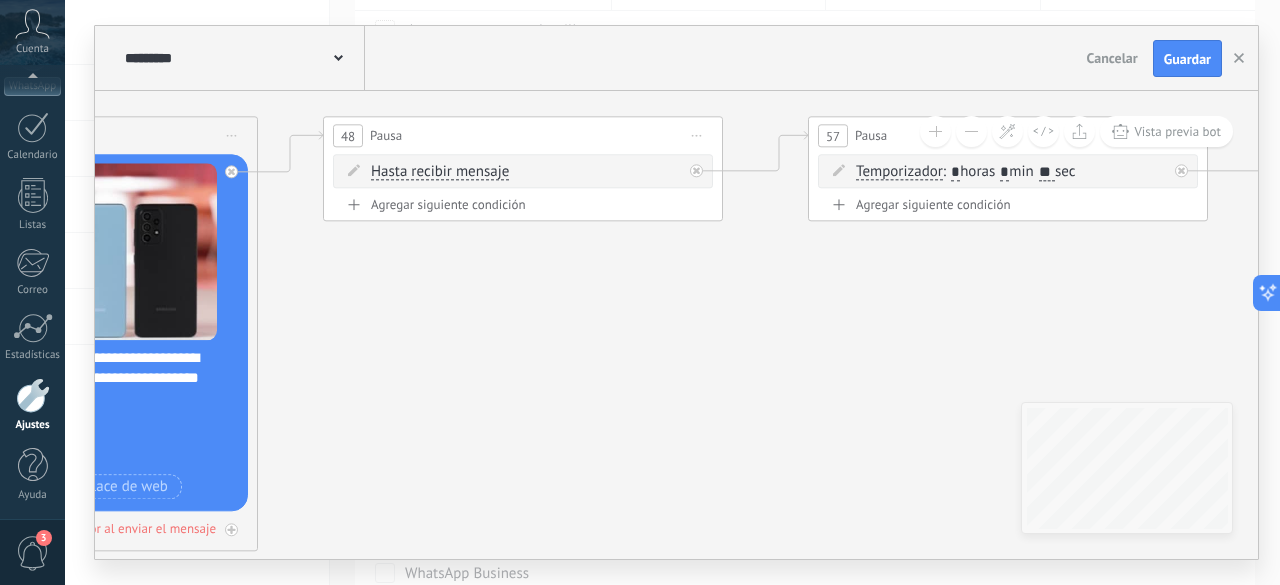 drag, startPoint x: 832, startPoint y: 365, endPoint x: 410, endPoint y: 385, distance: 422.47366 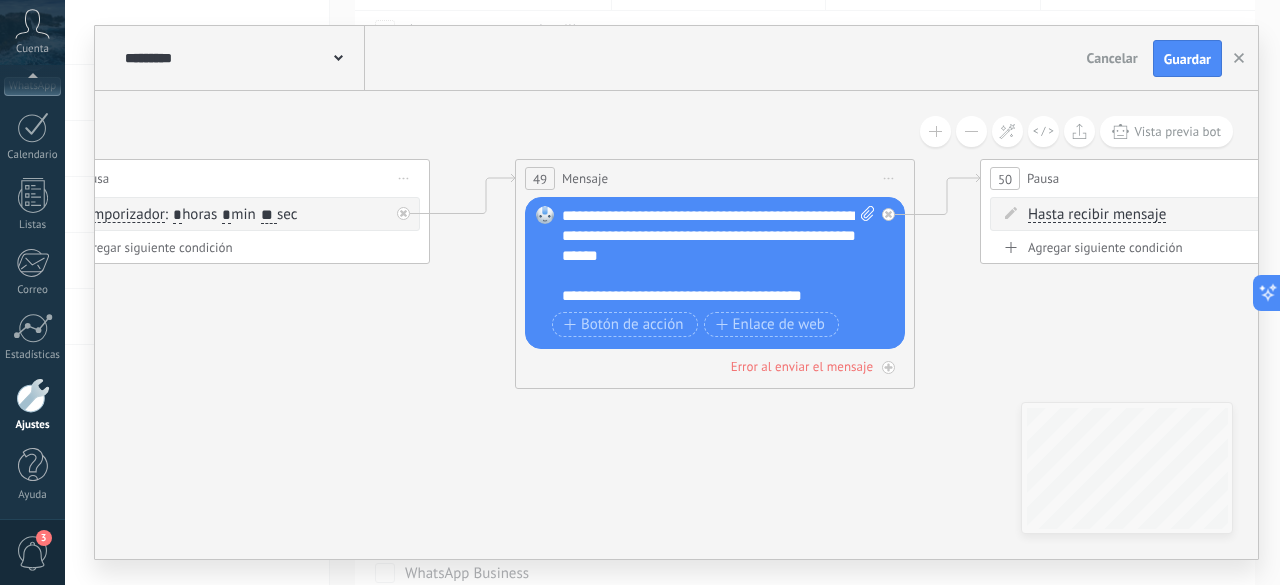 drag, startPoint x: 742, startPoint y: 413, endPoint x: 384, endPoint y: 439, distance: 358.9429 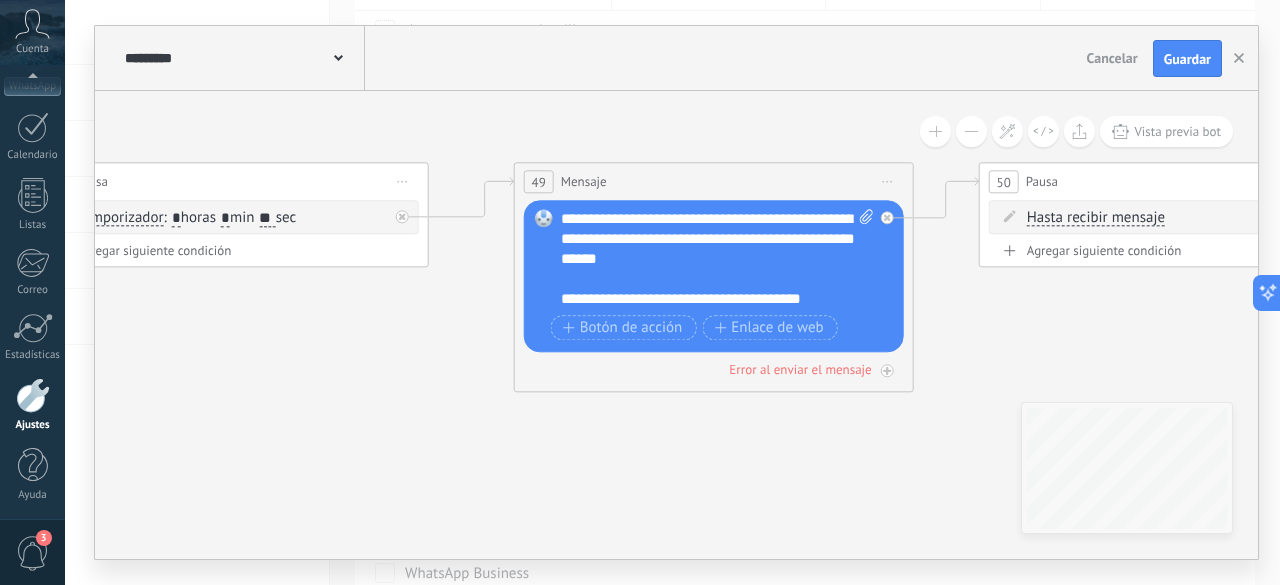 click 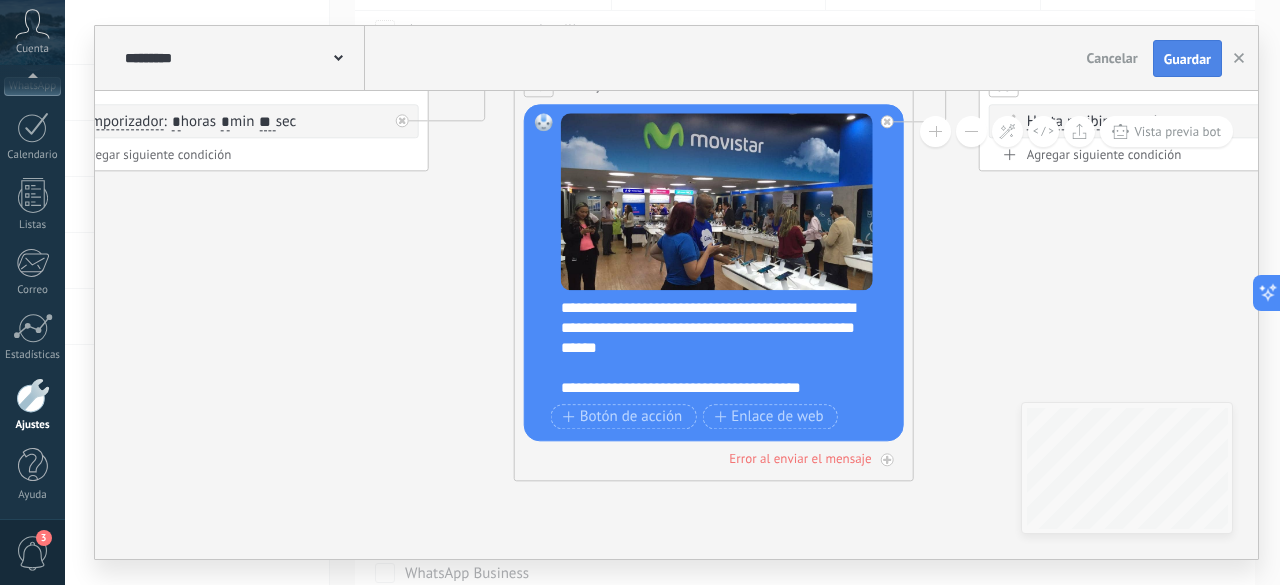 click on "Guardar" at bounding box center [1187, 59] 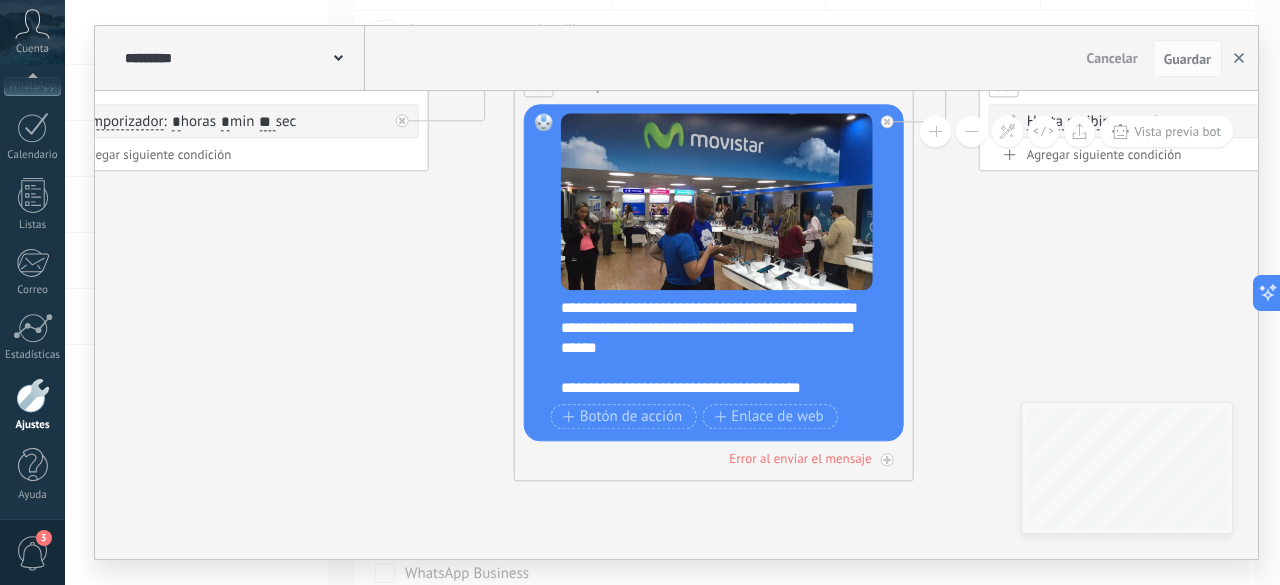 click 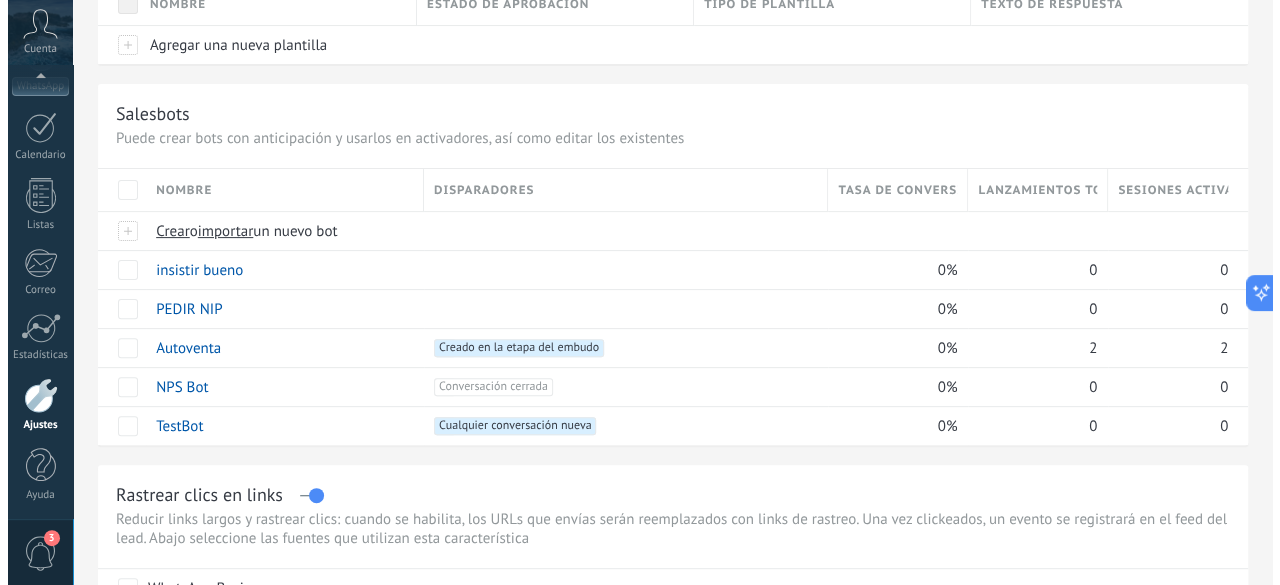 scroll, scrollTop: 100, scrollLeft: 0, axis: vertical 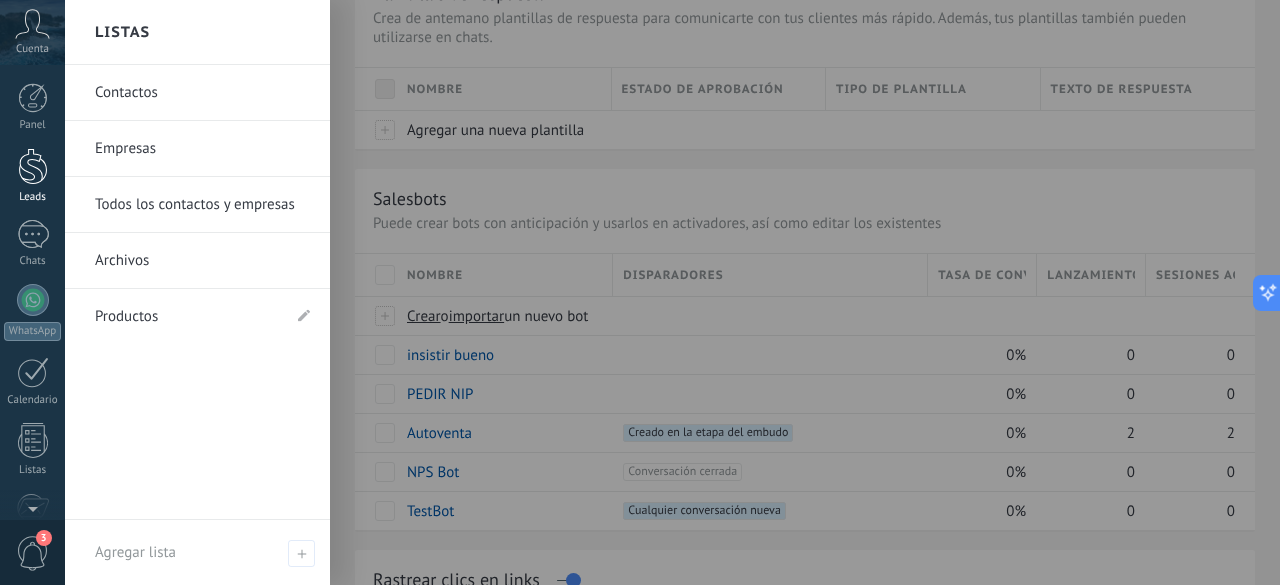 click at bounding box center (33, 166) 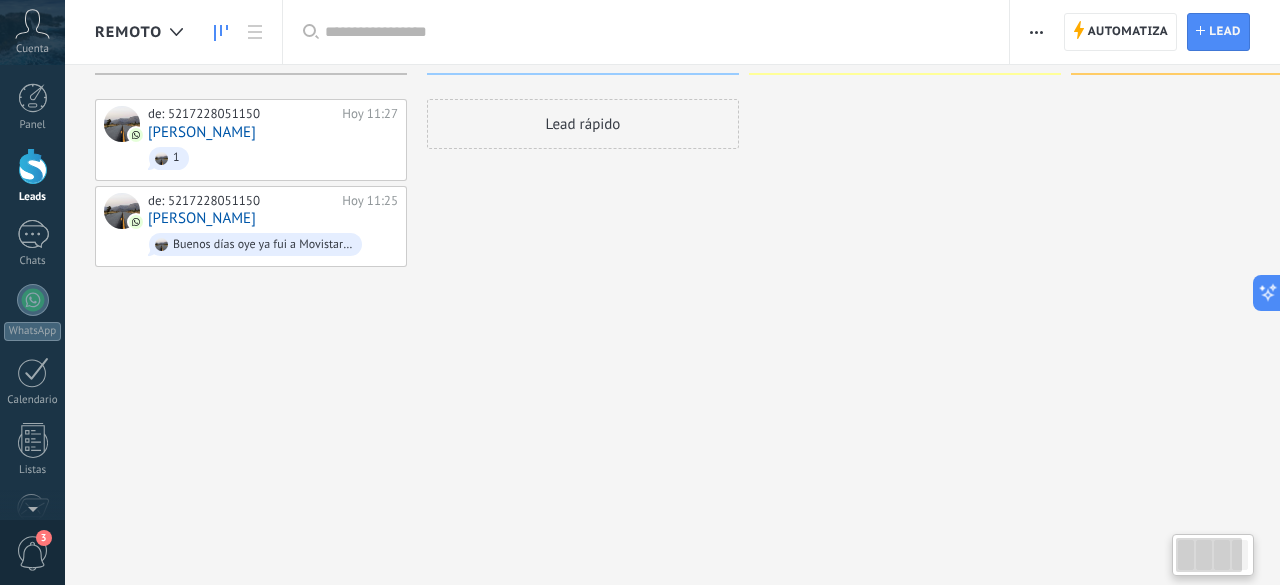 scroll, scrollTop: 0, scrollLeft: 0, axis: both 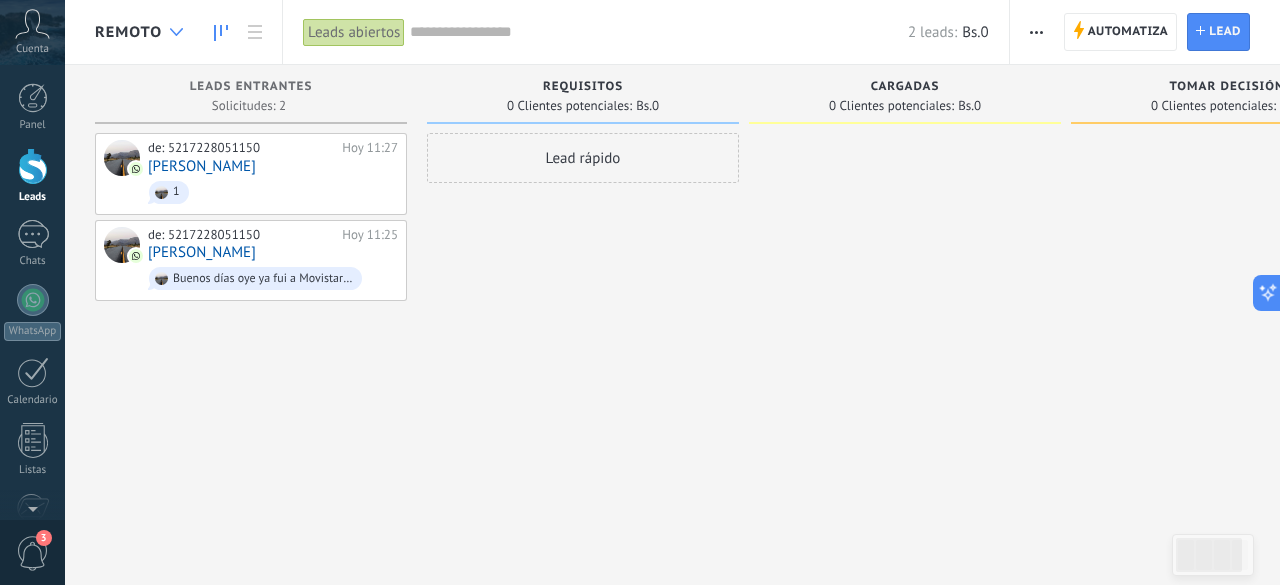click 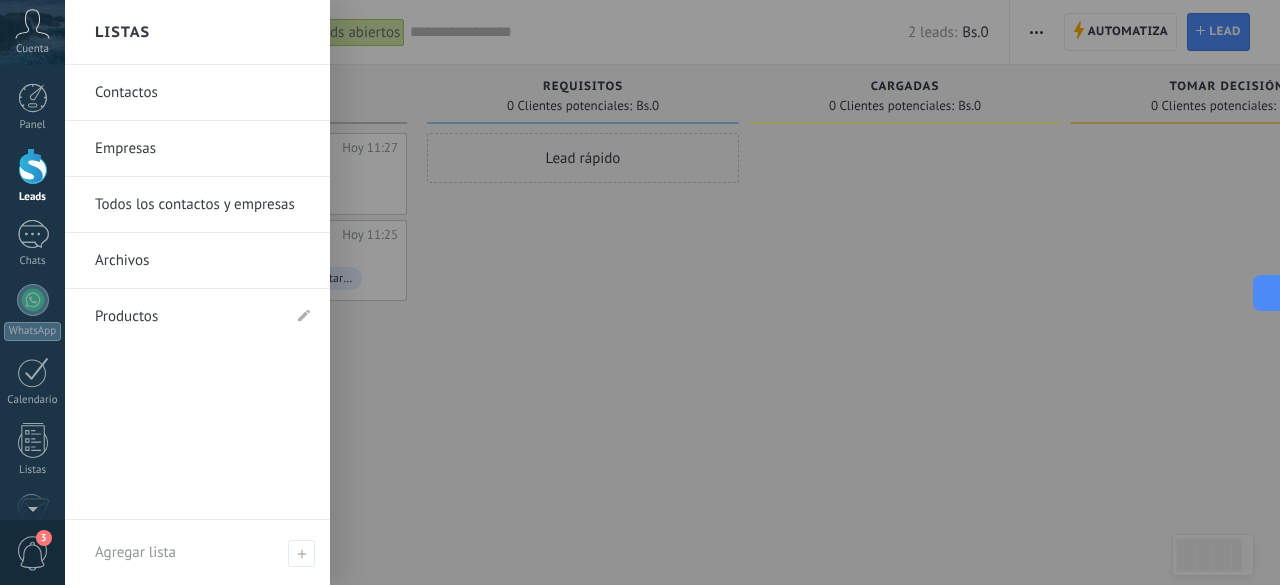 click on "Listas" at bounding box center (122, 32) 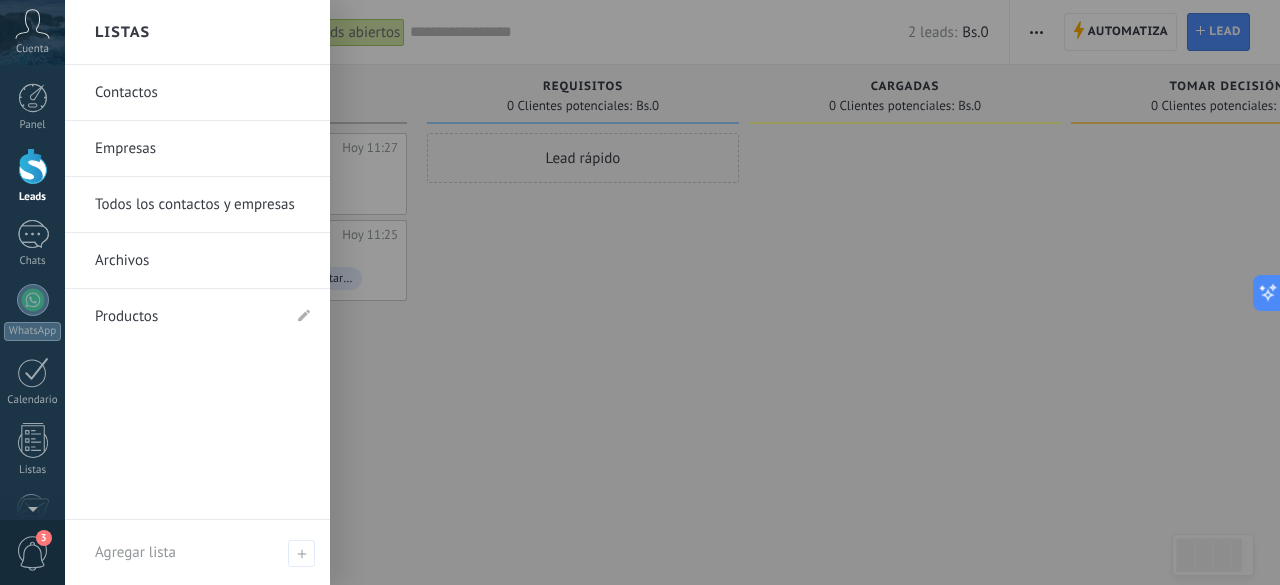 click at bounding box center (705, 292) 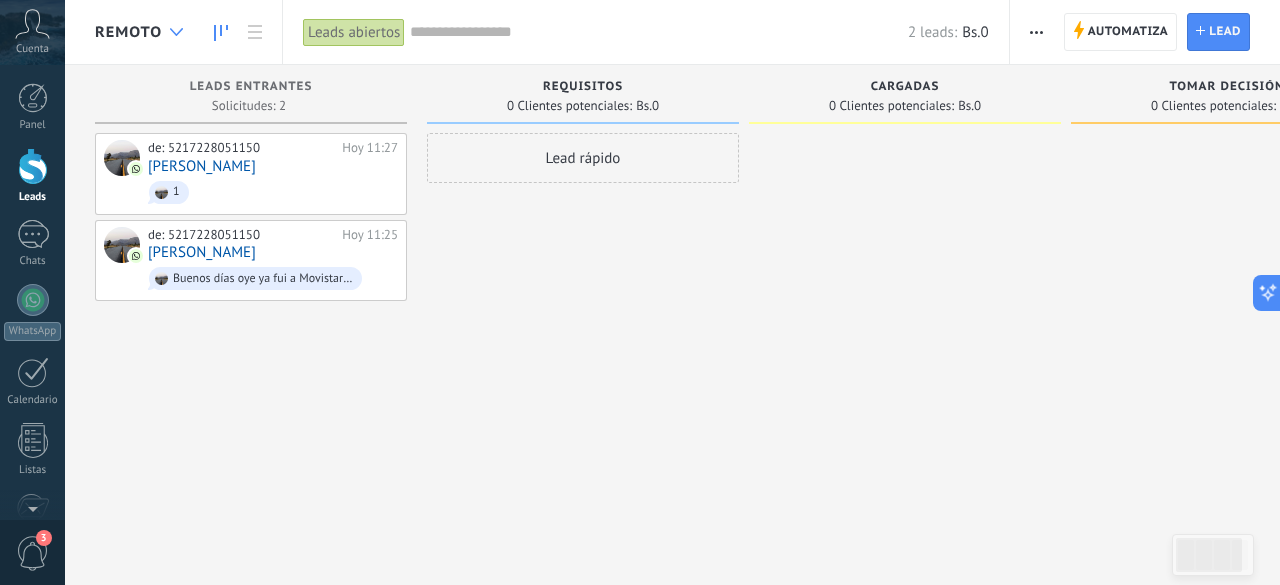 click 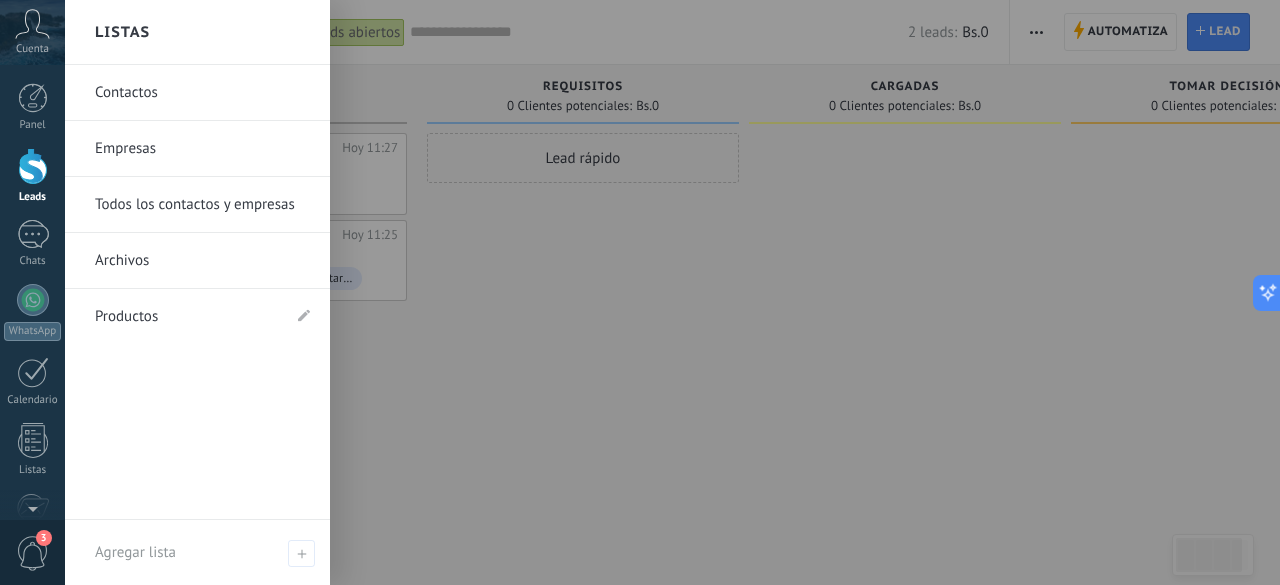 click at bounding box center [705, 292] 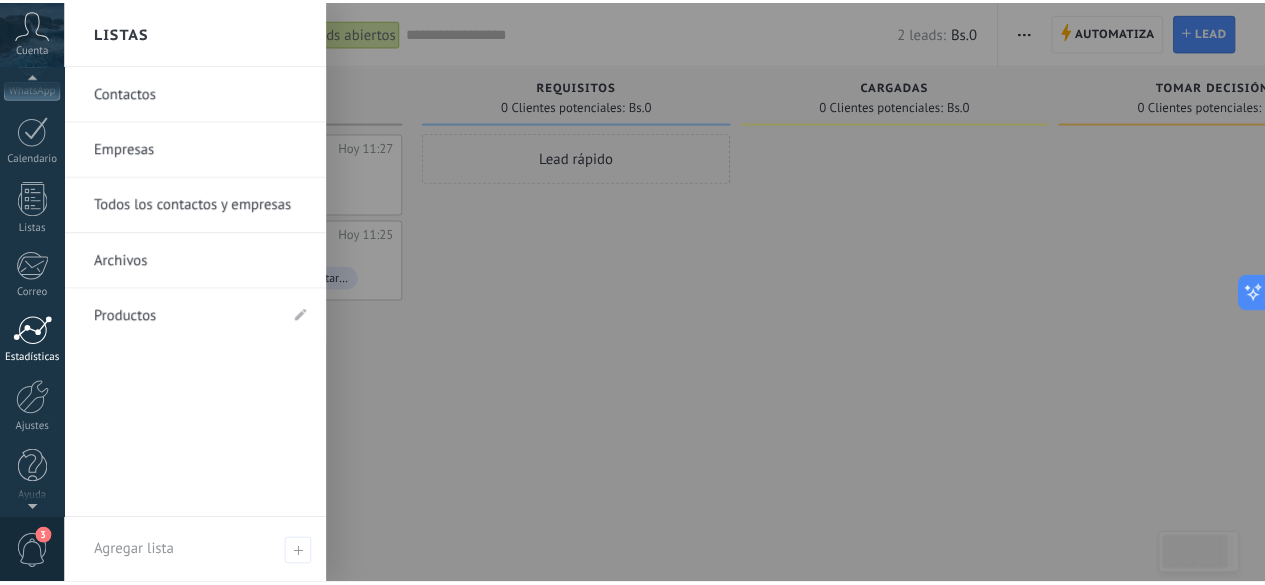 scroll, scrollTop: 245, scrollLeft: 0, axis: vertical 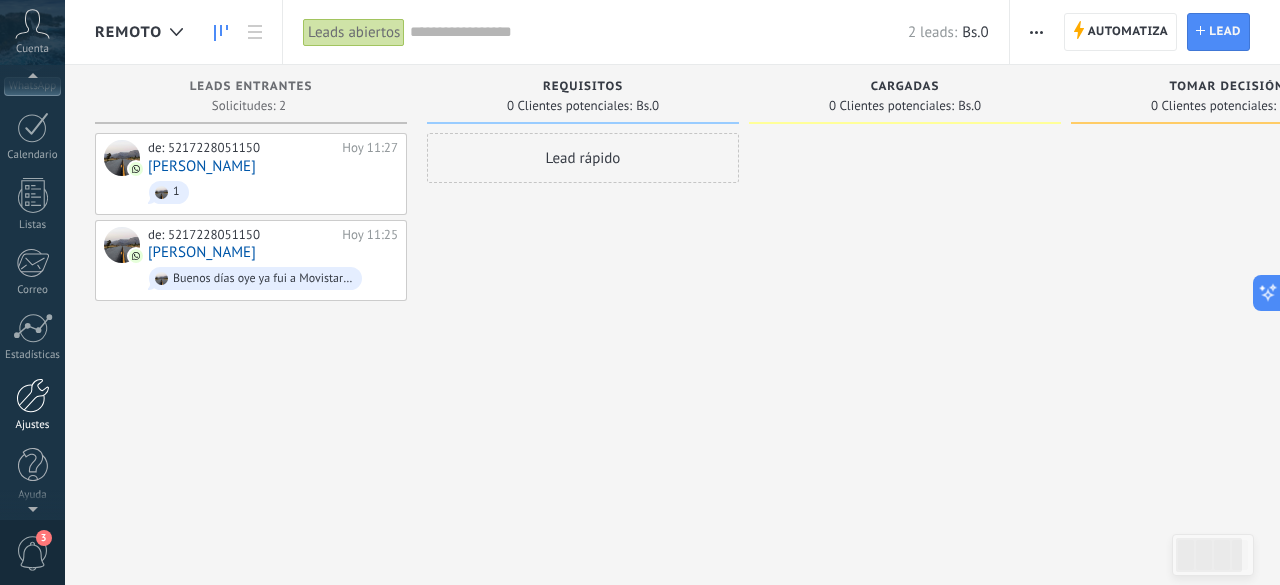 click at bounding box center [33, 395] 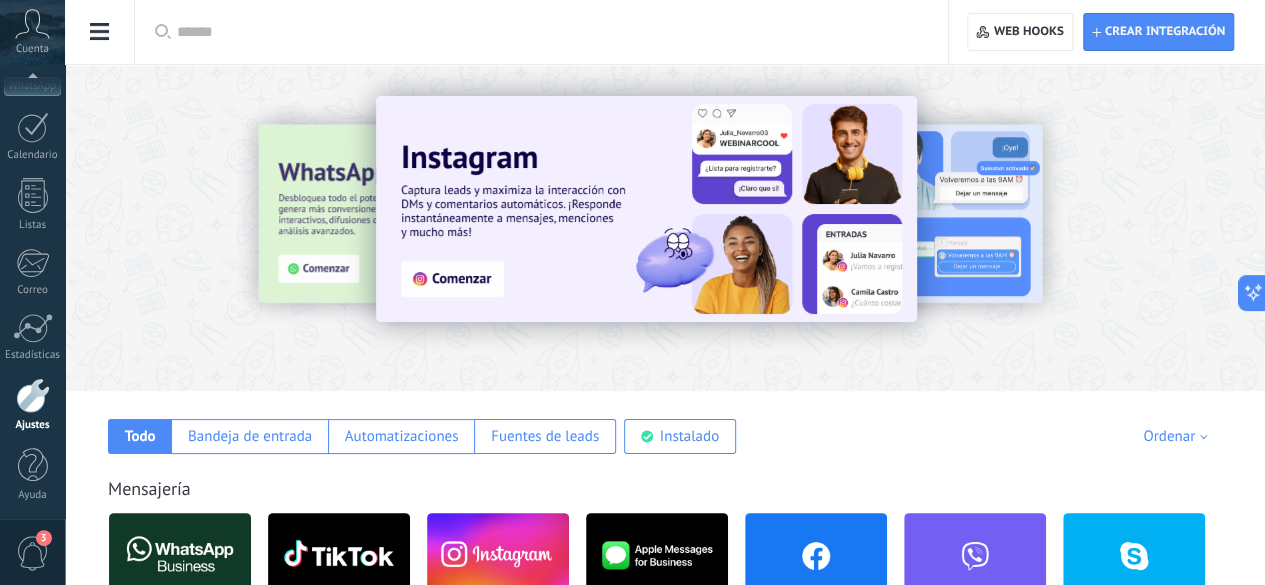 click on "Herramientas de comunicación" at bounding box center [-116, 317] 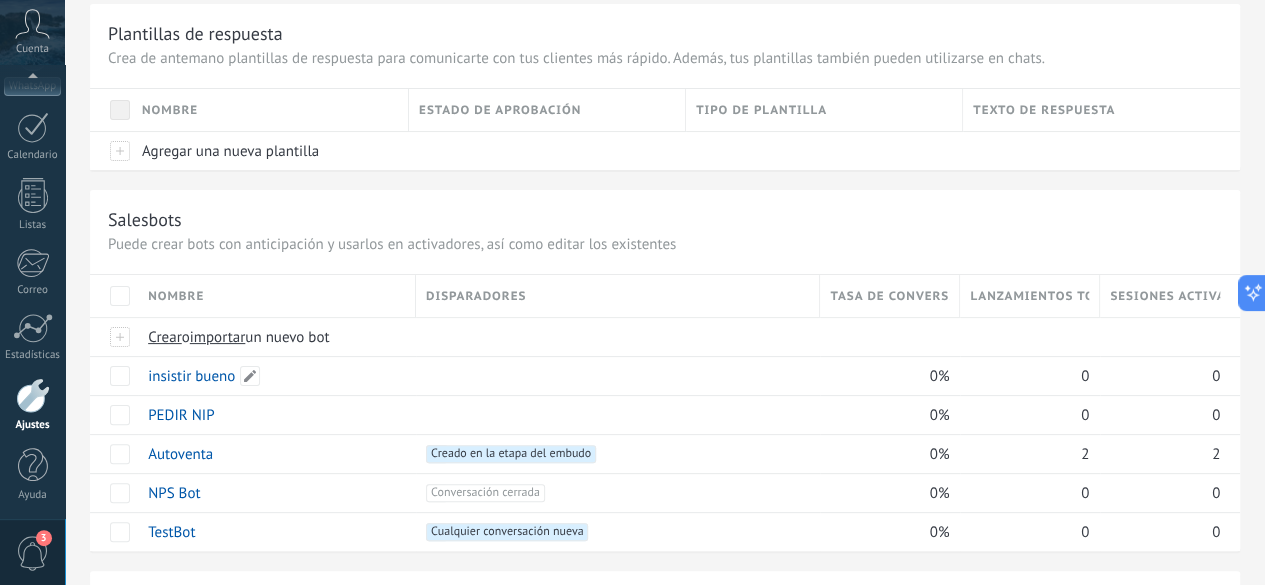 scroll, scrollTop: 0, scrollLeft: 0, axis: both 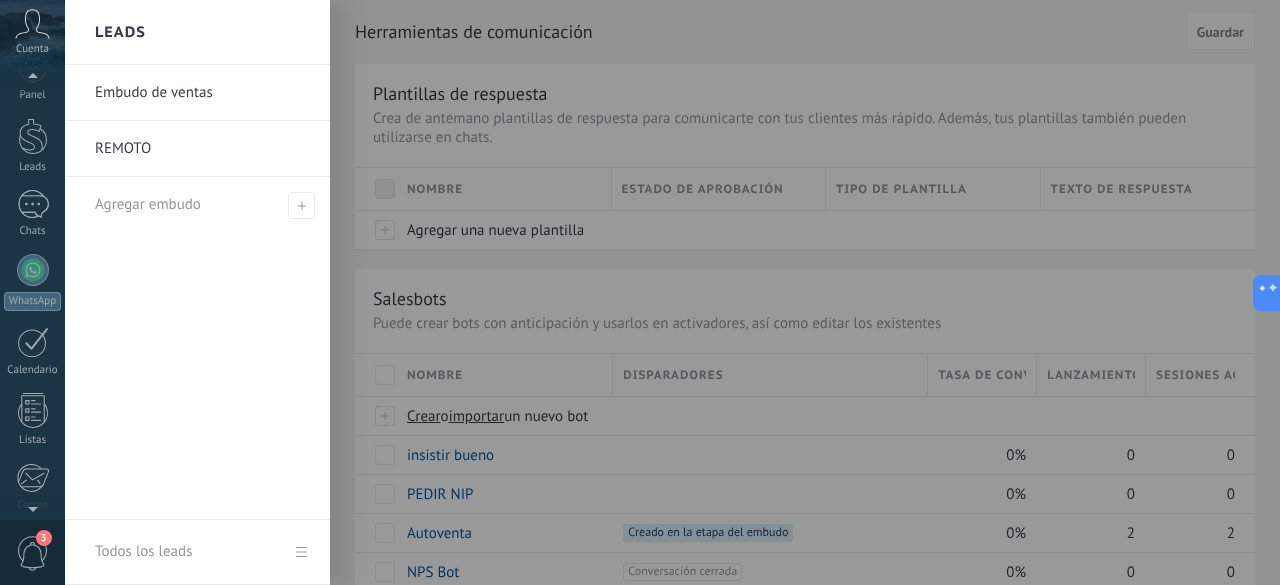 click on "REMOTO" at bounding box center [202, 149] 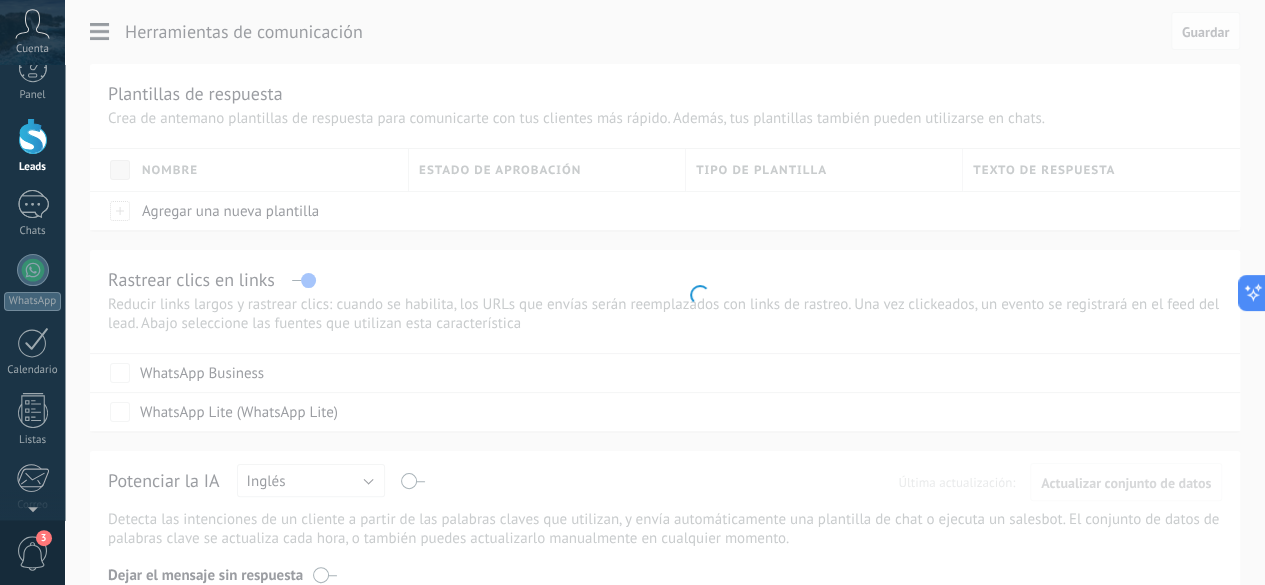 scroll, scrollTop: 0, scrollLeft: 0, axis: both 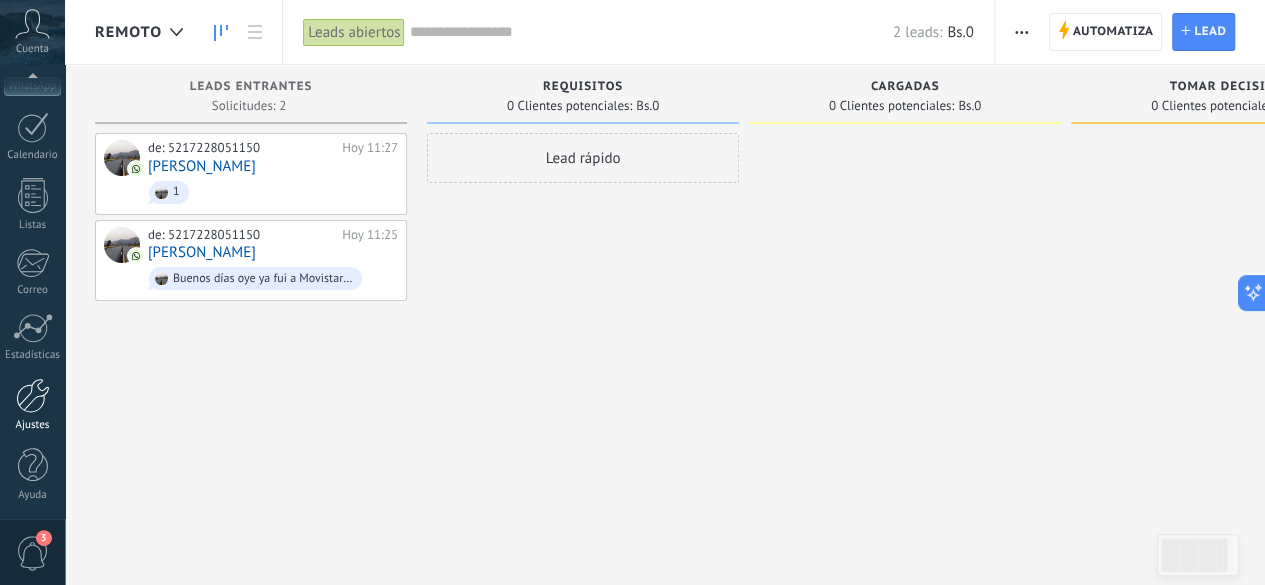 click on "Ajustes" at bounding box center [32, 405] 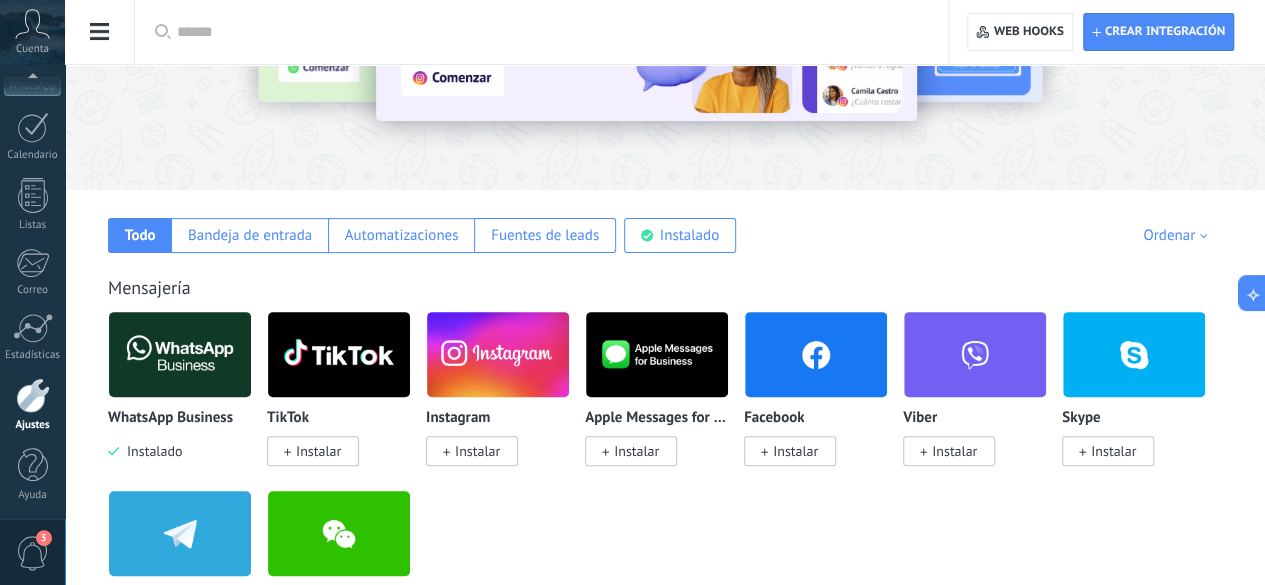 scroll, scrollTop: 300, scrollLeft: 0, axis: vertical 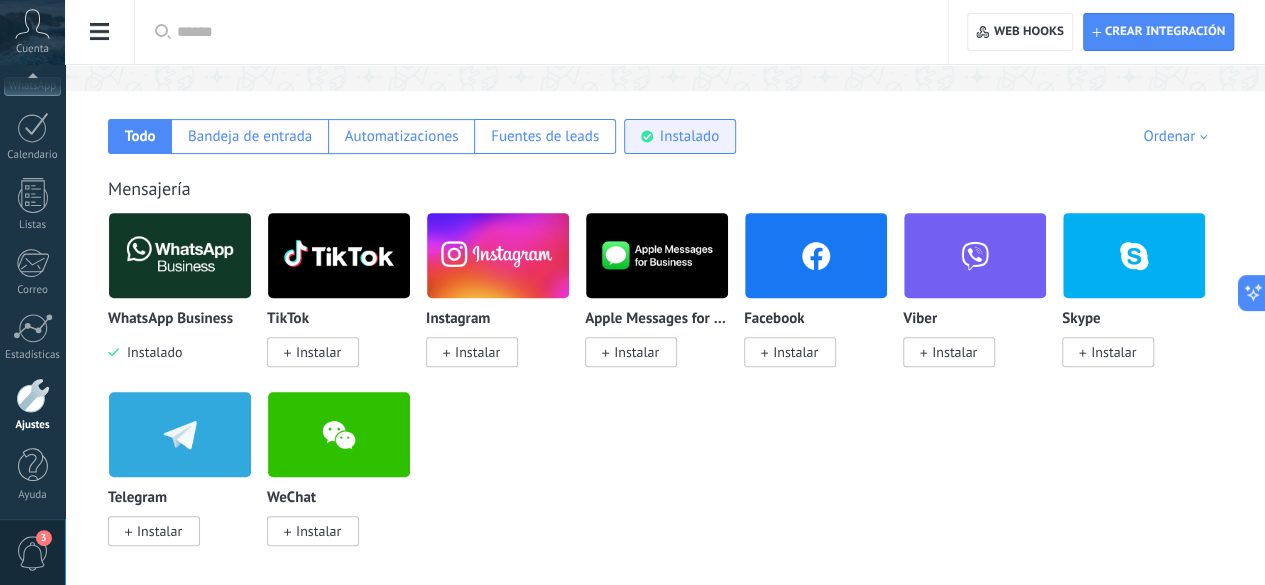 click on "Instalado" at bounding box center (689, 136) 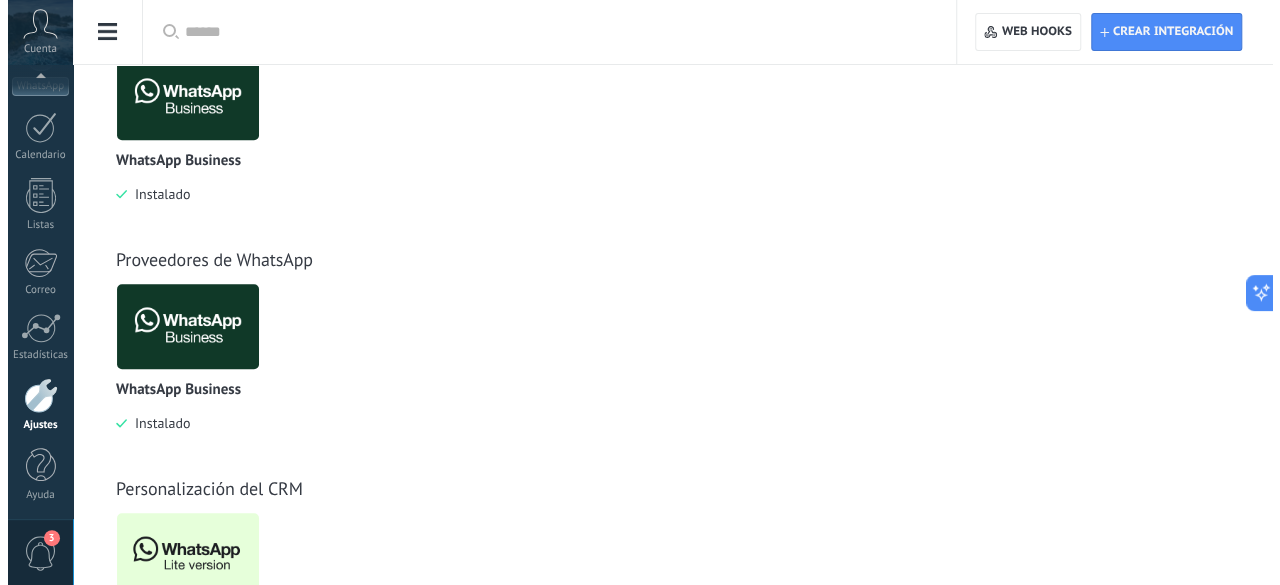 scroll, scrollTop: 588, scrollLeft: 0, axis: vertical 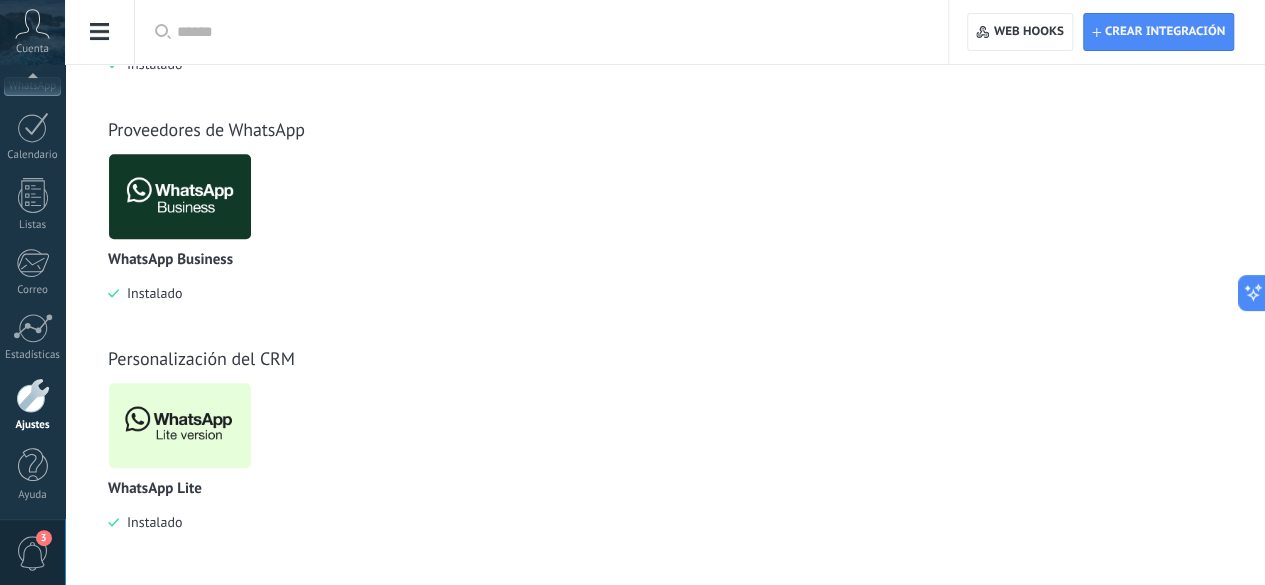 click at bounding box center (180, 425) 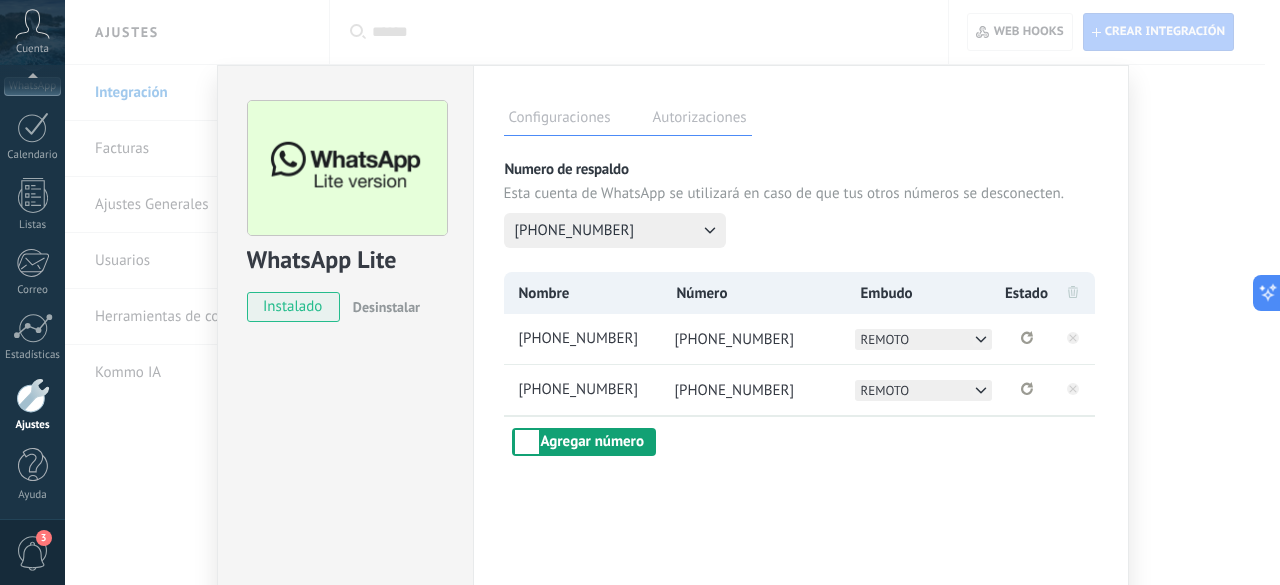 click on "Agregar número" at bounding box center [584, 442] 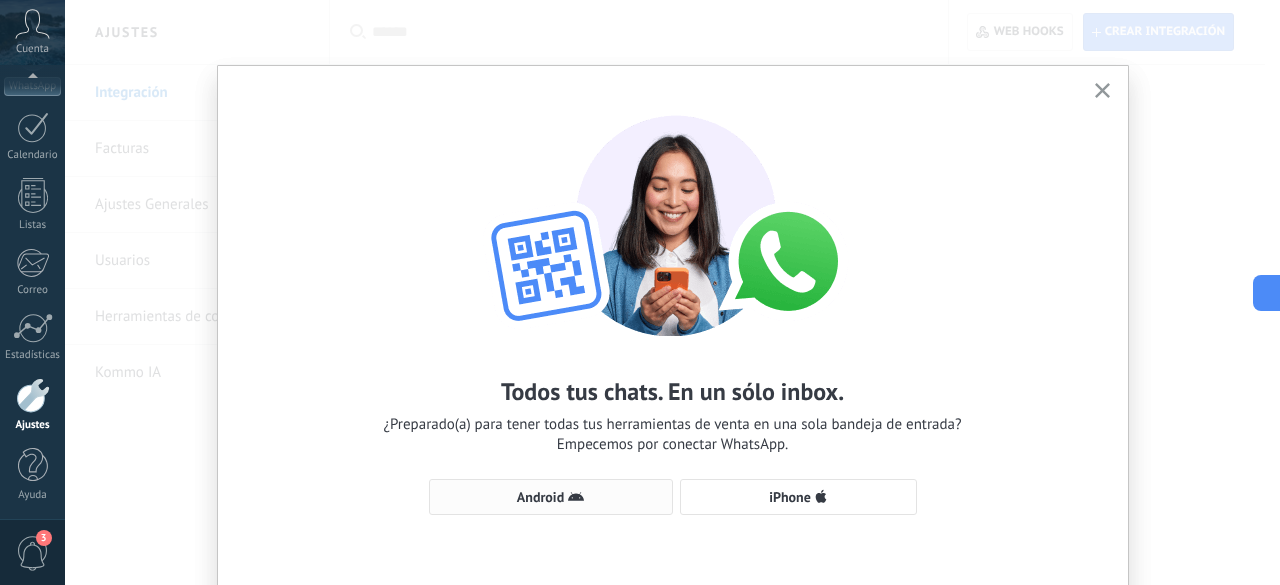 click on "Android" at bounding box center [551, 497] 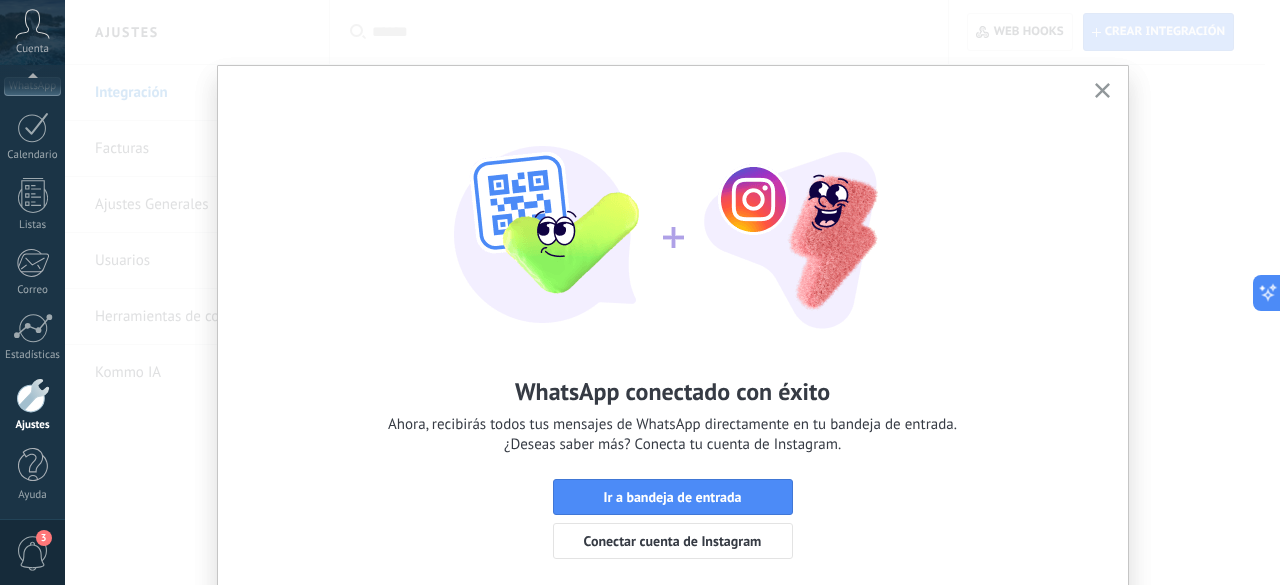 click 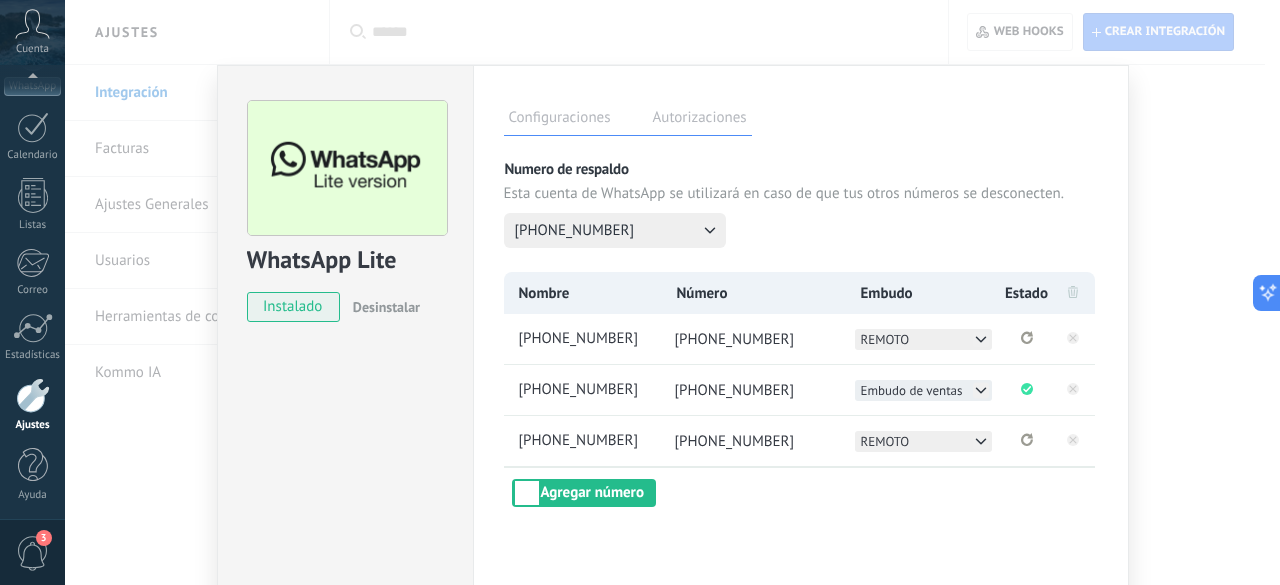 click on "Embudo de ventas" at bounding box center [923, 390] 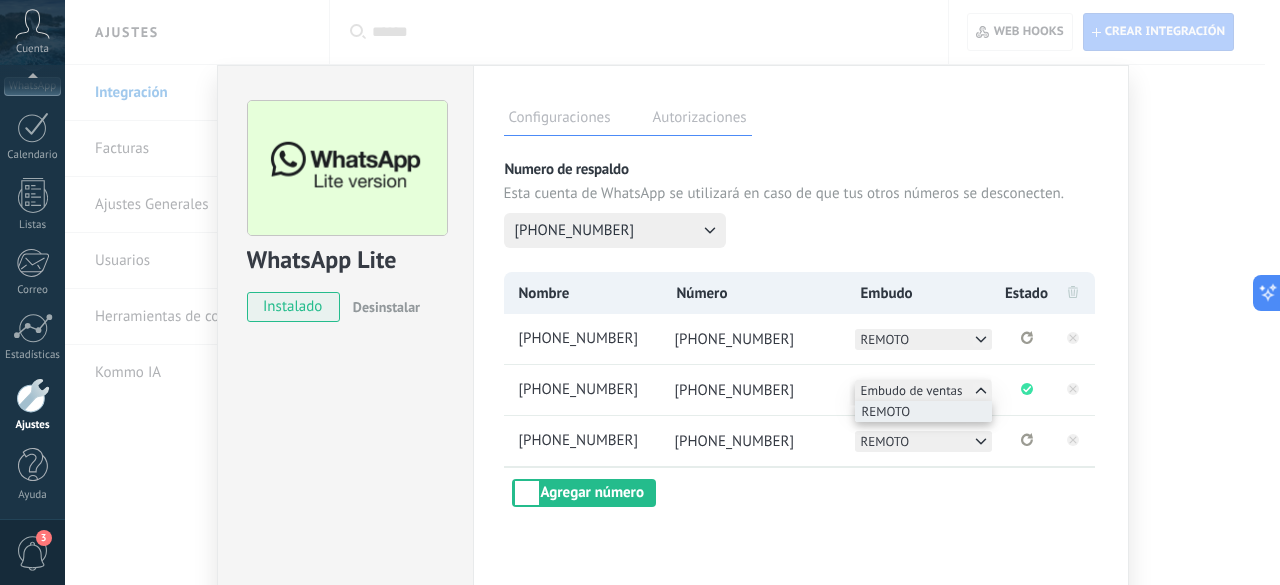 click on "REMOTO" at bounding box center (886, 411) 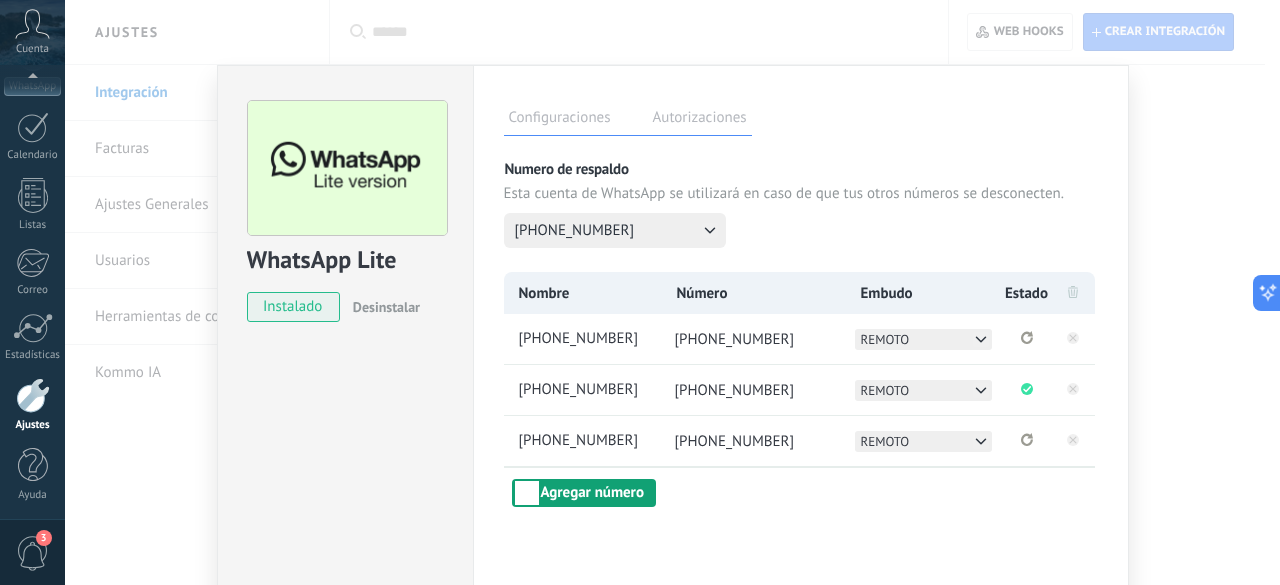 click on "Agregar número" at bounding box center [584, 493] 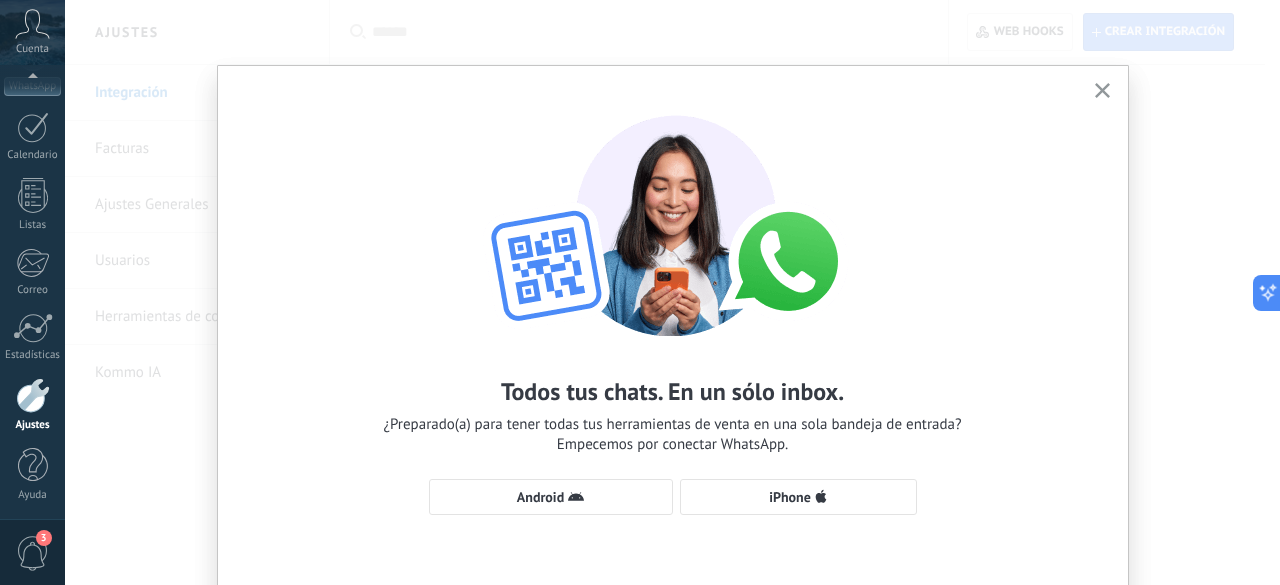 click on "Android" at bounding box center [551, 497] 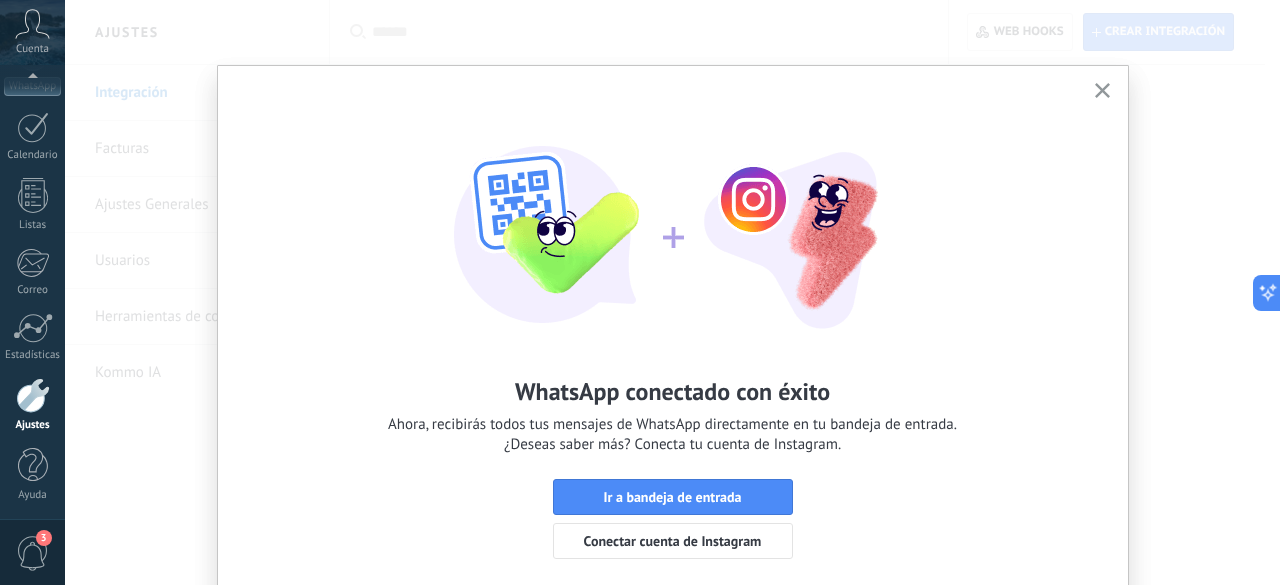 click 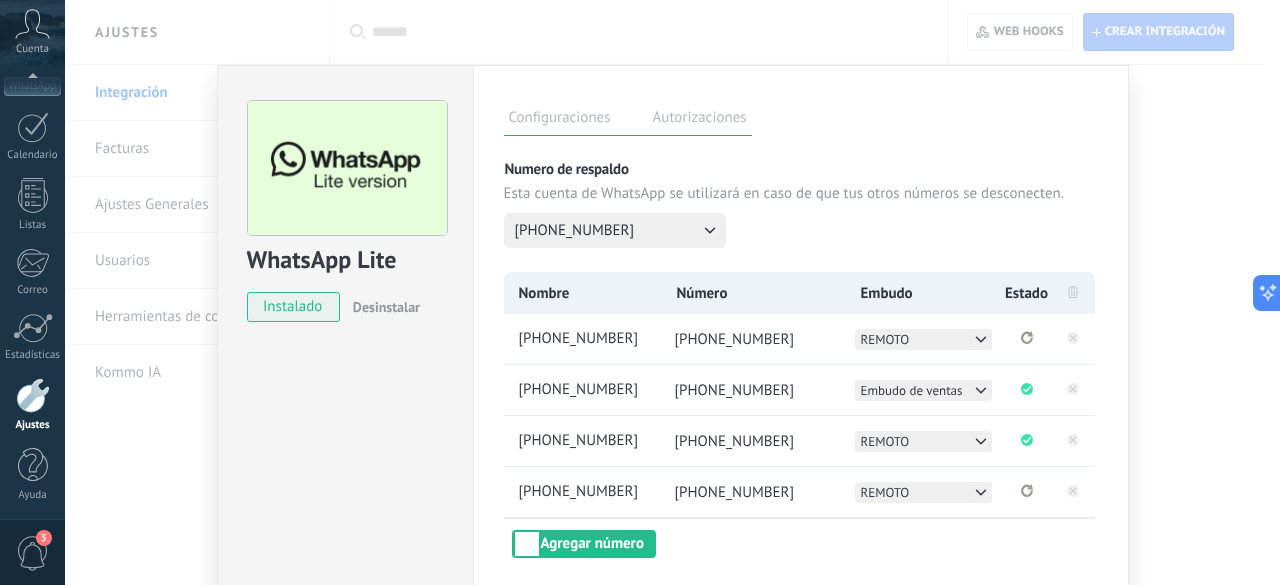 click on "Embudo de ventas" at bounding box center [924, 390] 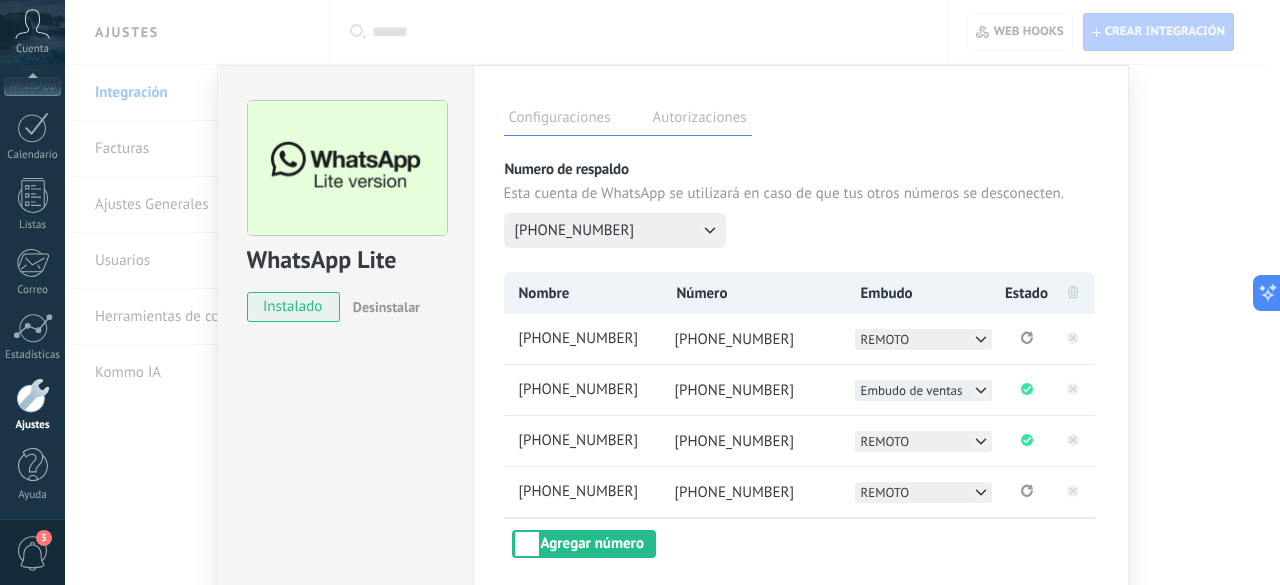 click on "Embudo de ventas" at bounding box center [912, 390] 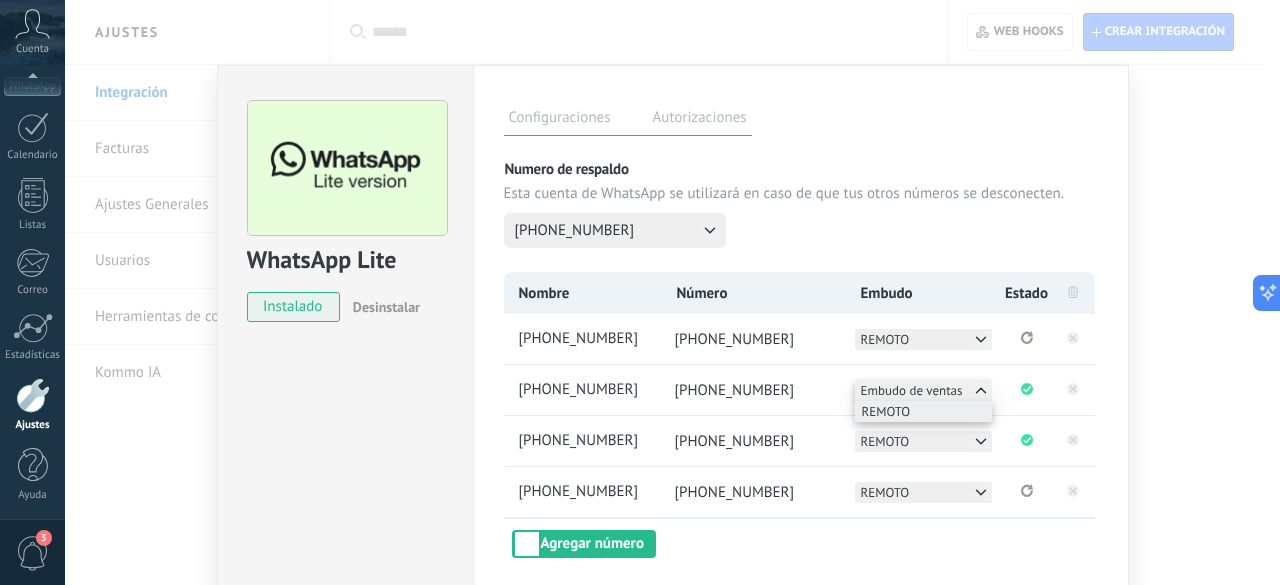 click on "REMOTO" at bounding box center [886, 411] 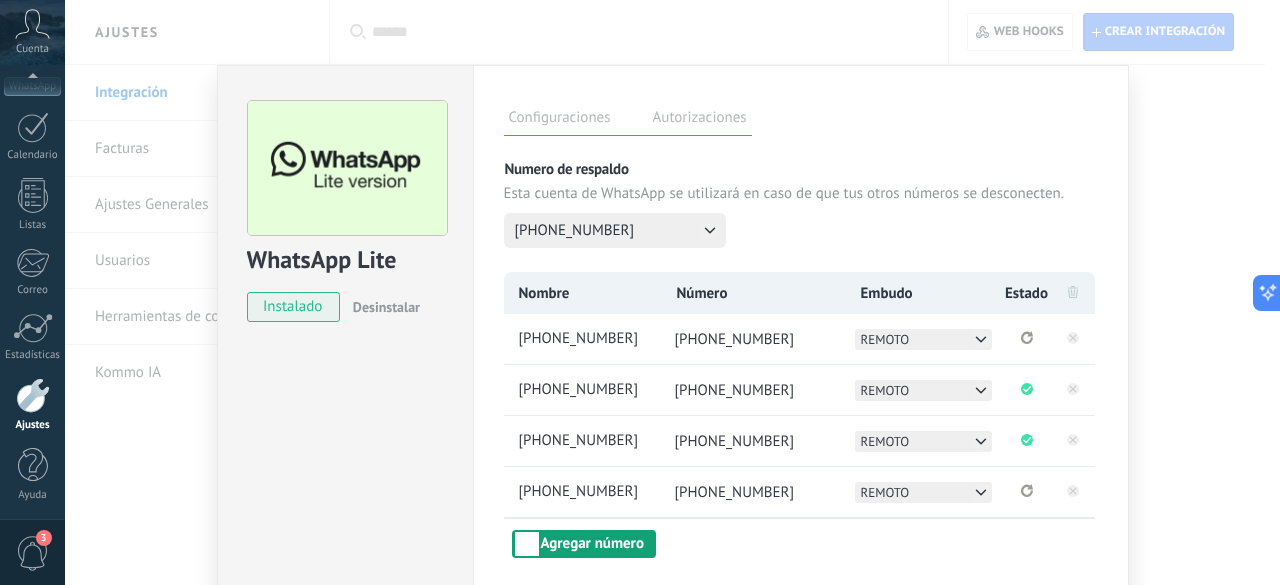 click on "Agregar número" at bounding box center (584, 544) 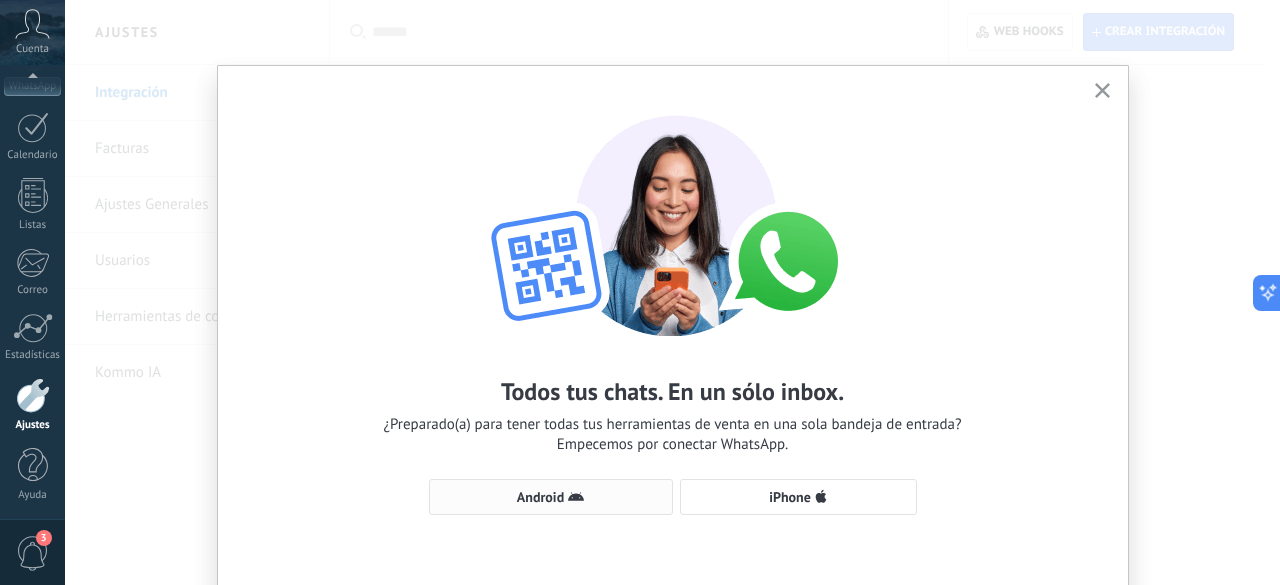click on "Android" at bounding box center (551, 497) 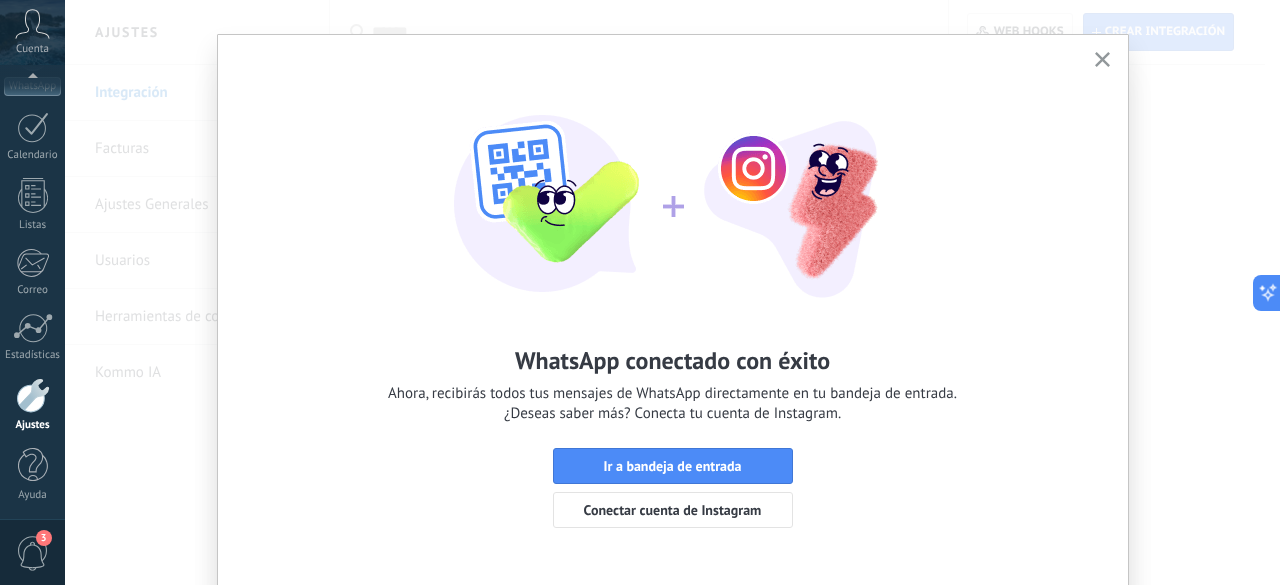 scroll, scrollTop: 0, scrollLeft: 0, axis: both 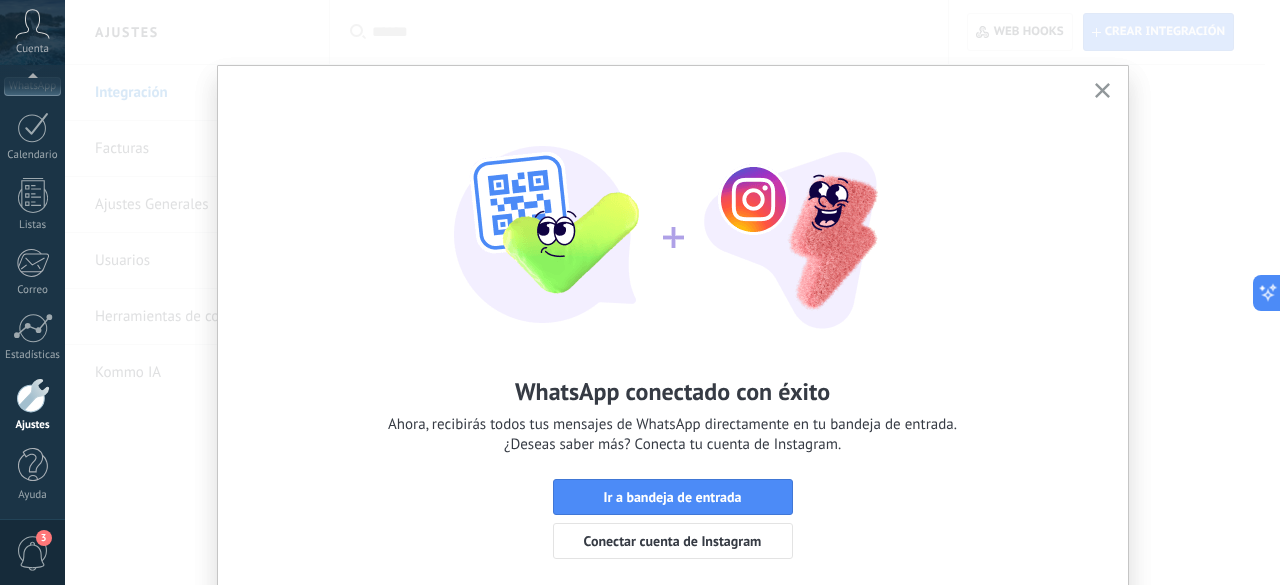 click on "WhatsApp conectado con éxito Ahora, recibirás todos tus mensajes de WhatsApp directamente en tu bandeja de entrada. ¿Deseas saber más? Conecta tu cuenta de Instagram. Ir a bandeja de entrada Conectar cuenta de Instagram" at bounding box center (673, 327) 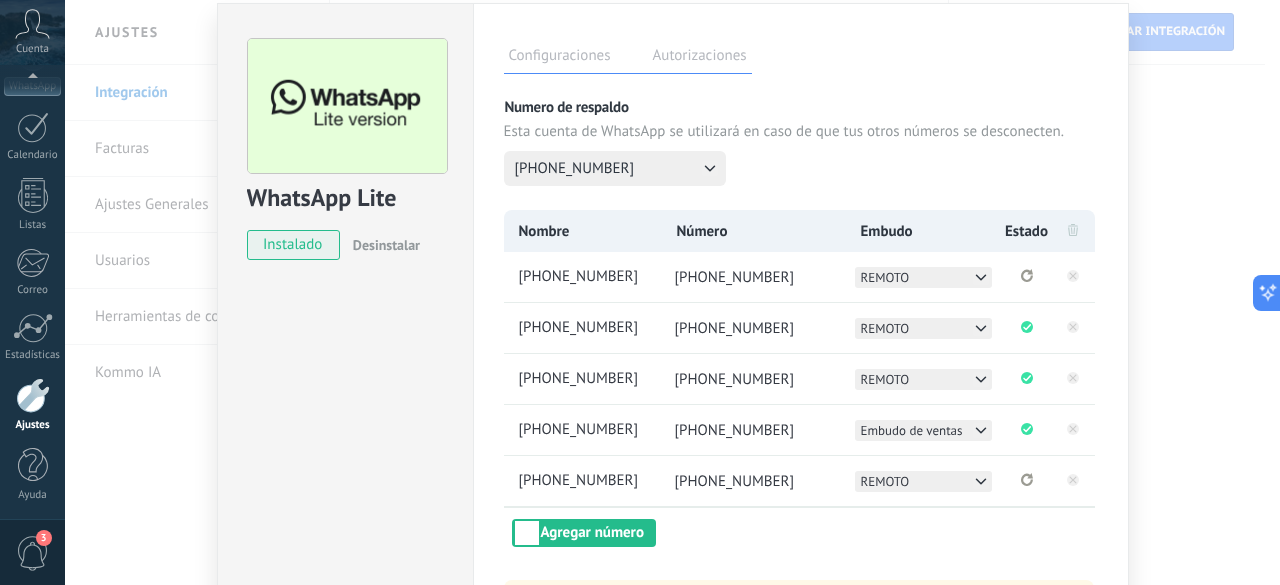 scroll, scrollTop: 198, scrollLeft: 0, axis: vertical 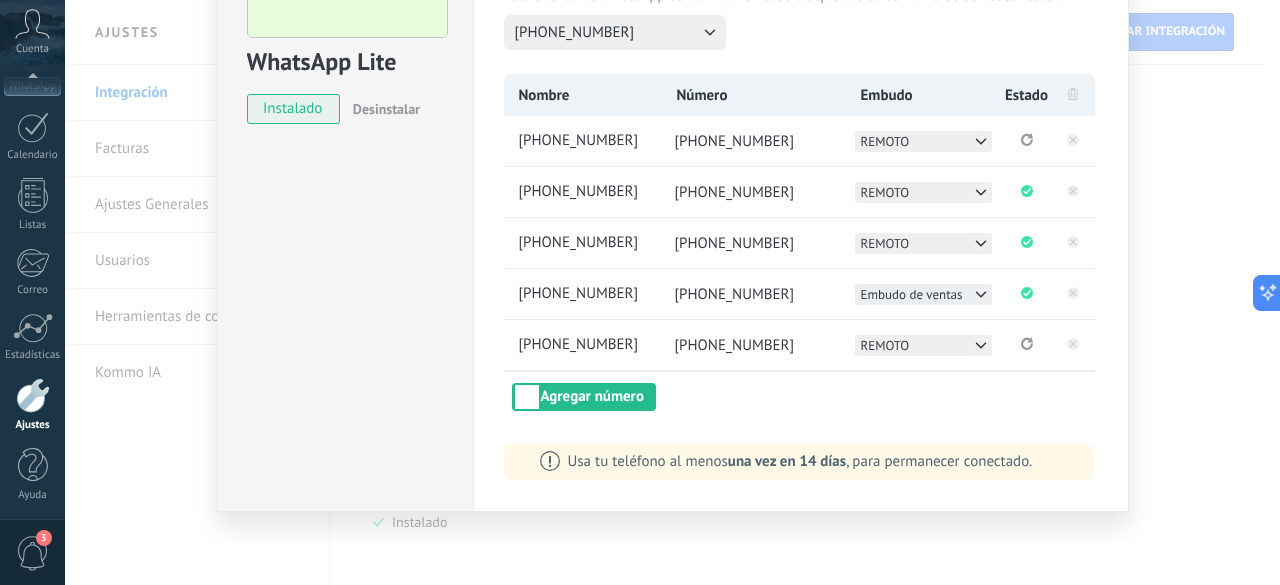click 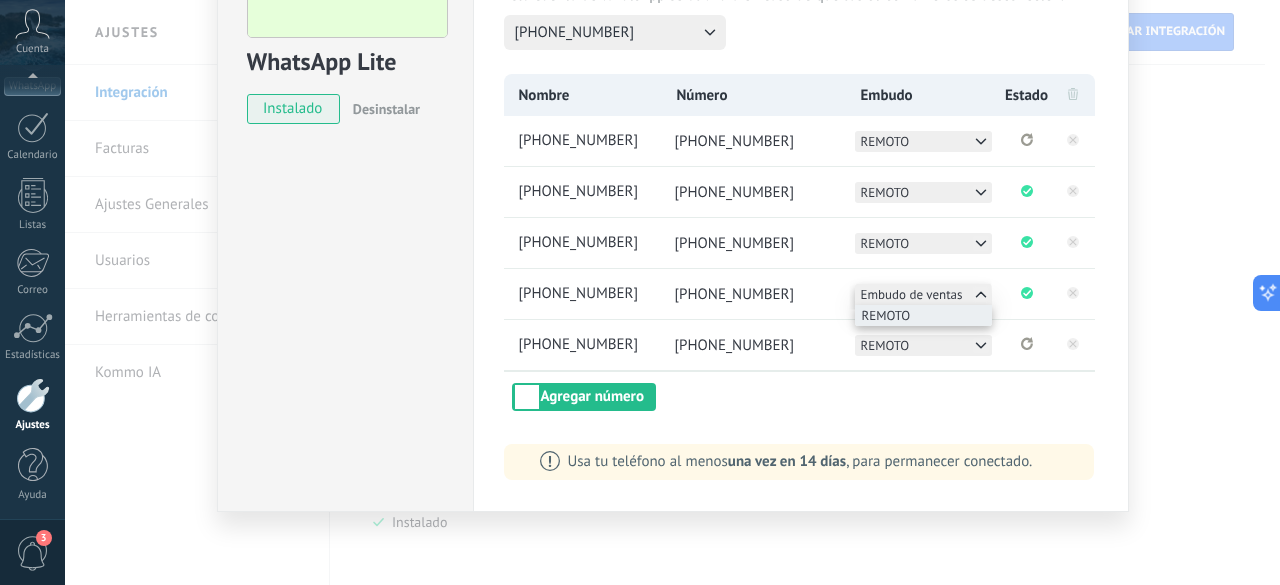 click on "REMOTO" at bounding box center [886, 315] 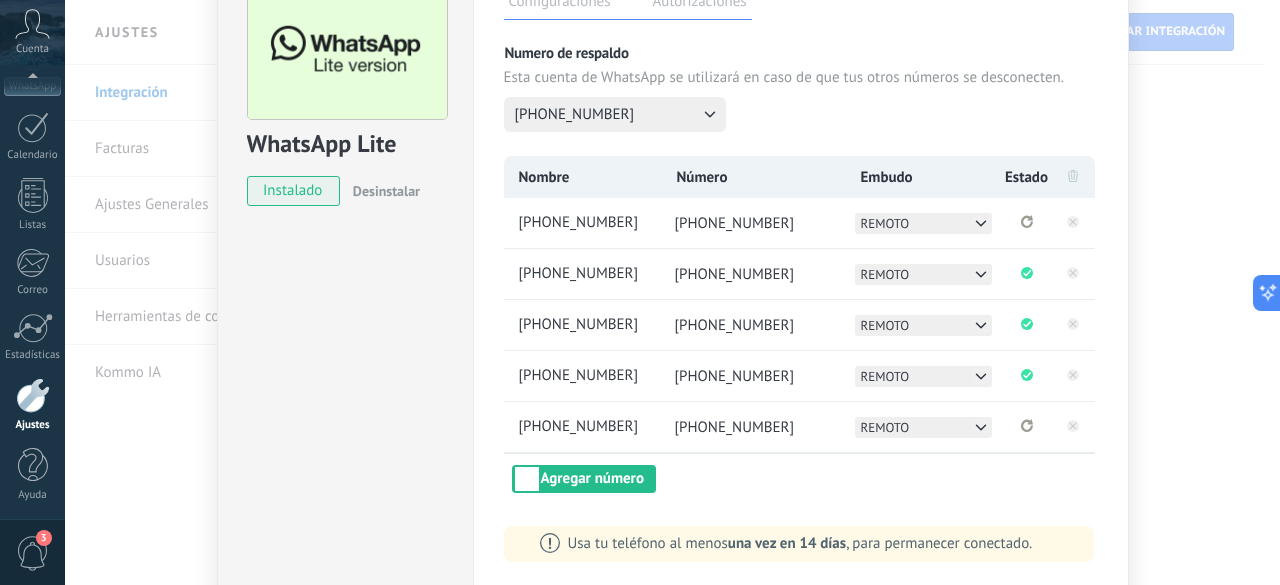 scroll, scrollTop: 198, scrollLeft: 0, axis: vertical 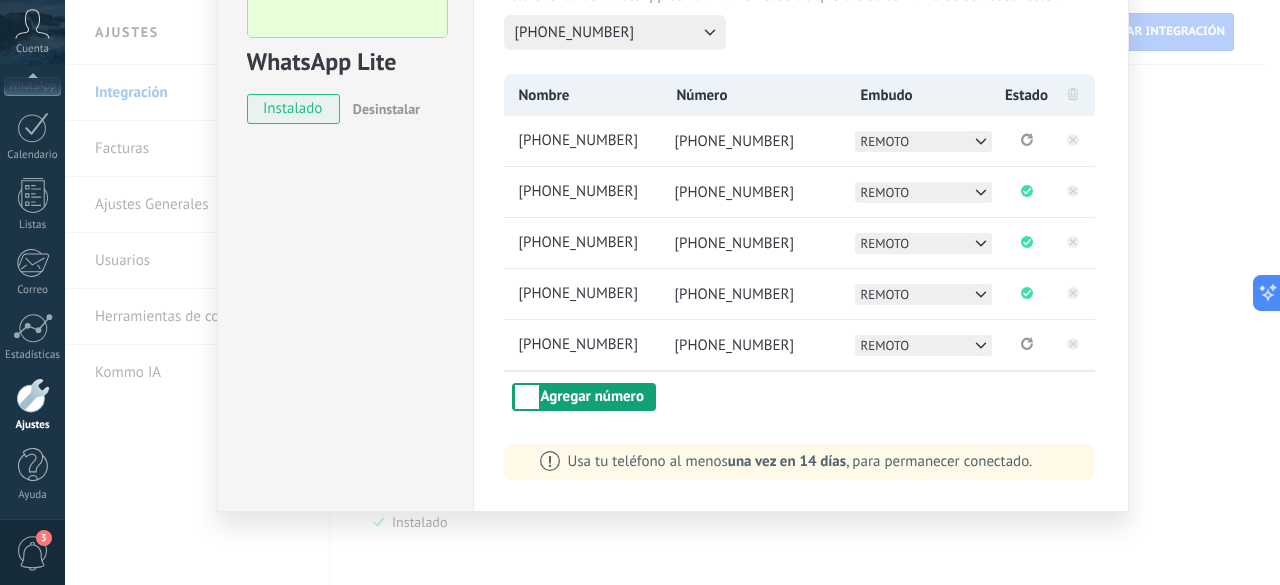click on "Agregar número" at bounding box center [584, 397] 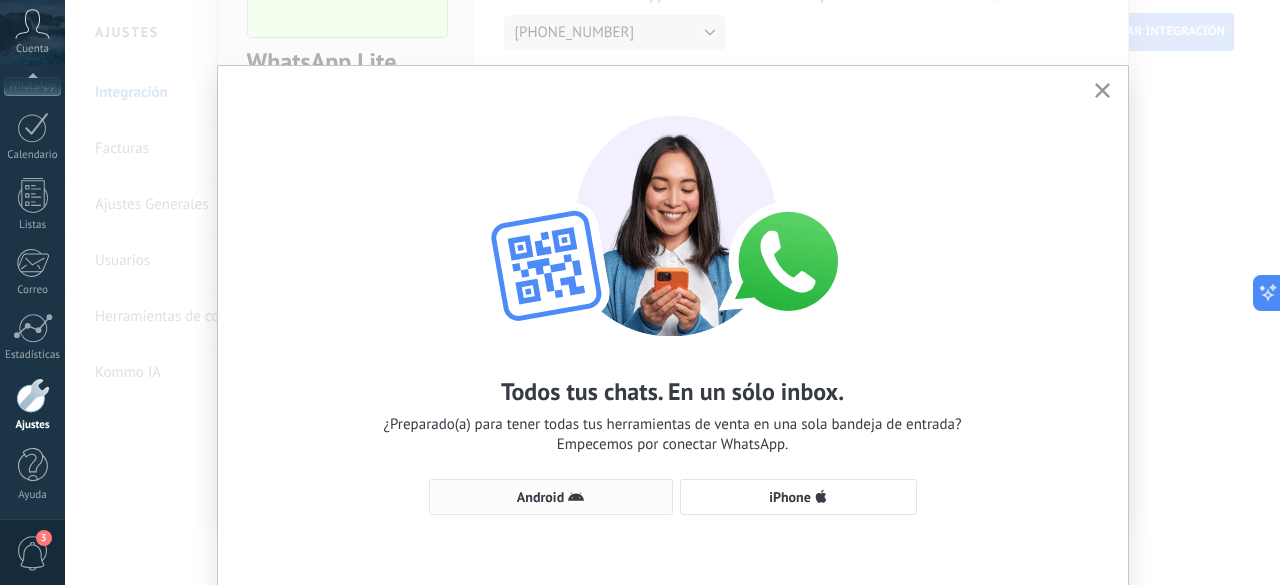 click 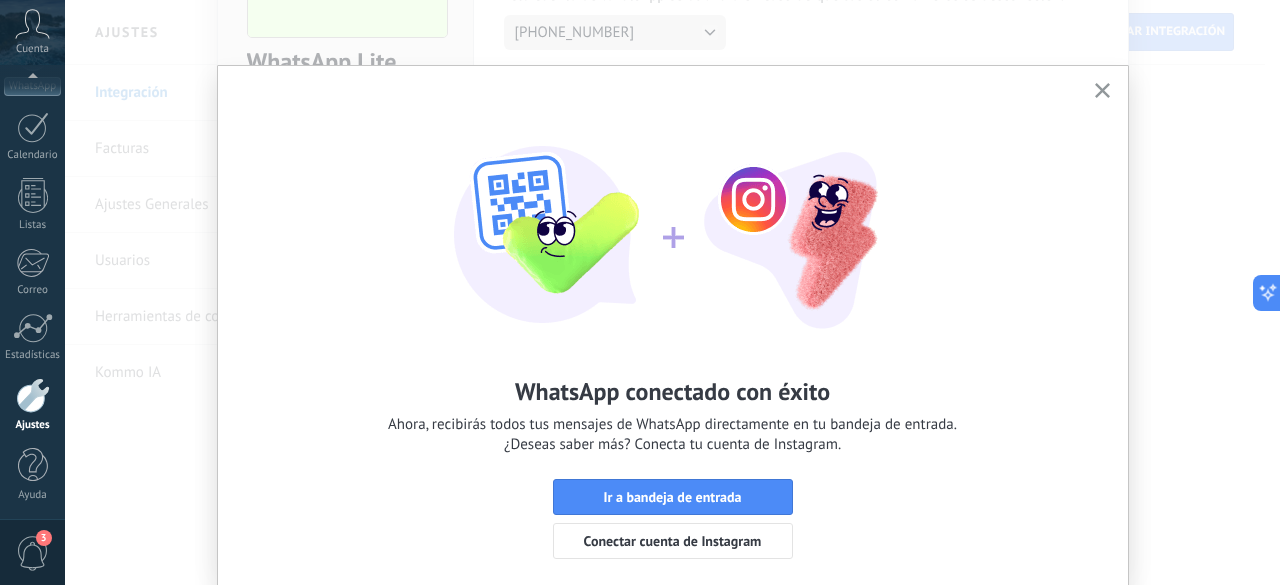 click at bounding box center [1102, 91] 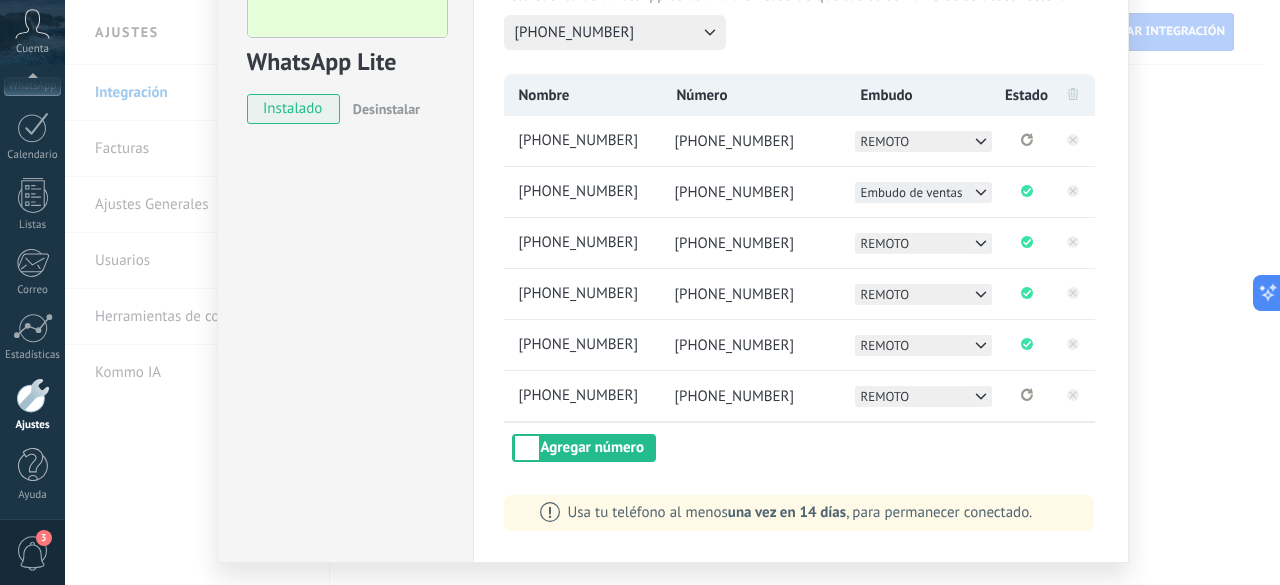 click on "Embudo de ventas" at bounding box center [912, 192] 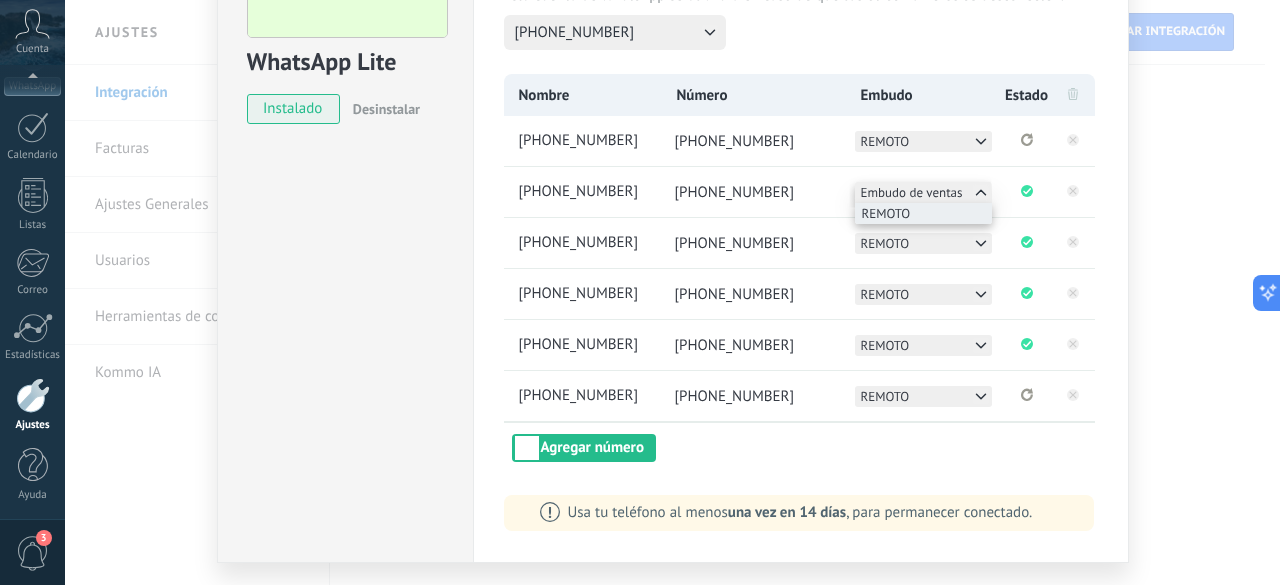 click on "REMOTO" at bounding box center [923, 213] 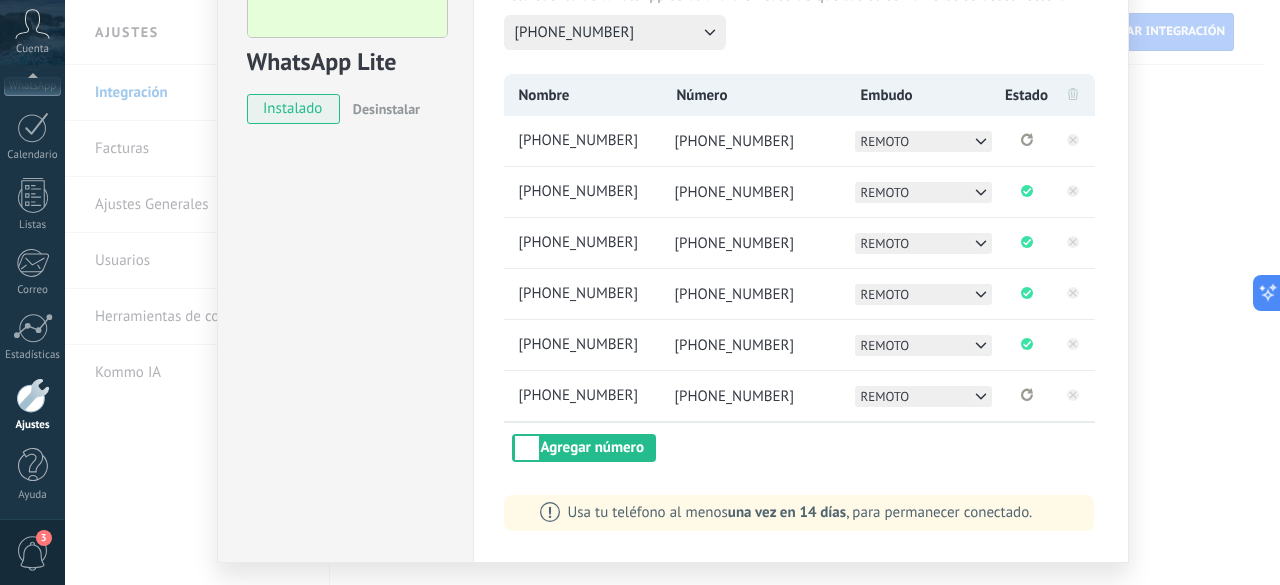 click on "WhatsApp Lite instalado Desinstalar Configuraciones Autorizaciones Esta pestaña registra a los usuarios que han concedido acceso a las integración a esta cuenta. Si deseas remover la posibilidad que un usuario pueda enviar solicitudes a la cuenta en nombre de esta integración, puedes revocar el acceso. Si el acceso a todos los usuarios es revocado, la integración dejará de funcionar. Esta aplicacion está instalada, pero nadie le ha dado acceso aun. Más de 2 mil millones de personas utilizan activamente WhatsApp para conectarse con amigos, familiares y empresas. Esta integración agrega el chat más popular a tu arsenal de comunicación: captura automáticamente leads desde los mensajes entrantes, comparte el acceso al chat con todo tu equipo y potencia todo con las herramientas integradas de Kommo, como el botón de compromiso y Salesbot. más _:  Guardar Numero de respaldo Esta cuenta de WhatsApp se utilizará en caso de que tus otros números se desconecten.   [PHONE_NUMBER] Nombre Número Embudo" at bounding box center [672, 292] 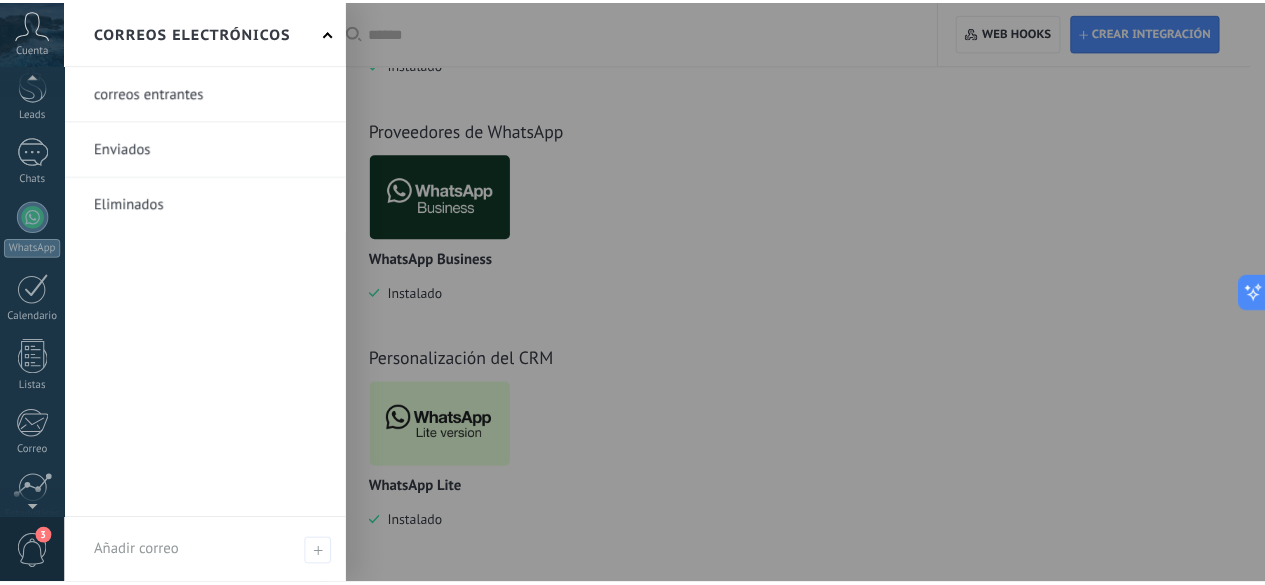 scroll, scrollTop: 0, scrollLeft: 0, axis: both 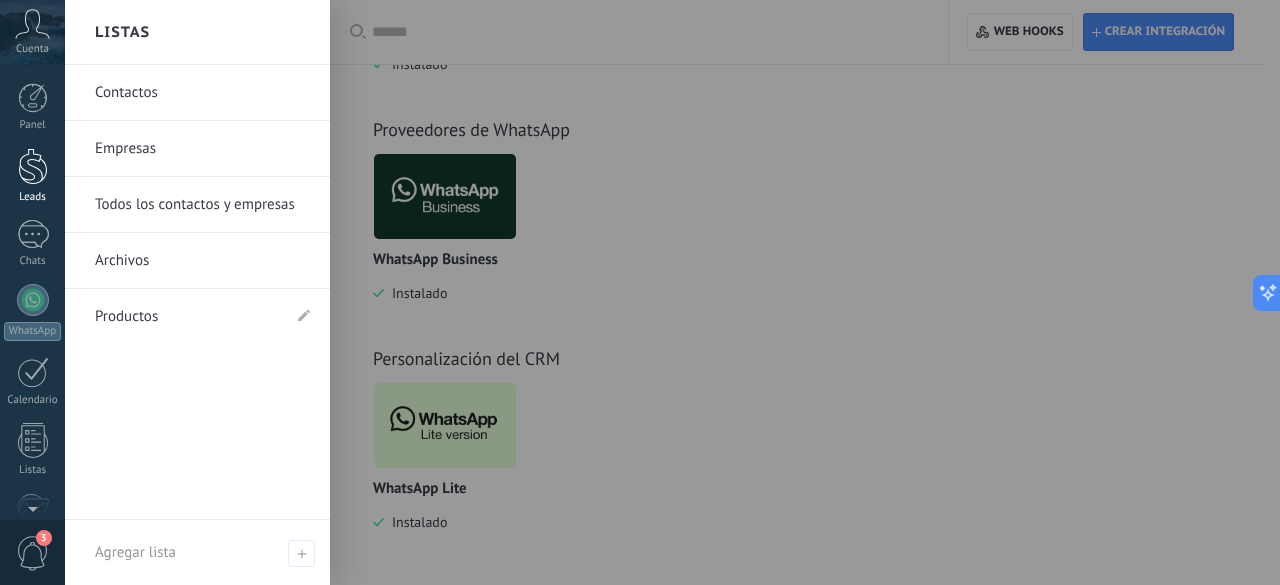 click at bounding box center (33, 166) 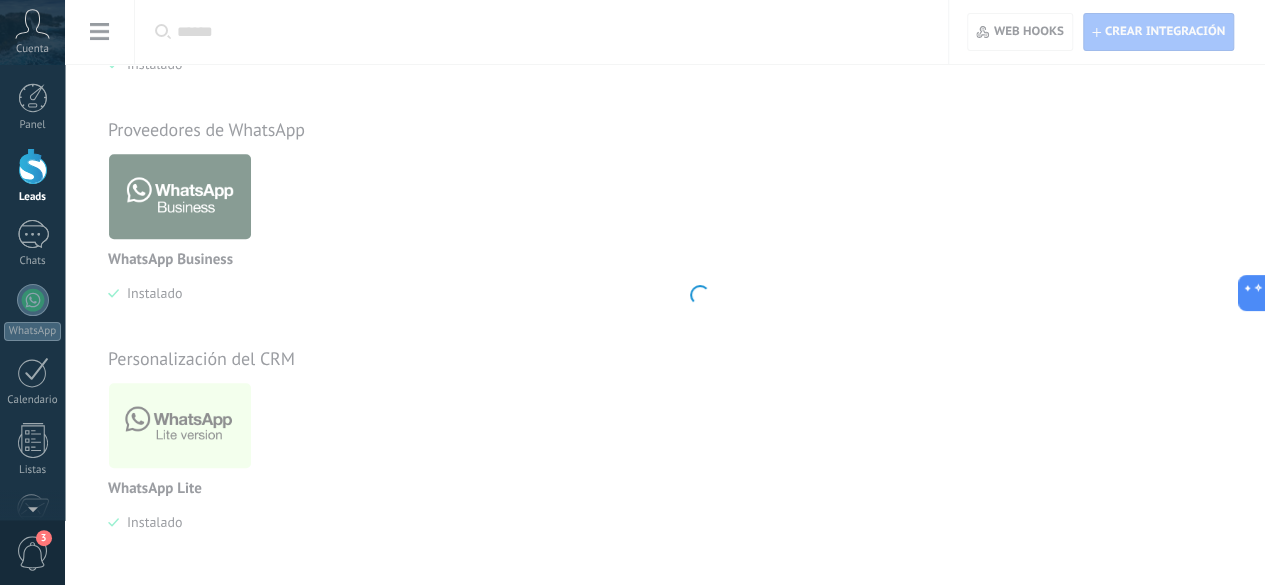 scroll, scrollTop: 0, scrollLeft: 0, axis: both 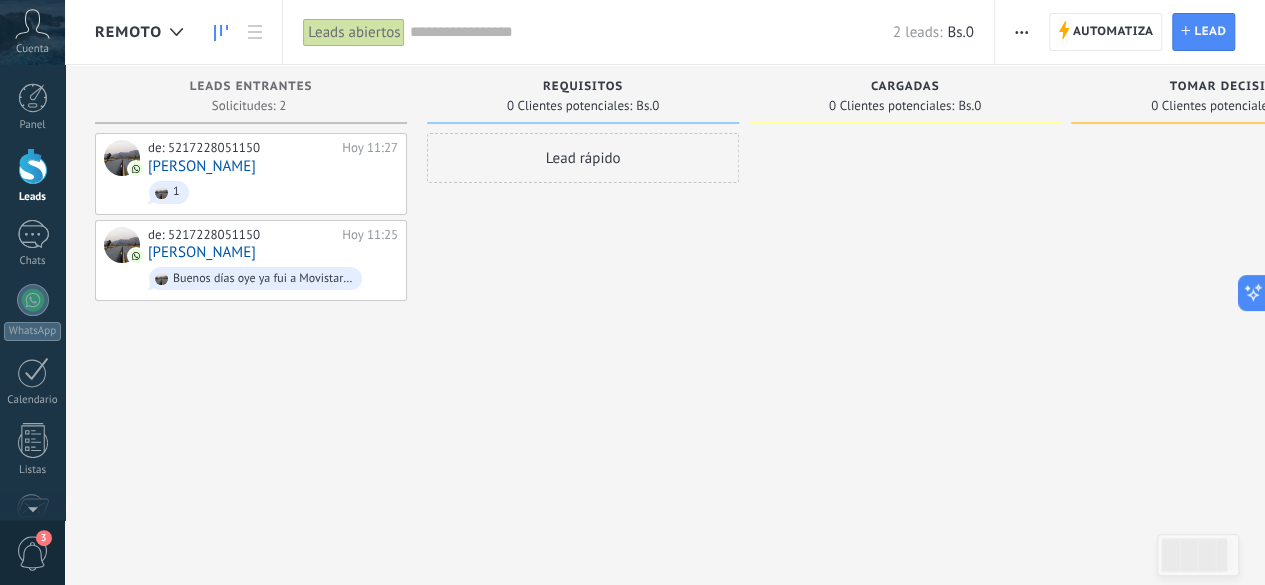 click at bounding box center (1021, 32) 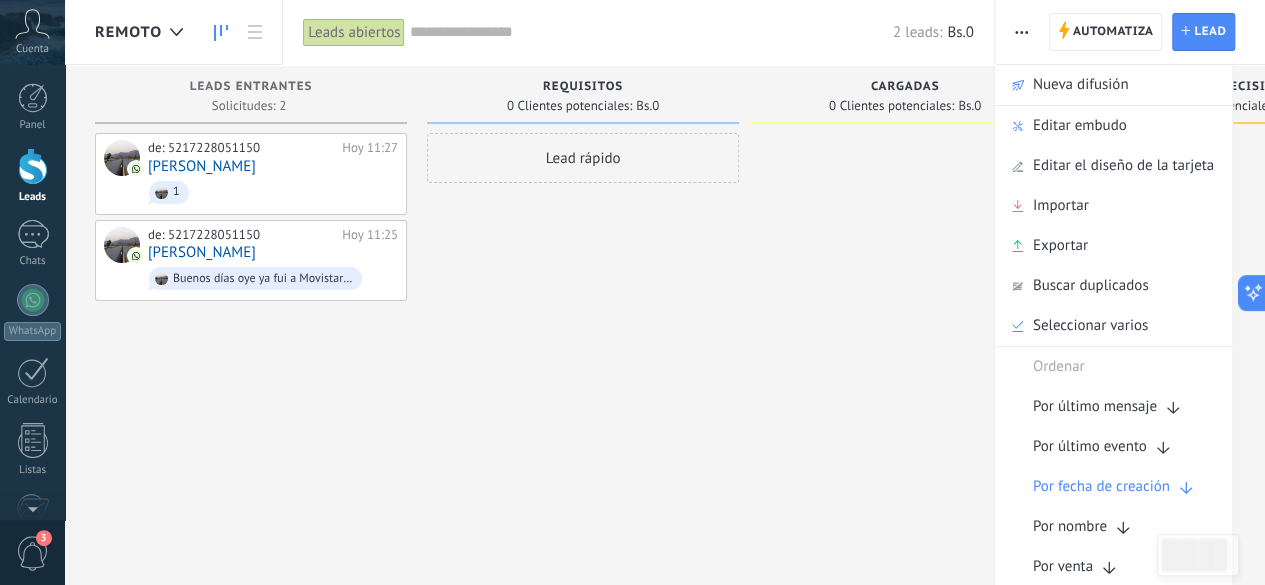 click on "Lead rápido" at bounding box center (583, 295) 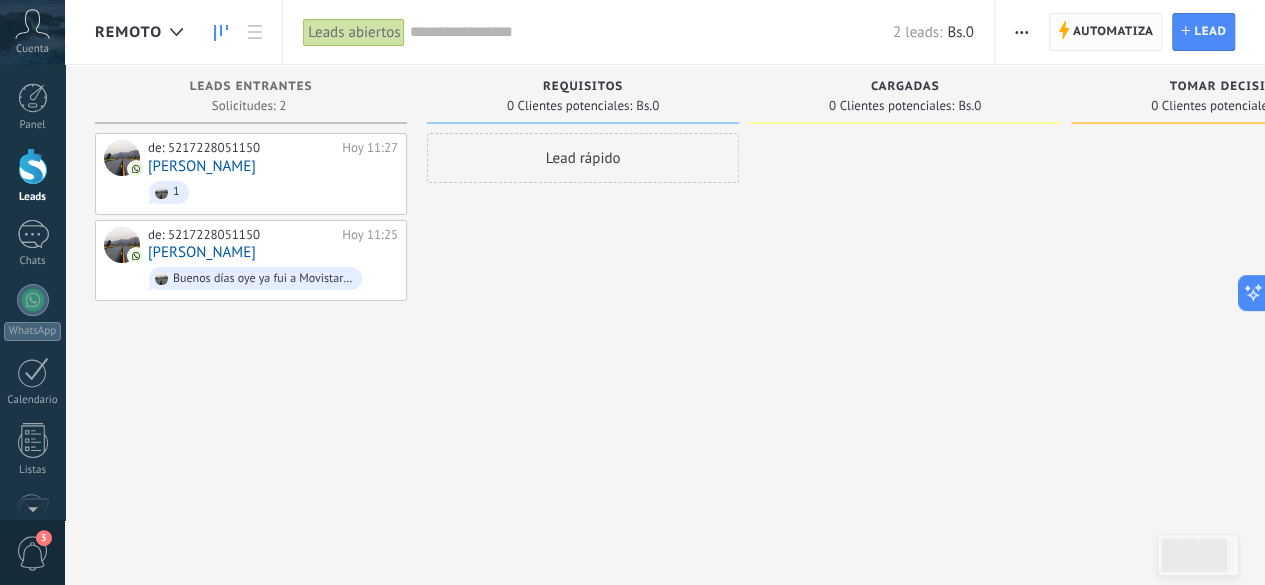 click on "Automatiza" at bounding box center (1113, 32) 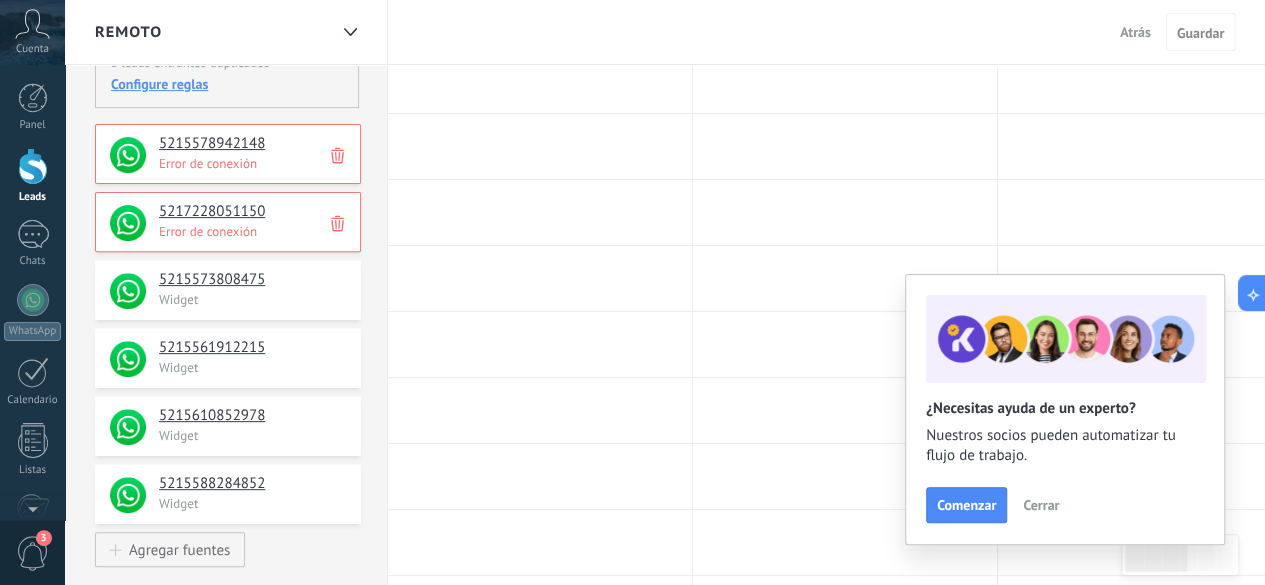 scroll, scrollTop: 200, scrollLeft: 0, axis: vertical 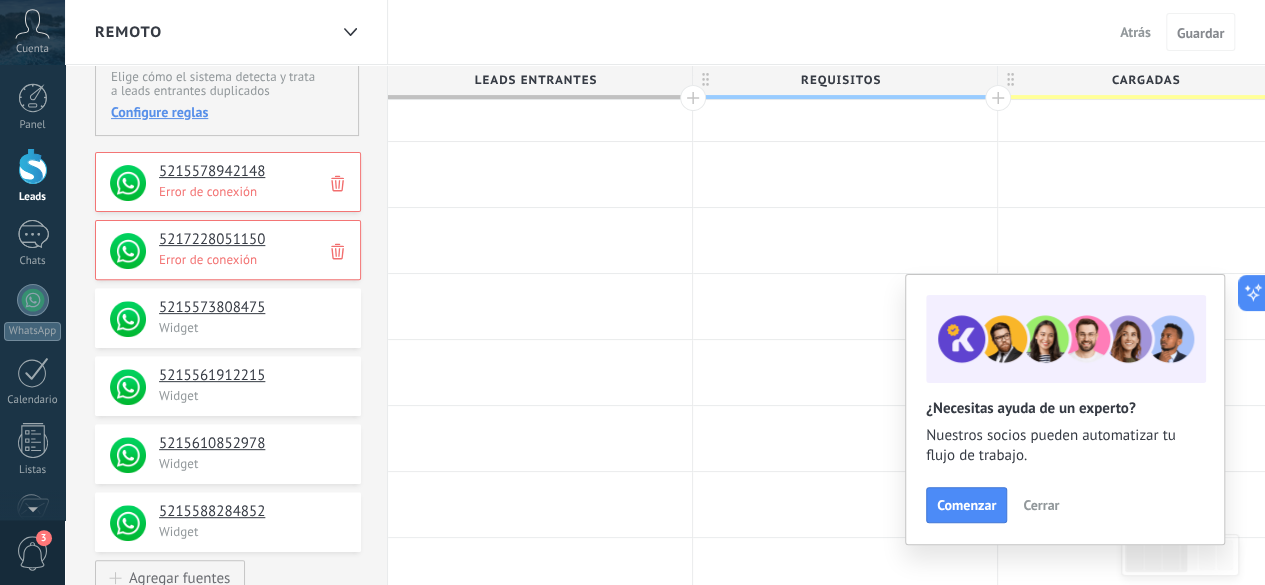click 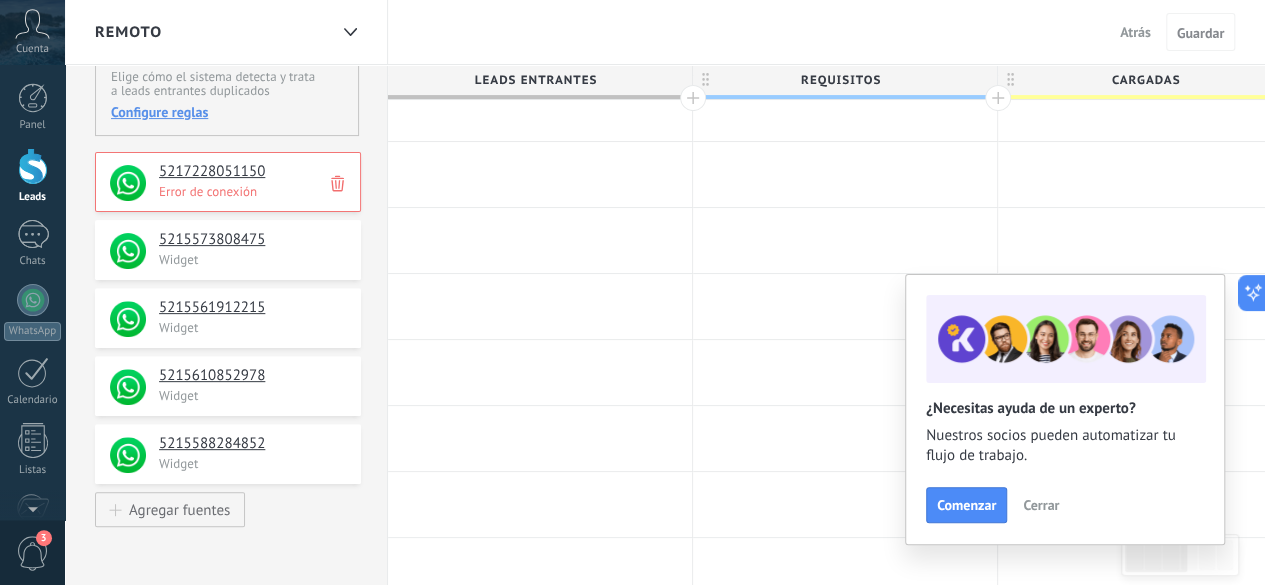 click 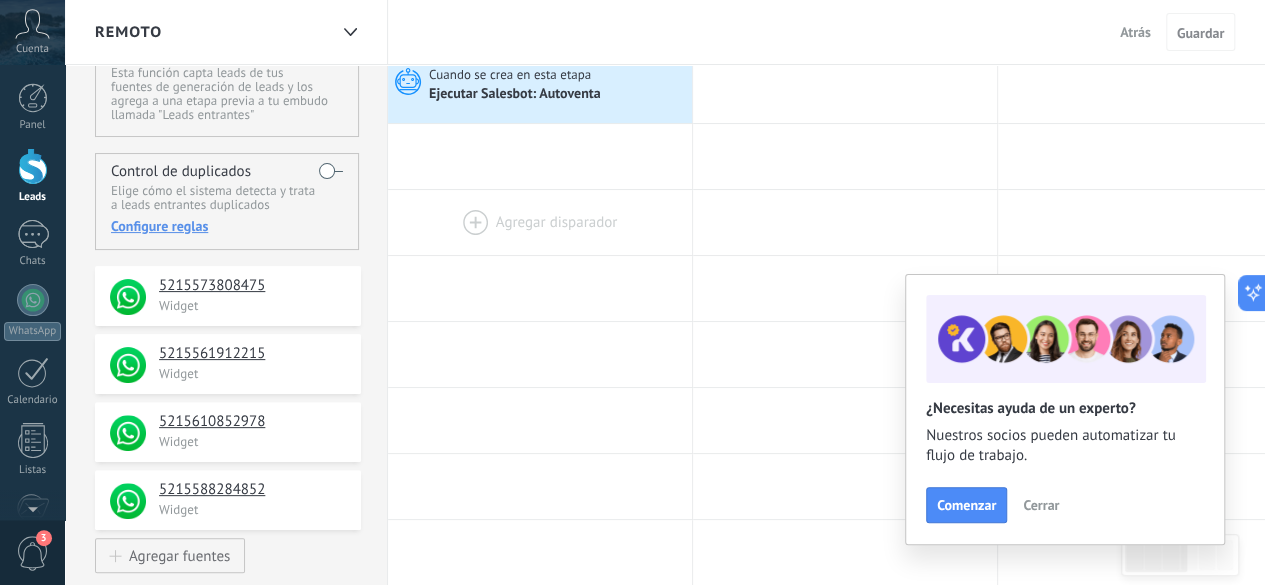 scroll, scrollTop: 0, scrollLeft: 0, axis: both 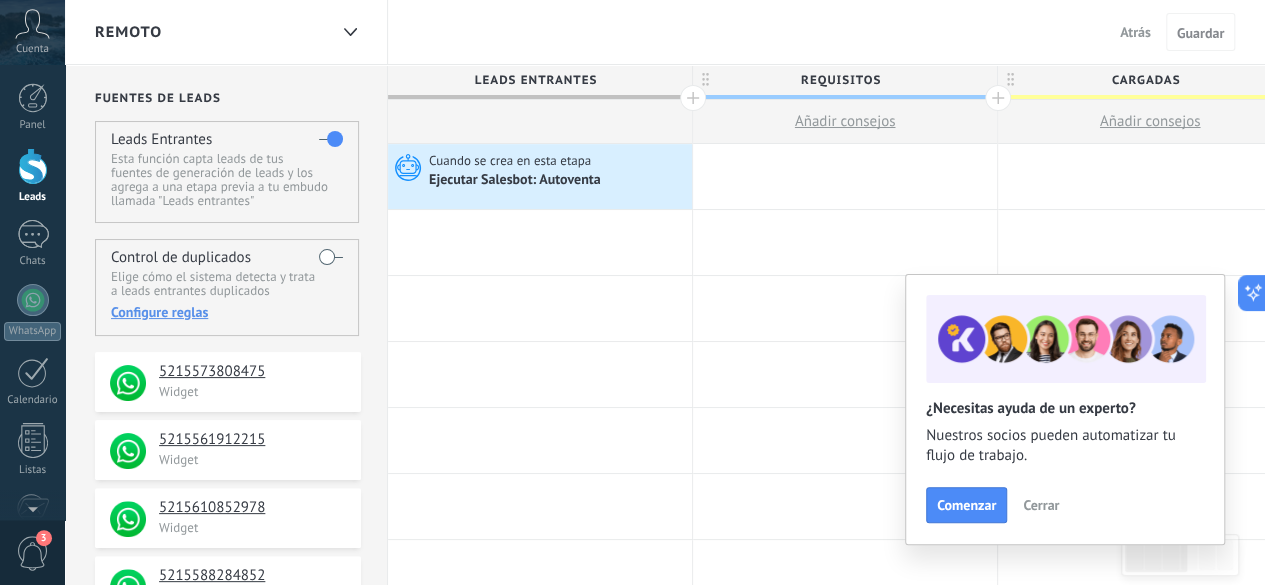 click on "Atrás" at bounding box center (1135, 32) 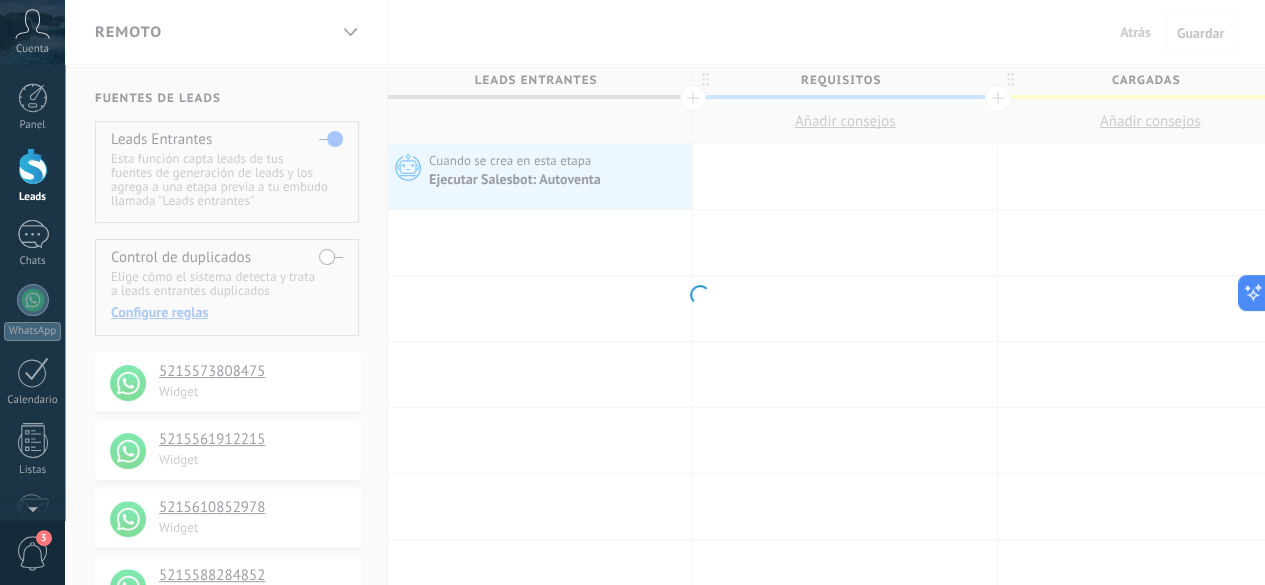 scroll, scrollTop: 588, scrollLeft: 0, axis: vertical 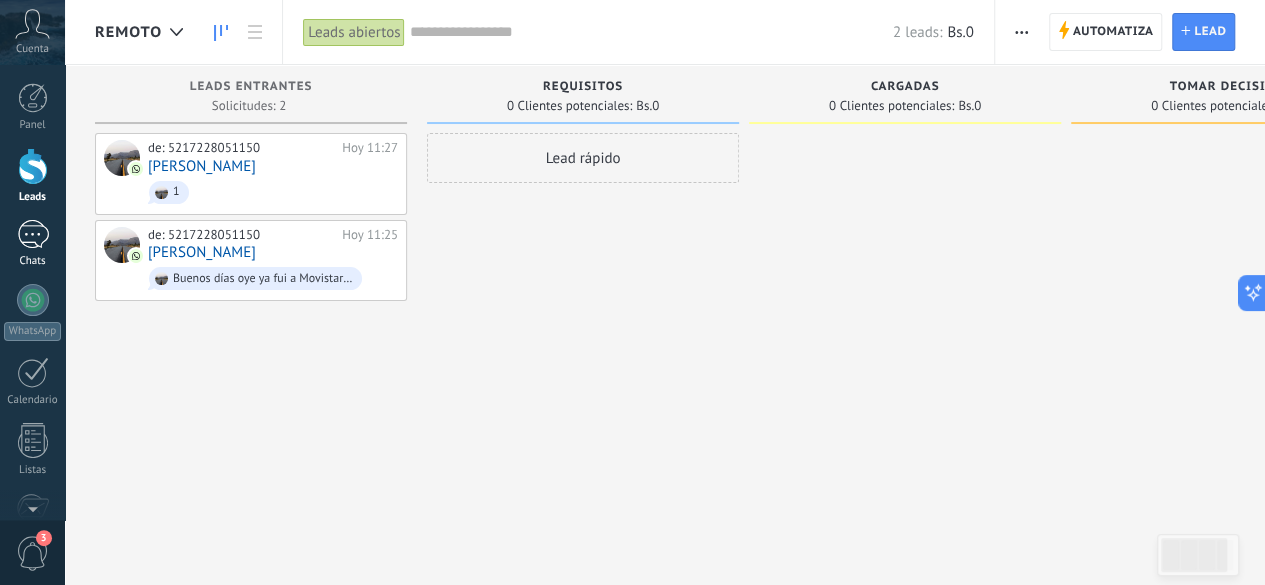 click on "1
Chats" at bounding box center (32, 244) 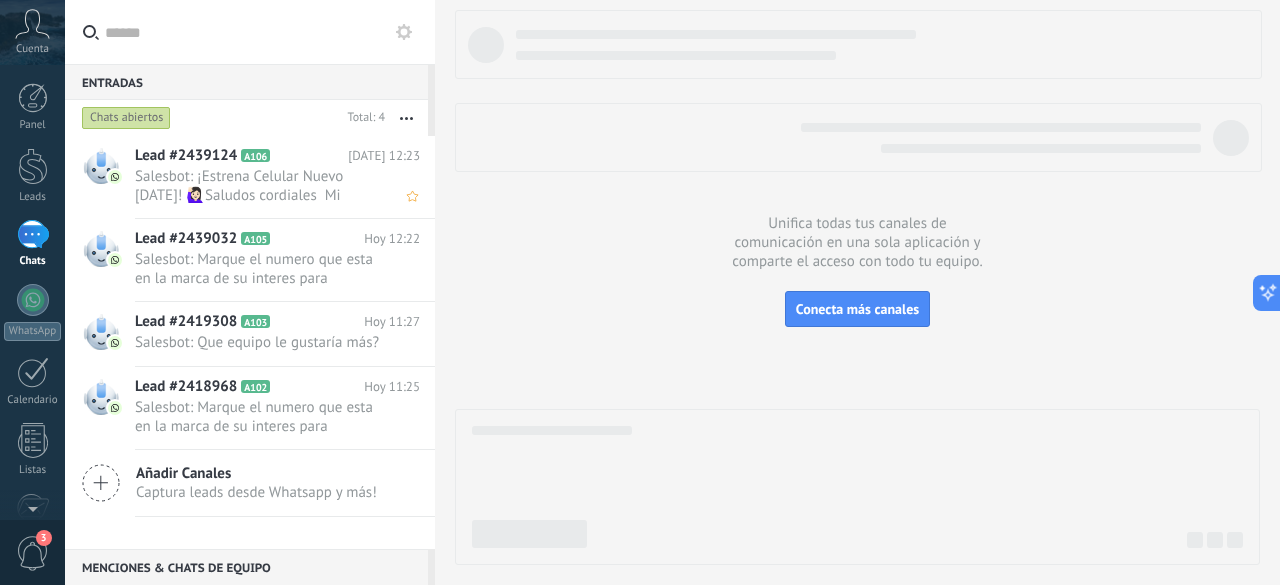 click on "Lead #2439124
A106" at bounding box center (241, 156) 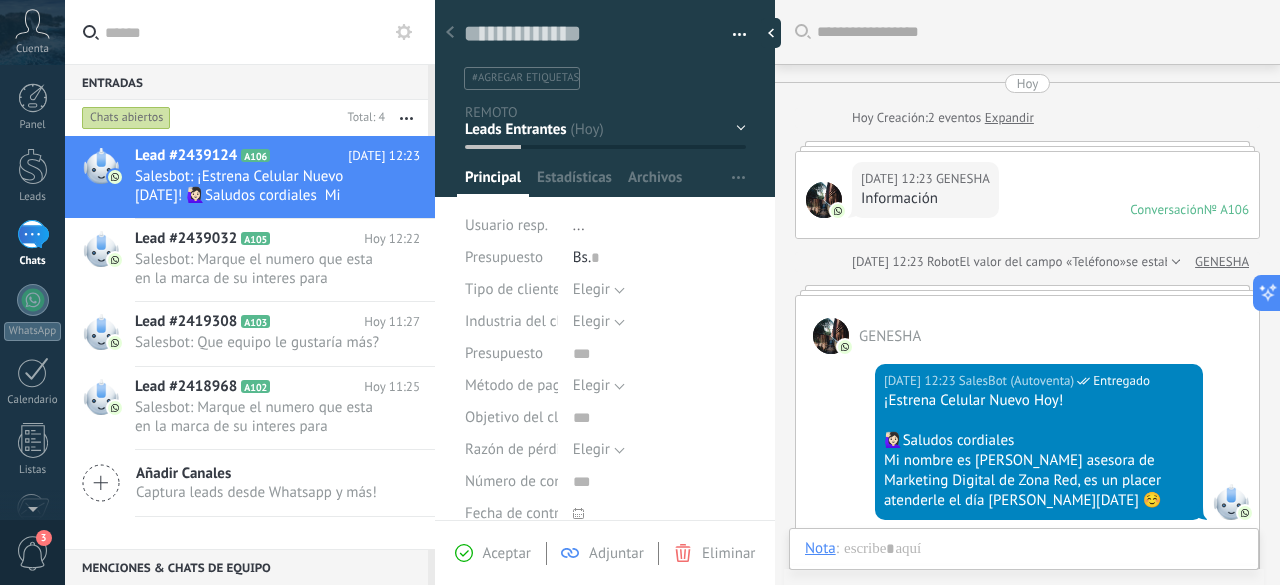 scroll, scrollTop: 30, scrollLeft: 0, axis: vertical 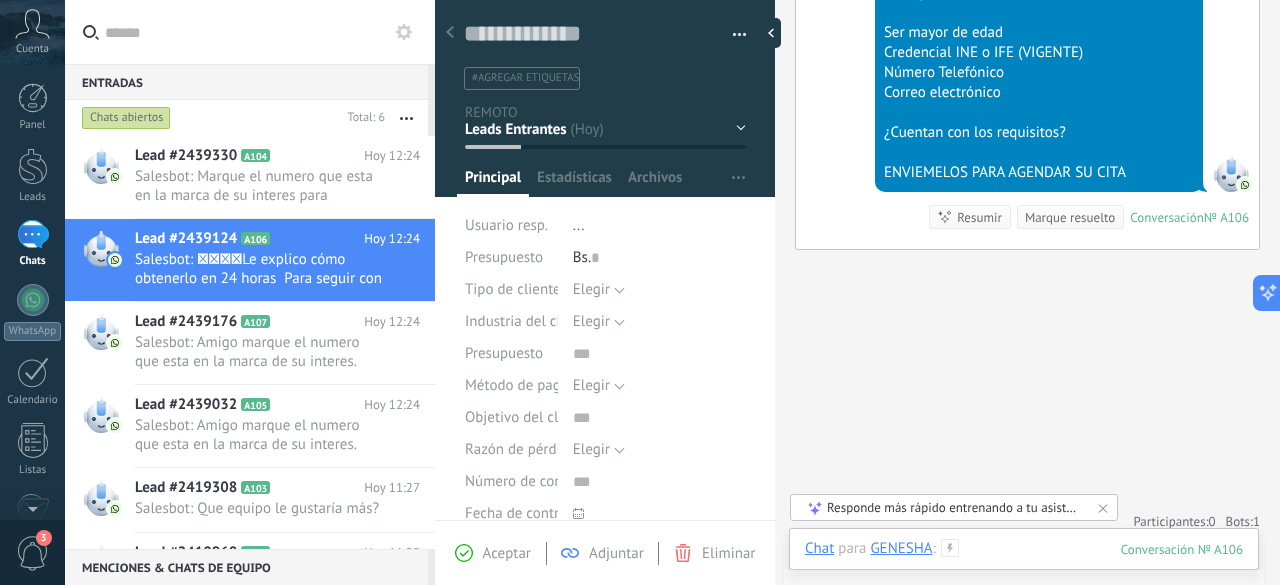 click at bounding box center (1024, 569) 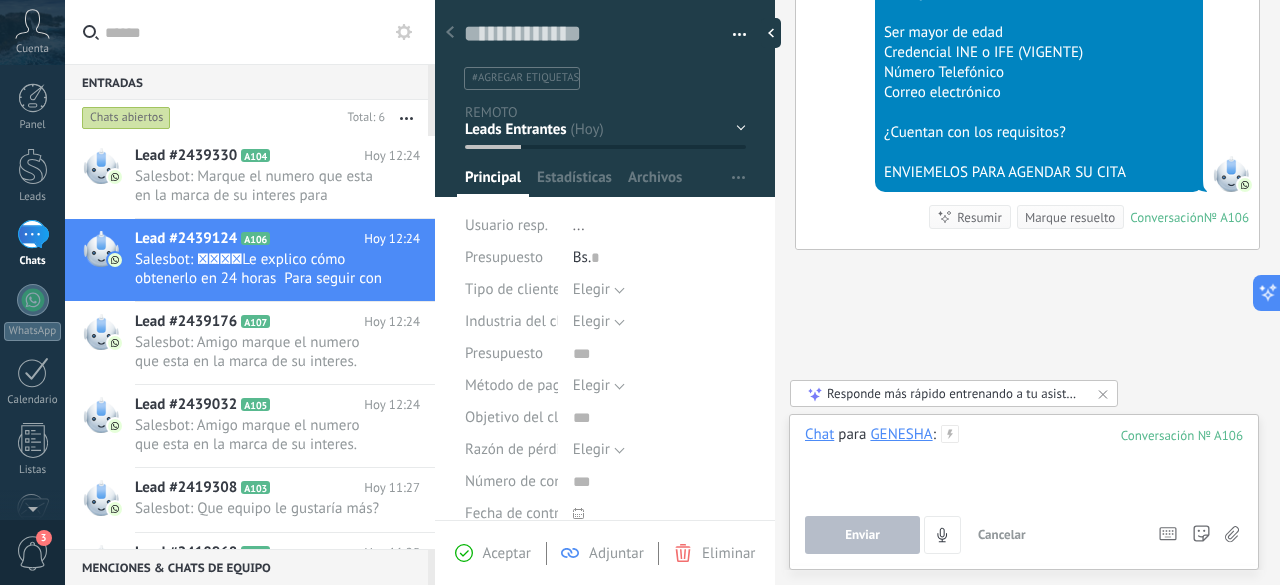 paste 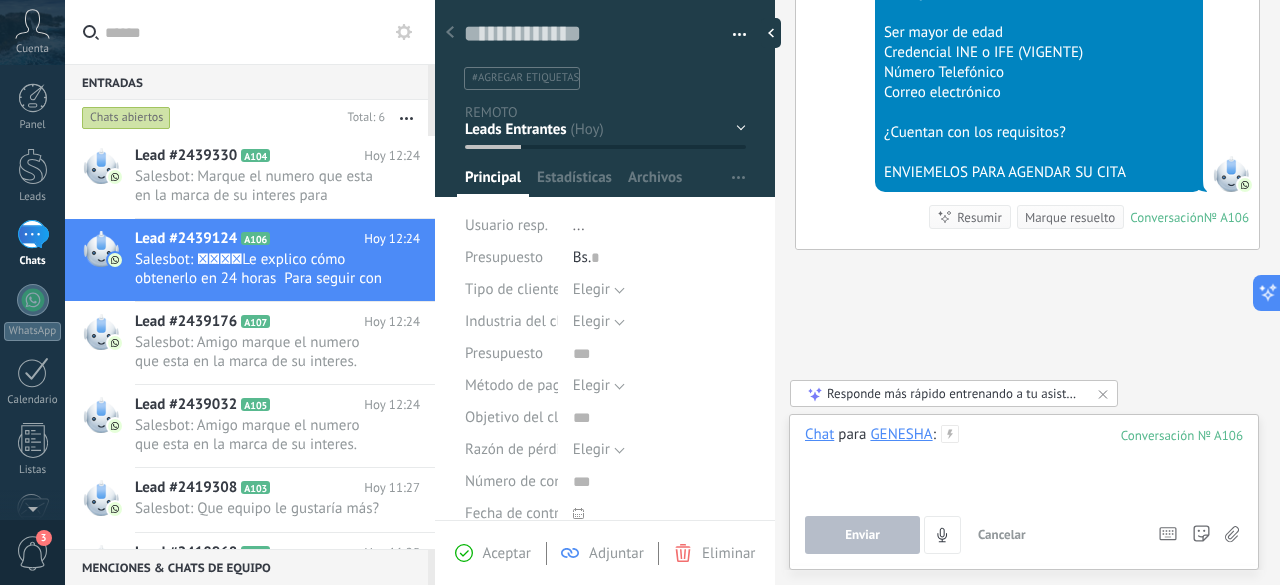 type 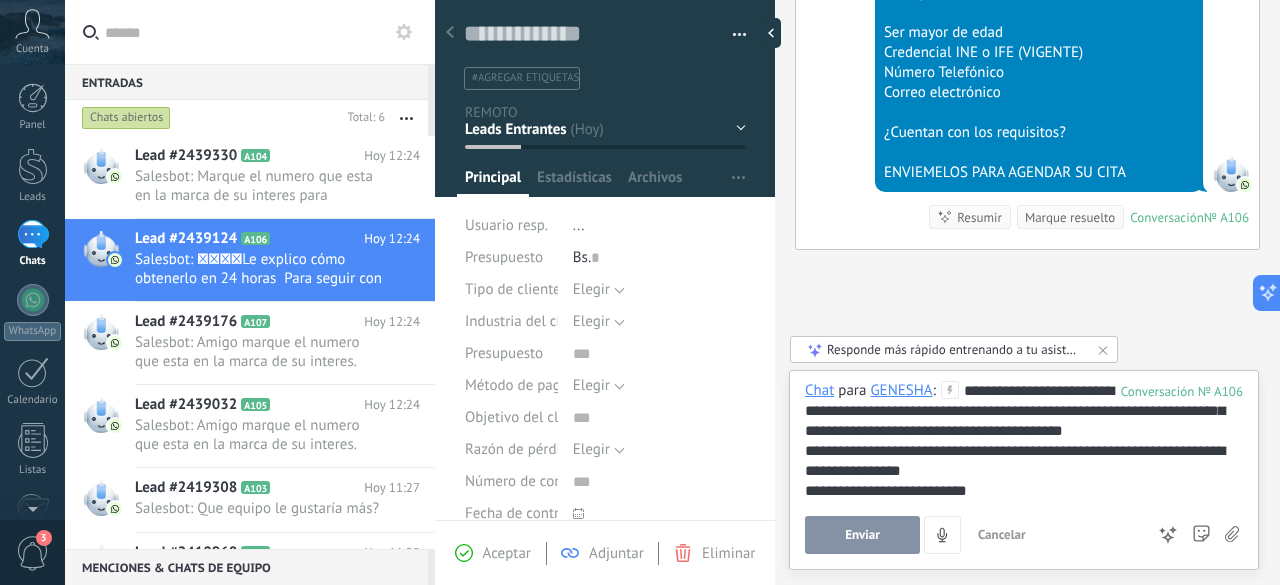 click on "Enviar" at bounding box center [862, 535] 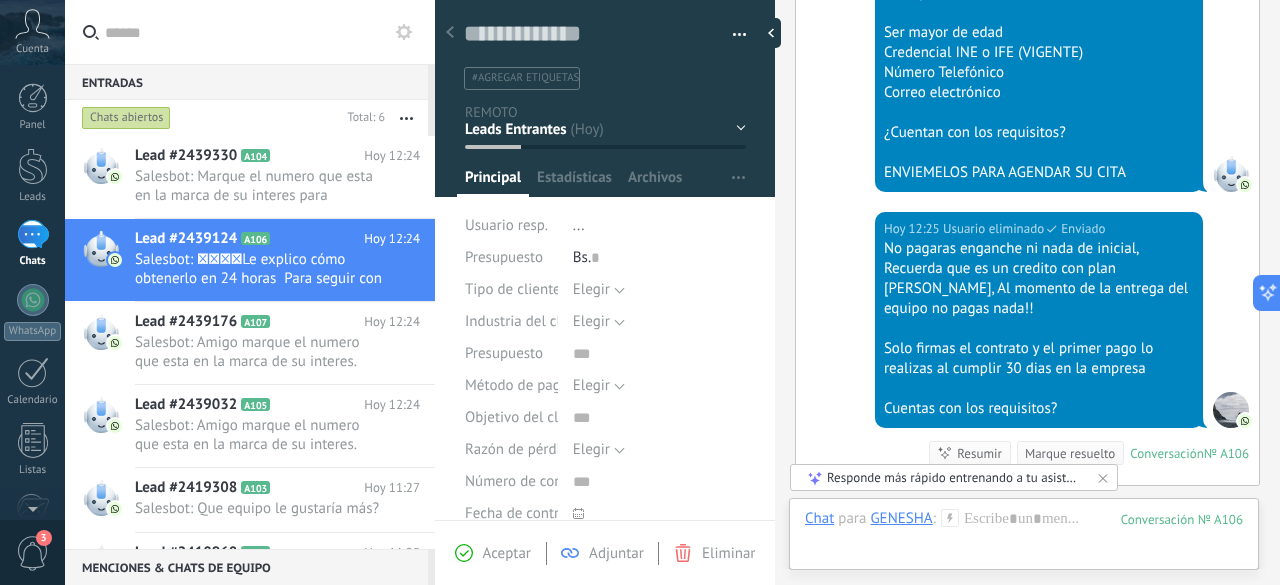 scroll, scrollTop: 2960, scrollLeft: 0, axis: vertical 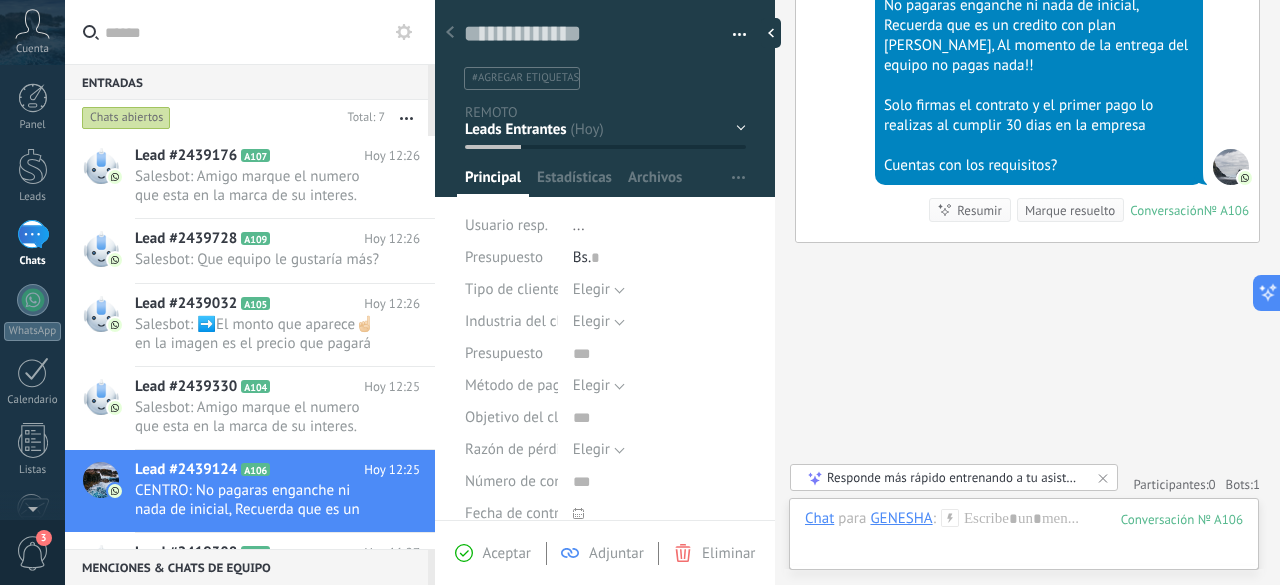 click 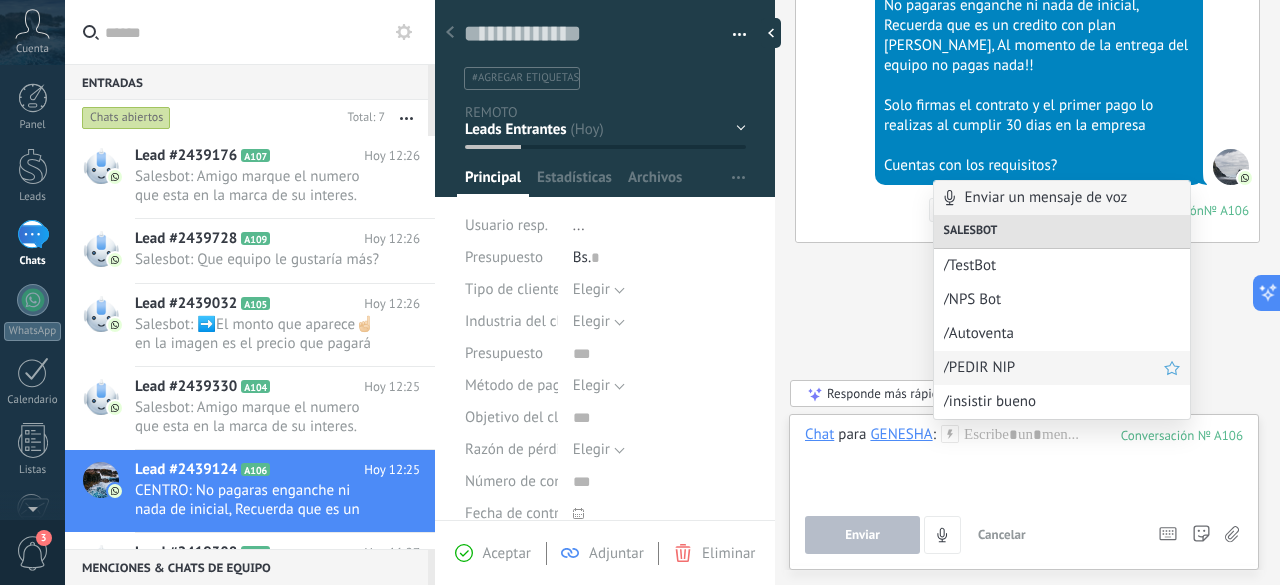 click on "/PEDIR NIP" at bounding box center [1054, 367] 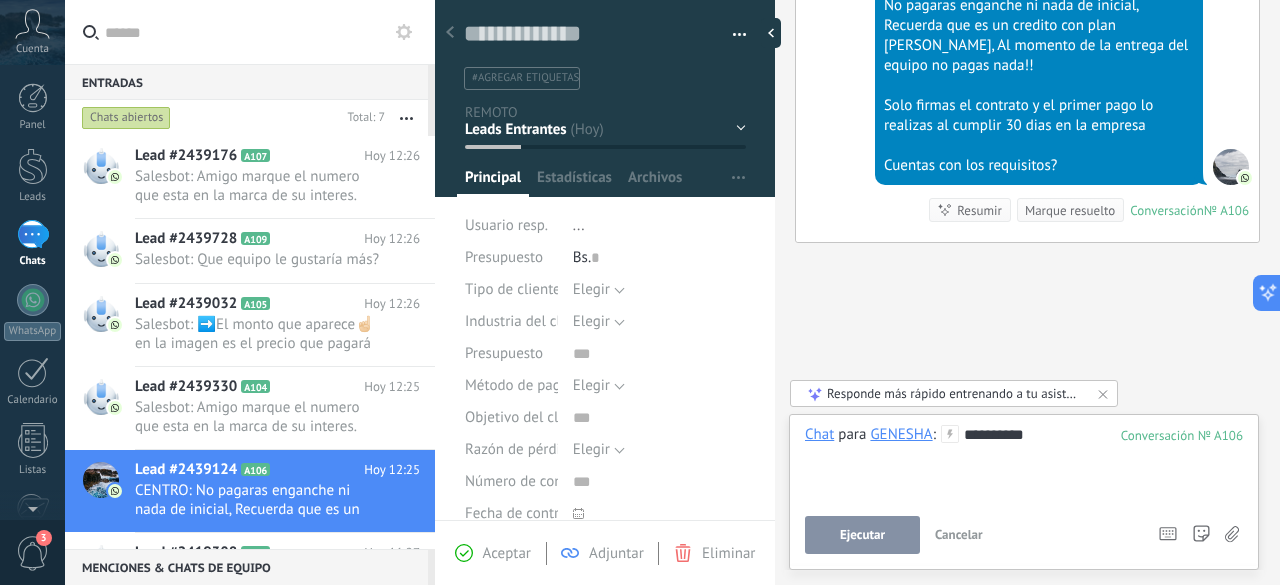 click on "Ejecutar" at bounding box center [862, 535] 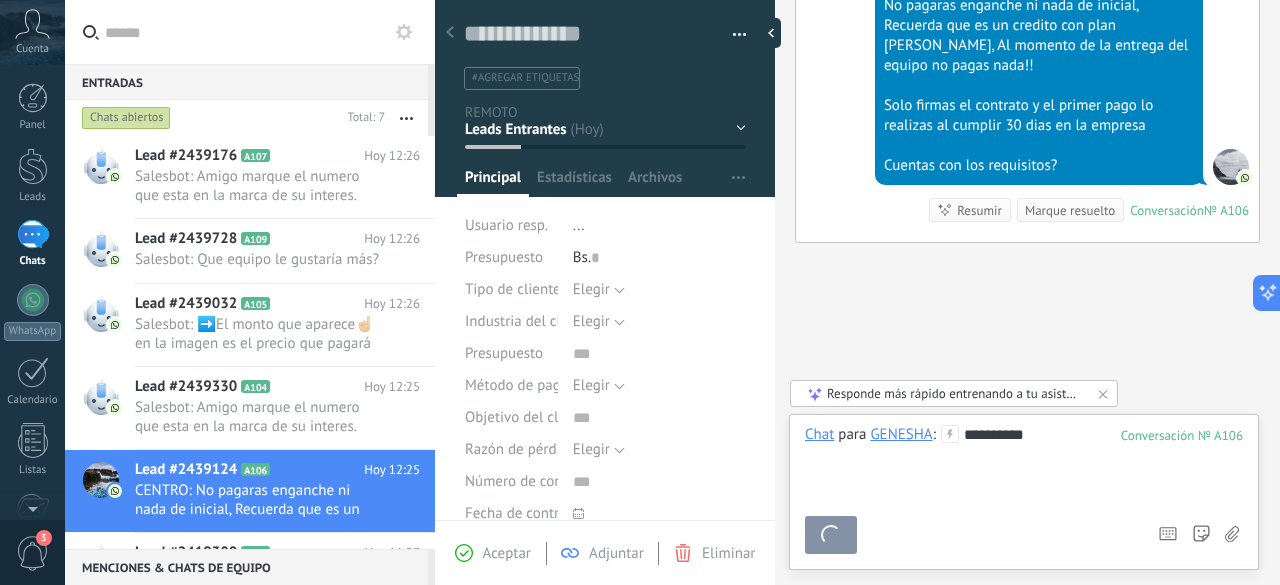 click on "Ejecutar" at bounding box center [831, 535] 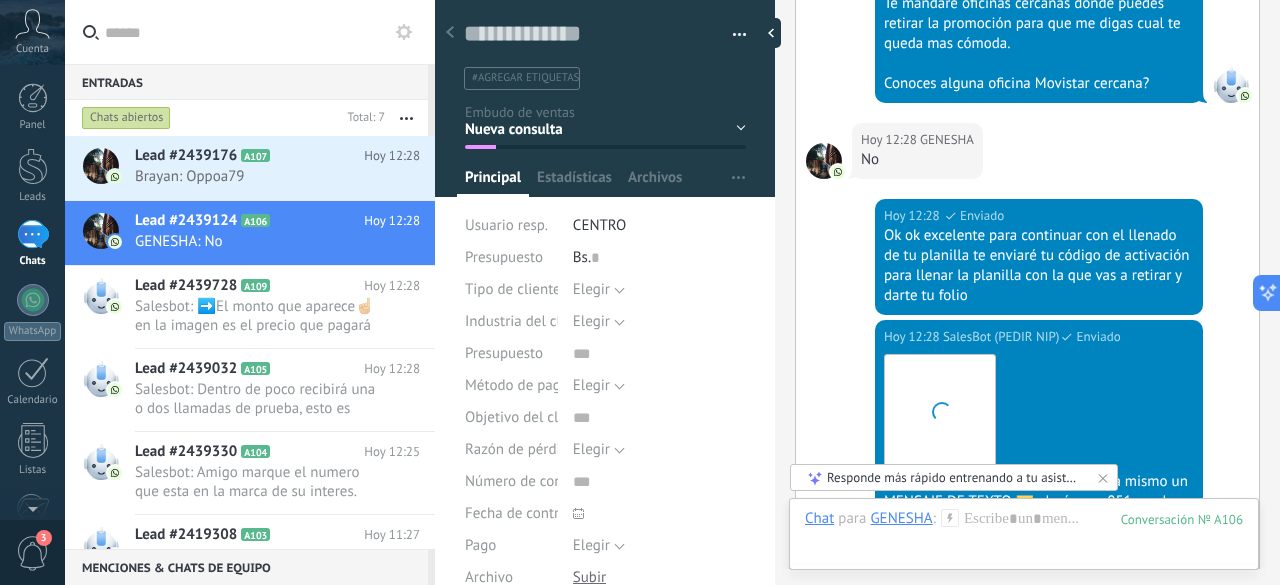 scroll, scrollTop: 4205, scrollLeft: 0, axis: vertical 